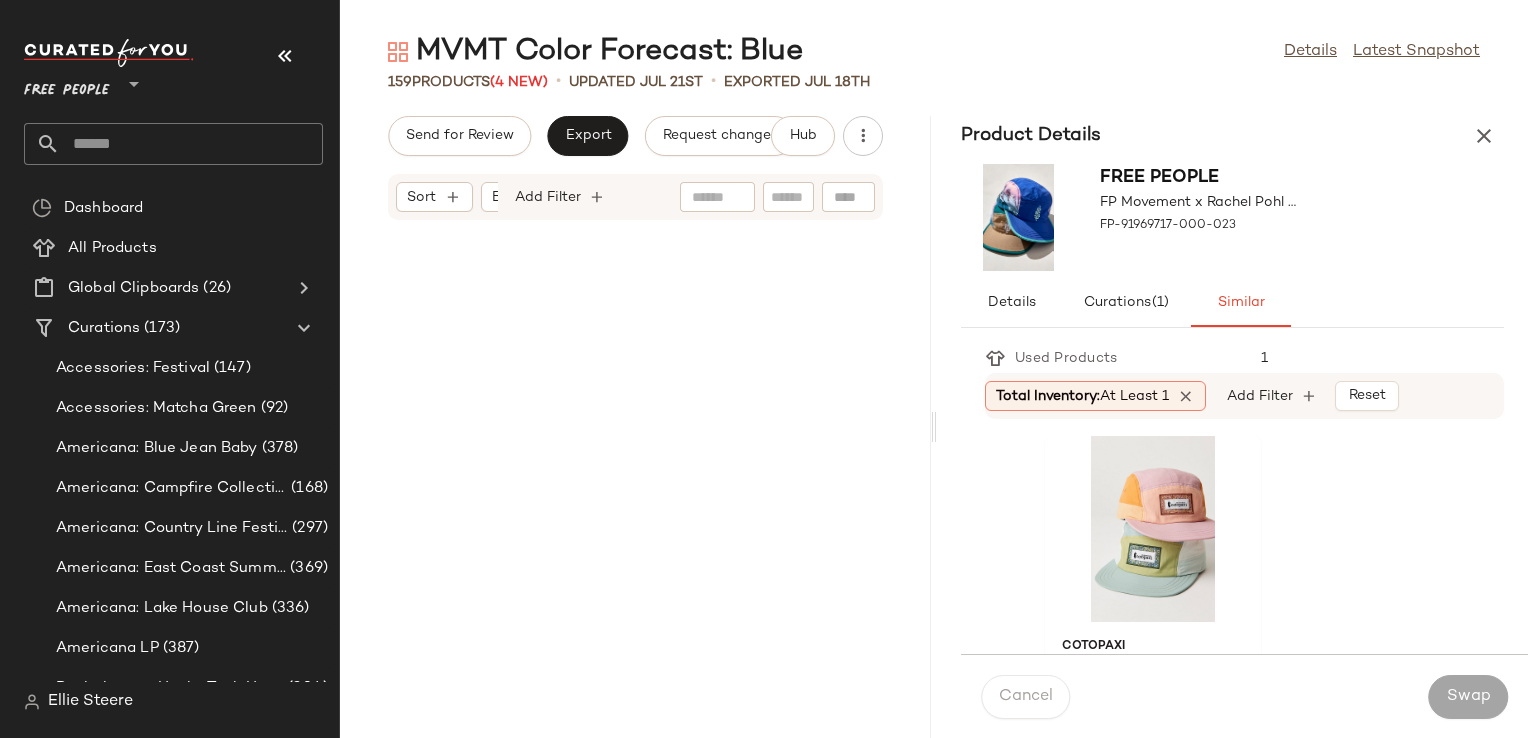 scroll, scrollTop: 0, scrollLeft: 0, axis: both 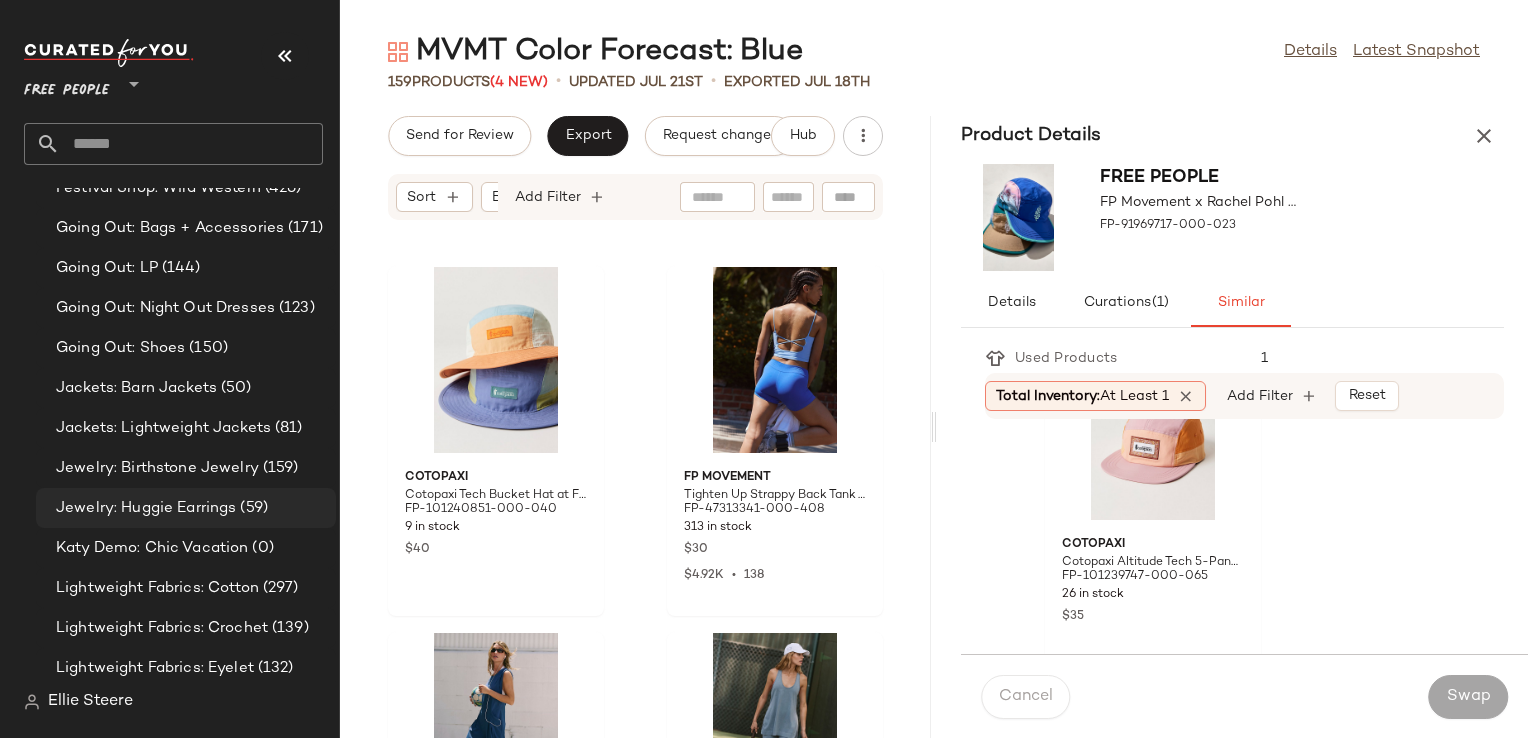 click on "Jewelry: Huggie Earrings" at bounding box center (146, 508) 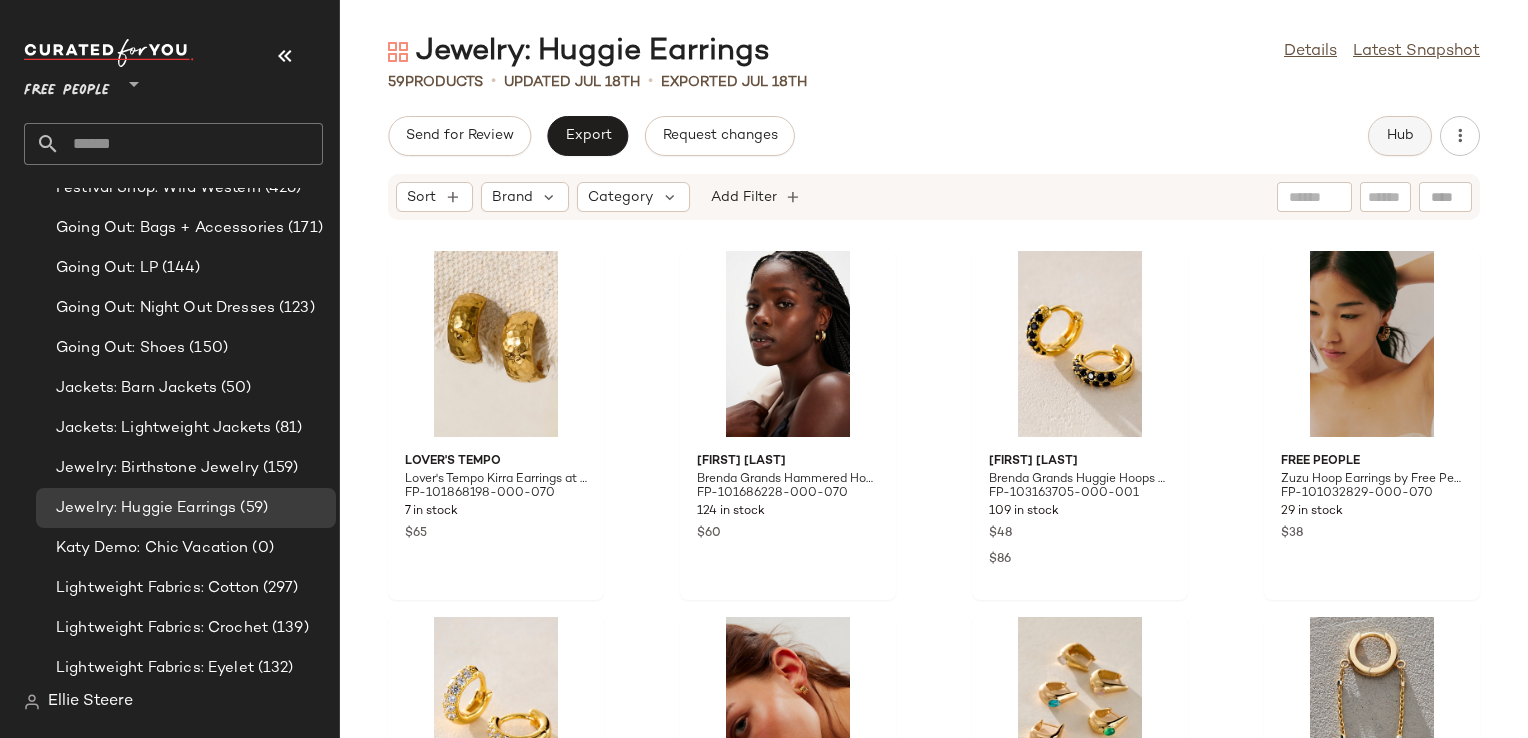 click on "Hub" 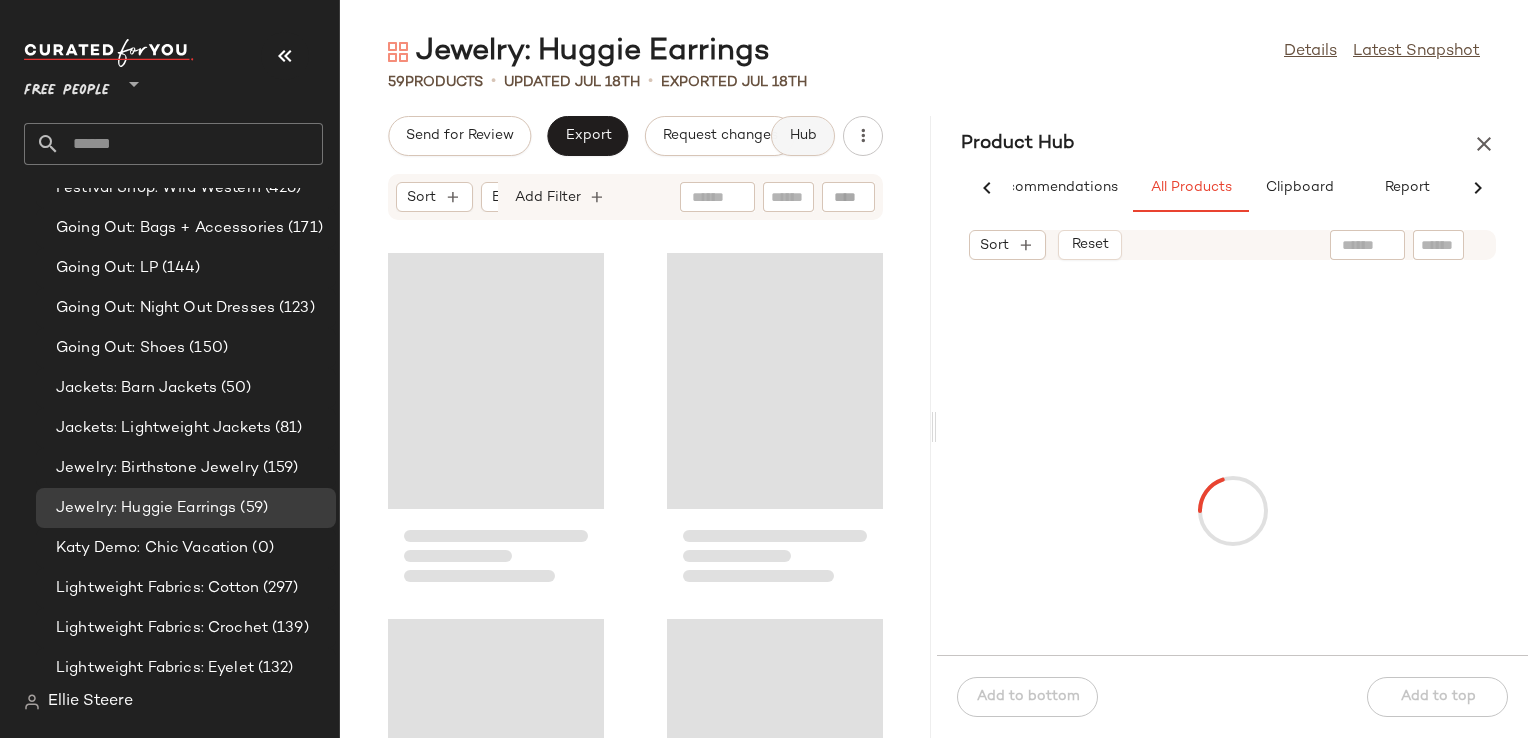 scroll, scrollTop: 0, scrollLeft: 59, axis: horizontal 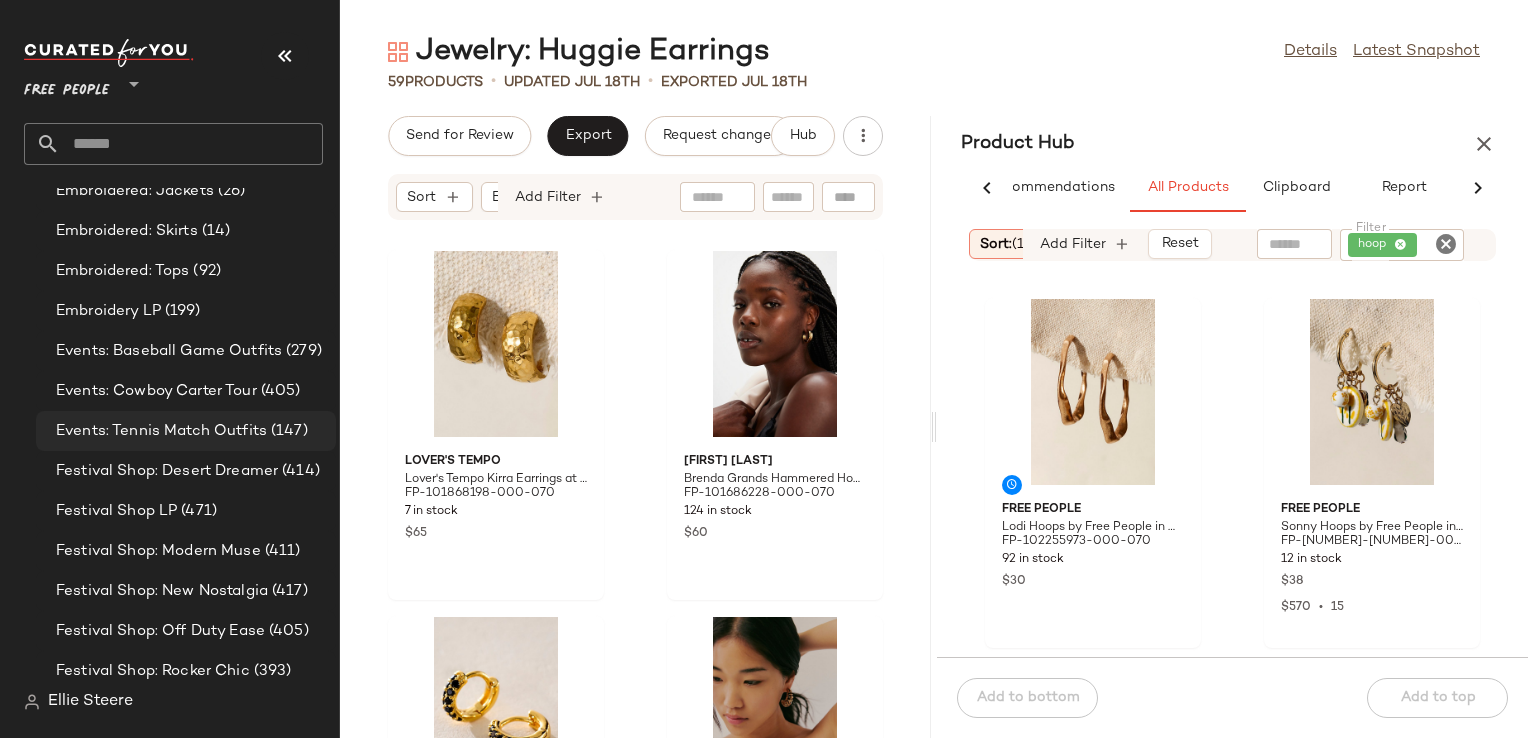 click on "Events: Tennis Match Outfits" at bounding box center [161, 431] 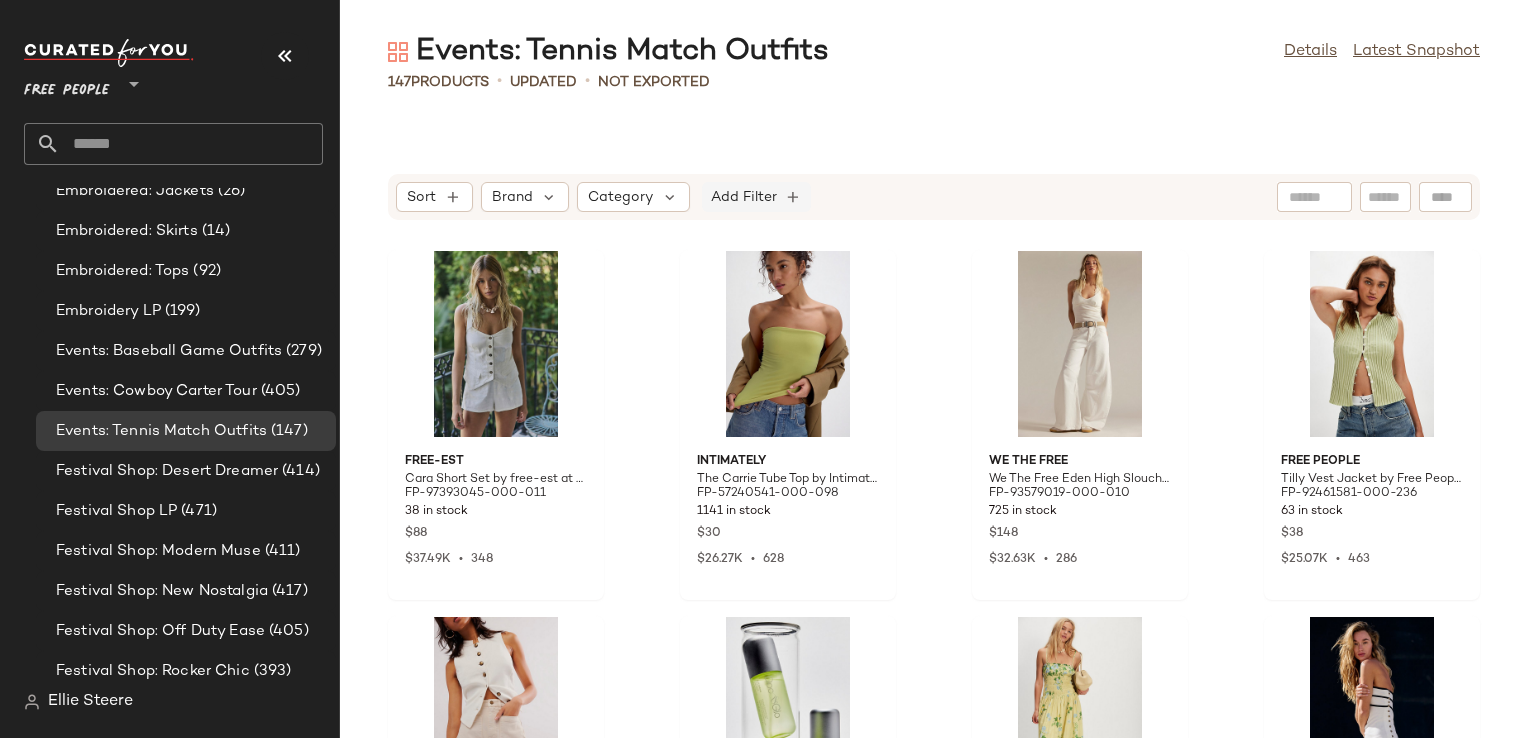 click on "Add Filter" at bounding box center (744, 197) 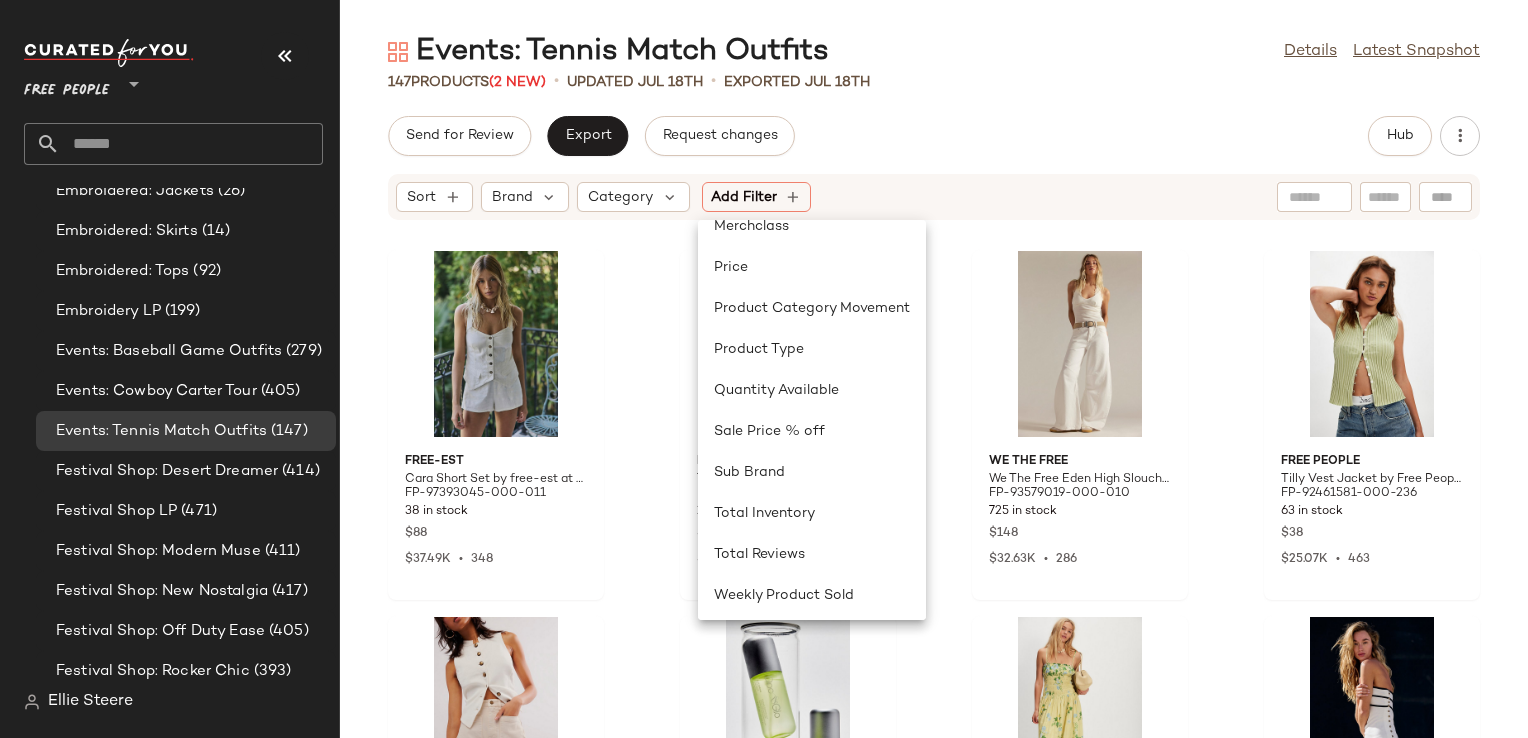 scroll, scrollTop: 605, scrollLeft: 0, axis: vertical 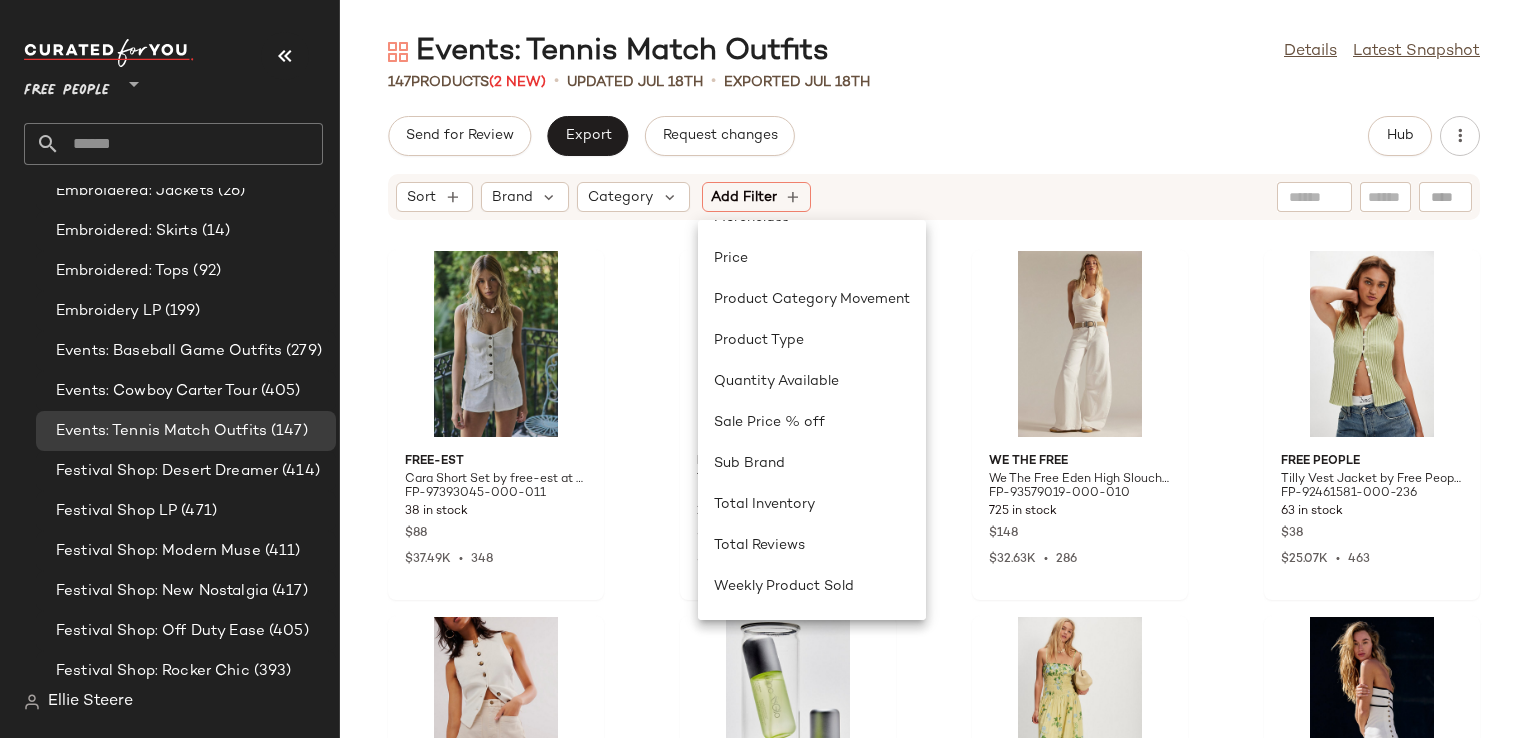click on "Send for Review   Export   Request changes   Hub  Sort  Brand  Category  Add Filter  free-est Cara Short Set by free-est at Free People in White, Size: XL FP-97393045-000-011 38 in stock $88 $37.49K  •  348 Intimately The Carrie Tube Top by Intimately at Free People in Green, Size: L-XL/G-TG FP-57240541-000-098 1141 in stock $30 $26.27K  •  628 We The Free We The Free Eden High Slouchy Jeans at Free People in White, Size: 32 FP-93579019-000-010 725 in stock $148 $32.63K  •  286 Free People Tilly Vest Jacket by Free People in Green, Size: XL FP-92461581-000-236 63 in stock $38 $25.07K  •  463 Rolla's Rolla's Mirage Shorts at Free People in White, Size: 27 FP-60478955-000-010 29 in stock $129 $1.49K  •  14 Doc & Glo Doc & Glo 24/7 Hustle Deodorizing Body Mist at Free People FP-95201463-000-000 82 in stock $22 Free People Annalise Midi Dress by Free People in Yellow, Size: S FP-101506749-000-072 81 in stock $168 $16.24K  •  79 free-est Ravine Mini Dress by free-est at Free People in White, Size: S" at bounding box center [934, 427] 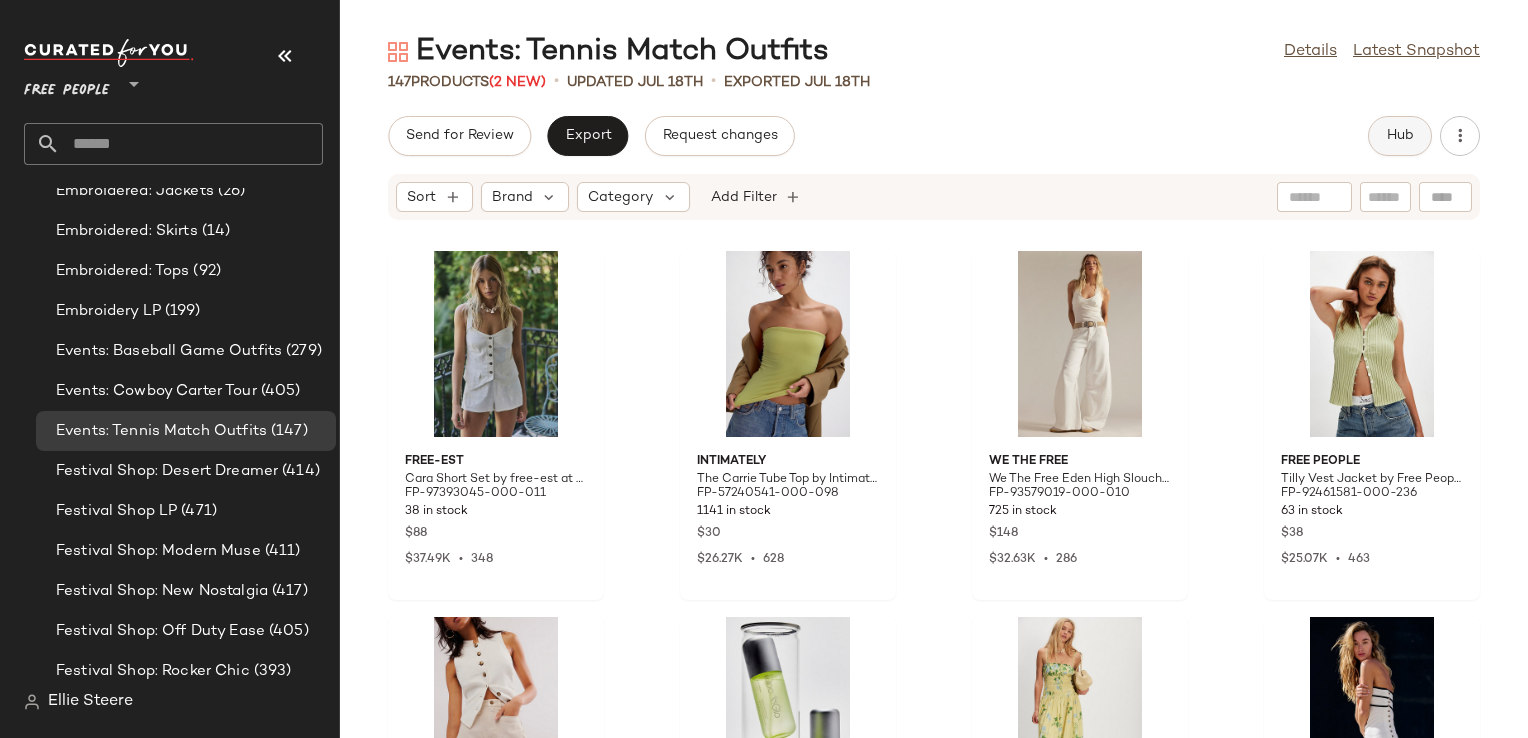 click on "Hub" 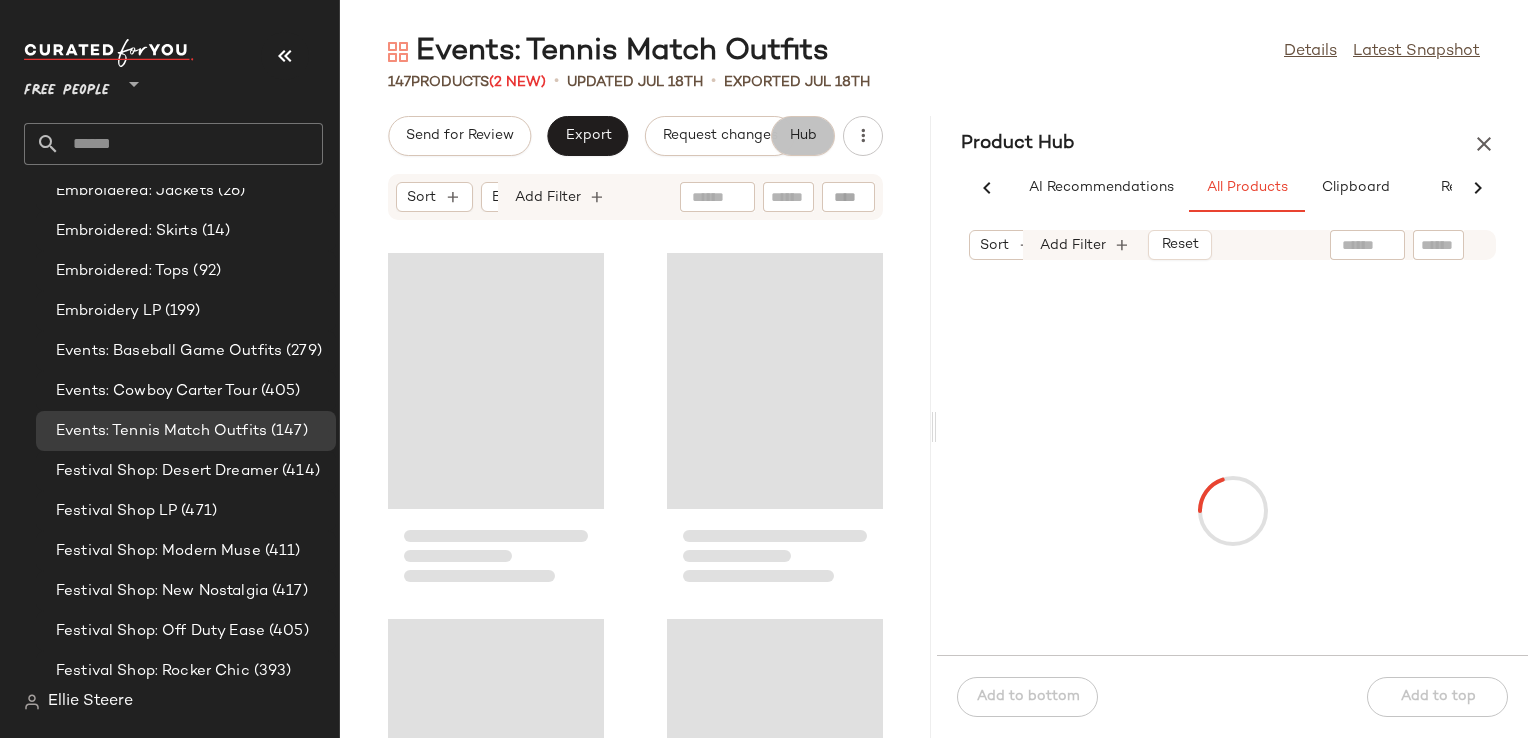 scroll, scrollTop: 0, scrollLeft: 58, axis: horizontal 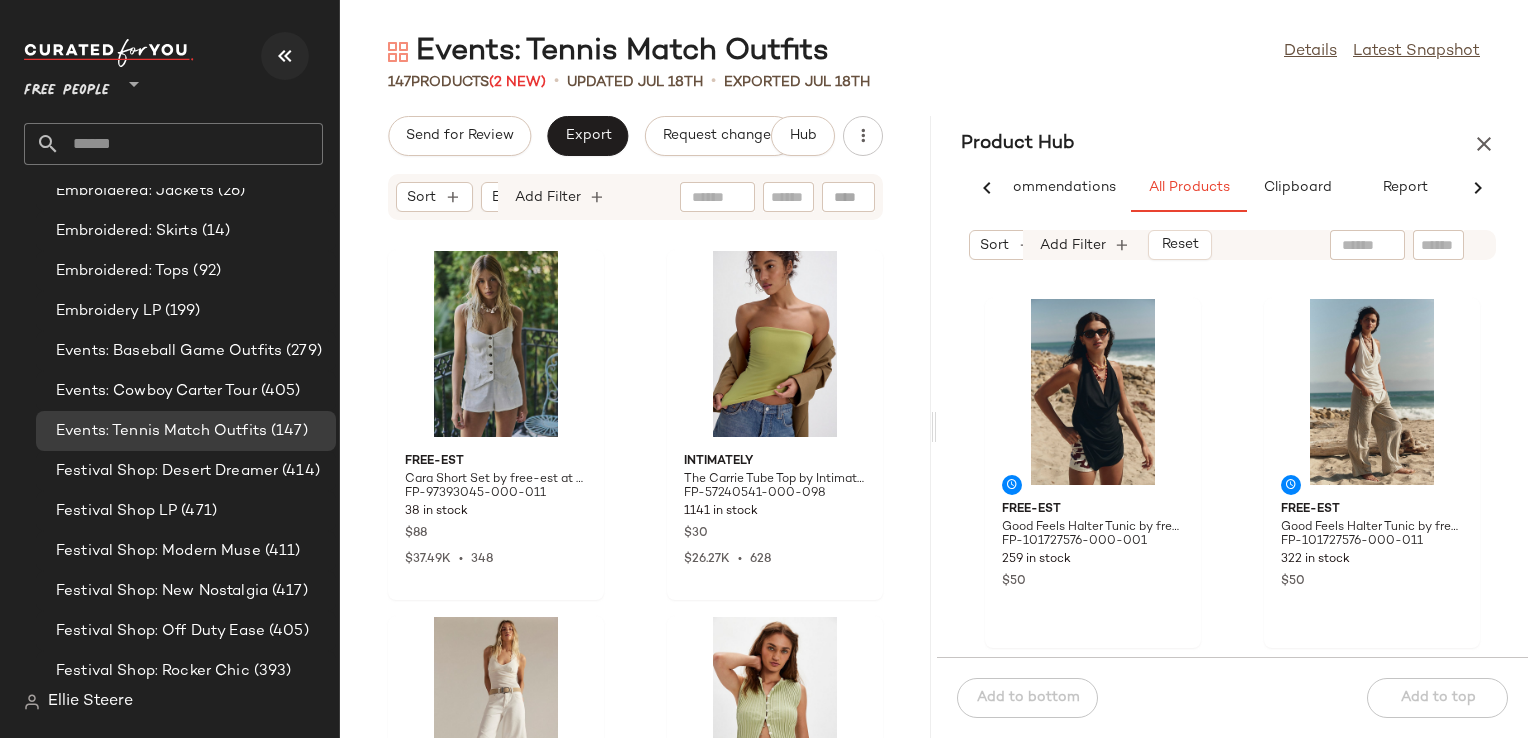 click at bounding box center [285, 56] 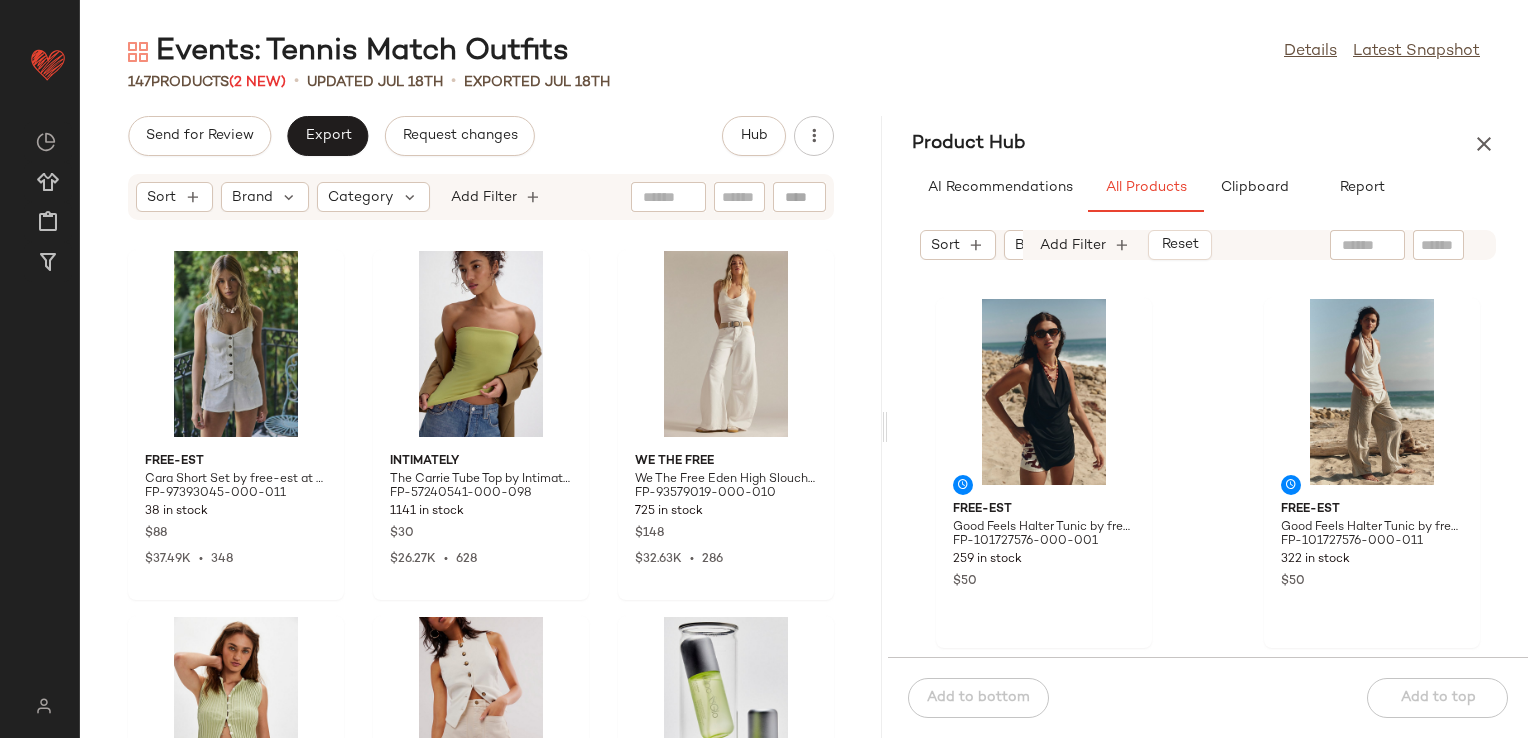 drag, startPoint x: 803, startPoint y: 434, endPoint x: 888, endPoint y: 428, distance: 85.2115 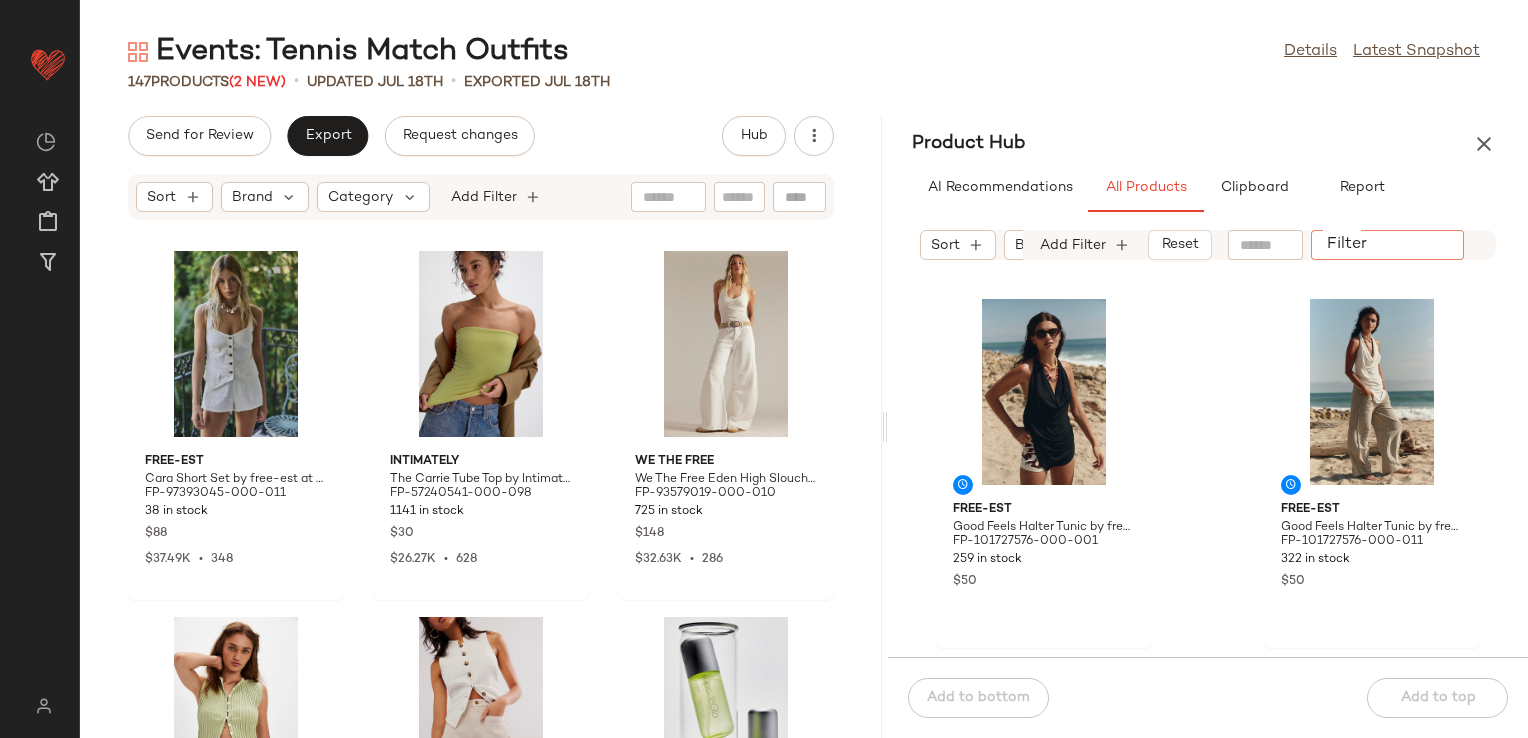 click on "Filter" 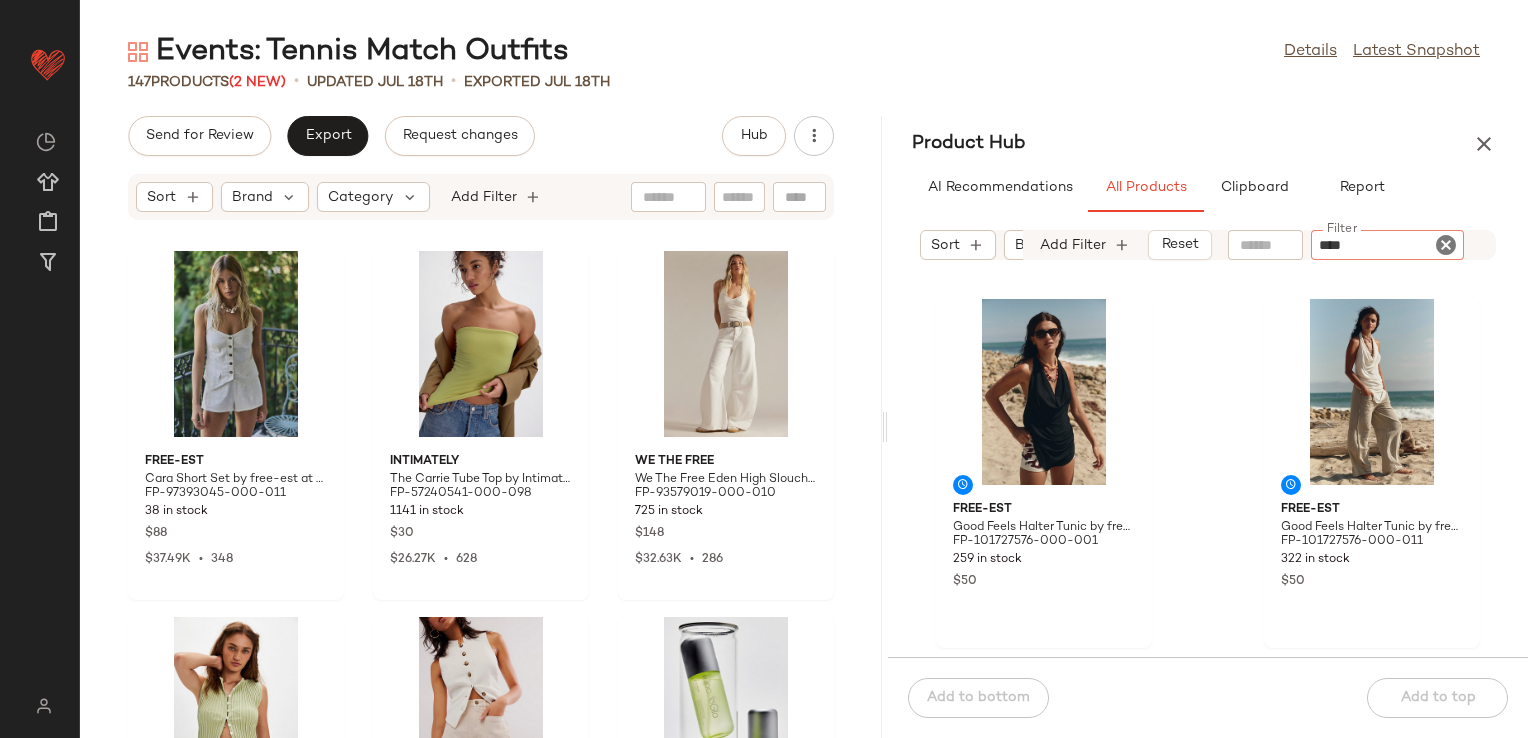 type on "*****" 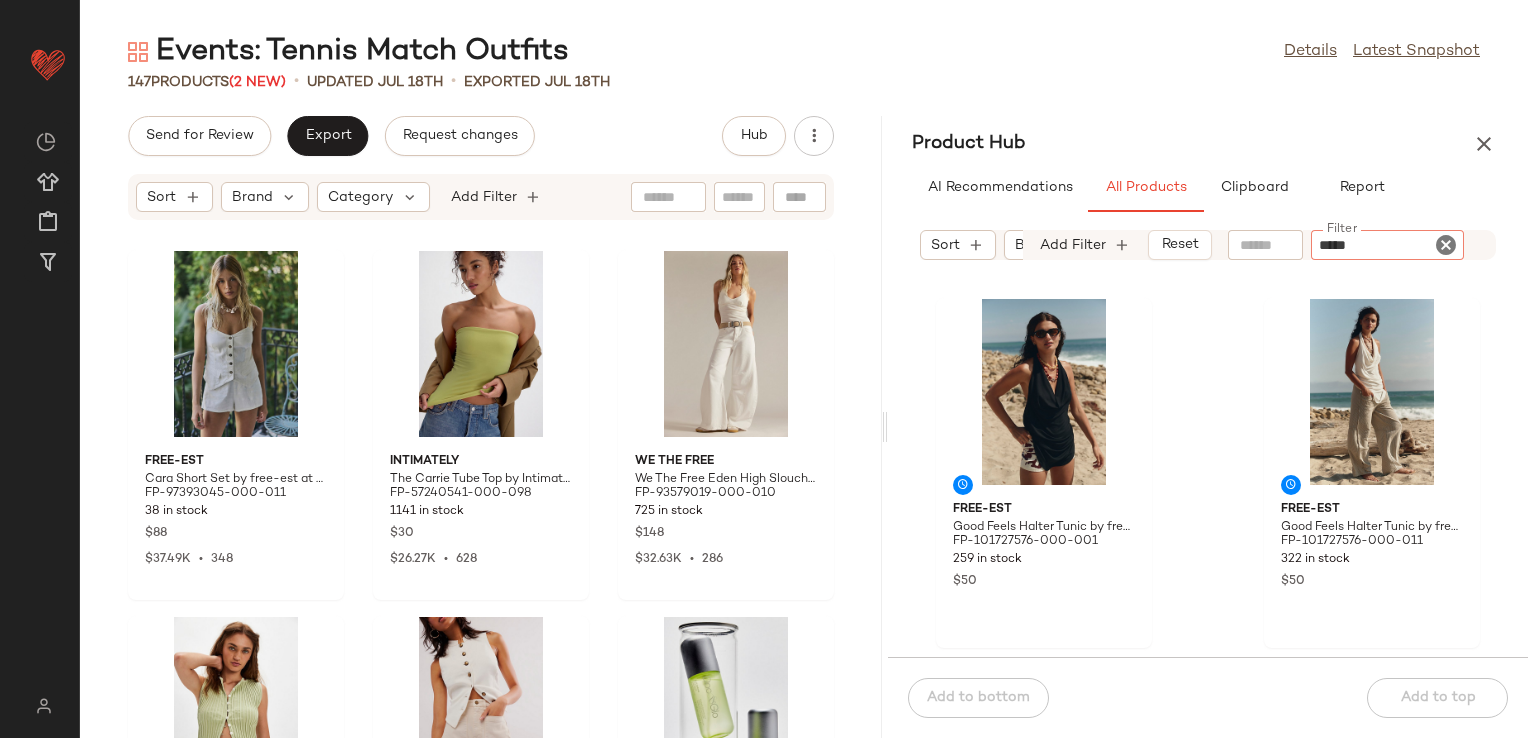 type 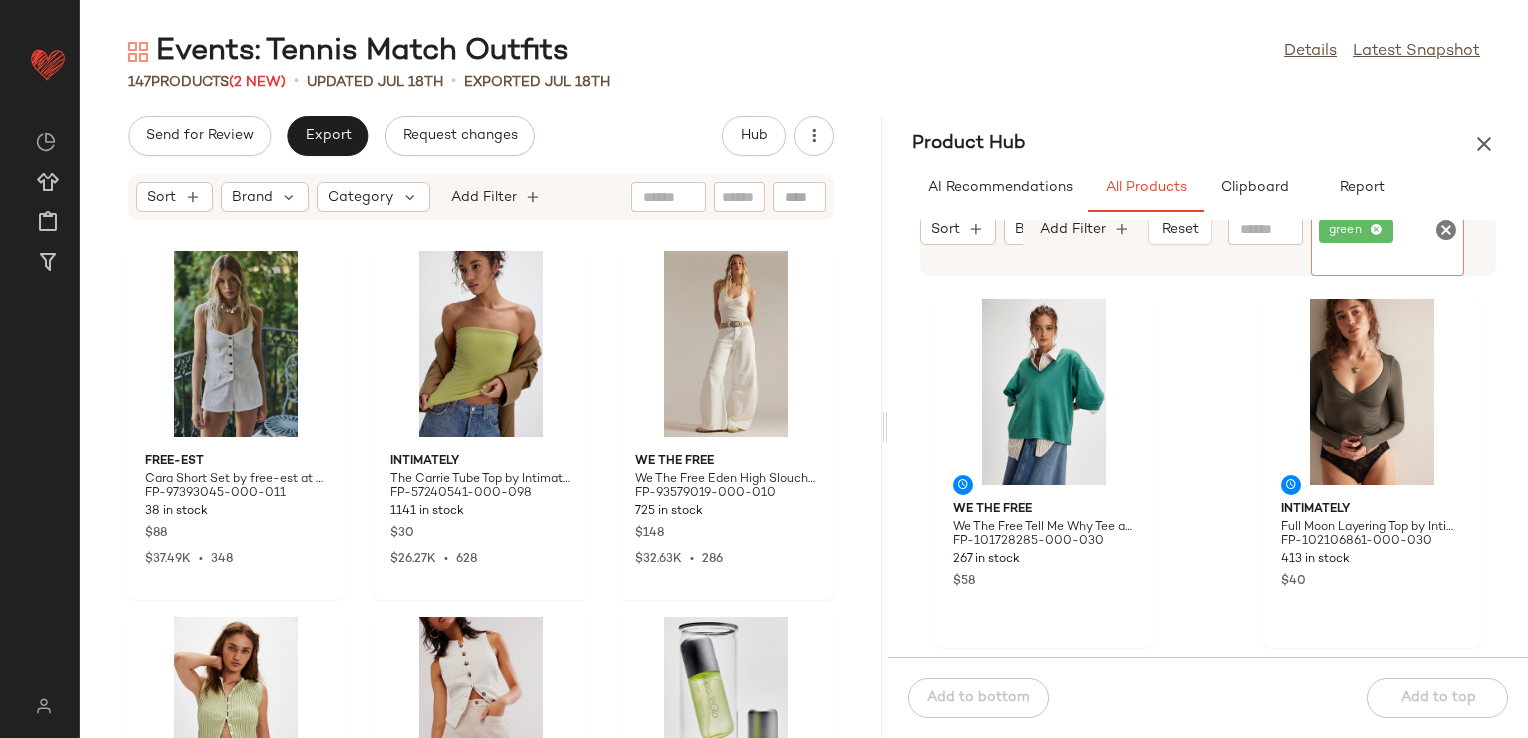 click on "We The Free We The Free Tell Me Why Tee at Free People in Green, Size: L FP-101728285-000-030 267 in stock $58 Intimately Full Moon Layering Top by Intimately at Free People in Green, Size: L FP-102106861-000-030 413 in stock $40 Free People Tilly Vest Jacket by Free People in Green, Size: XS FP-92461581-000-033 381 in stock $38 We The Free We The Free You're A Star Tee at Free People in Green, Size: XS FP-86743804-000-034 47 in stock $98 Intimately Barely There Tee by Intimately at Free People in Green, Size: S FP-102042421-000-030 299 in stock $40 We The Free We The Free Jamie Henley at Free People in Green, Size: S FP-93598514-000-238 154 in stock $58 Tropic of C Tropic of C La Plage Cropped Polo at Free People in Green, Size: XS FP-95488763-000-237 34 in stock $175 We The Free We The Free Lola Tank Top at Free People in Green, Size: S FP-101162337-000-030 481 in stock $48" 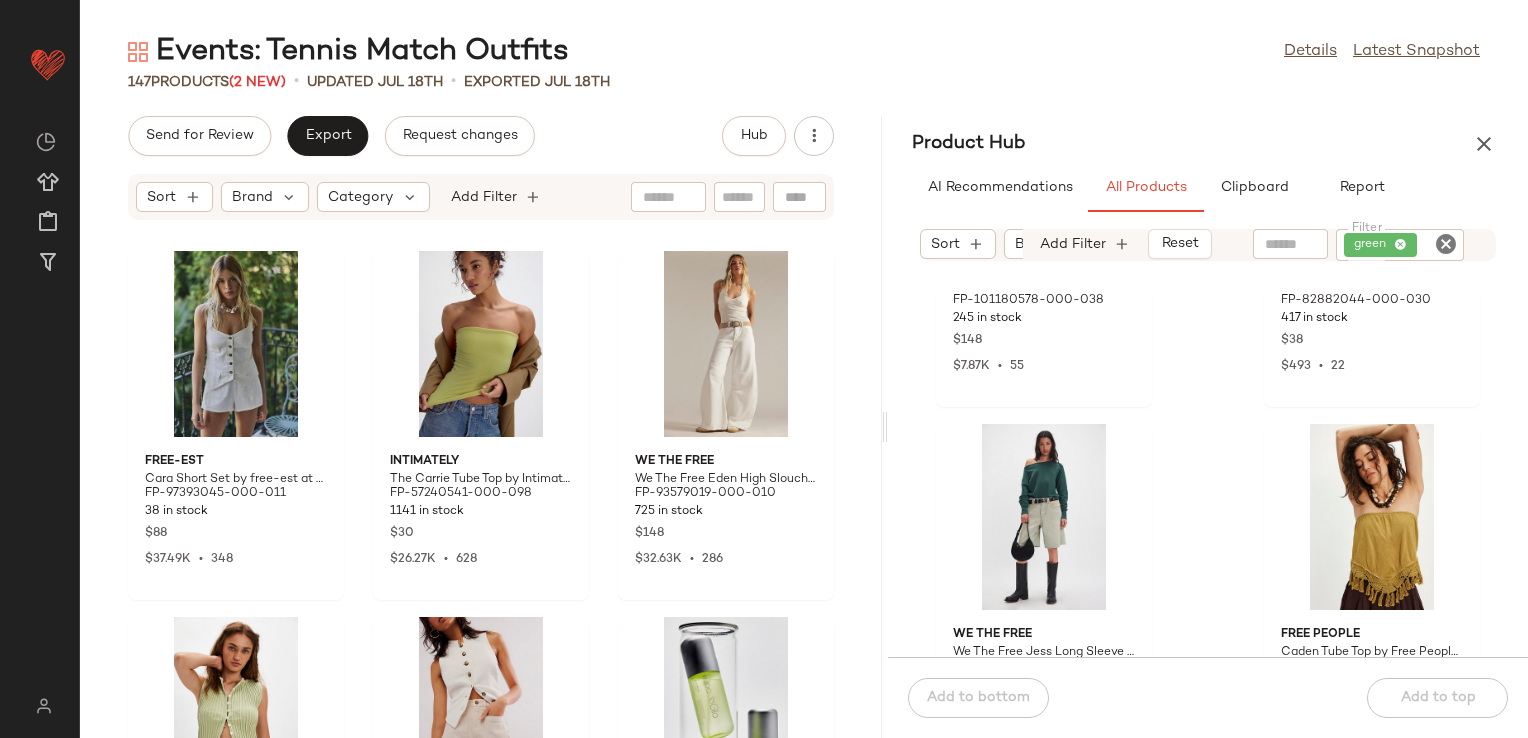 scroll, scrollTop: 5936, scrollLeft: 0, axis: vertical 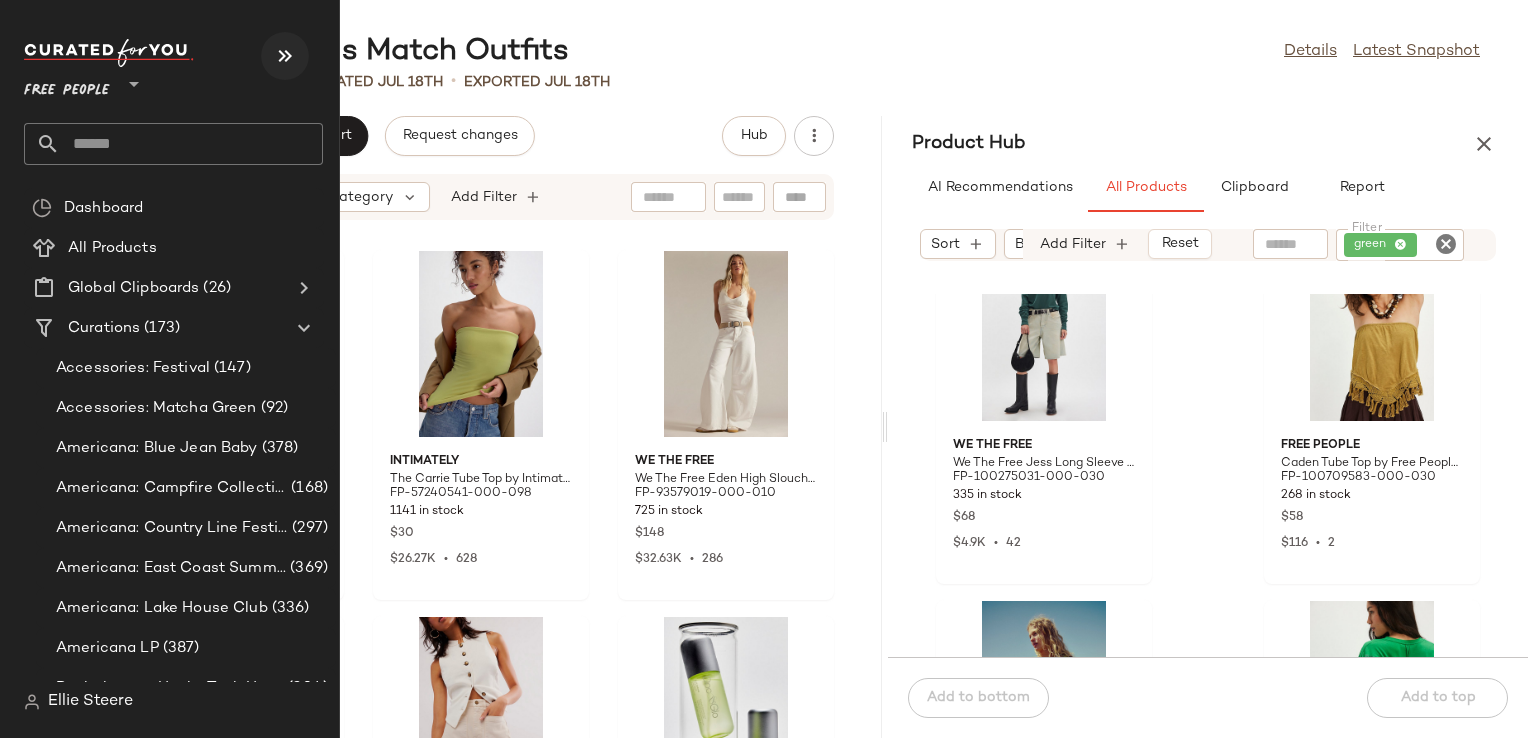 click at bounding box center [285, 56] 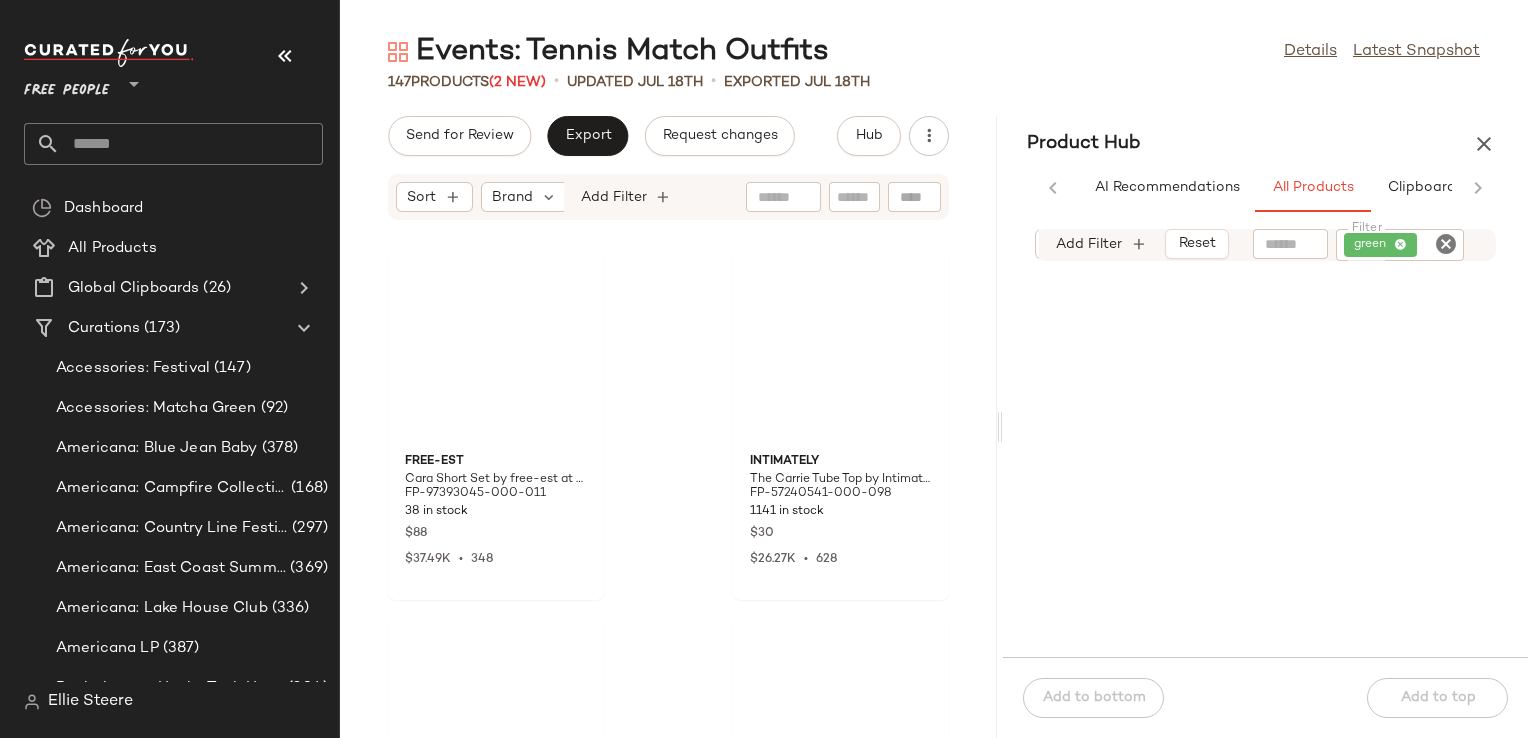 scroll, scrollTop: 11712, scrollLeft: 0, axis: vertical 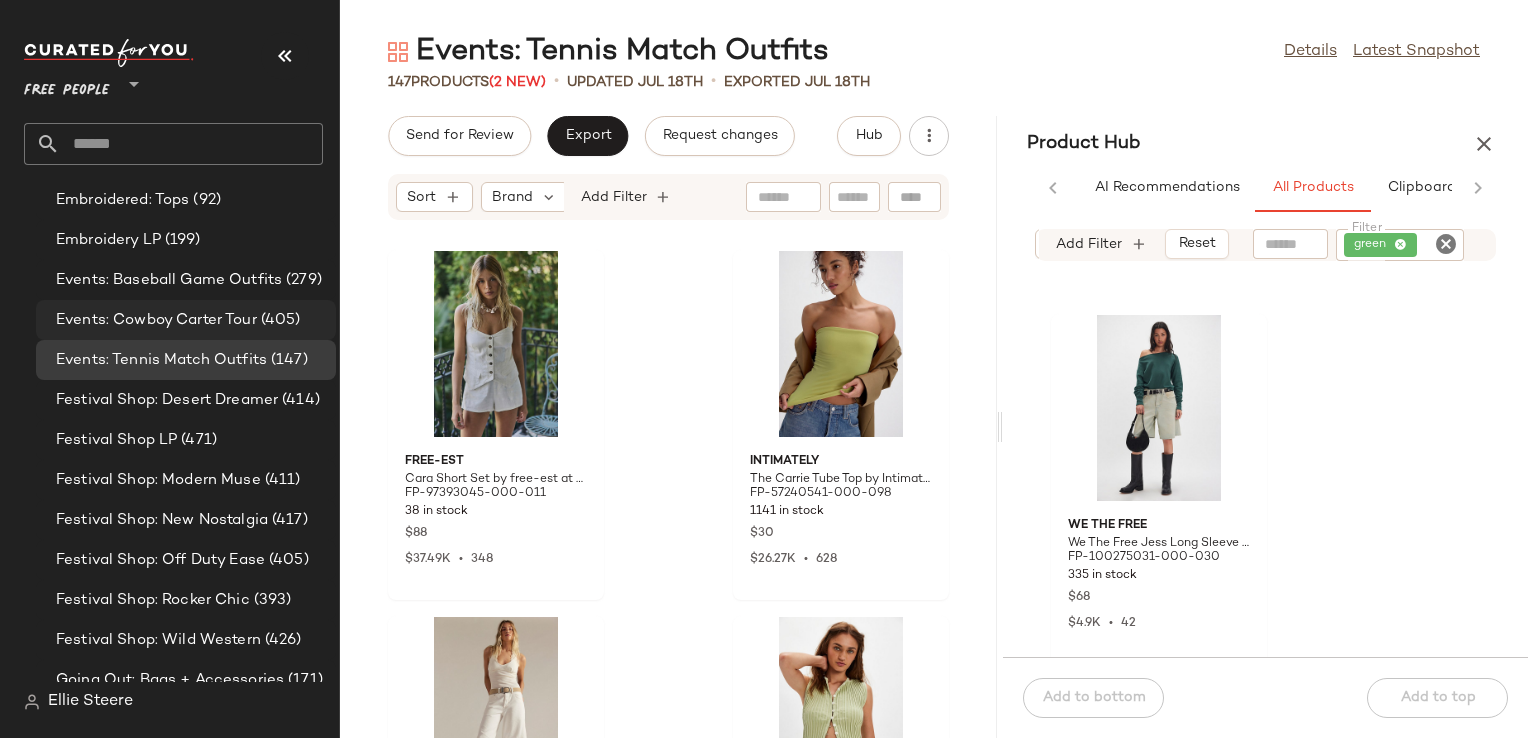 click on "Events: Cowboy Carter Tour" at bounding box center (156, 320) 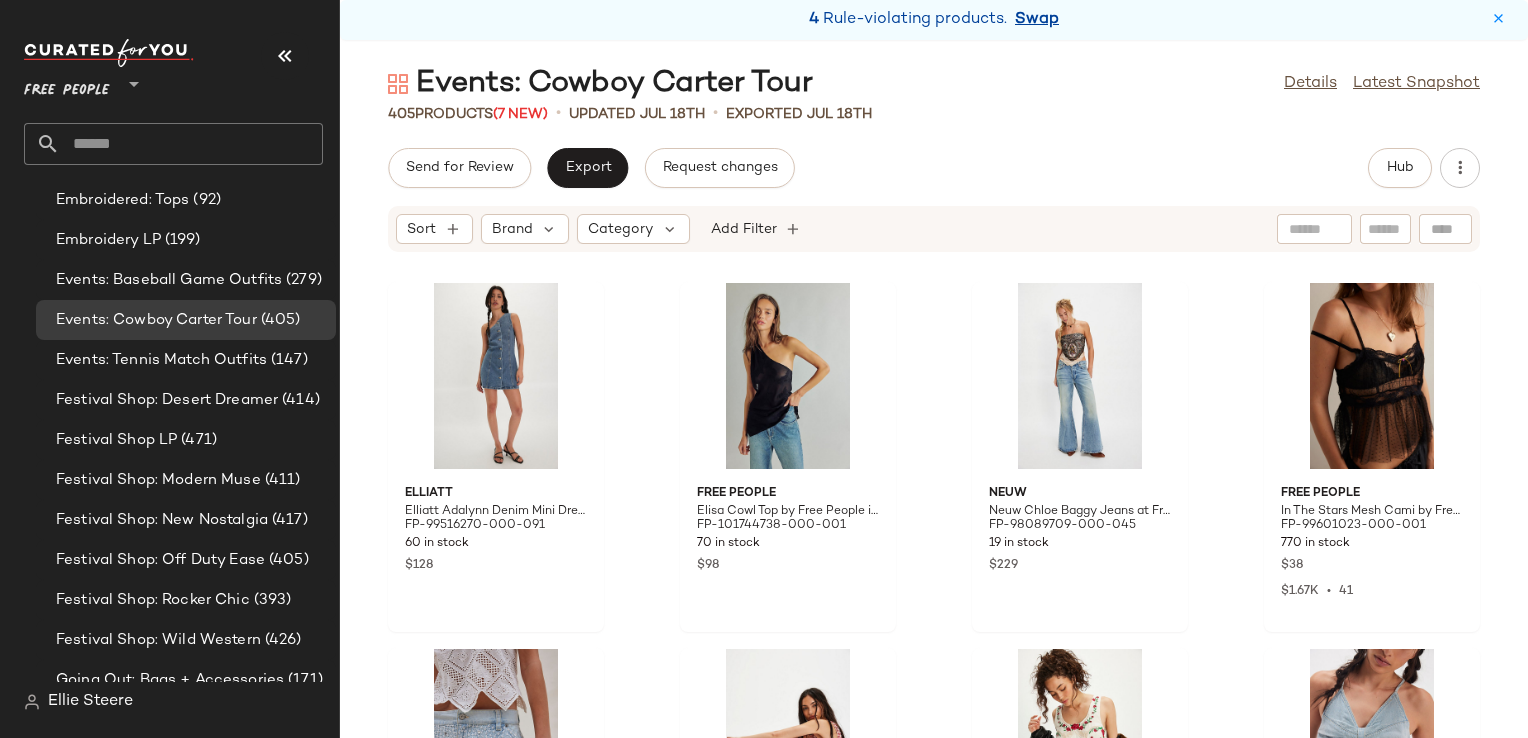 click on "Swap" at bounding box center [1037, 20] 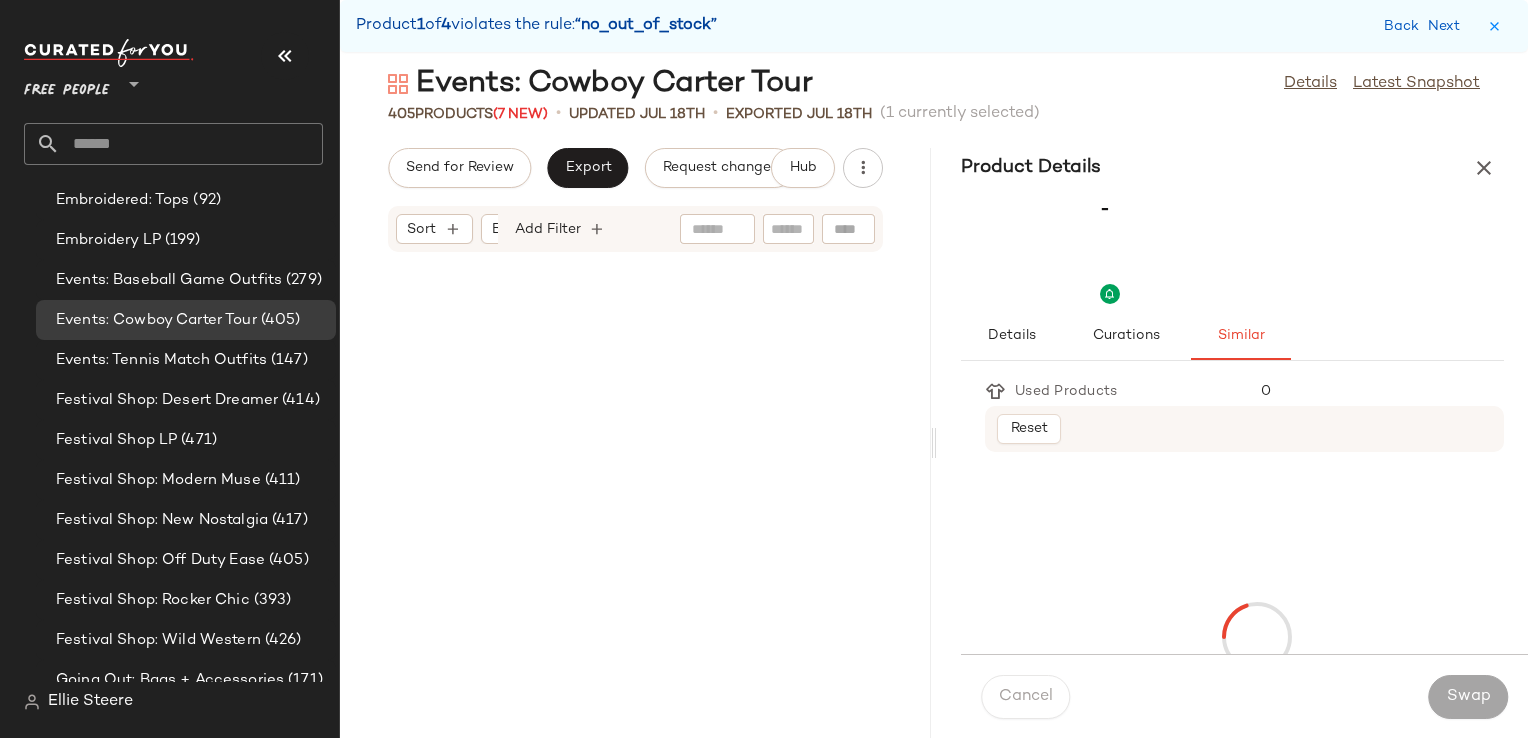 scroll, scrollTop: 9516, scrollLeft: 0, axis: vertical 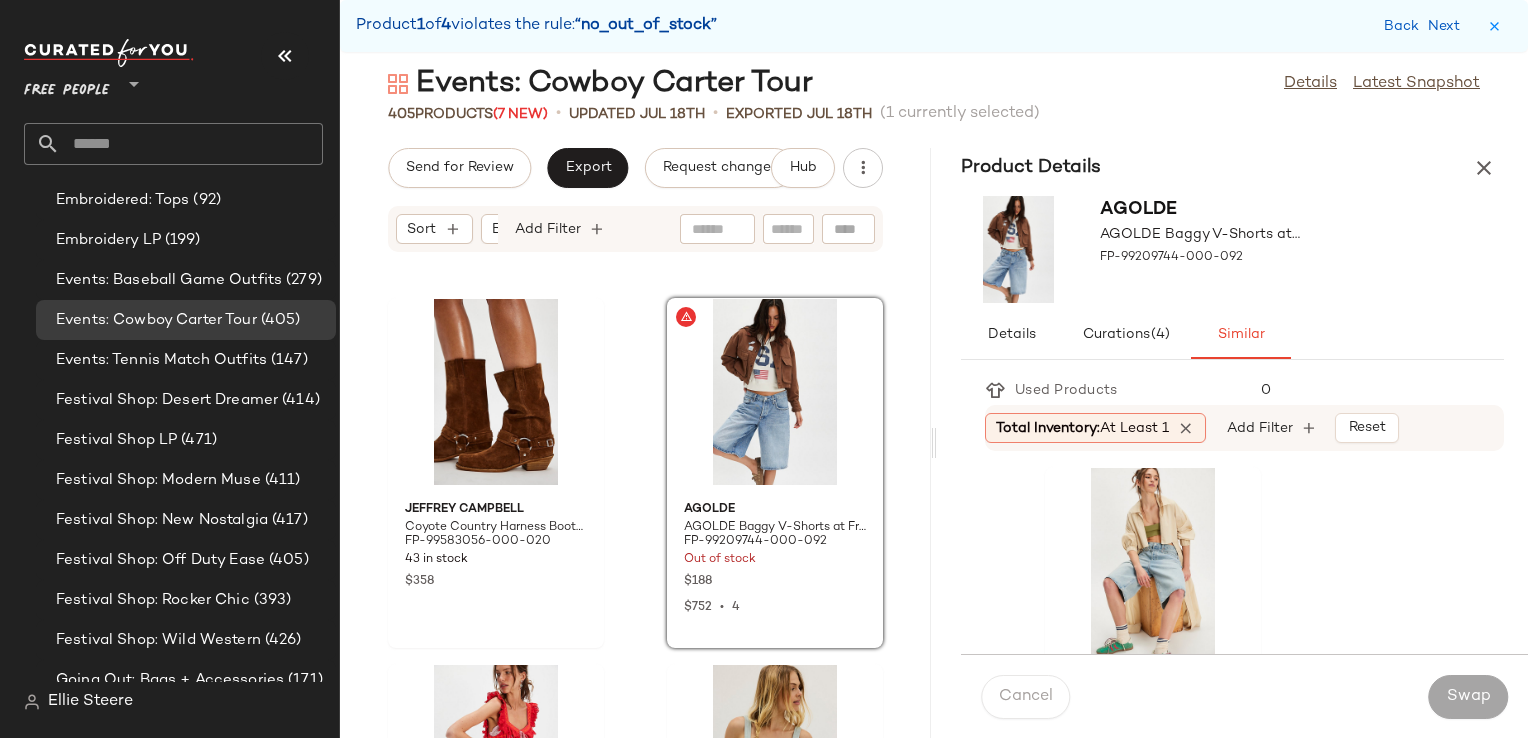 click on "AGOLDE AGOLDE Emmi Shorts at Free People in Blue, Size: 31 FP-96440847-000-048 44 in stock $130 $198 Sale APPARIS APPARIS Indo Sans Leather Jacket at Free People in Tan, Size: XS FP-97241087-000-020 22 in stock $200 $345 Sale $799  •  2 Levi's Levi's 90s Trucker Jacket at Free People in Blue, Size: XS FP-92952563-000-093 9 in stock $98 Lee Lee Cropped Chore Jacket at Free People in Light Wash, Size: M FP-93594489-000-092 39 in stock $118 $236  •  2 AGOLDE AGOLDE ‘90s Jeans at Free People in Light Wash, Size: 25 FP-52309580-000-044 37 in stock $268 $2.1K  •  4 Found Found York Varsity Patch Collared Cardigan at Free People in White, Size: XS FP-95330080-000-011 8 in stock $190 $190  •  1 Timberland Timberland Stone Street Buckle Shoes Shoe at Free People in Brown, Size: US 6 FP-98541956-000-025 11 in stock $130 EDWIN EDWIN Kadence Straight-Leg Jeans at Free People in Medium Wash, Size: 24 FP-99974958-000-048 20 in stock $198 Levi's Levi's Low Loose Jeans at Free People in Light Wash, Size: 30 $108 19" 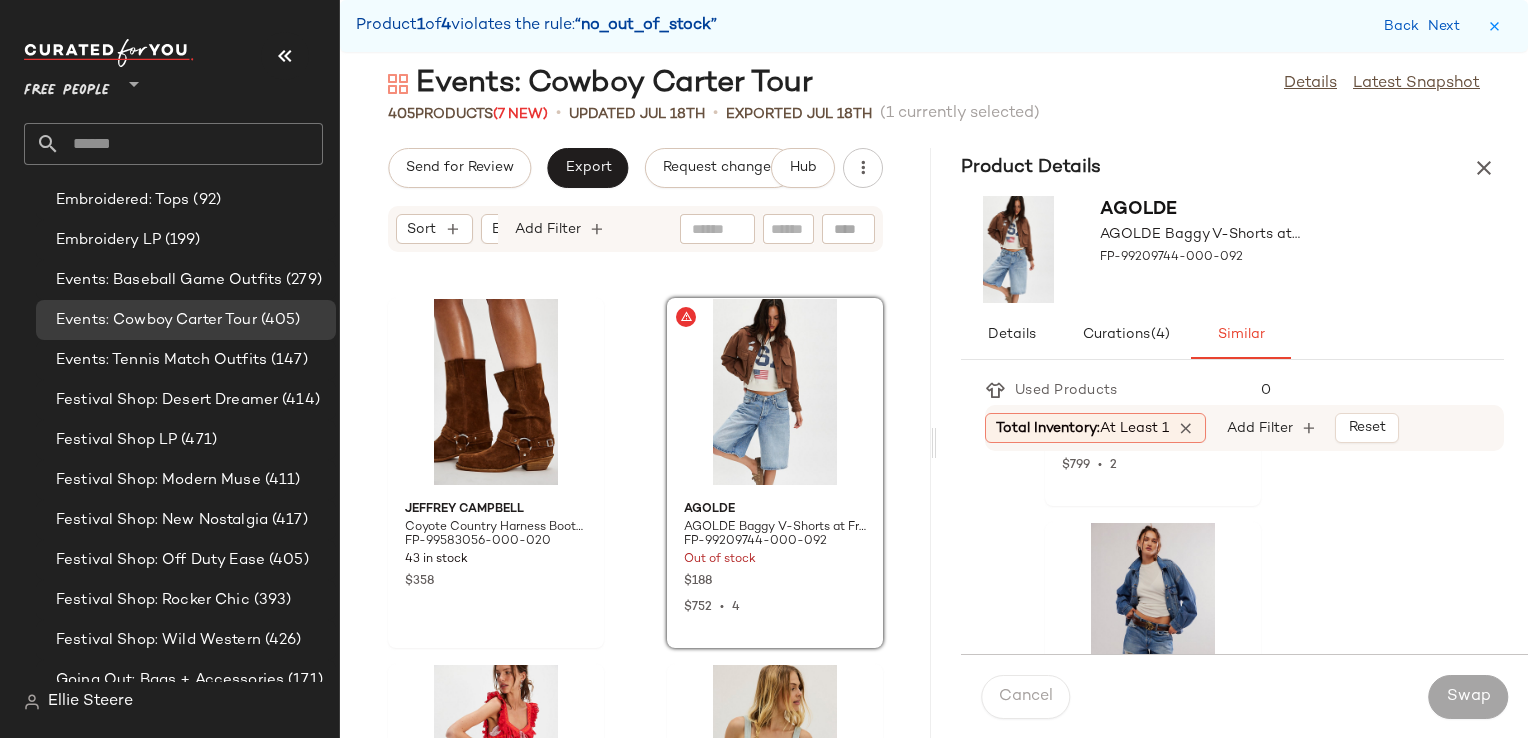scroll, scrollTop: 680, scrollLeft: 0, axis: vertical 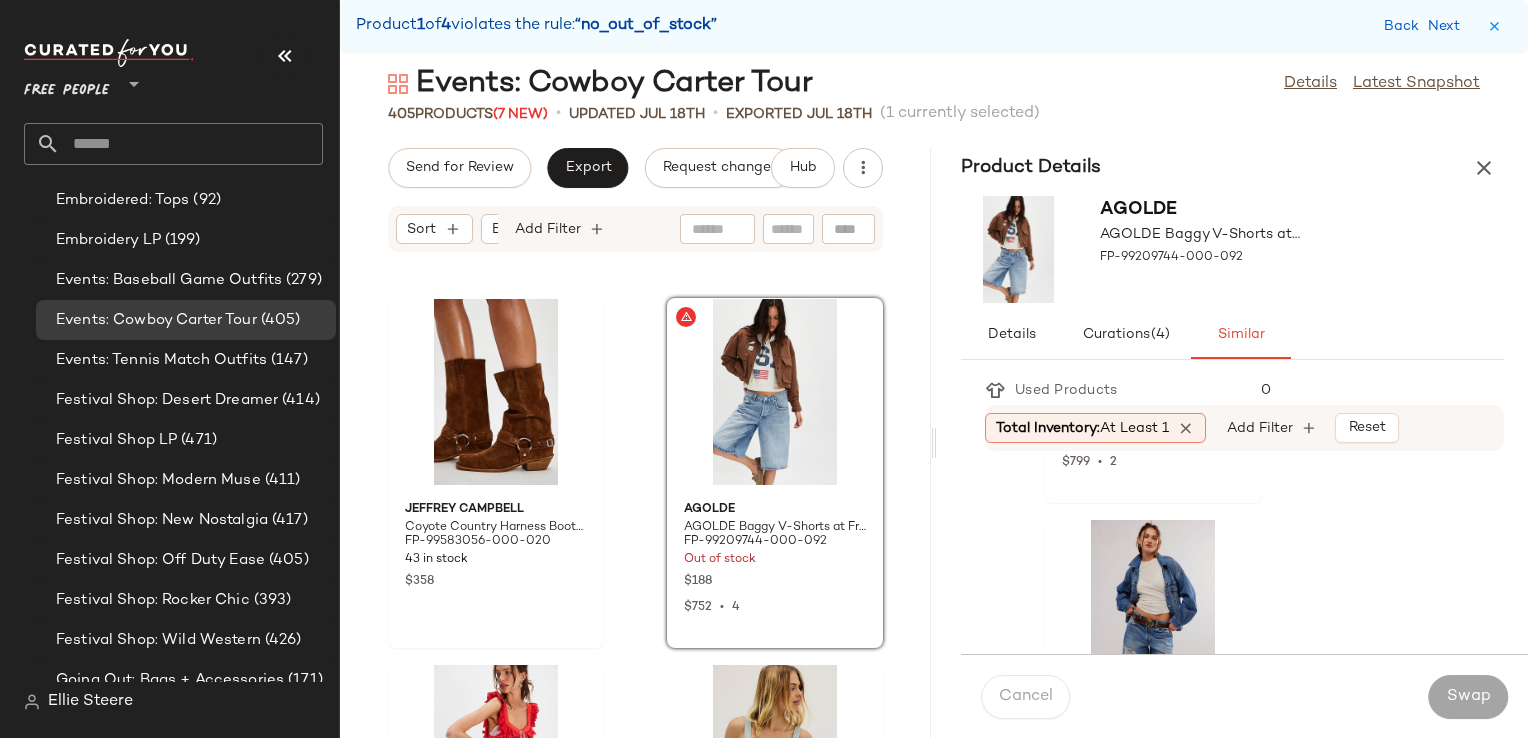 click on "Events: Cowboy Carter Tour  Details   Latest Snapshot" 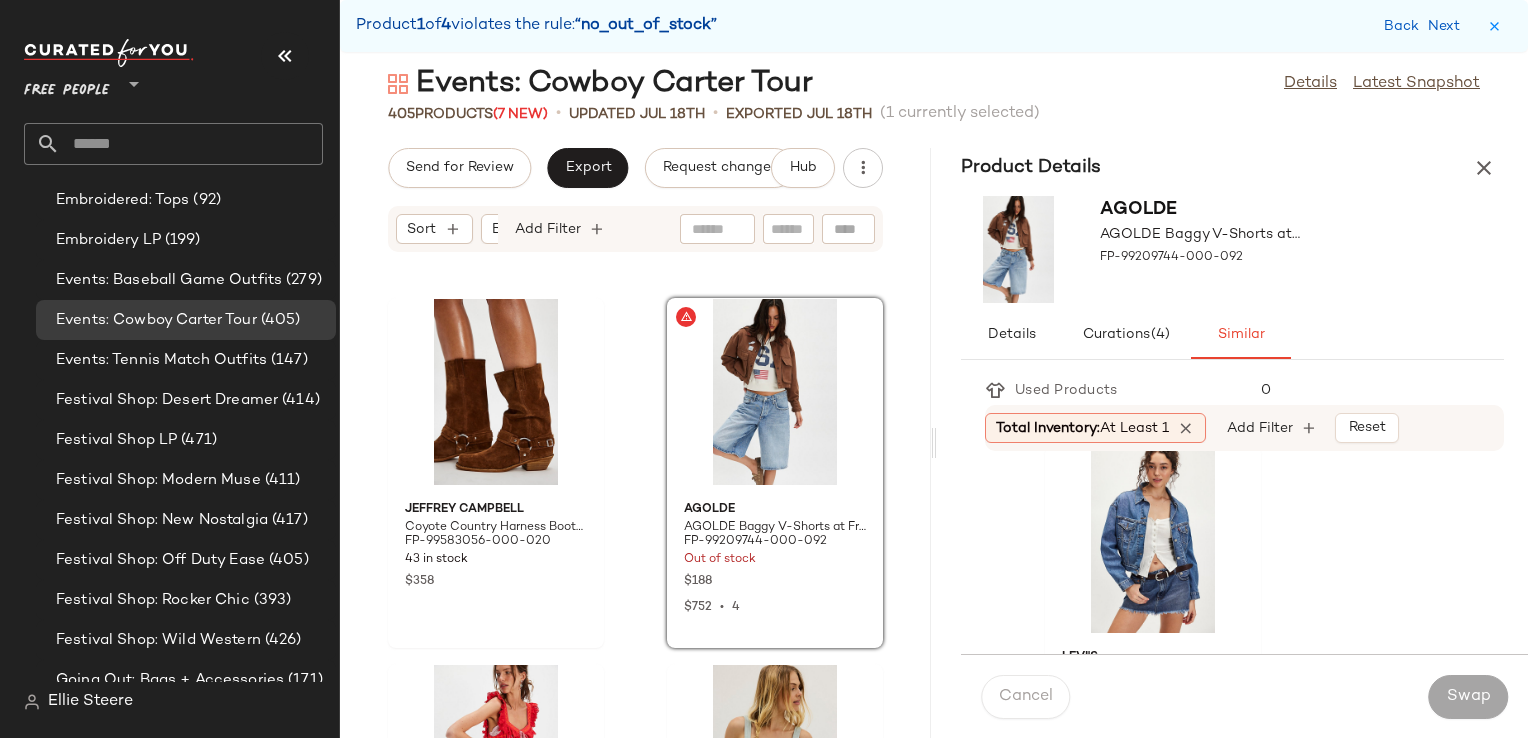 scroll, scrollTop: 3680, scrollLeft: 0, axis: vertical 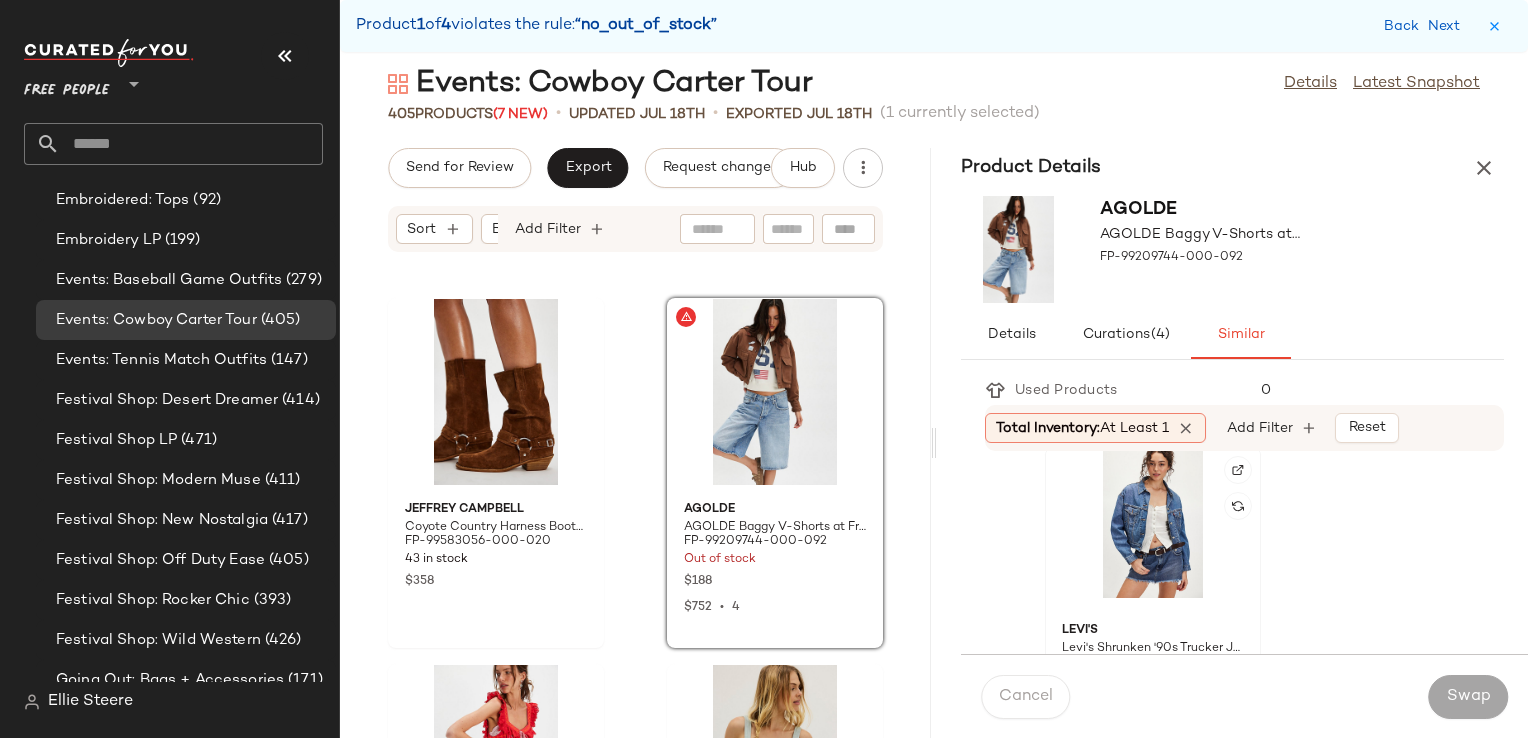 click 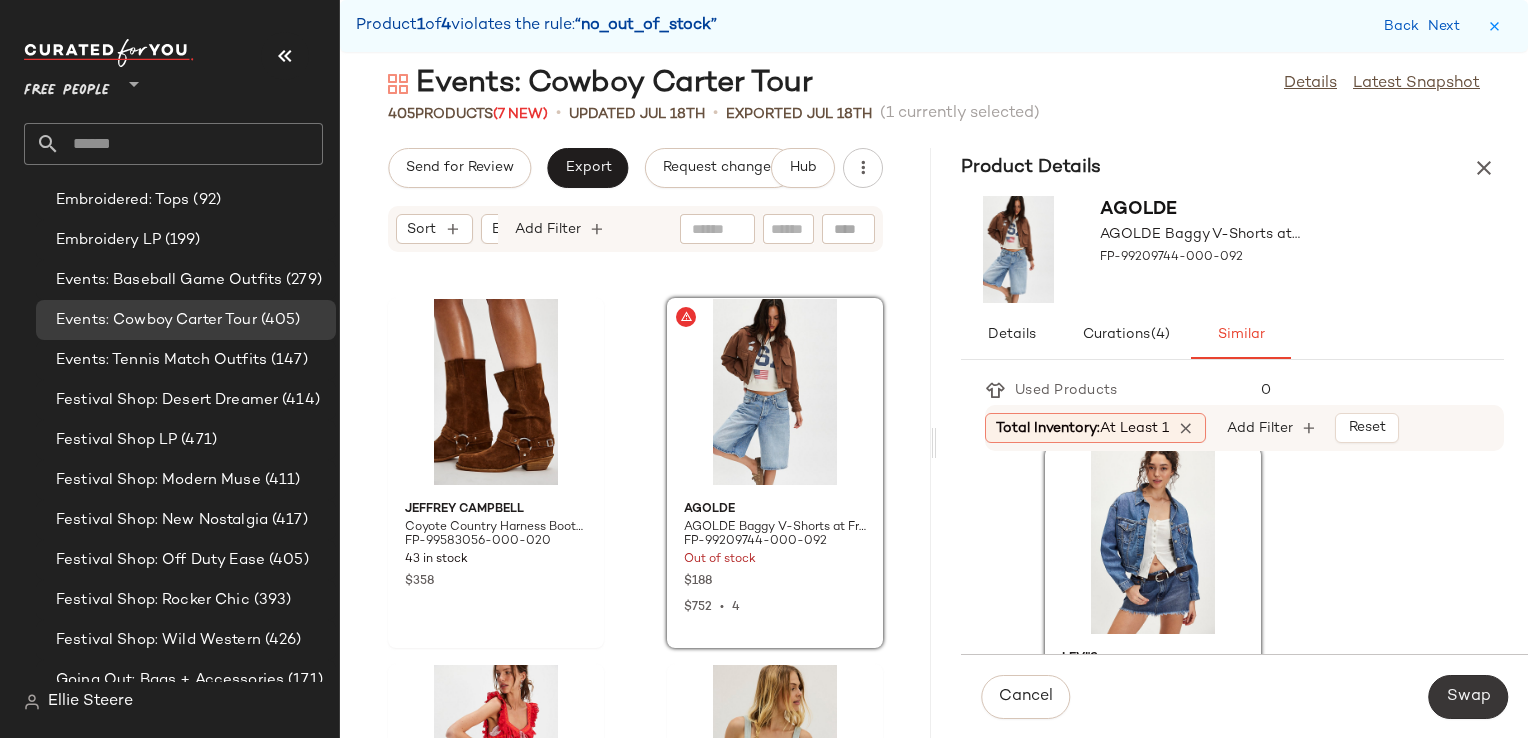 click on "Swap" 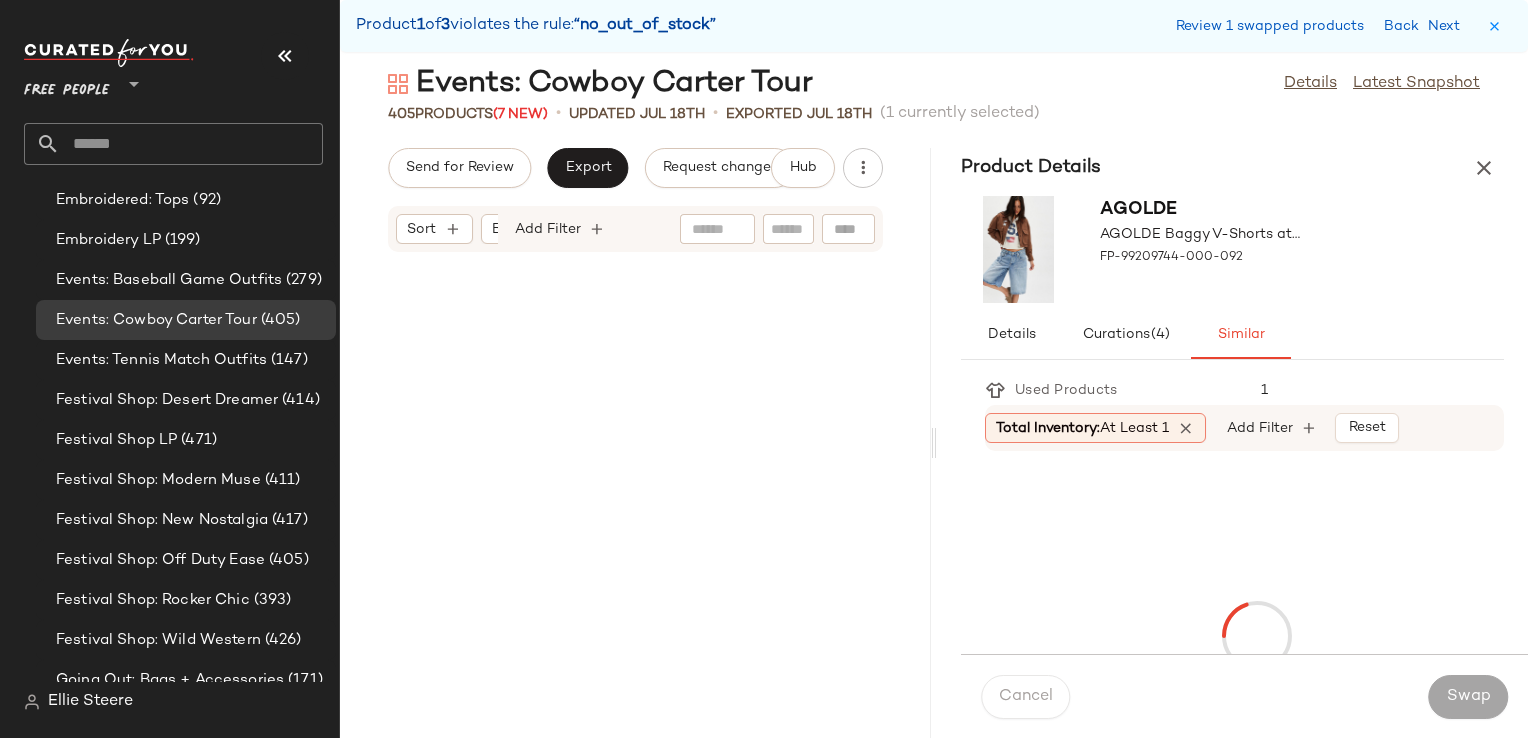scroll, scrollTop: 21594, scrollLeft: 0, axis: vertical 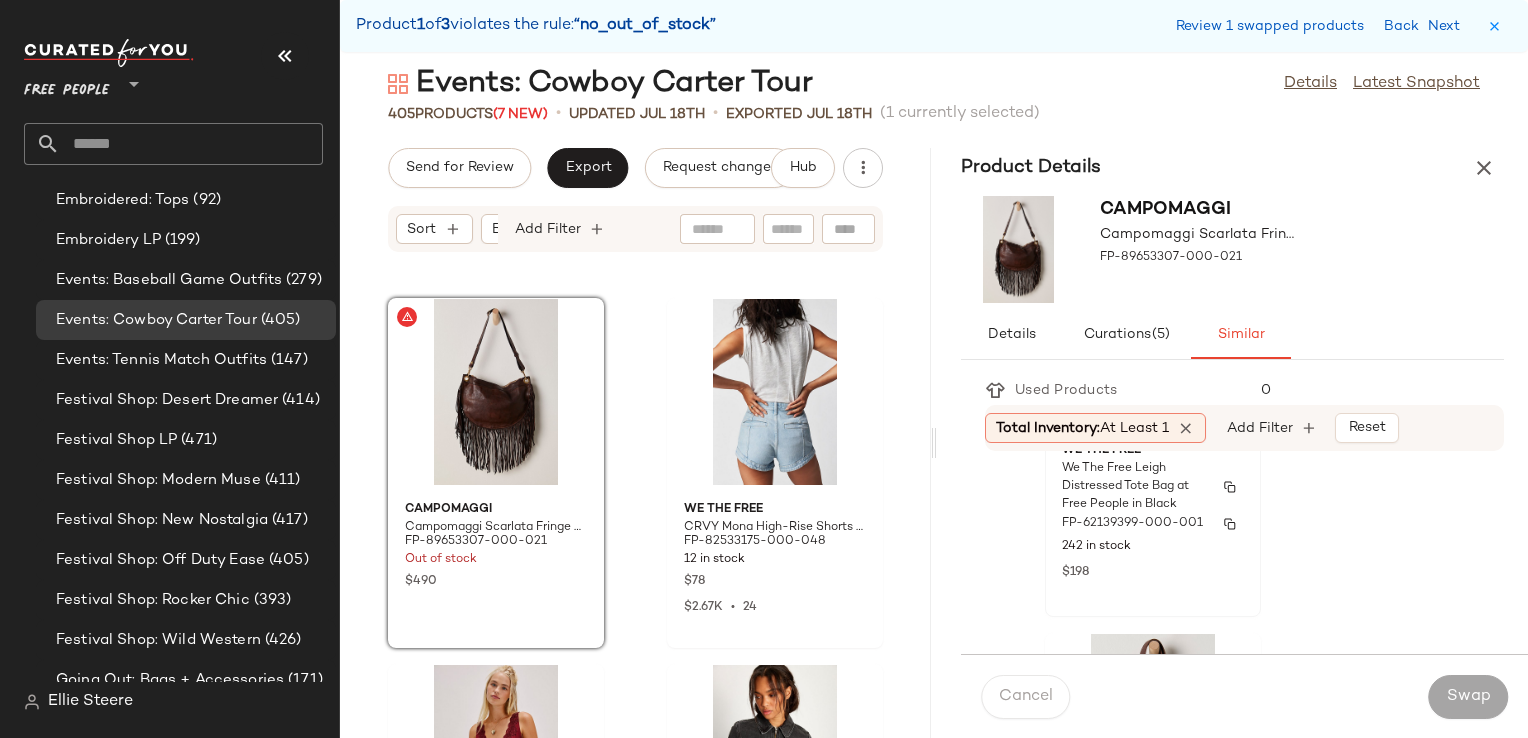 click on "FP-62139399-000-001" at bounding box center (1153, 524) 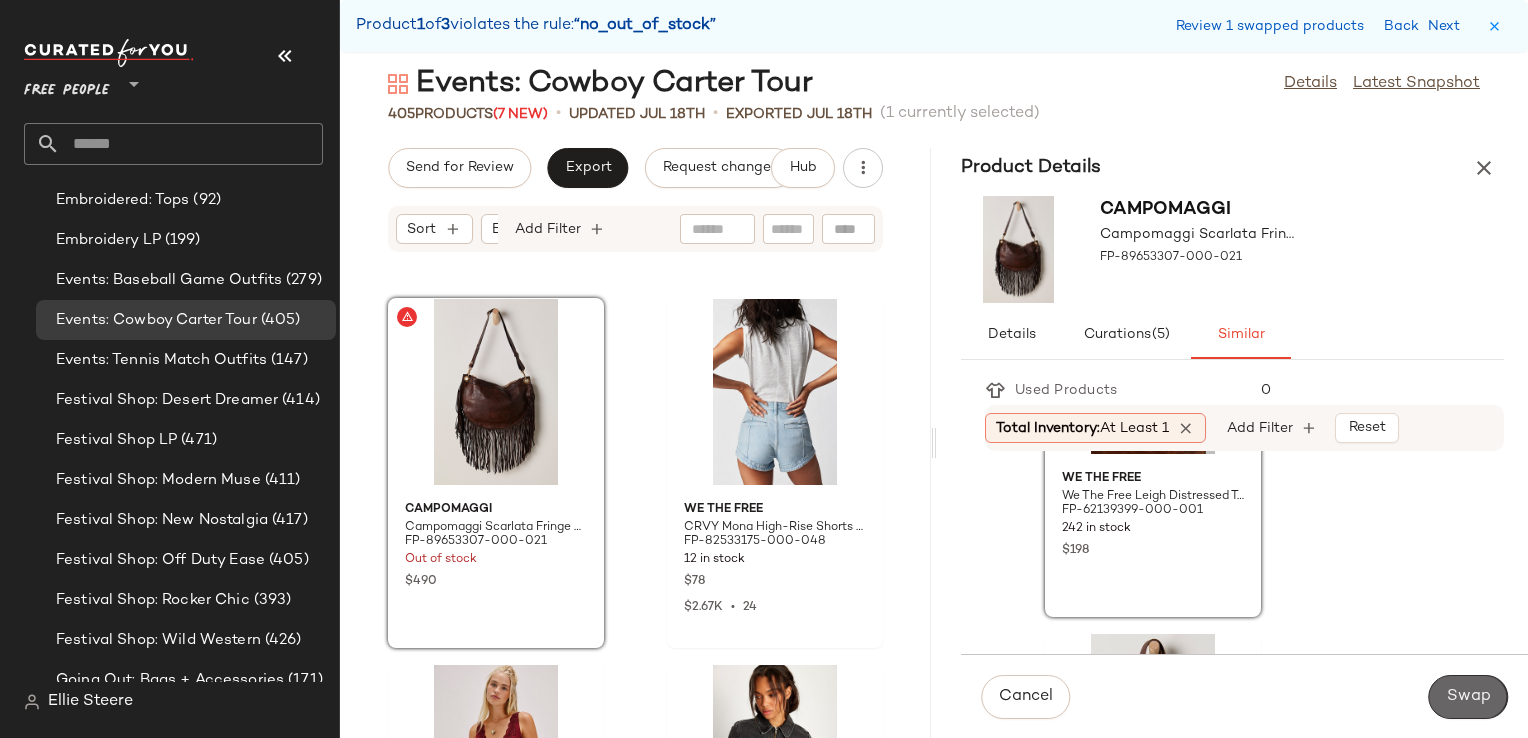 click on "Swap" 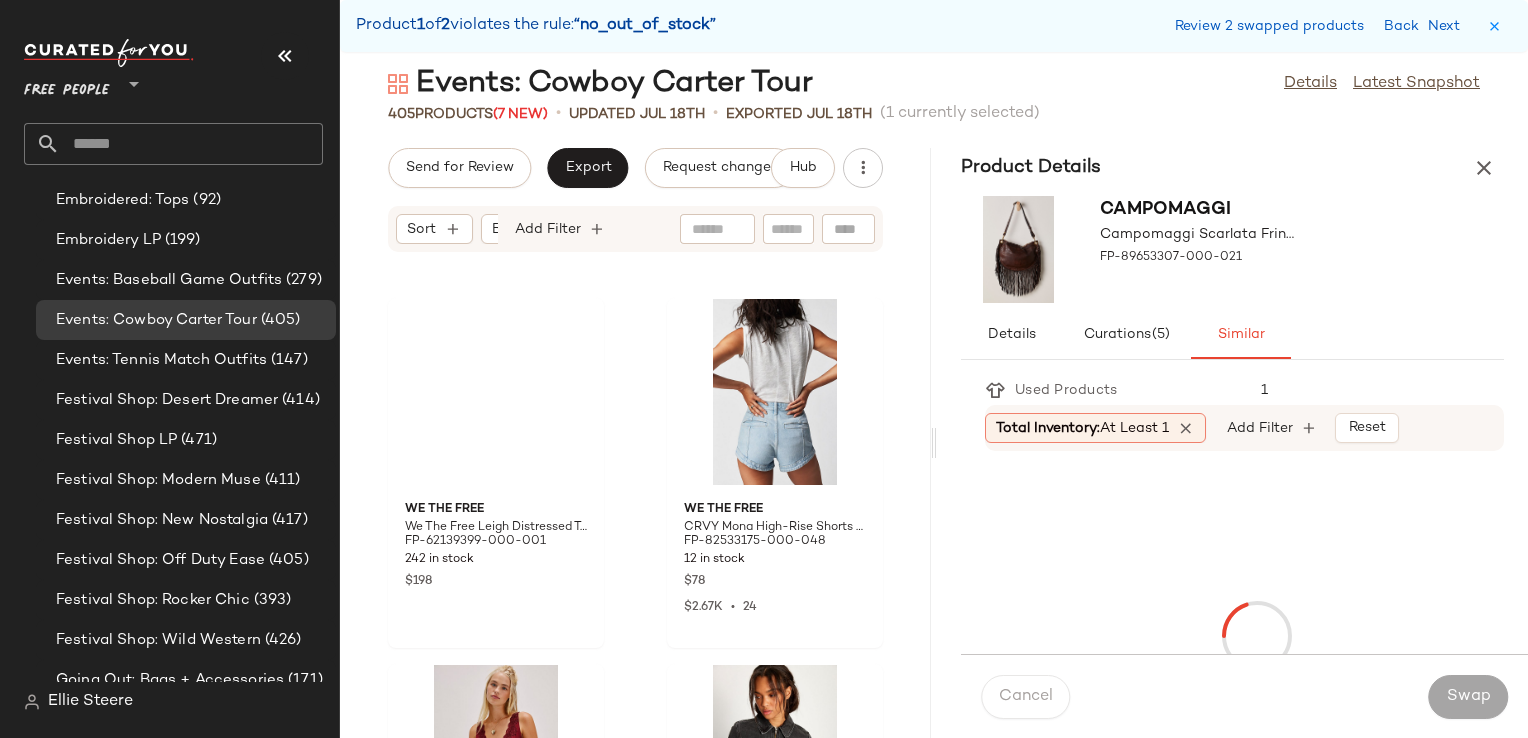 scroll, scrollTop: 30378, scrollLeft: 0, axis: vertical 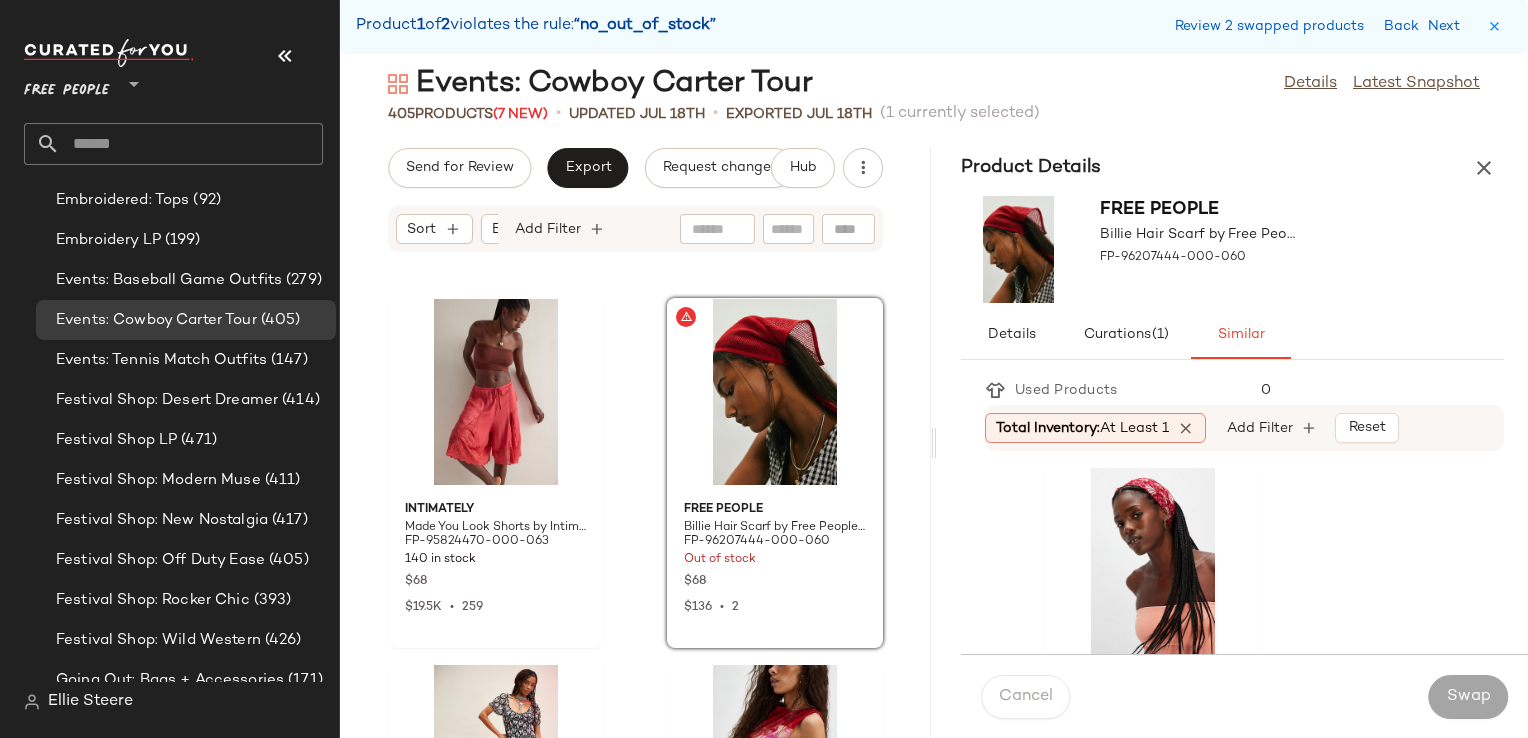 click on "Free People Billie Hair Scarf by Free People in Red FP-96207444-000-060" at bounding box center (1232, 249) 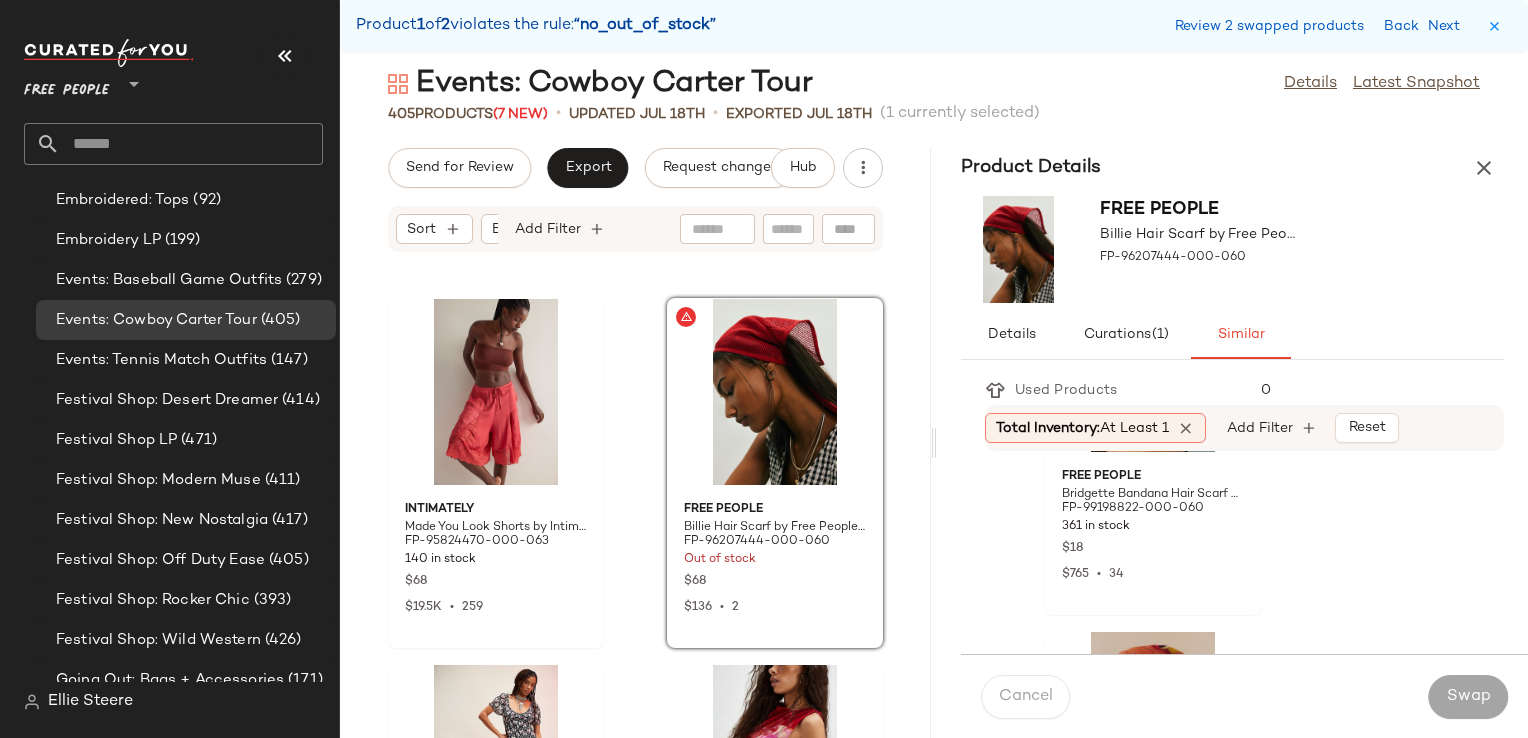 scroll, scrollTop: 1200, scrollLeft: 0, axis: vertical 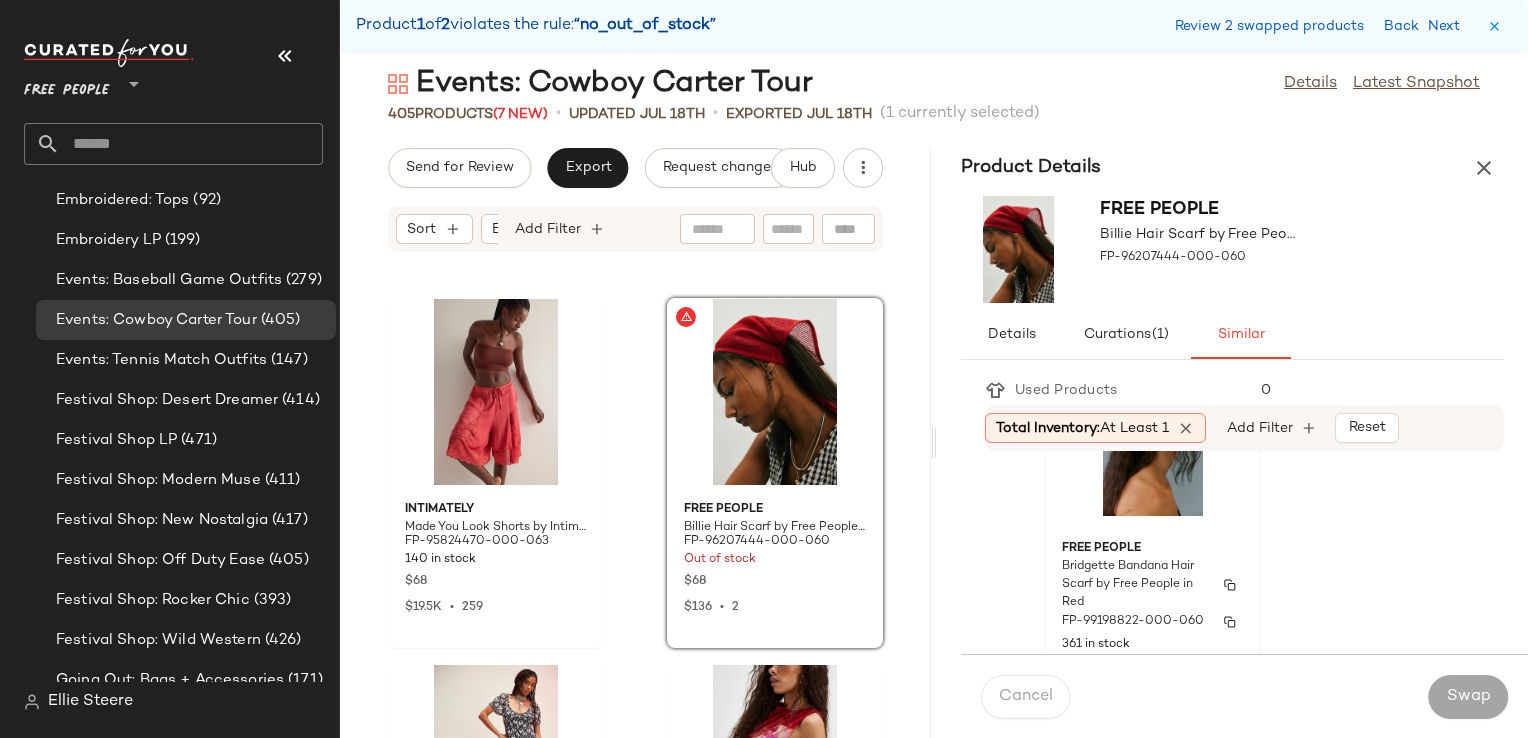 click on "Free People Bridgette Bandana Hair Scarf by Free People in Red FP-99198822-000-060 361 in stock $18 $765  •  34" 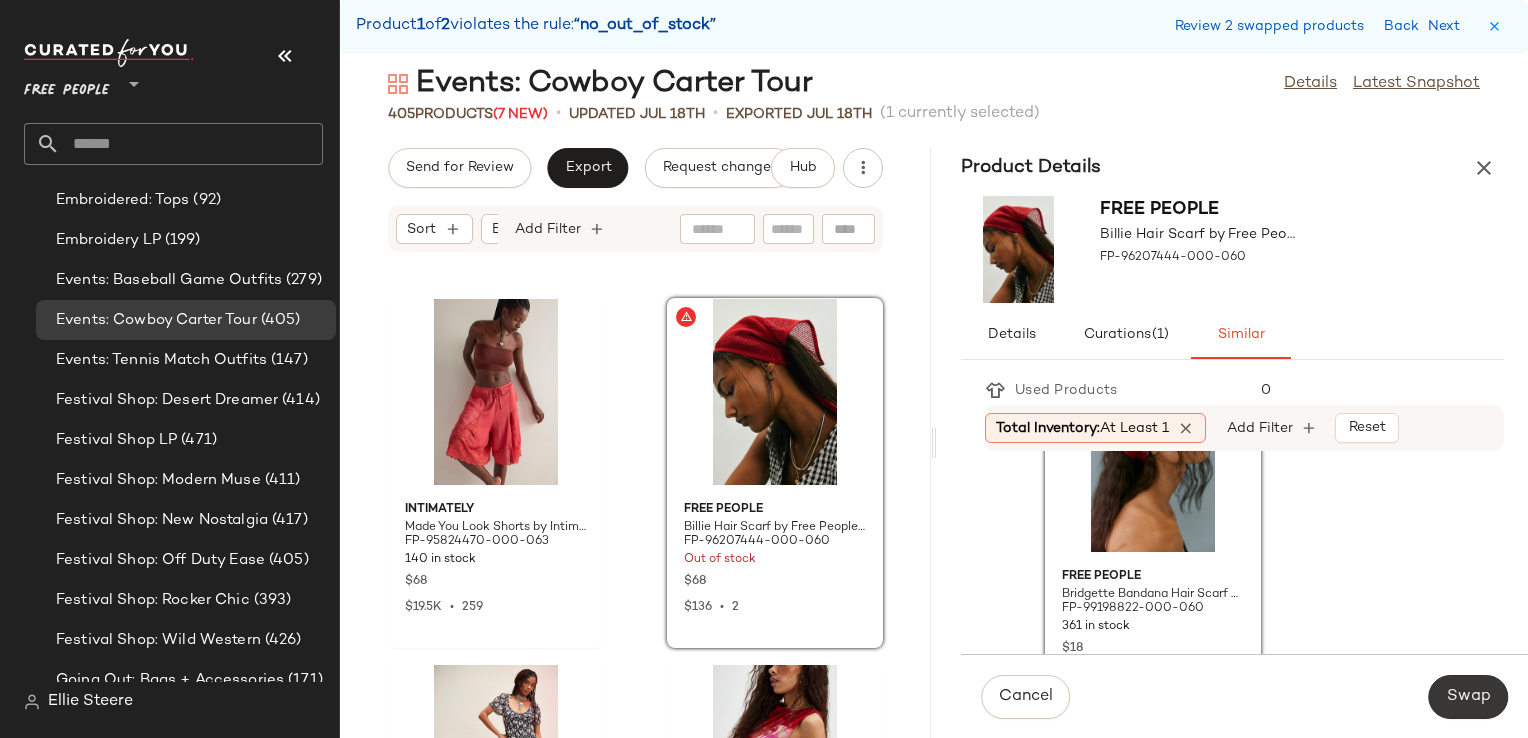click on "Swap" at bounding box center (1468, 697) 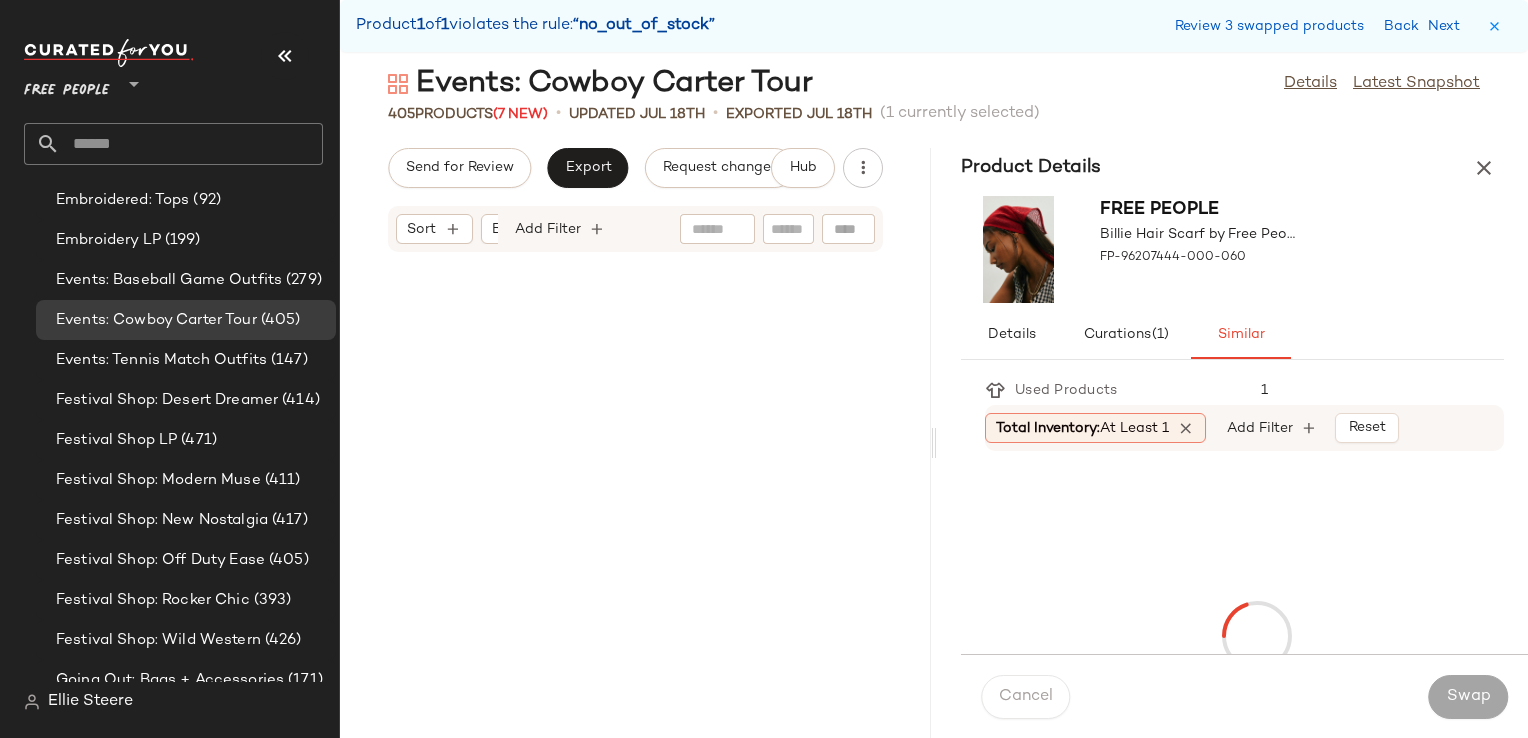 scroll, scrollTop: 49410, scrollLeft: 0, axis: vertical 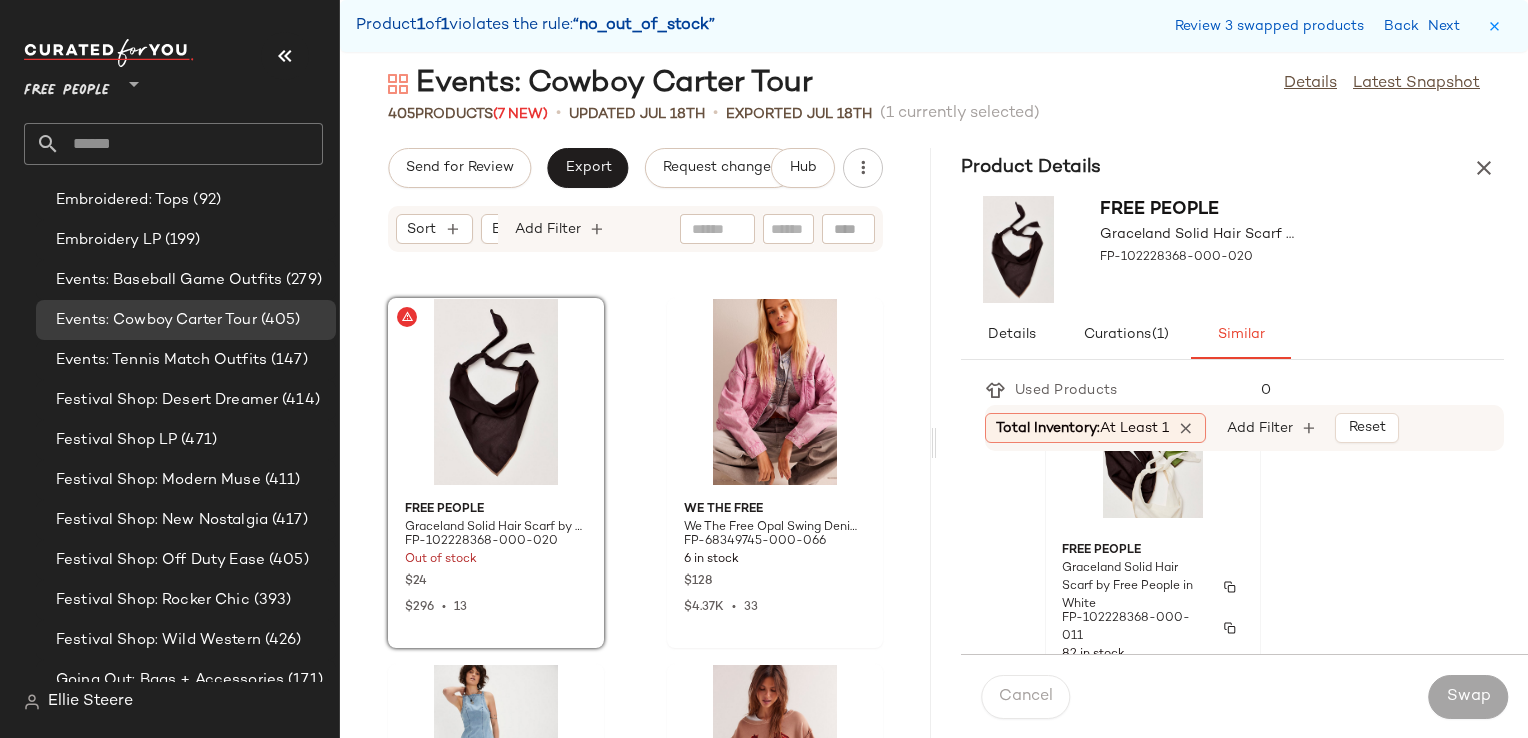 click on "Free People" at bounding box center [1153, 551] 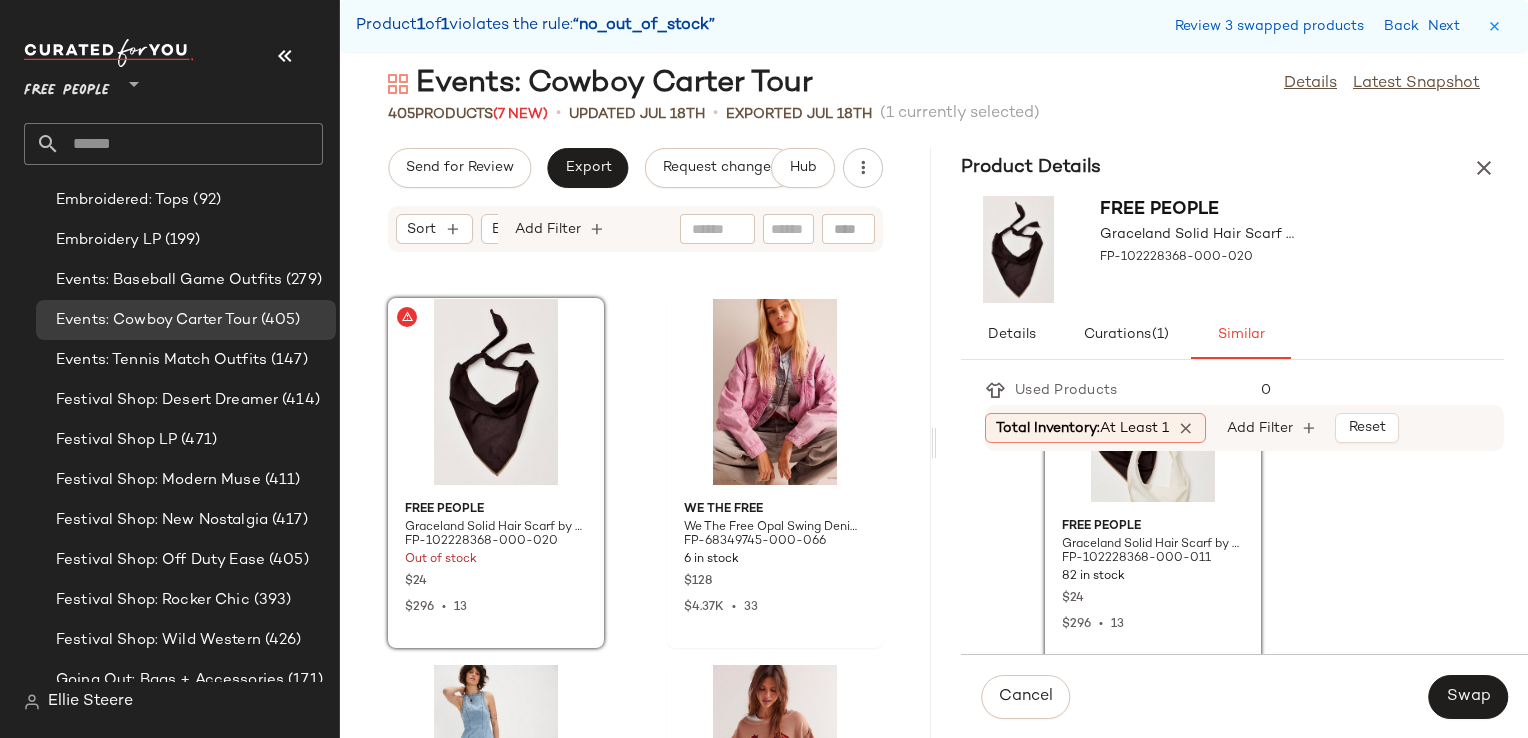 scroll, scrollTop: 200, scrollLeft: 0, axis: vertical 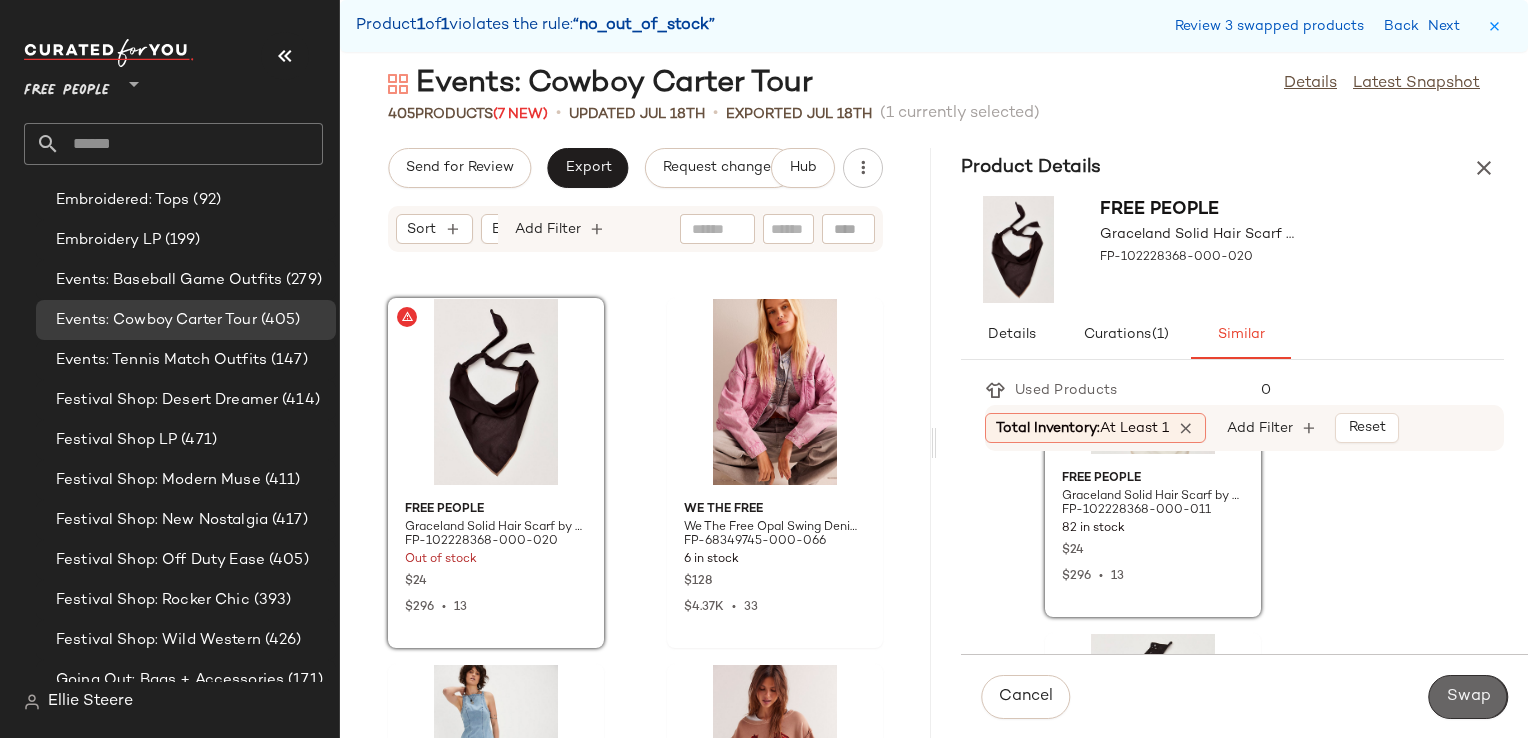 click on "Swap" at bounding box center [1468, 697] 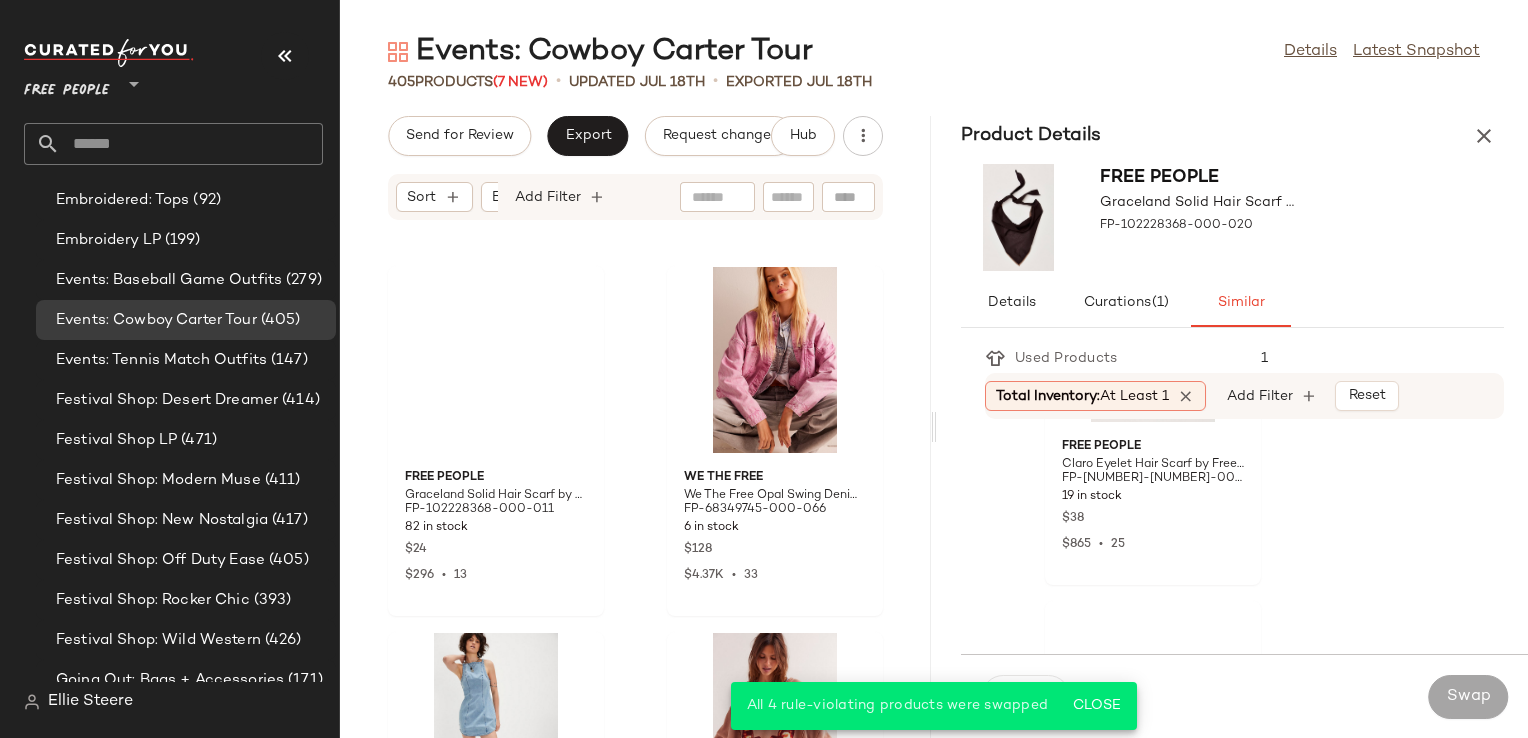 scroll, scrollTop: 0, scrollLeft: 0, axis: both 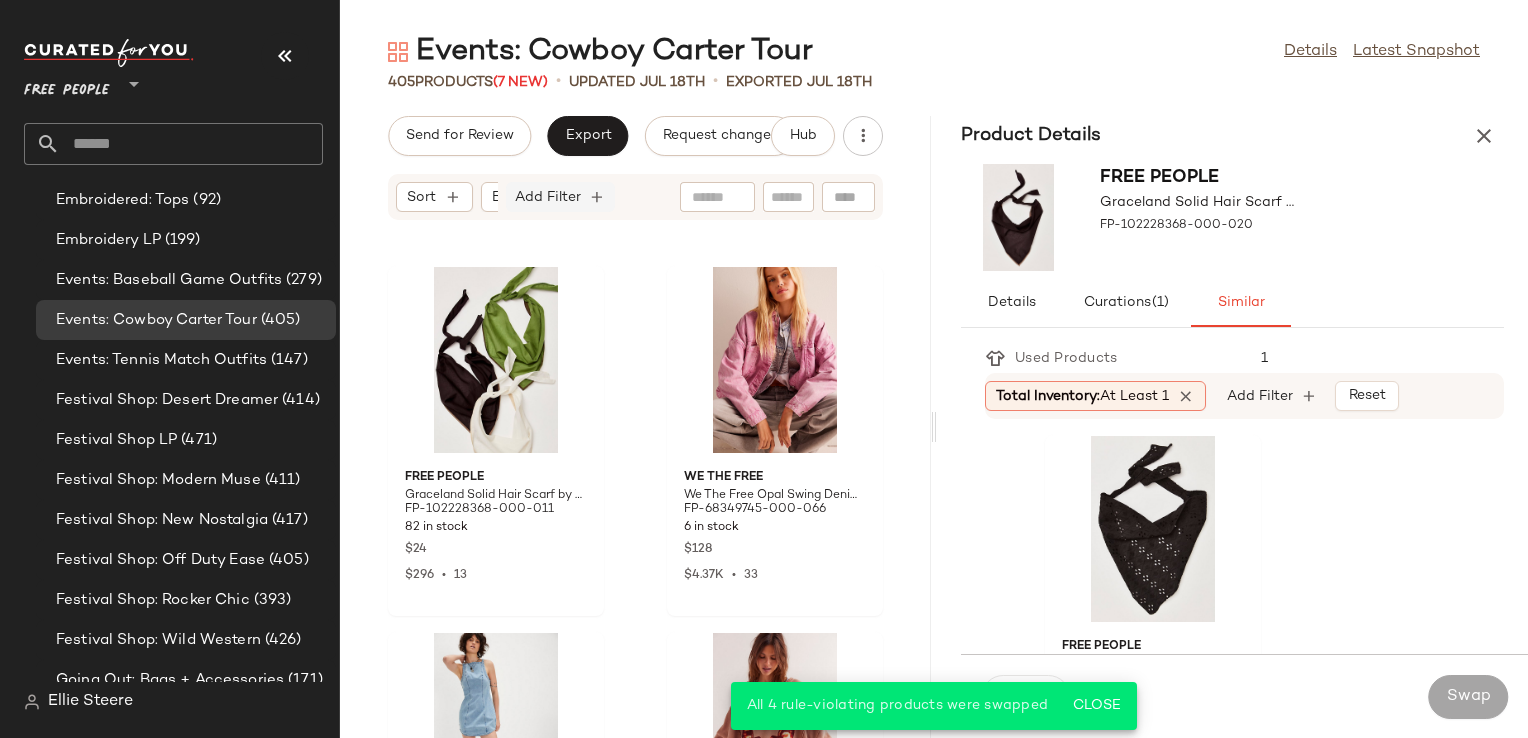 click on "Add Filter" at bounding box center (548, 197) 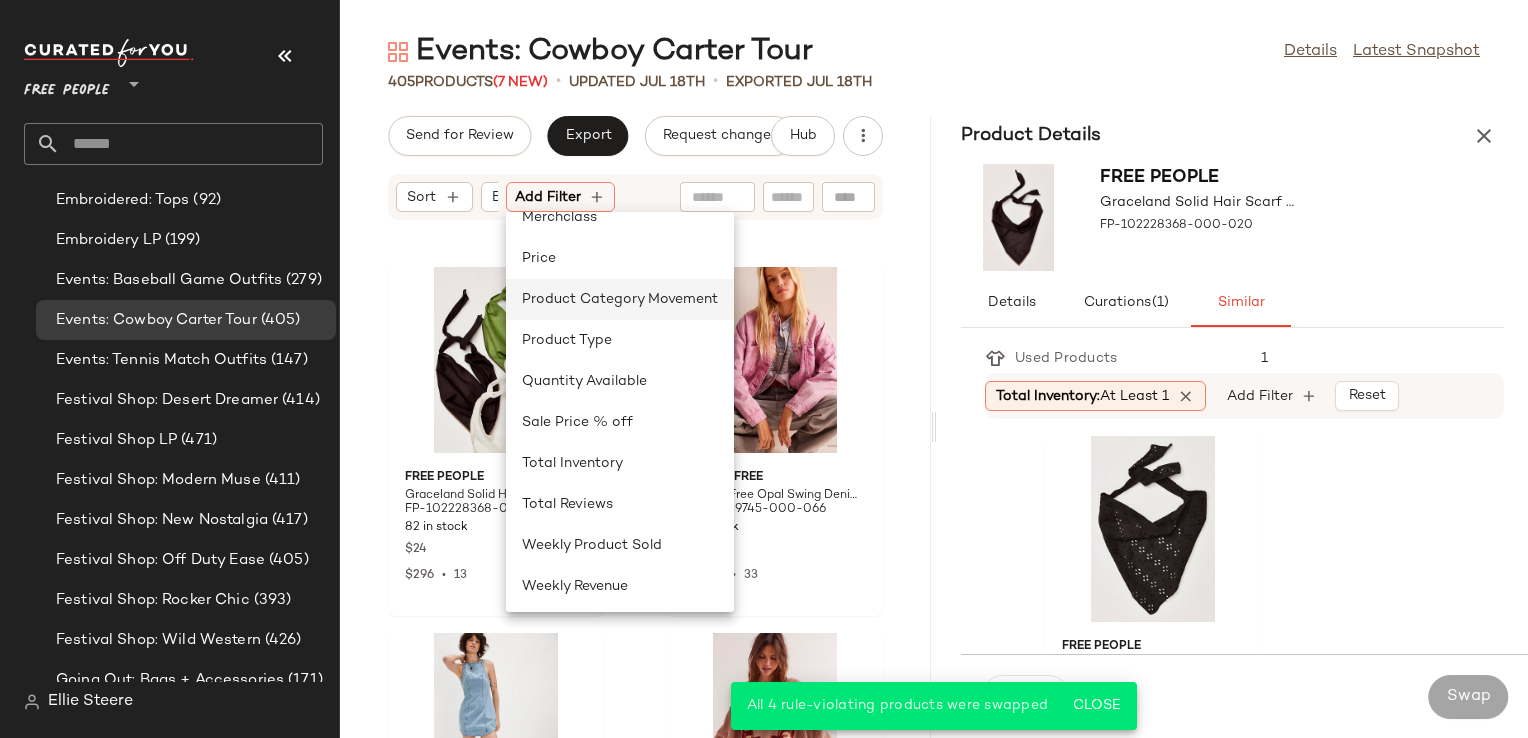 scroll, scrollTop: 600, scrollLeft: 0, axis: vertical 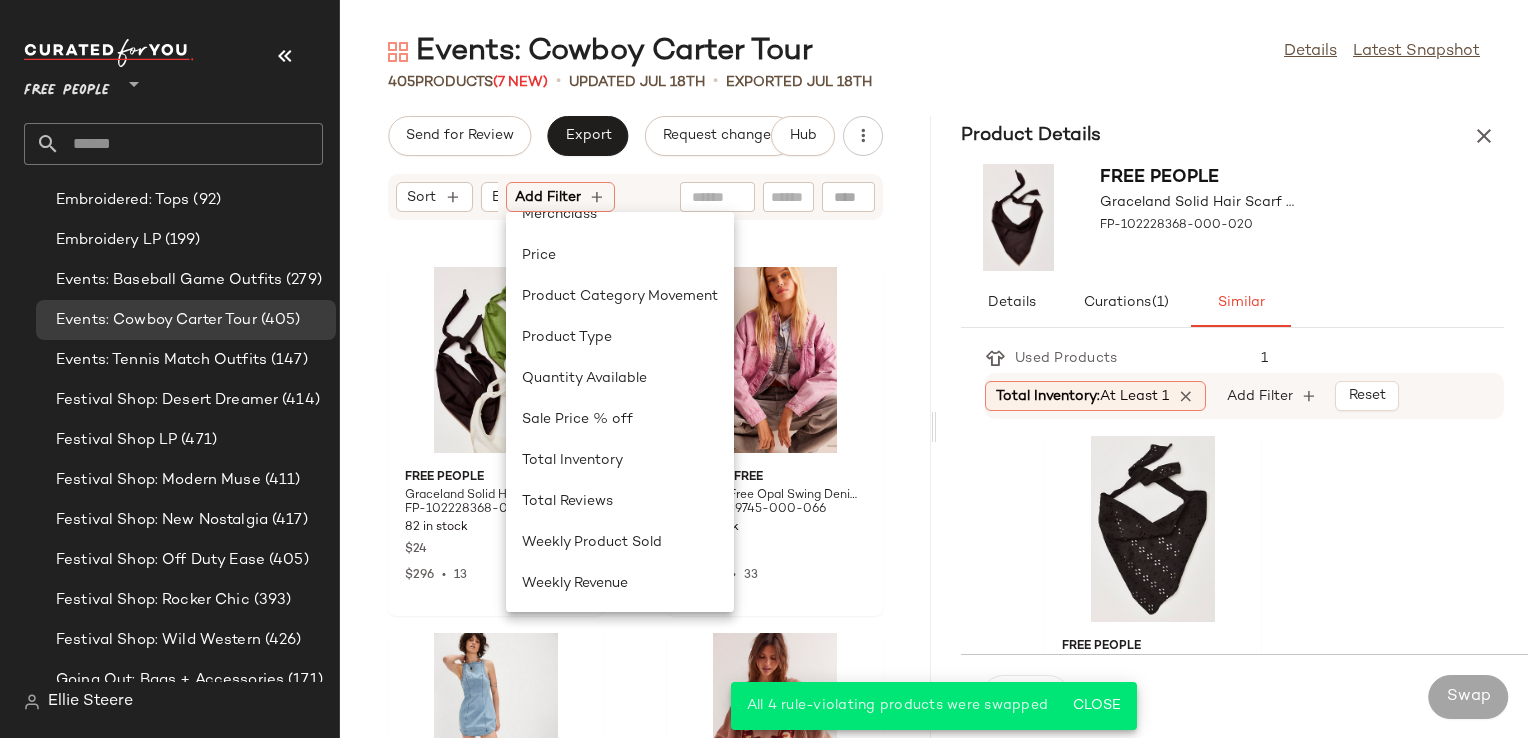 click on "Free People Graceland Solid Hair Scarf by Free People in White FP-102228368-000-011 82 in stock $24 $296  •  13 We The Free We The Free Opal Swing Denim Jacket at Free People in Pink, Size: L FP-68349745-000-066 6 in stock $128 $4.37K  •  33 Free People Mara Denim Mini Dress by Free People in Light Wash, Size: US 6 FP-99067613-000-092 93 in stock $128 $512  •  4 We The Free We The Free Graphic Camden Pullover at Free People in Pink, Size: L FP-85381887-000-011 129 in stock $98 $22.59K  •  210 We The Free We The Free Tennessee Low-Rise Shine Boyfriend Jeans at Free People in Light Wash, Size: 30 FP-95698635-000-040 42 in stock $198 FP Collection Faster Horses Filigree Boots by Free People in Metallic, Size: US 6 FP-89411664-000-070 37 in stock $248 $5.46K  •  22 We The Free We The Free Tennessee Low-Rise Boyfriend Jeans at Free People in White, Size: 25 FP-94716370-000-011 470 in stock $128 $34.14K  •  194 Free People Fayre Midi Top by Free People in Pink, Size: M FP-98474869-000-066 127 in stock" 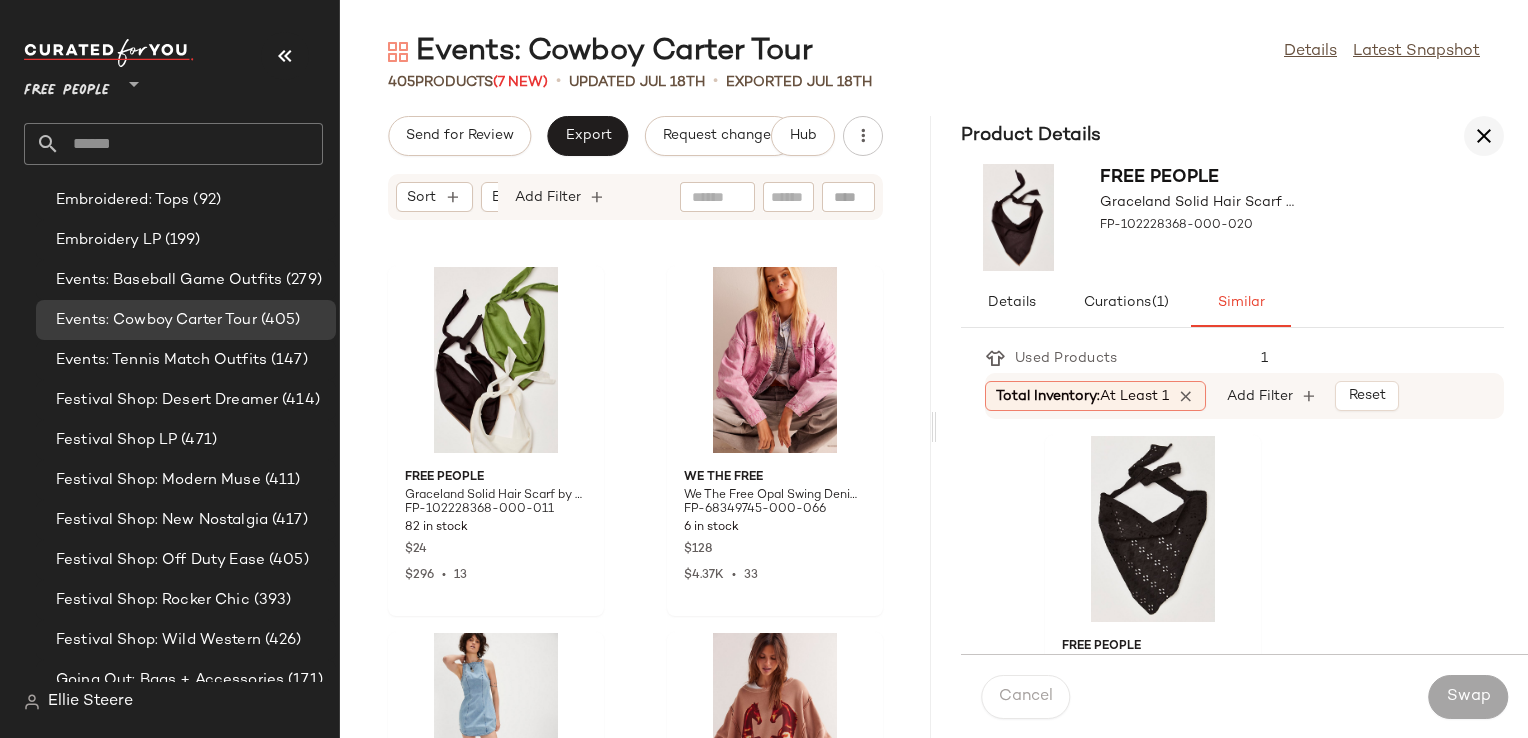 click at bounding box center [1484, 136] 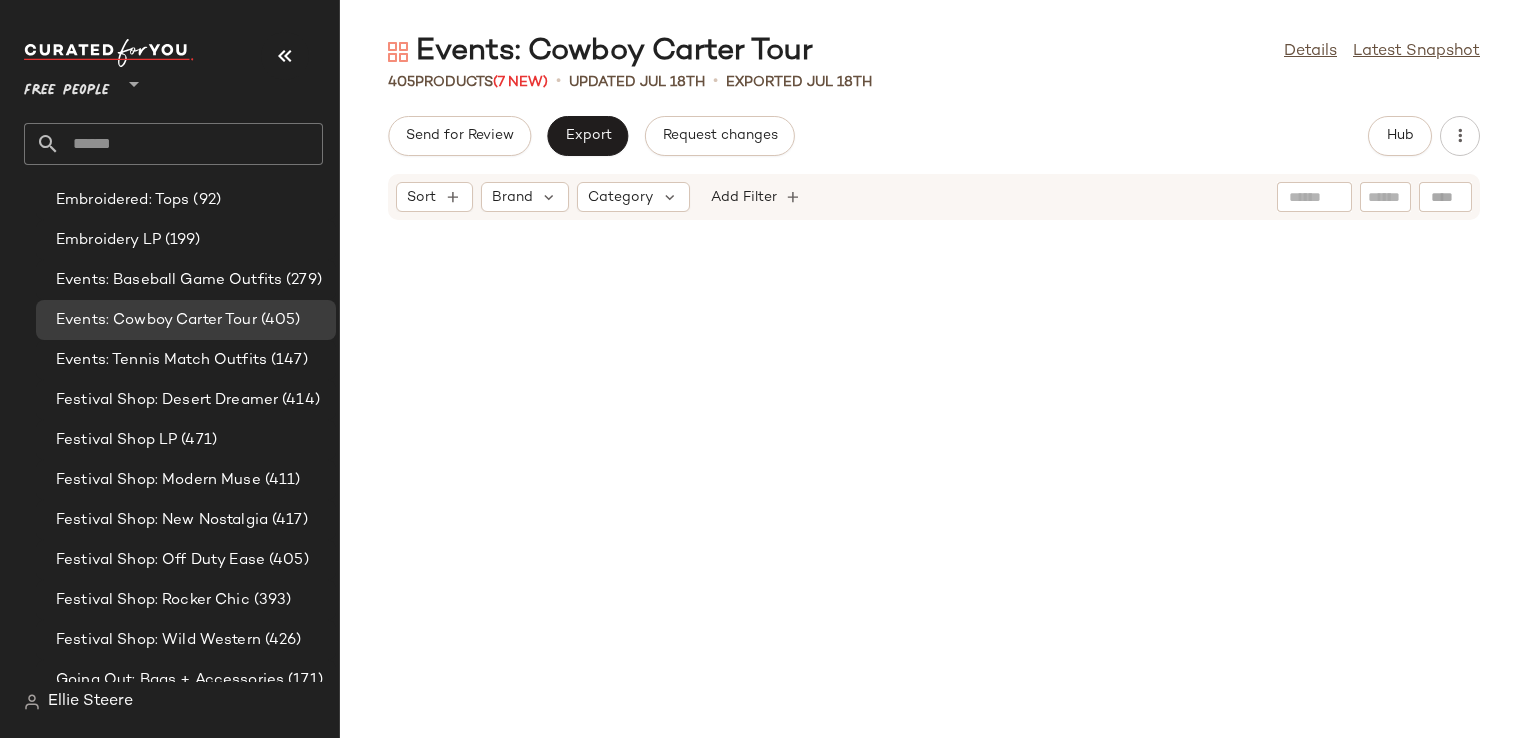 scroll, scrollTop: 36843, scrollLeft: 0, axis: vertical 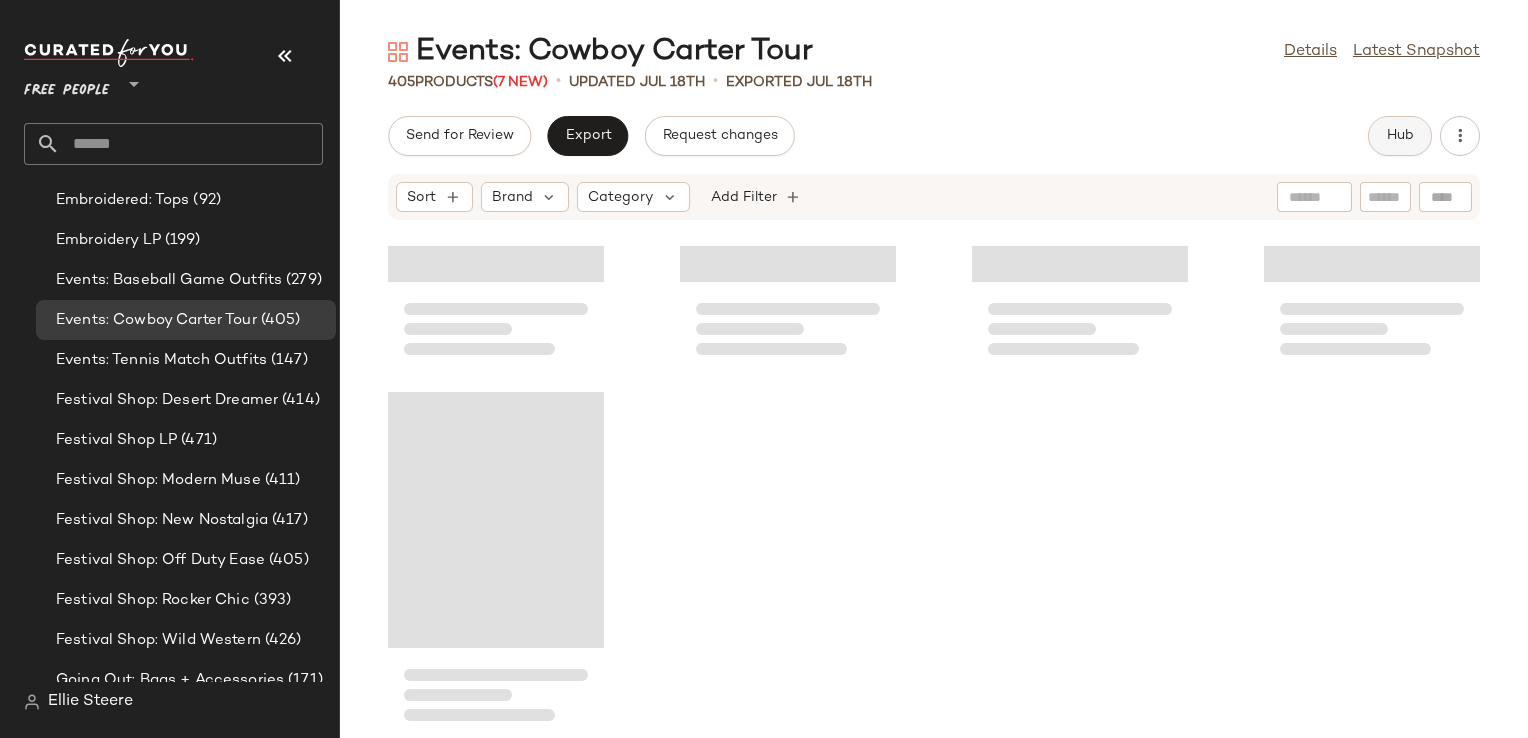 click on "Hub" 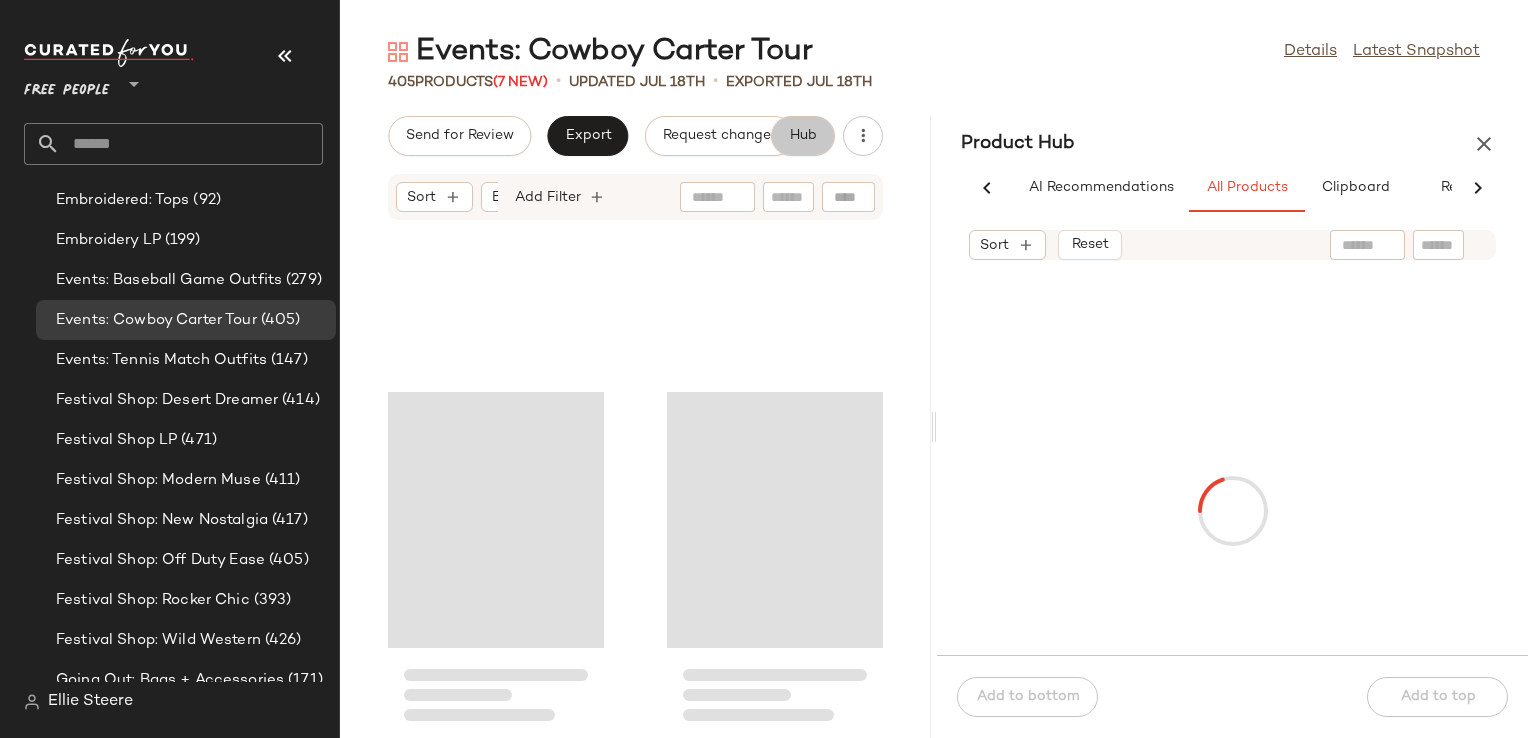 scroll, scrollTop: 37208, scrollLeft: 0, axis: vertical 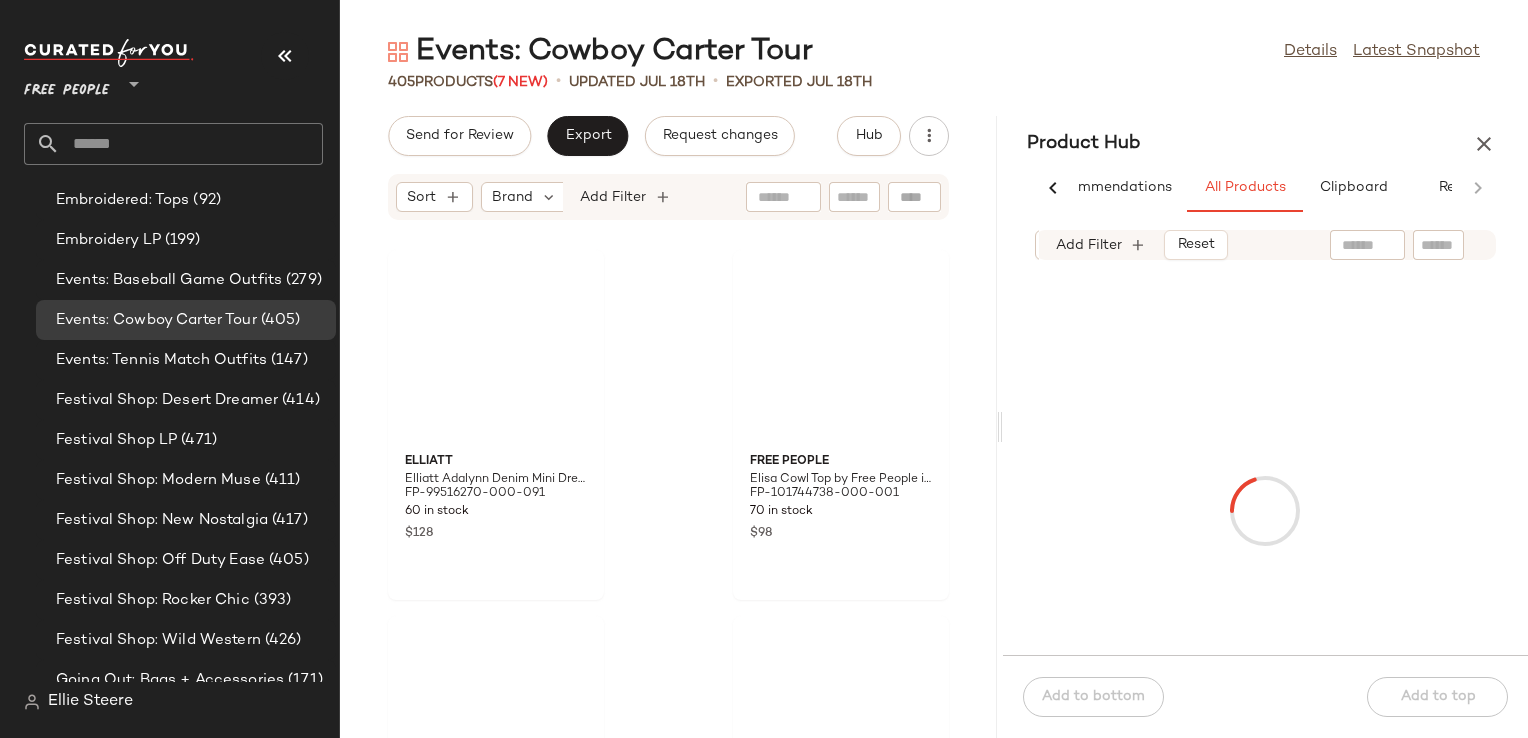 drag, startPoint x: 937, startPoint y: 432, endPoint x: 1032, endPoint y: 393, distance: 102.69372 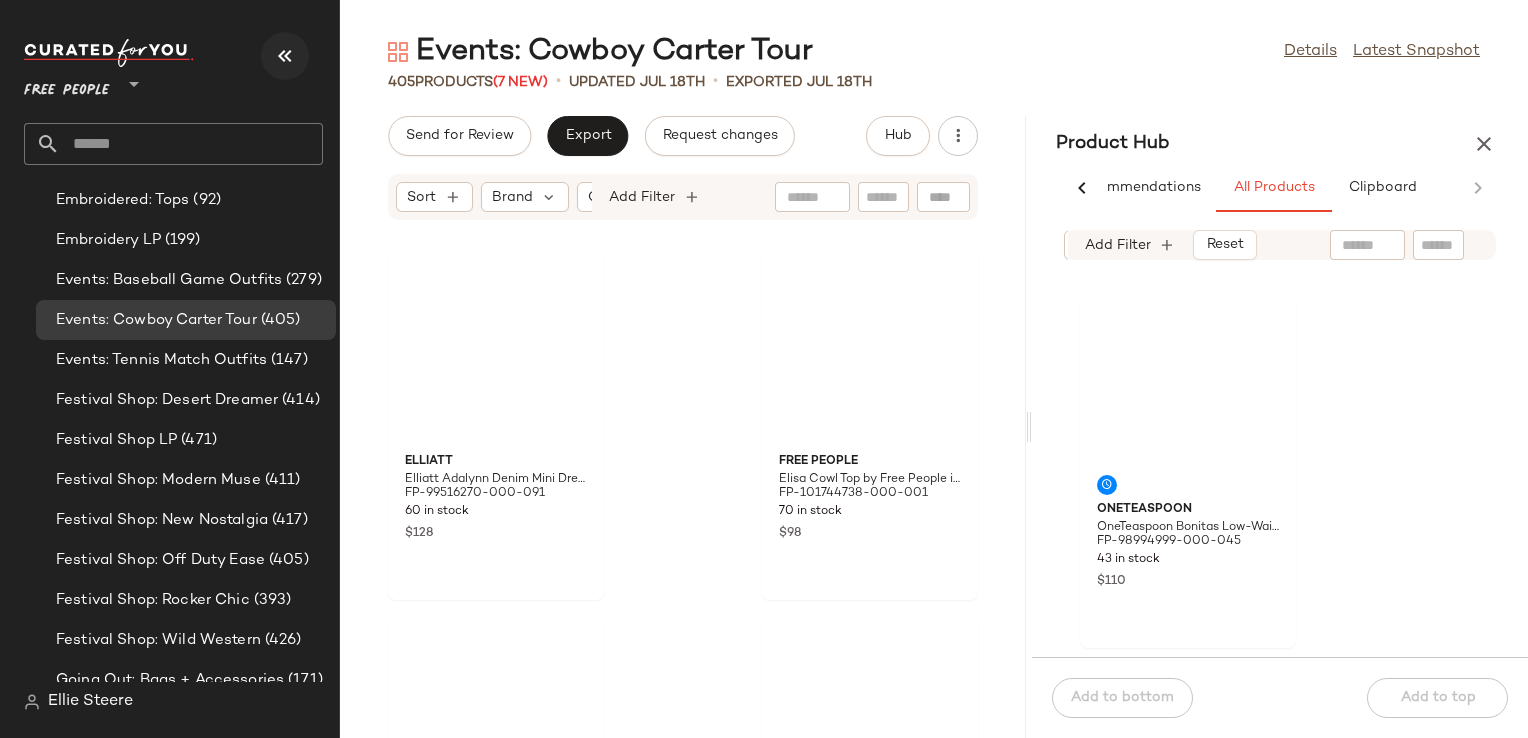 click at bounding box center (285, 56) 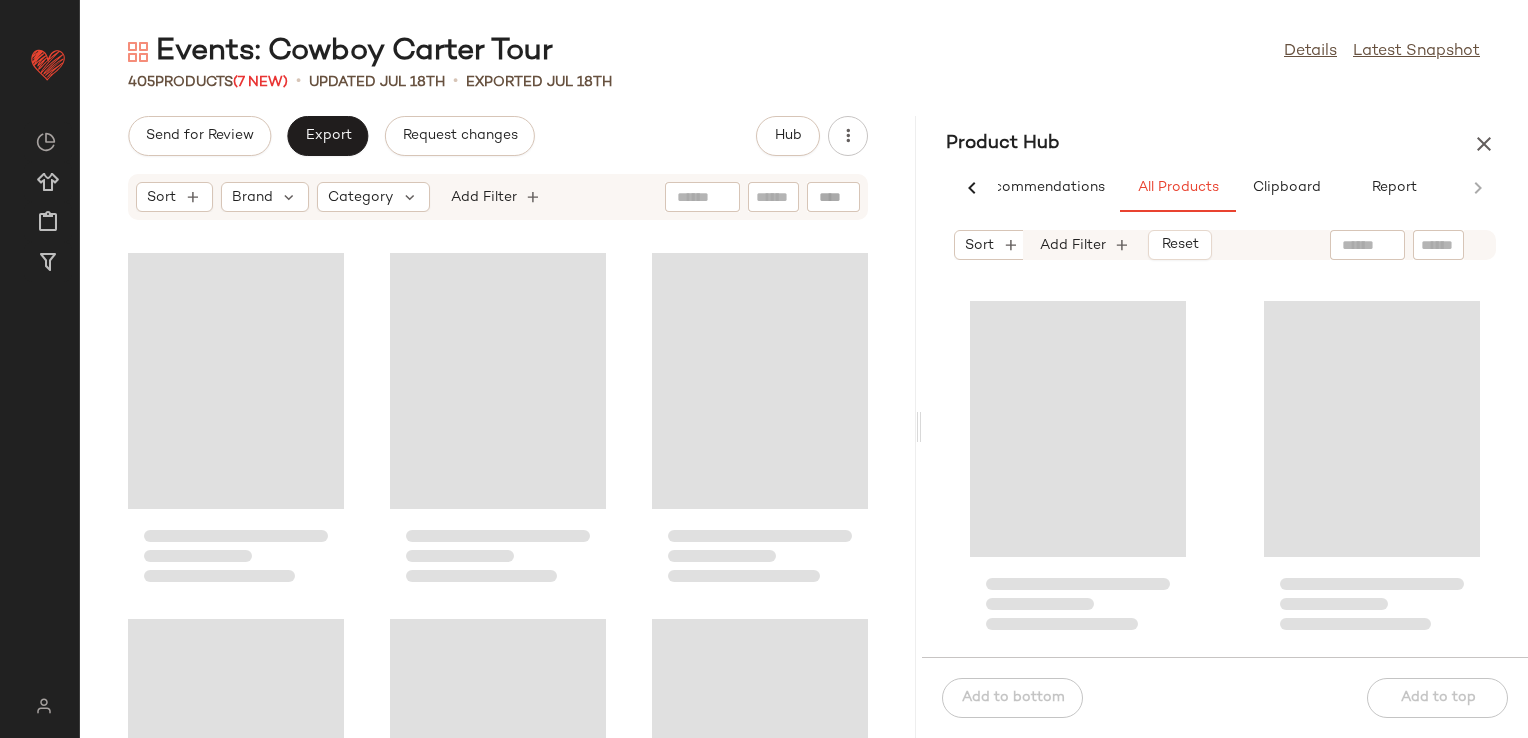 scroll, scrollTop: 0, scrollLeft: 54, axis: horizontal 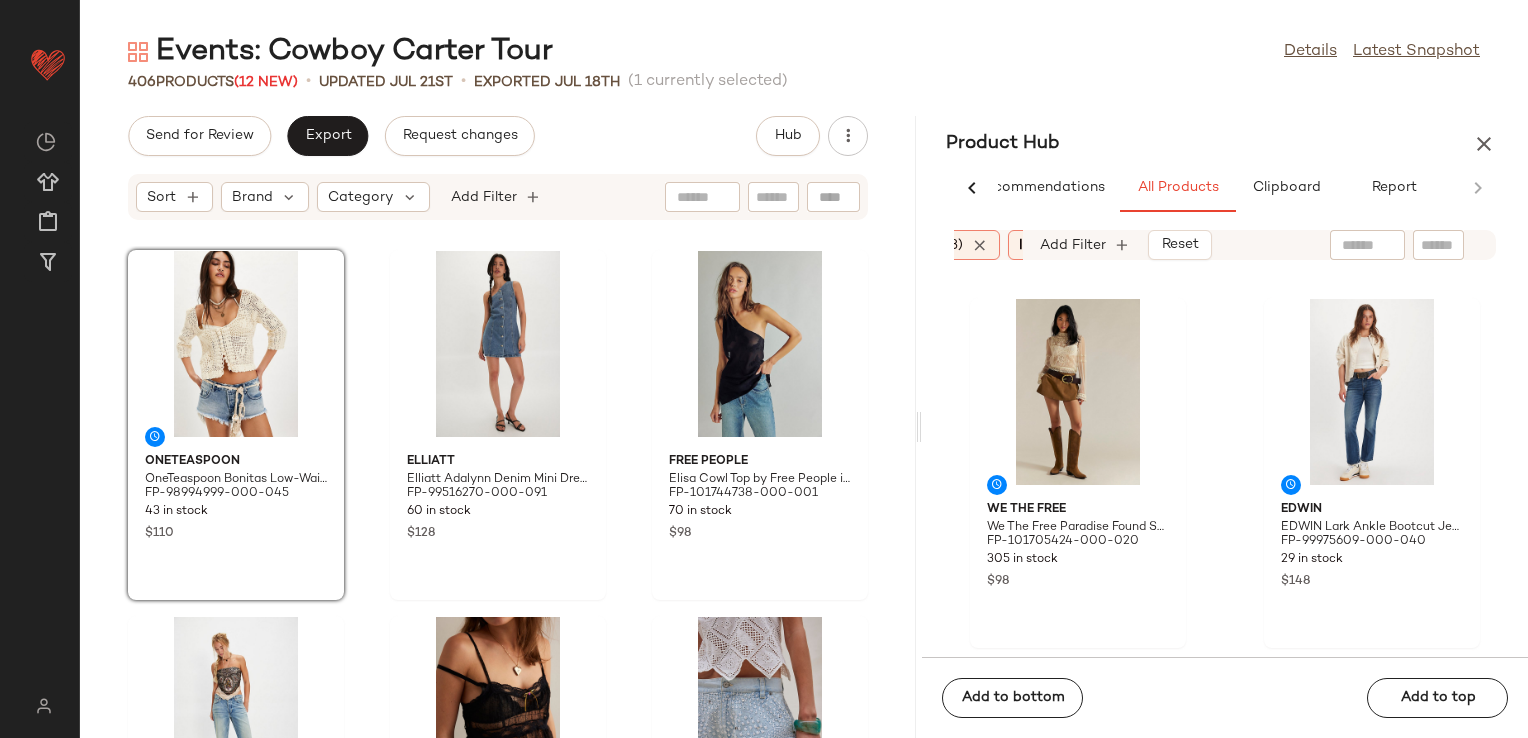 click on "Category:   (3)" at bounding box center [920, 245] 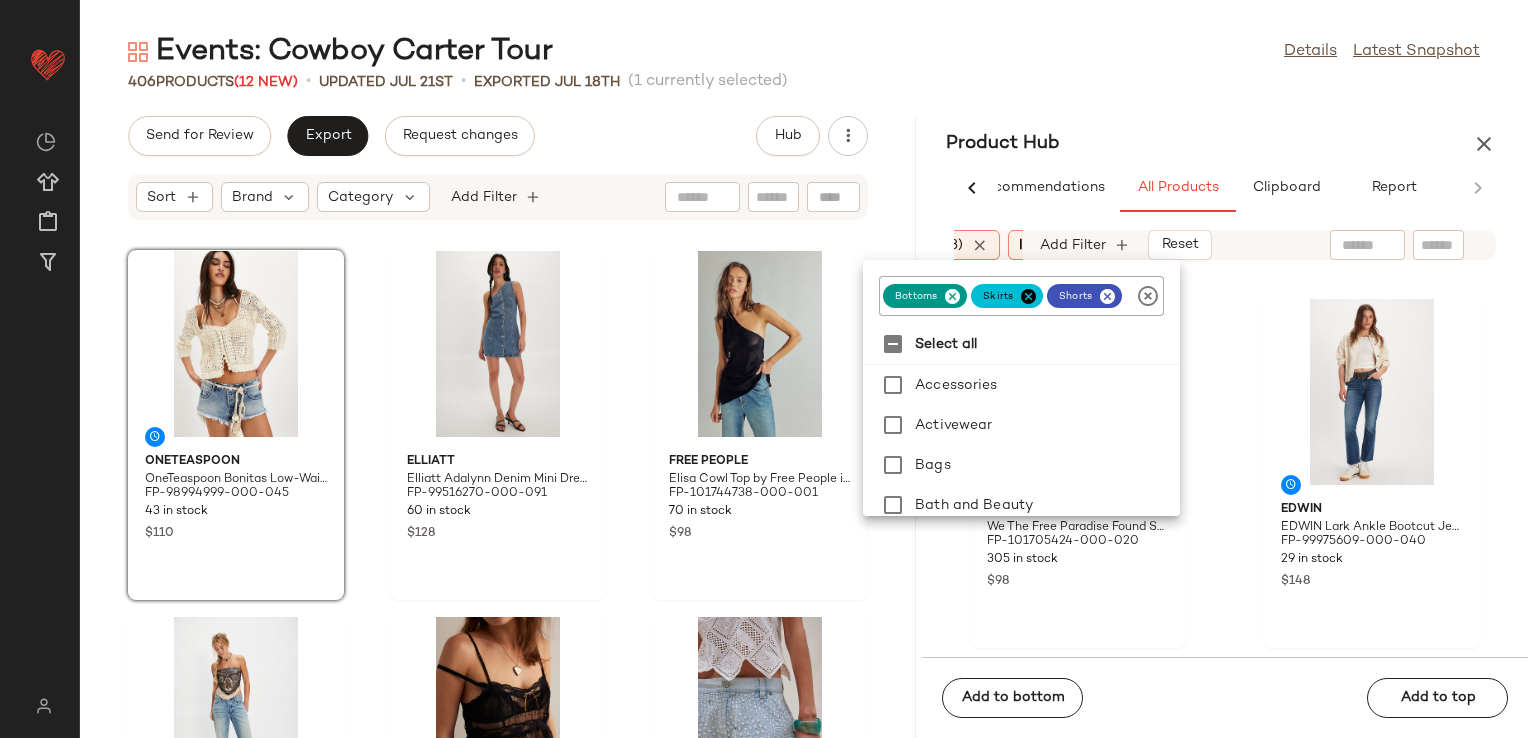 click 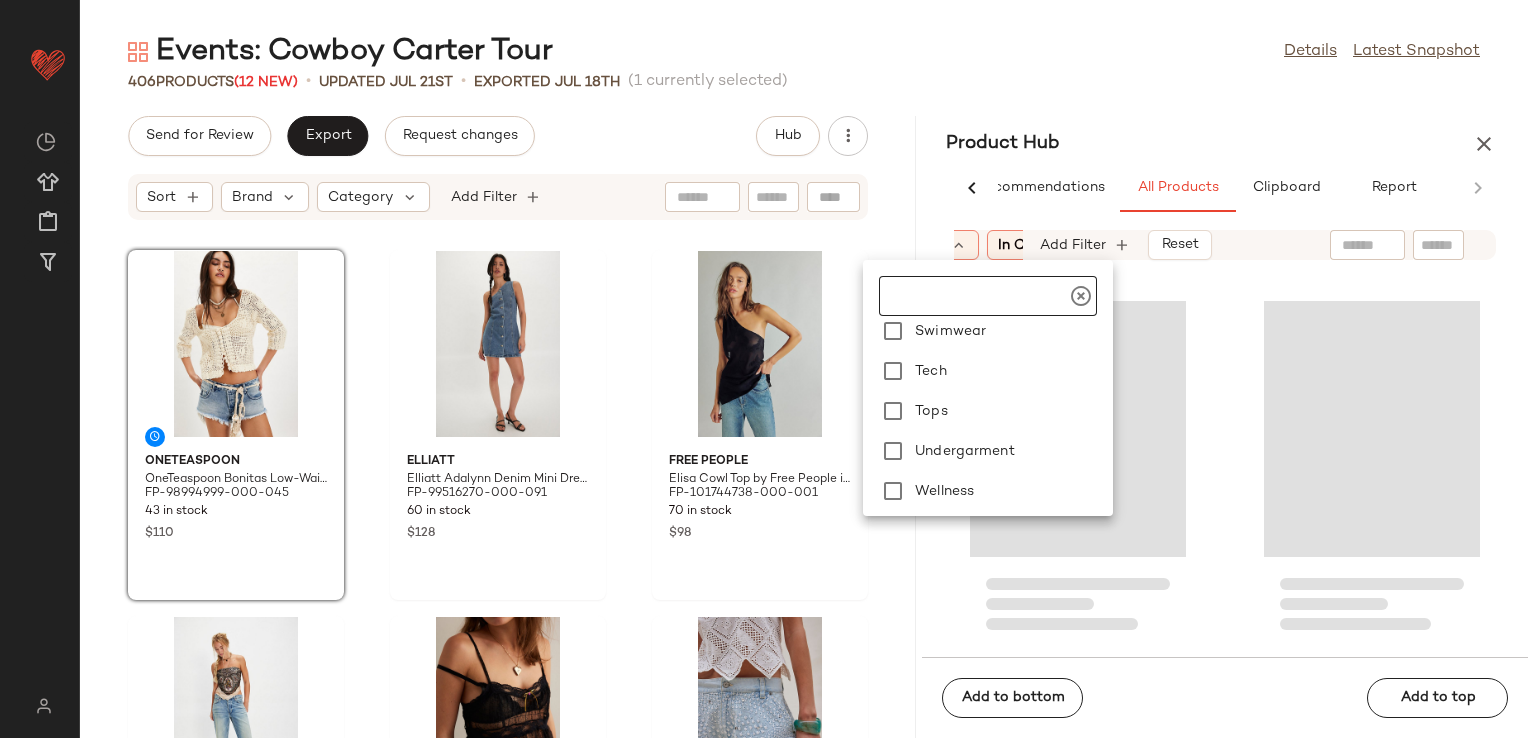 scroll, scrollTop: 800, scrollLeft: 0, axis: vertical 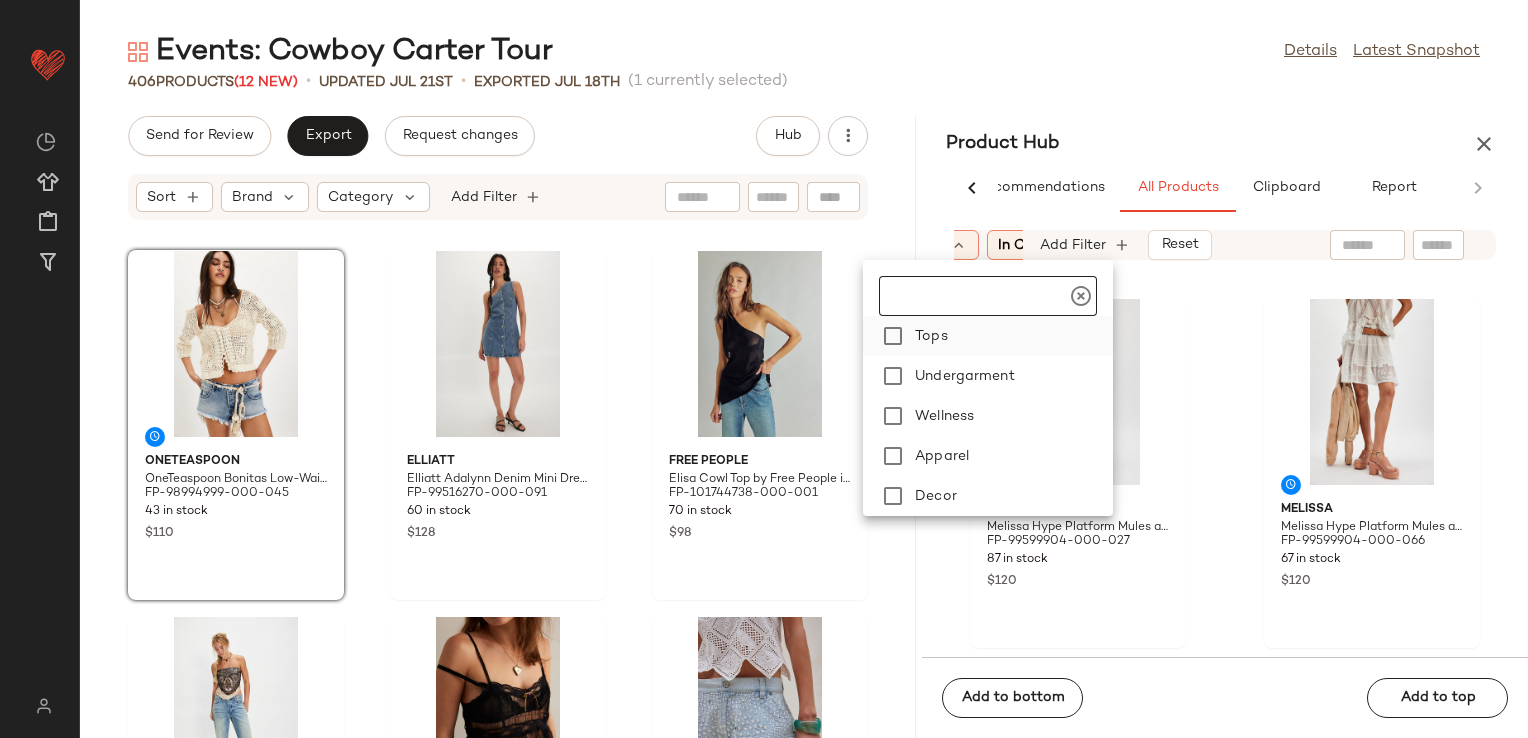click on "Tops" 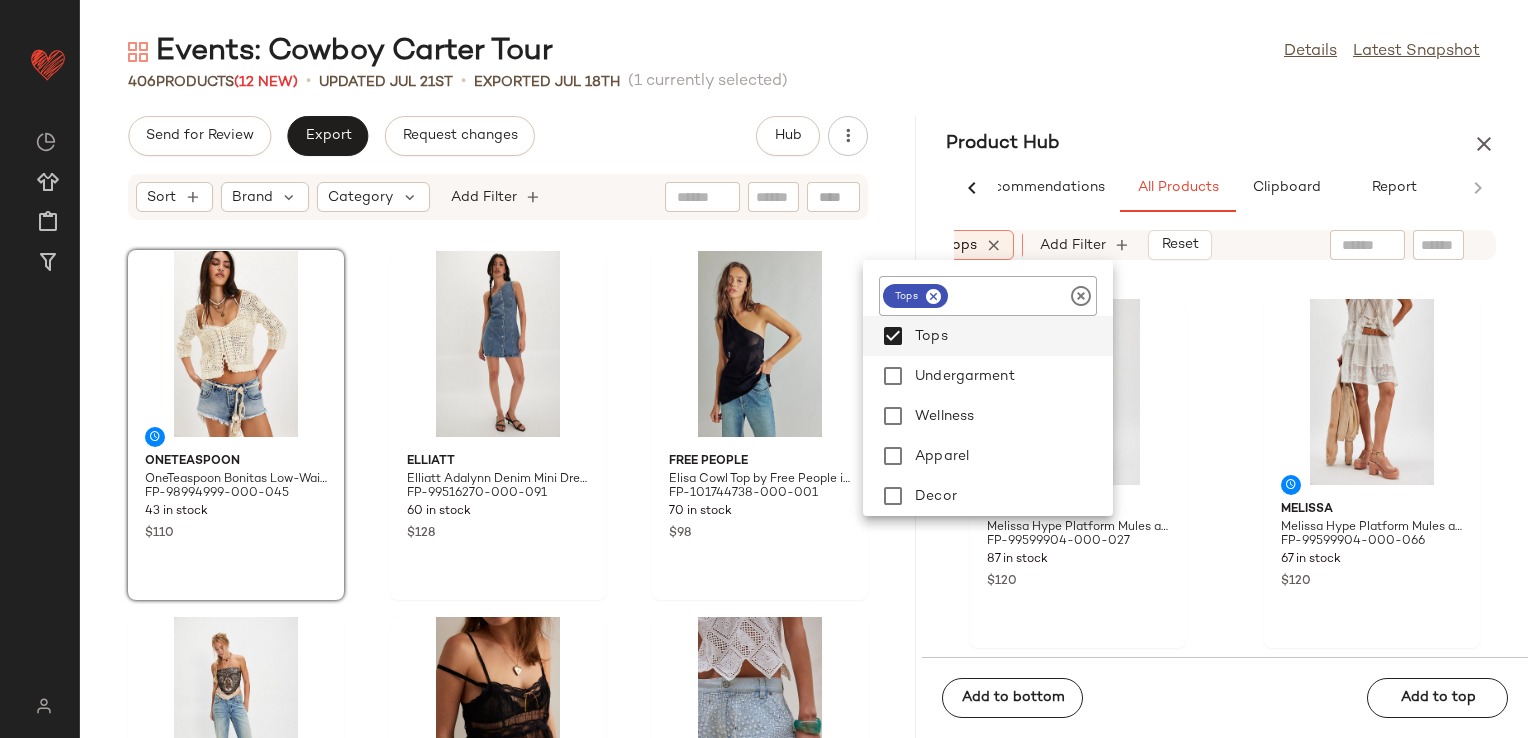 click on "Events: Cowboy Carter Tour  Details   Latest Snapshot" 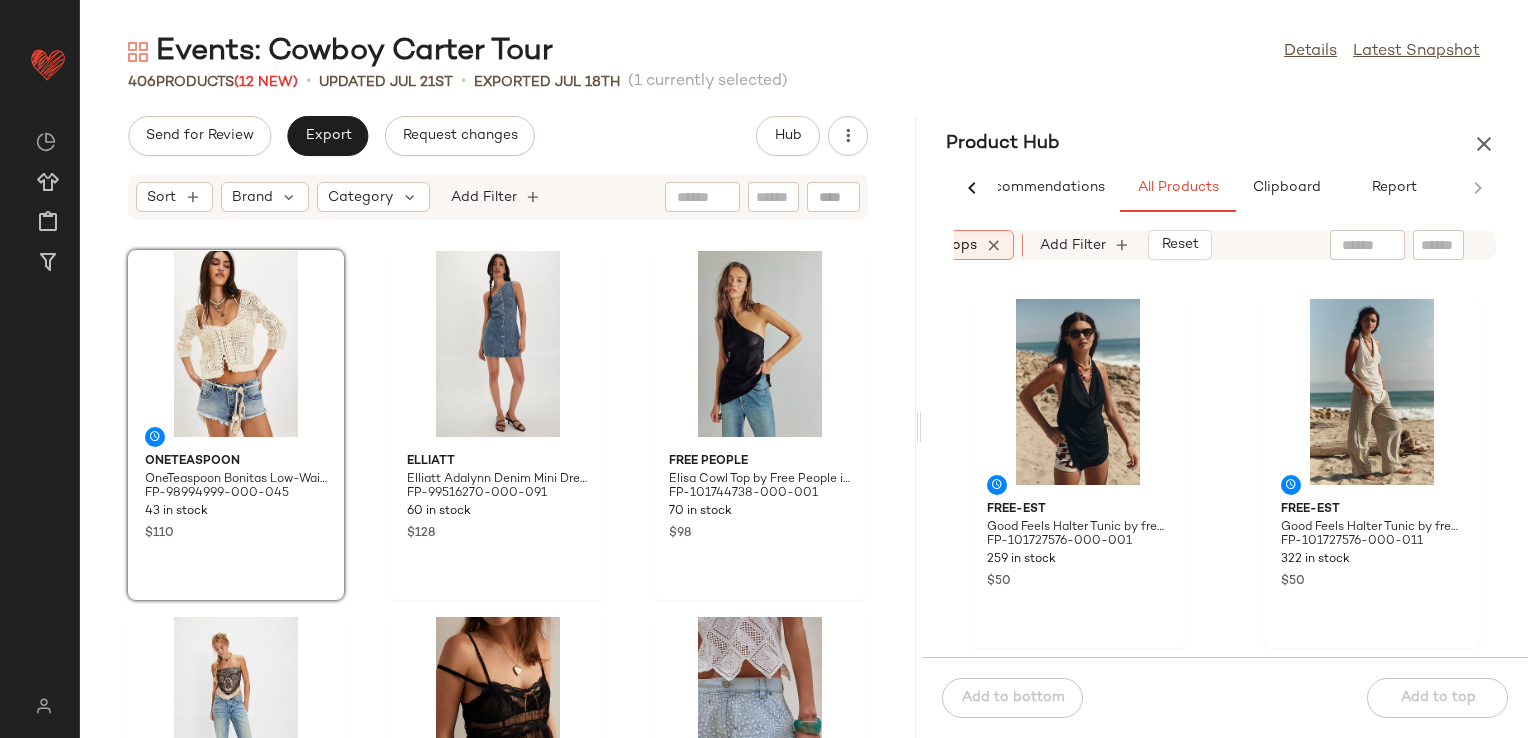 click on "free-est [FIRST] [LAST] Tunic by free-est at Free People in Black, Size: M FP-[NUMBER]-[NUMBER]-000-001 259 in stock $50 free-est [FIRST] [LAST] Tunic by free-est at Free People in White, Size: XS FP-[NUMBER]-[NUMBER]-000-011 322 in stock $50 Only Hearts Stretch Lace Vintage Tank Top by Only Hearts at Free People in Black, Size: S FP-[NUMBER]-[NUMBER]-000-001 48 in stock $75 Only Hearts Stretch Lace Vintage Tank Top by Only Hearts at Free People in White, Size: L FP-[NUMBER]-[NUMBER]-000-010 46 in stock $75 Only Hearts Stretch Lace Vintage k Top by Only Hearts at Free People in Tan, Size: S FP-[NUMBER]-[NUMBER]-000-014 48 in stock $75 Only Hearts Lace Lined Cup Cami by Only Hearts at Free People in White, Size: L FP-[NUMBER]-[NUMBER]-000-010 24 in stock $101 Free People Marlowe Set by Free People in Orange, Size: M FP-[NUMBER]-[NUMBER]-000-080 10 in stock $420 We The Free We The Free Flashback Cardi Tee at Free People in Grey, Size: XL FP-[NUMBER]-[NUMBER]-000-004 380 in stock $68" 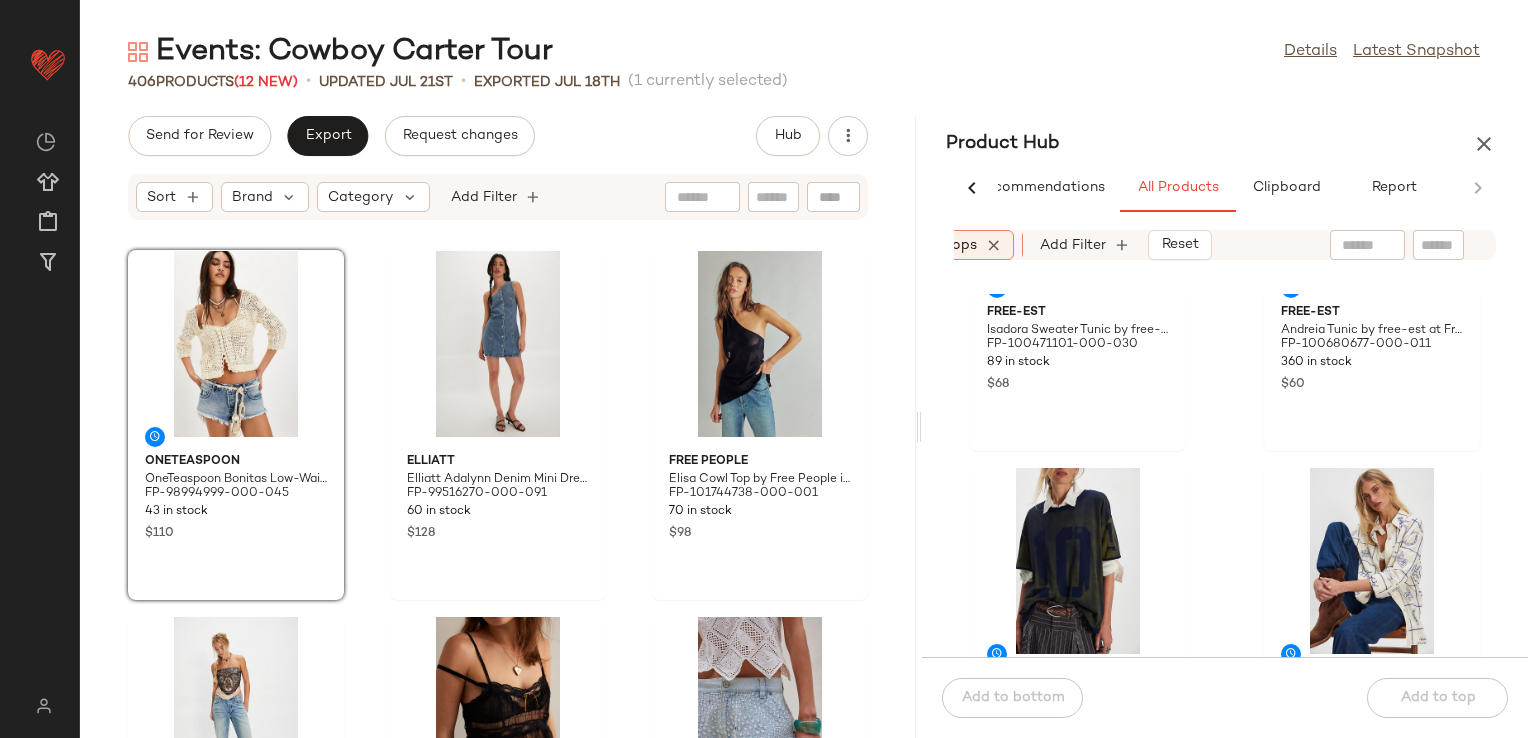 scroll, scrollTop: 16036, scrollLeft: 0, axis: vertical 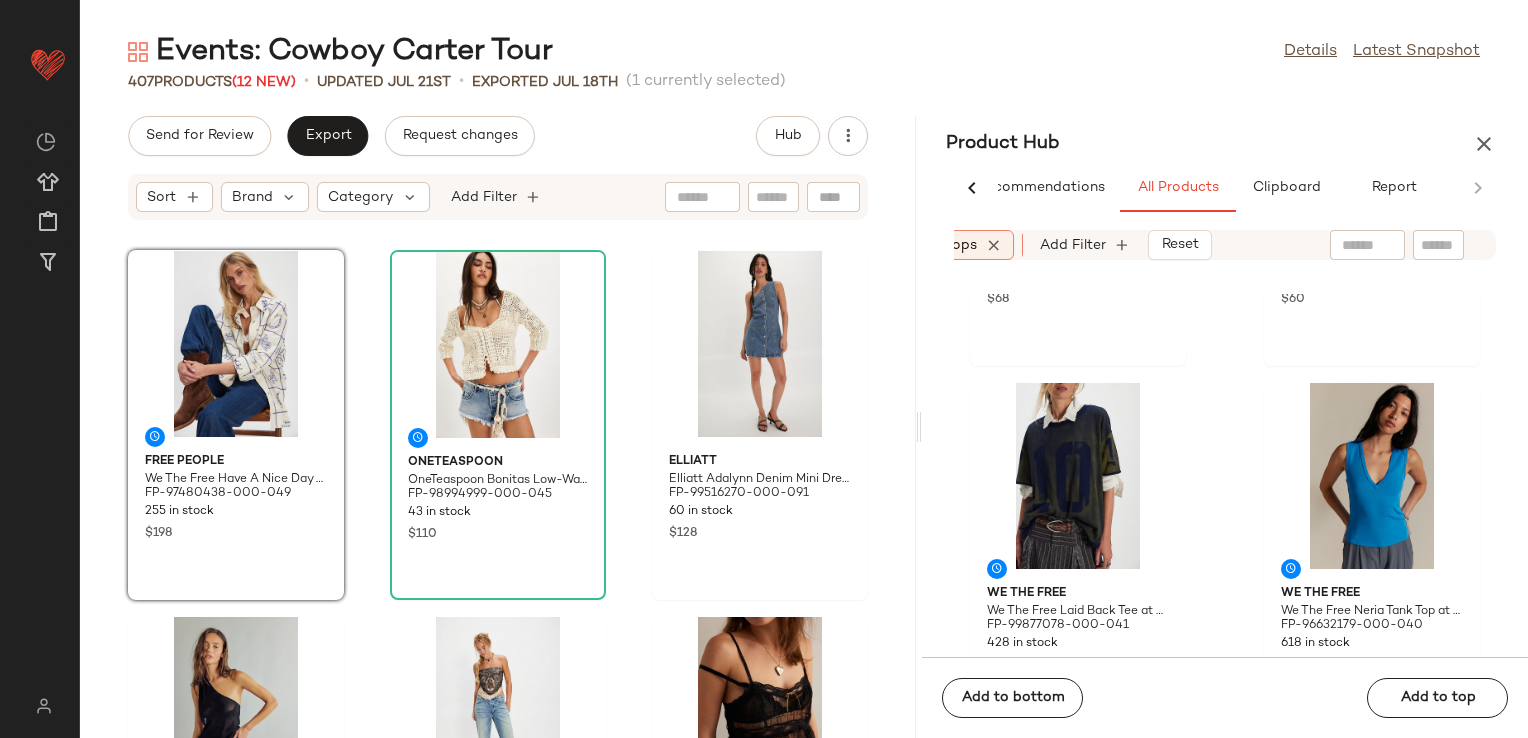 click on "Category:   Tops" 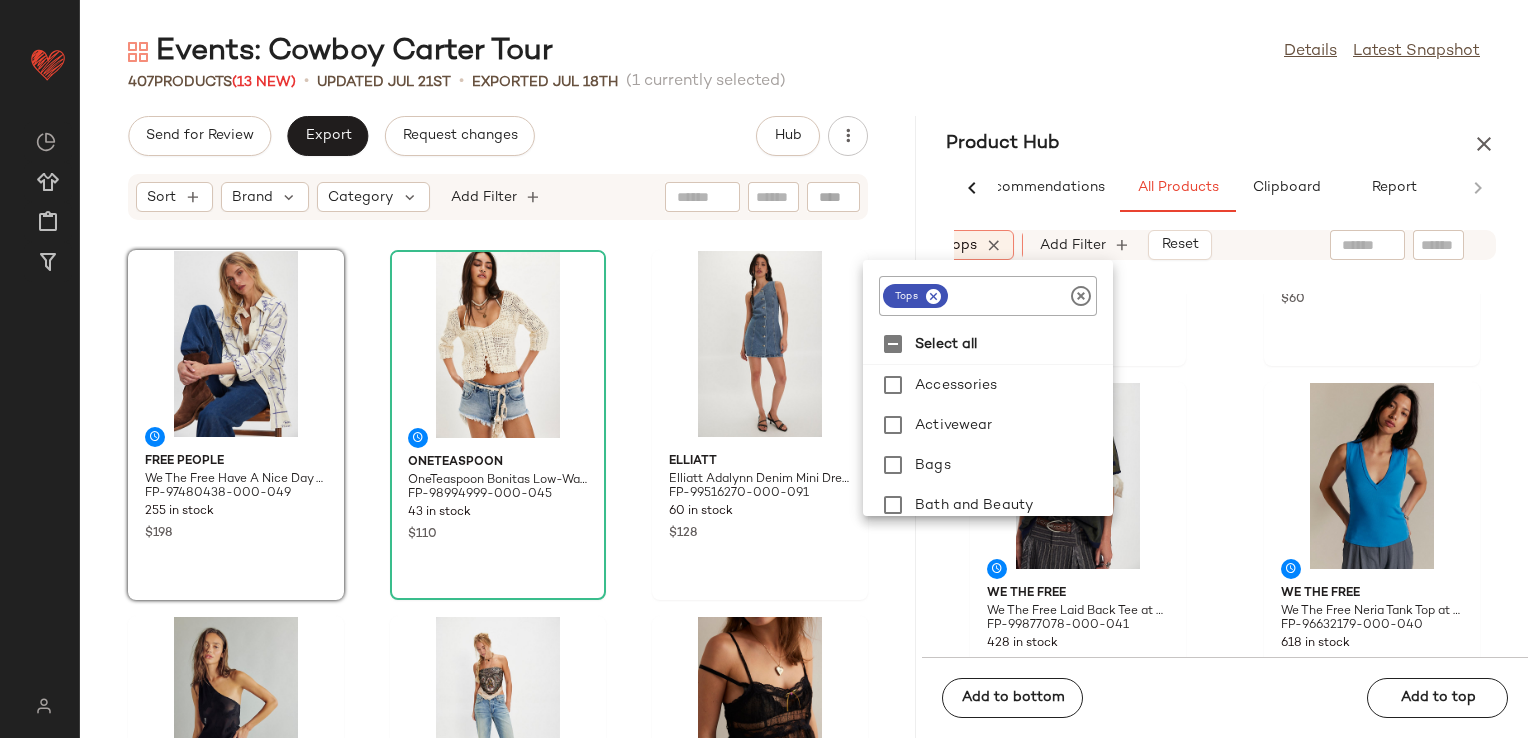 click 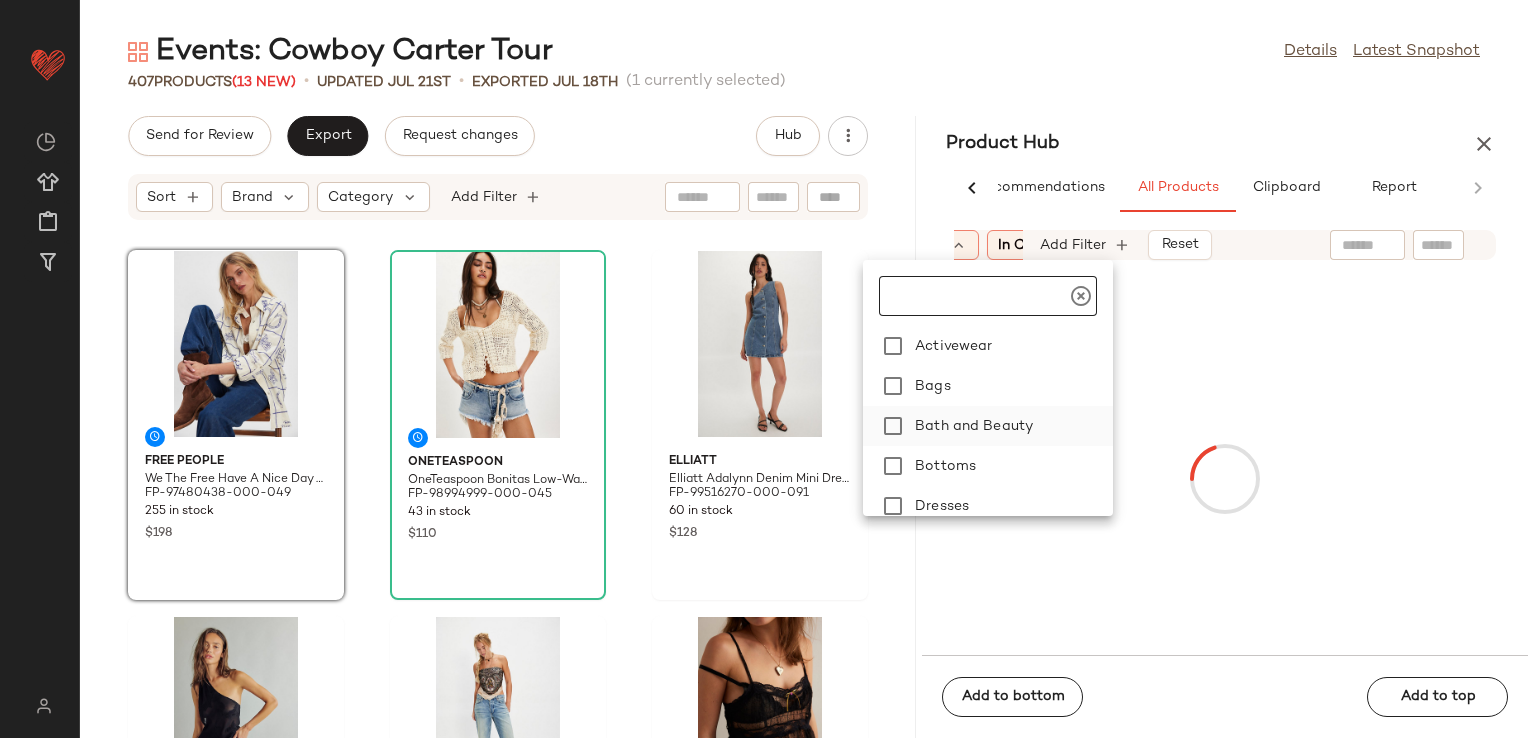 scroll, scrollTop: 100, scrollLeft: 0, axis: vertical 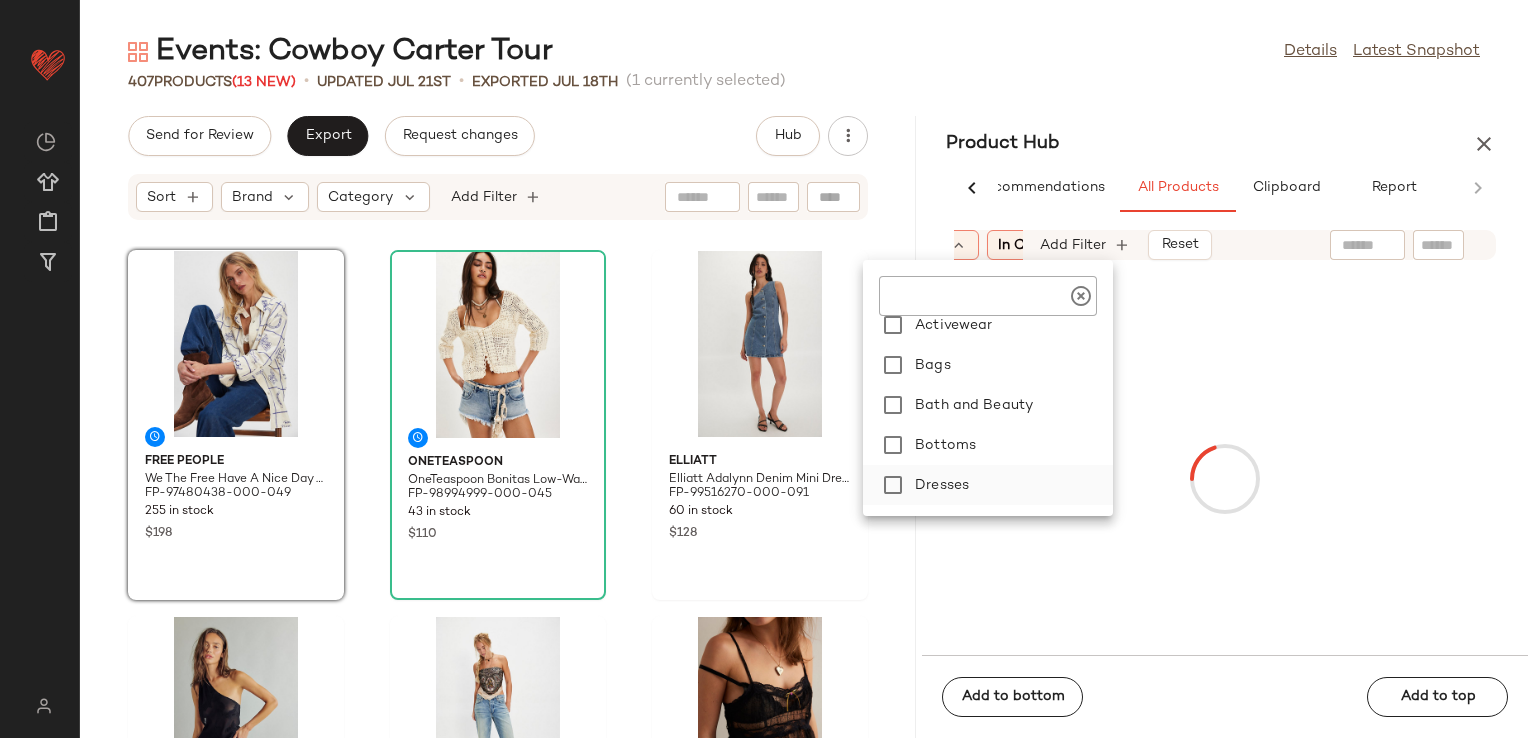 click on "Dresses" 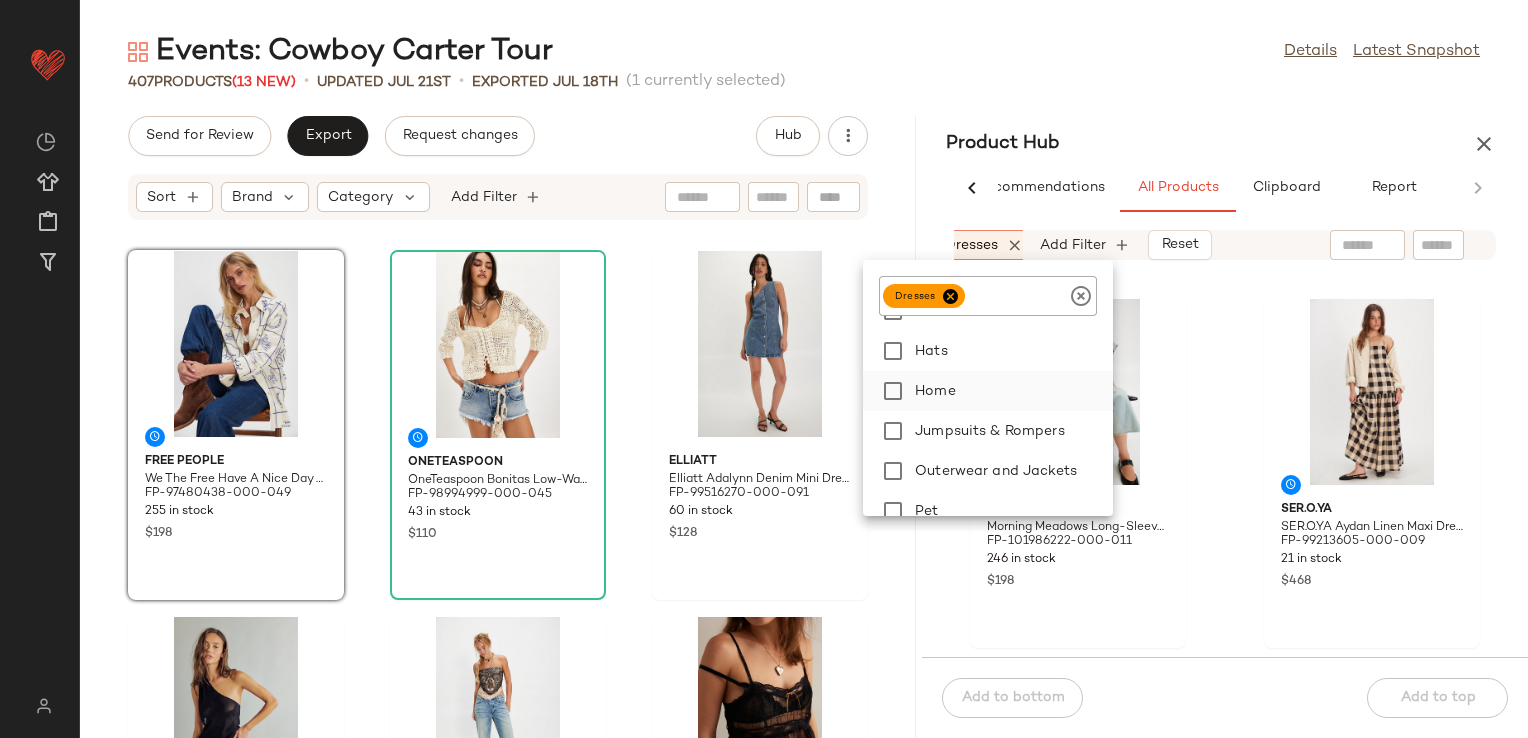 scroll, scrollTop: 400, scrollLeft: 0, axis: vertical 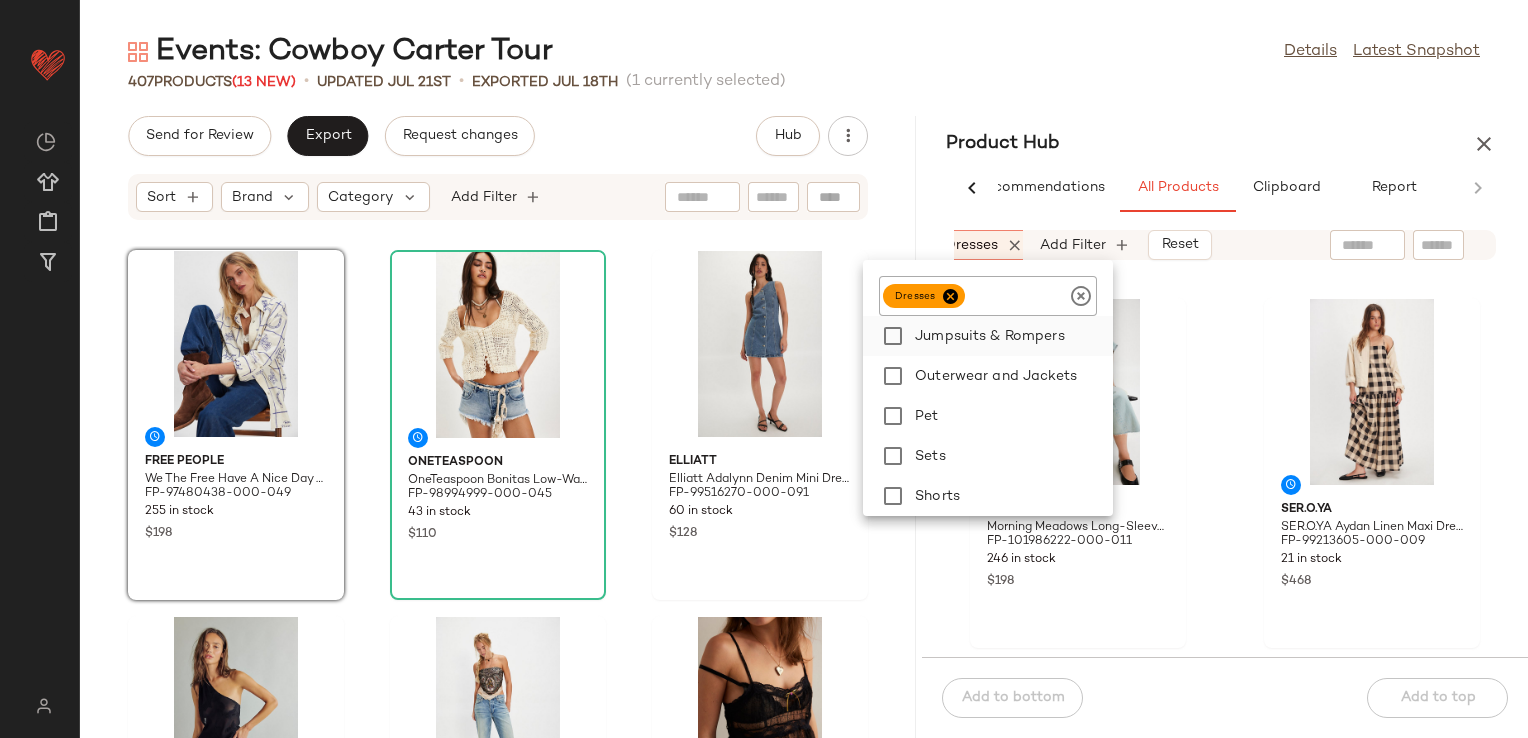 click on "Jumpsuits & Rompers" 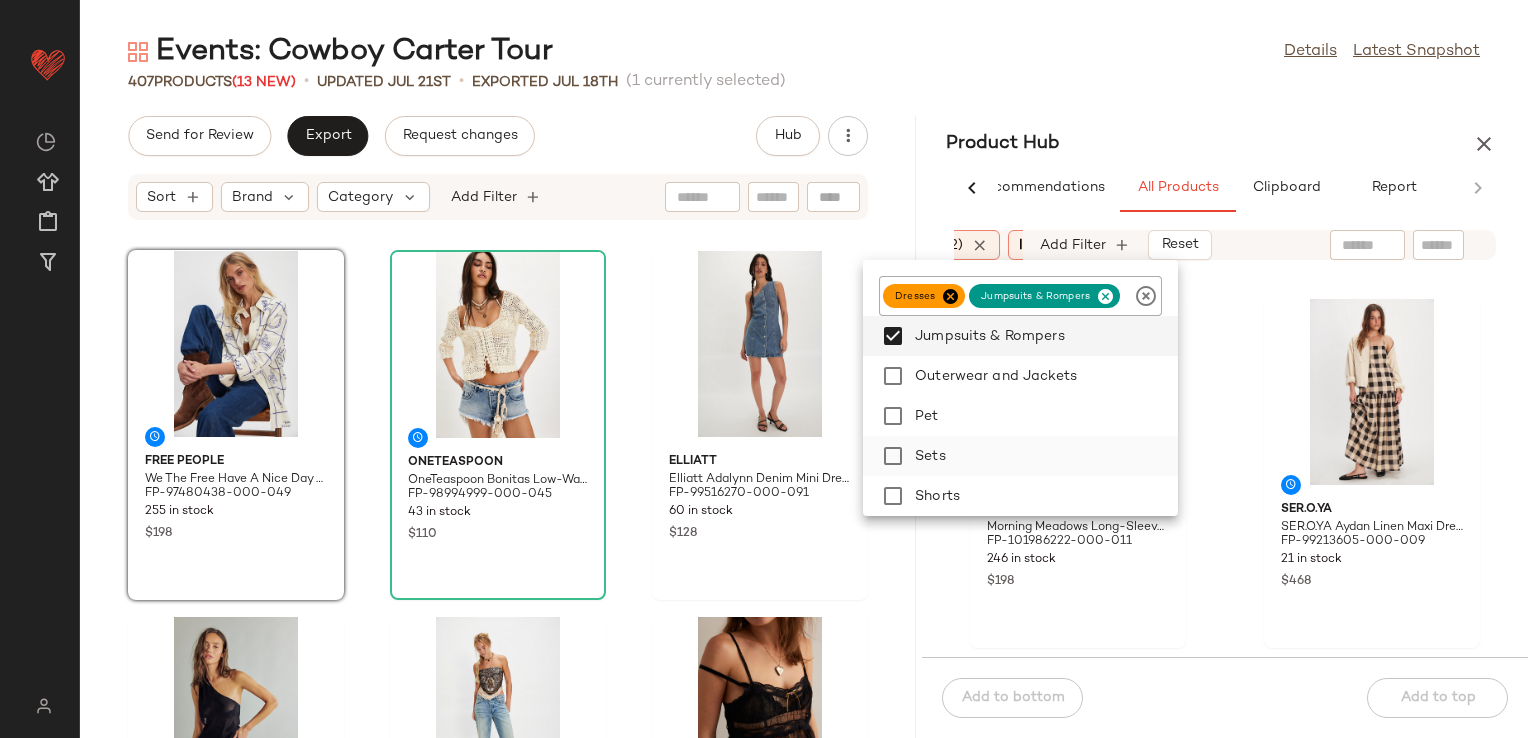 click on "Sets" 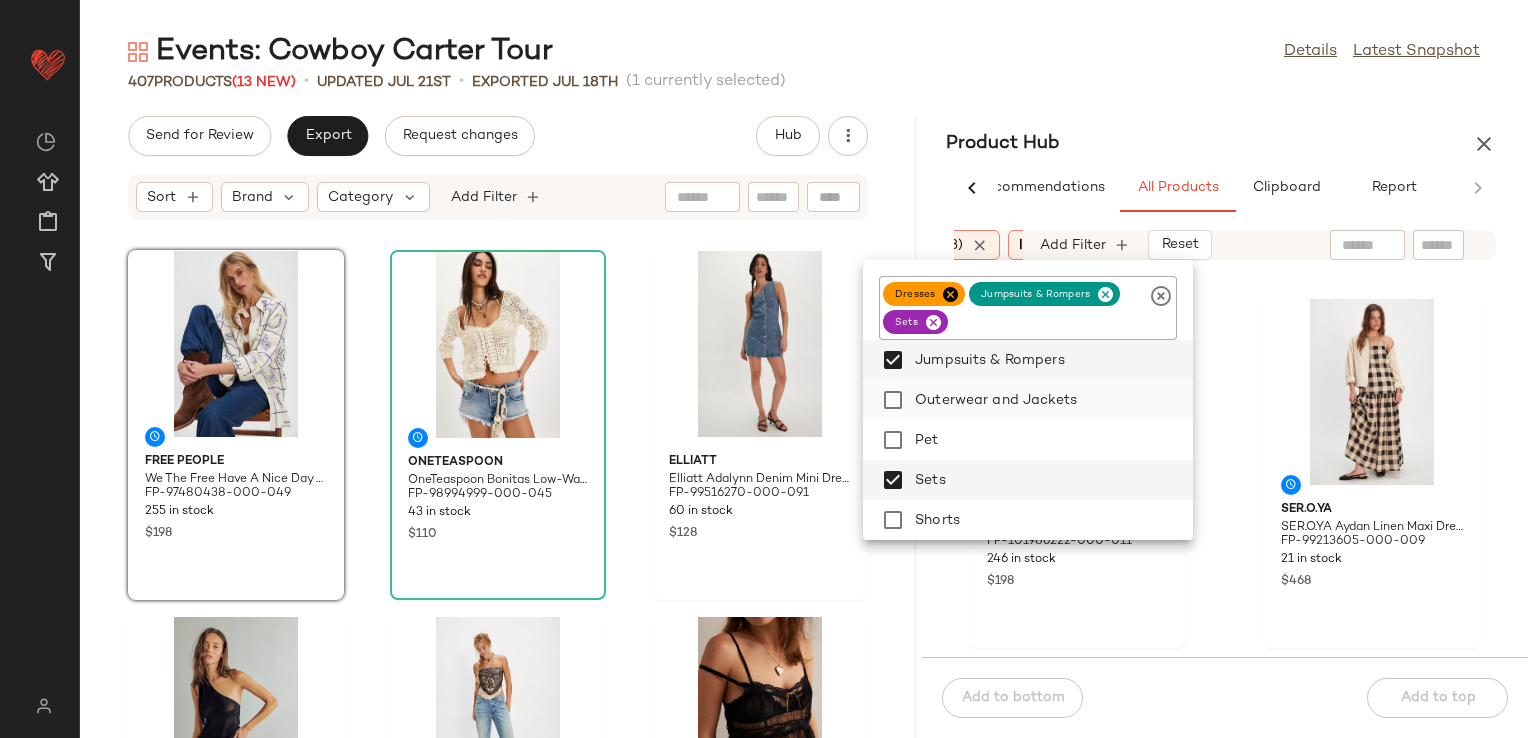 click on "Outerwear and Jackets" 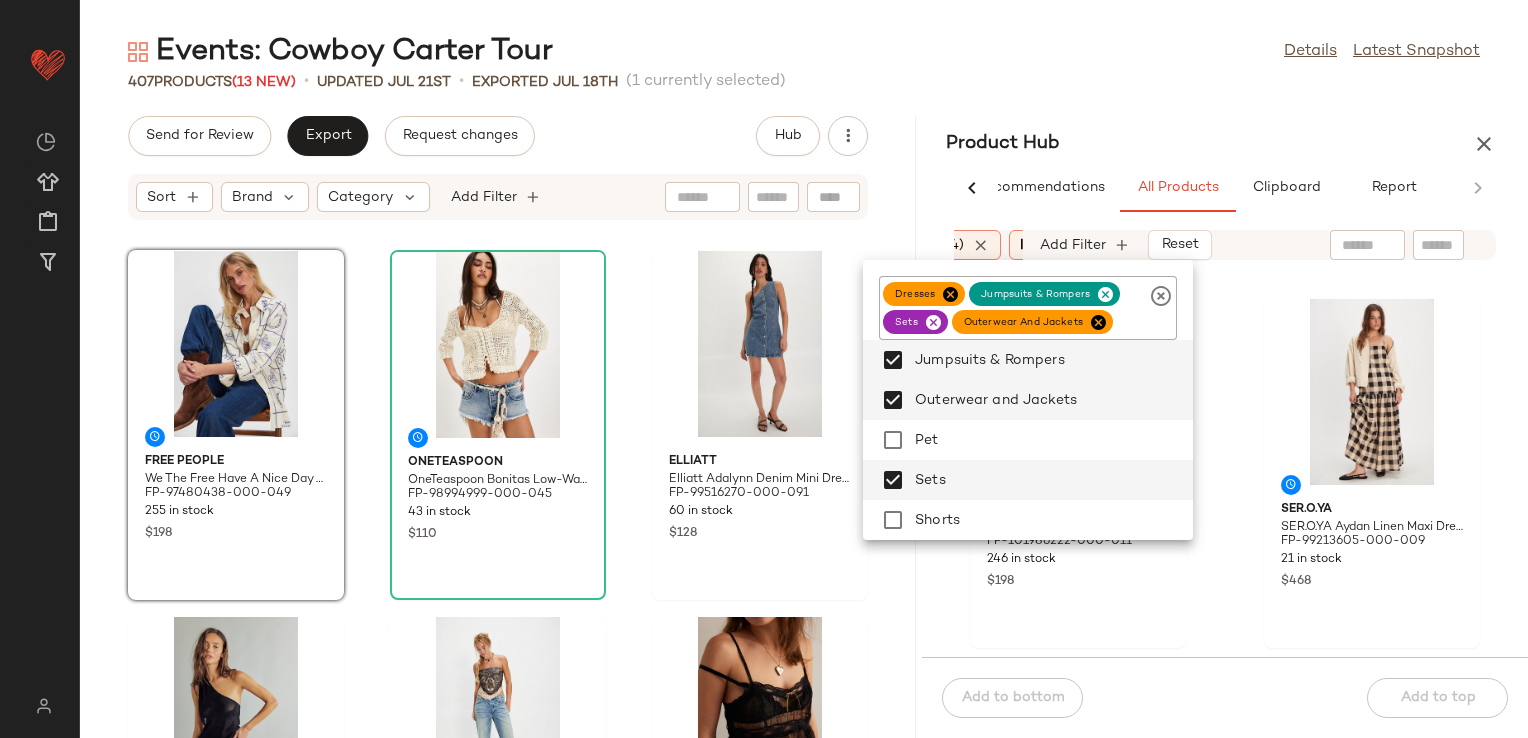 click on "Product Hub" at bounding box center (1225, 144) 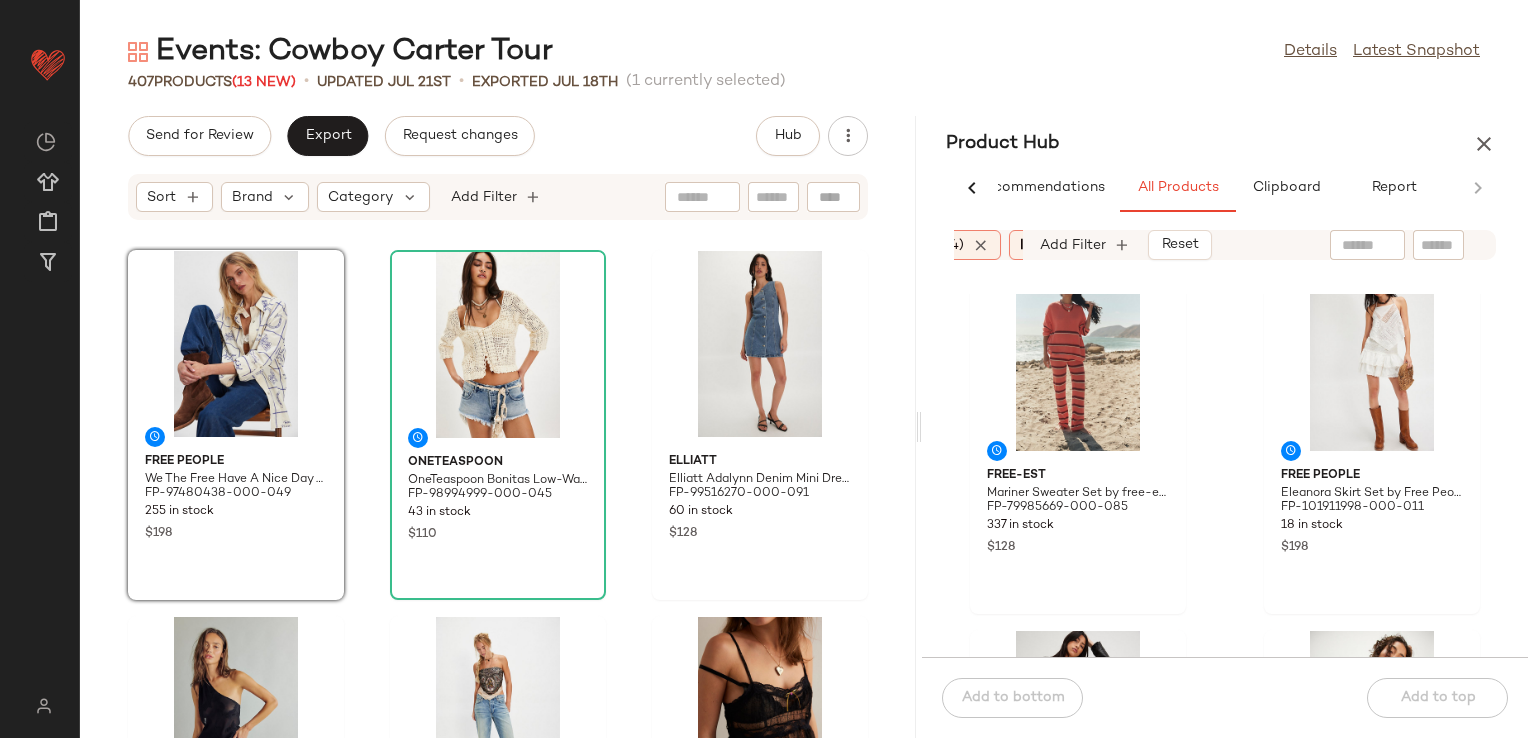 scroll, scrollTop: 716, scrollLeft: 0, axis: vertical 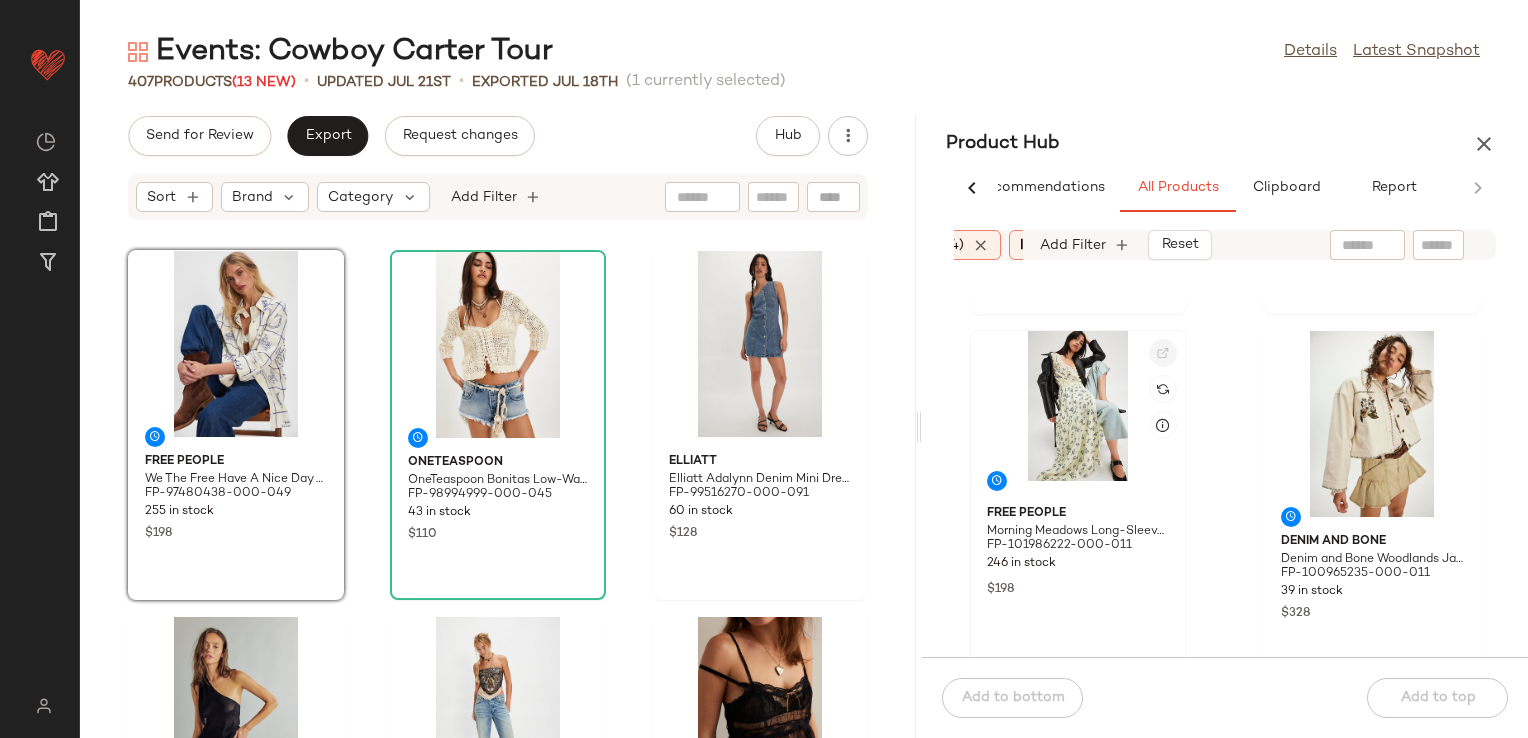 click at bounding box center (1163, 353) 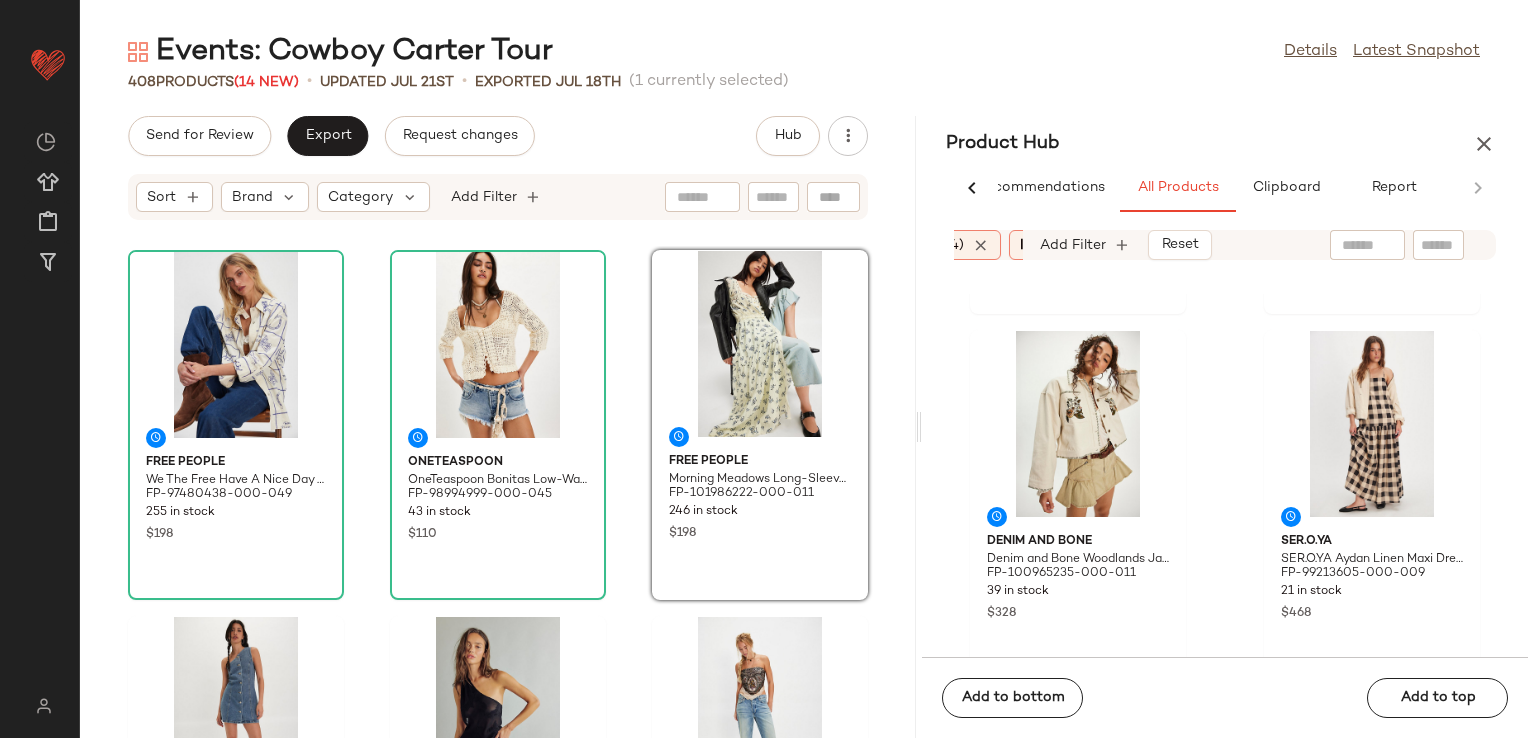 click on "Free People We The Free Have A Nice Day Top by Free People in Blue, Size: S FP-97480438-000-049 255 in stock $198 OneTeaspoon OneTeaspoon Bonitas Low-Waist Denim Shorts at Free People in Light Wash, Size: 24 FP-98994999-000-045 43 in stock $110 Free People Morning Meadows Long-Sleeve Maxi Dress by Free People in White, Size: S FP-101986222-000-011 246 in stock $198 Elliatt Elliatt Adalynn Denim Mini Dress at Free People in Medium Wash, Size: M FP-99516270-000-091 60 in stock $128 Free People Elisa Cowl Top by Free People in Black, Size: S FP-101744738-000-001 70 in stock $98 Neuw Neuw Chloe Baggy Jeans at Free People in Light Wash, Size: 25 FP-98089709-000-045 19 in stock $229 Free People In The Stars Mesh Cami by Free People in Black, Size: XS FP-99601023-000-001 770 in stock $38 $1.67K  •  41 We The Free We The Free Best Coast Embroidered Shorts at Free People in Blue, Size: 26 FP-99659856-000-048 269 in stock $198 $2.38K  •  6 For Love & Lemons FP-98635030-000-069 4 in stock $198 $2.61K  •  13 $228 5" 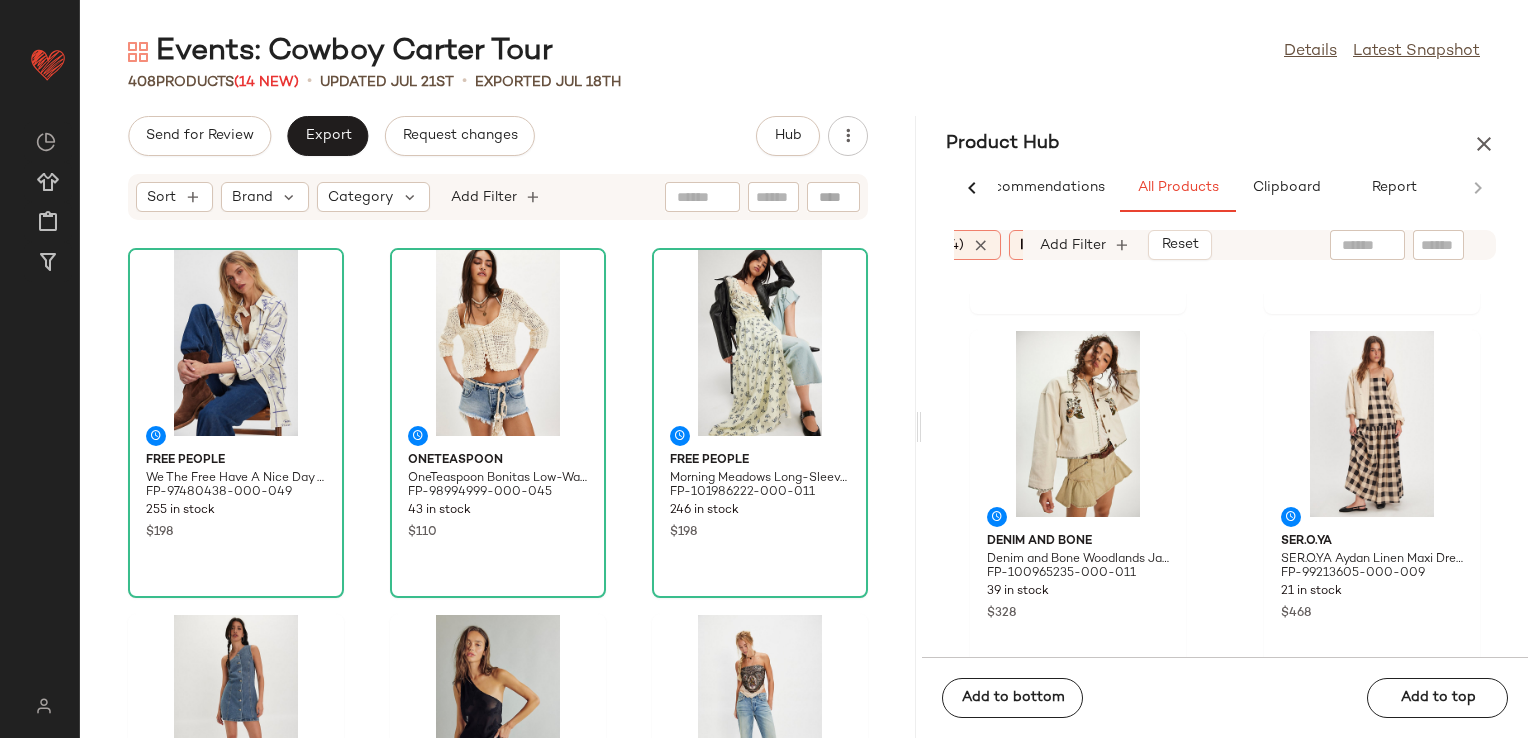 scroll, scrollTop: 0, scrollLeft: 0, axis: both 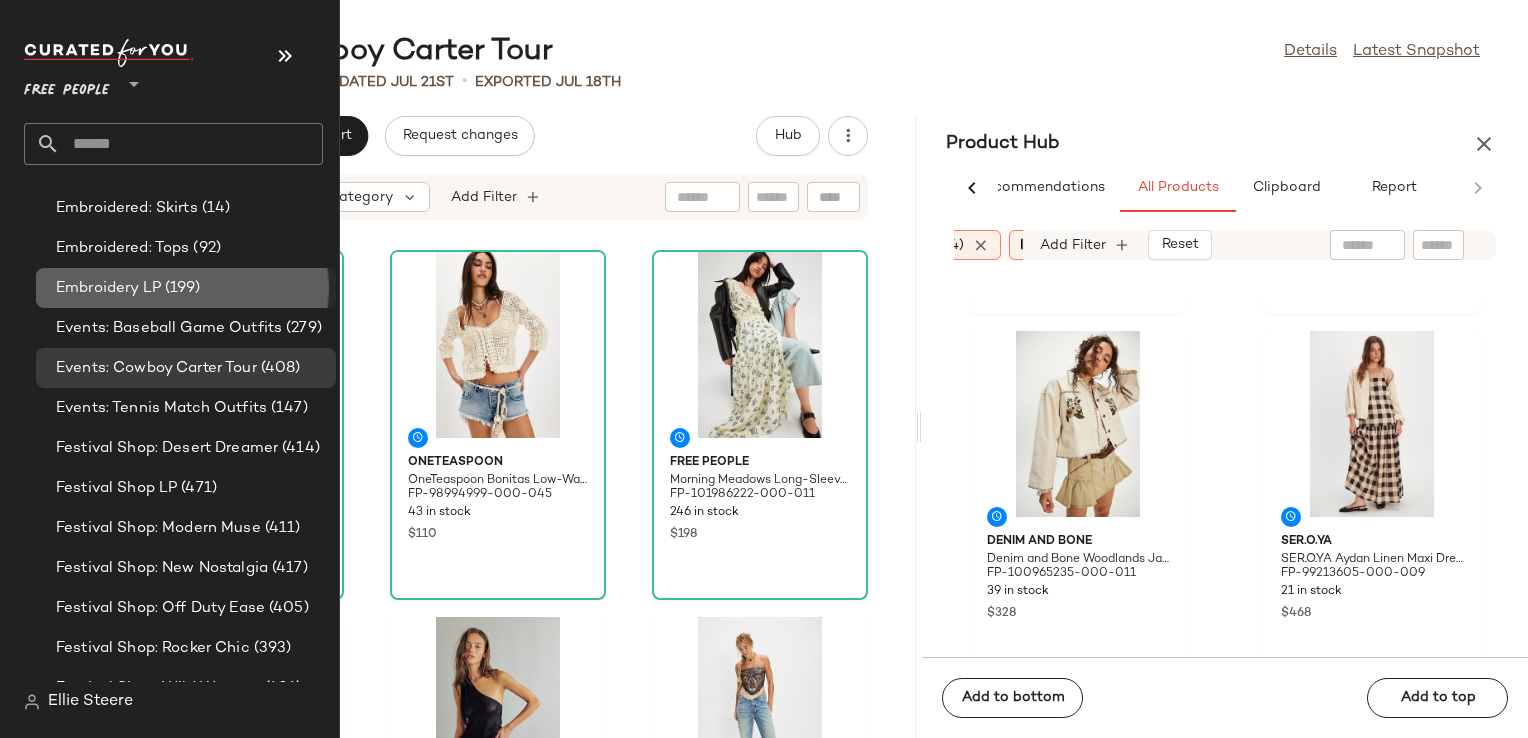 click on "(199)" at bounding box center (181, 288) 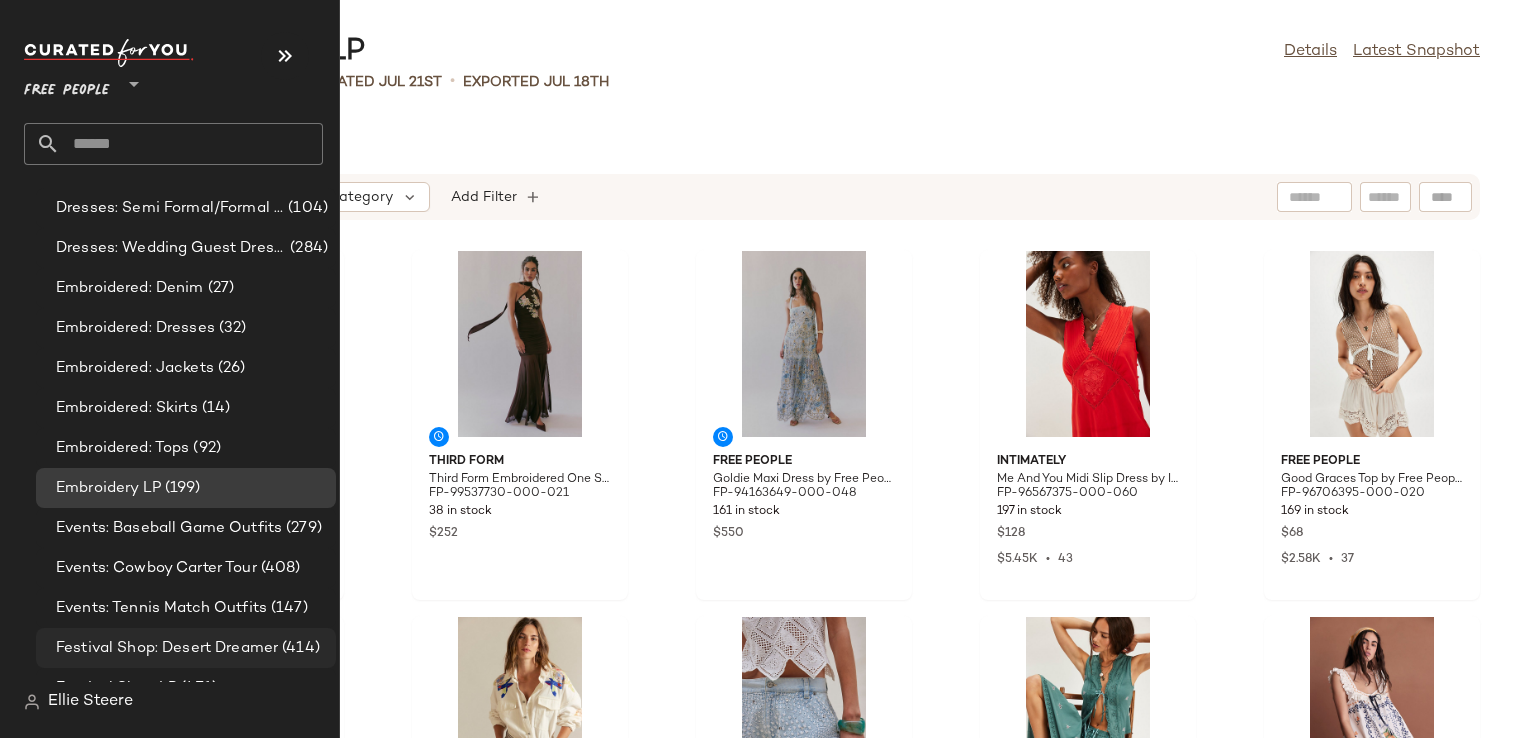 scroll, scrollTop: 2100, scrollLeft: 0, axis: vertical 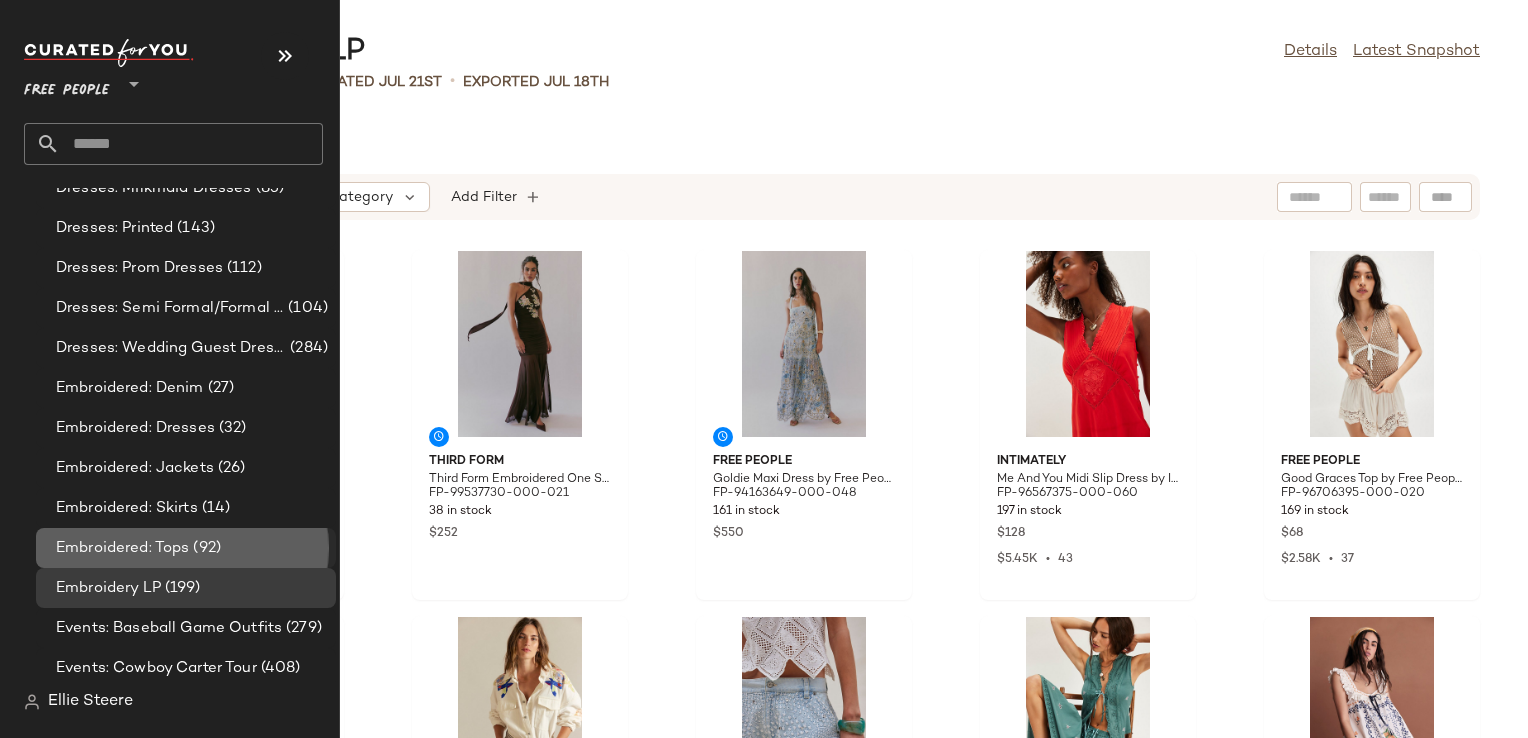 click on "Embroidered: Tops" at bounding box center [122, 548] 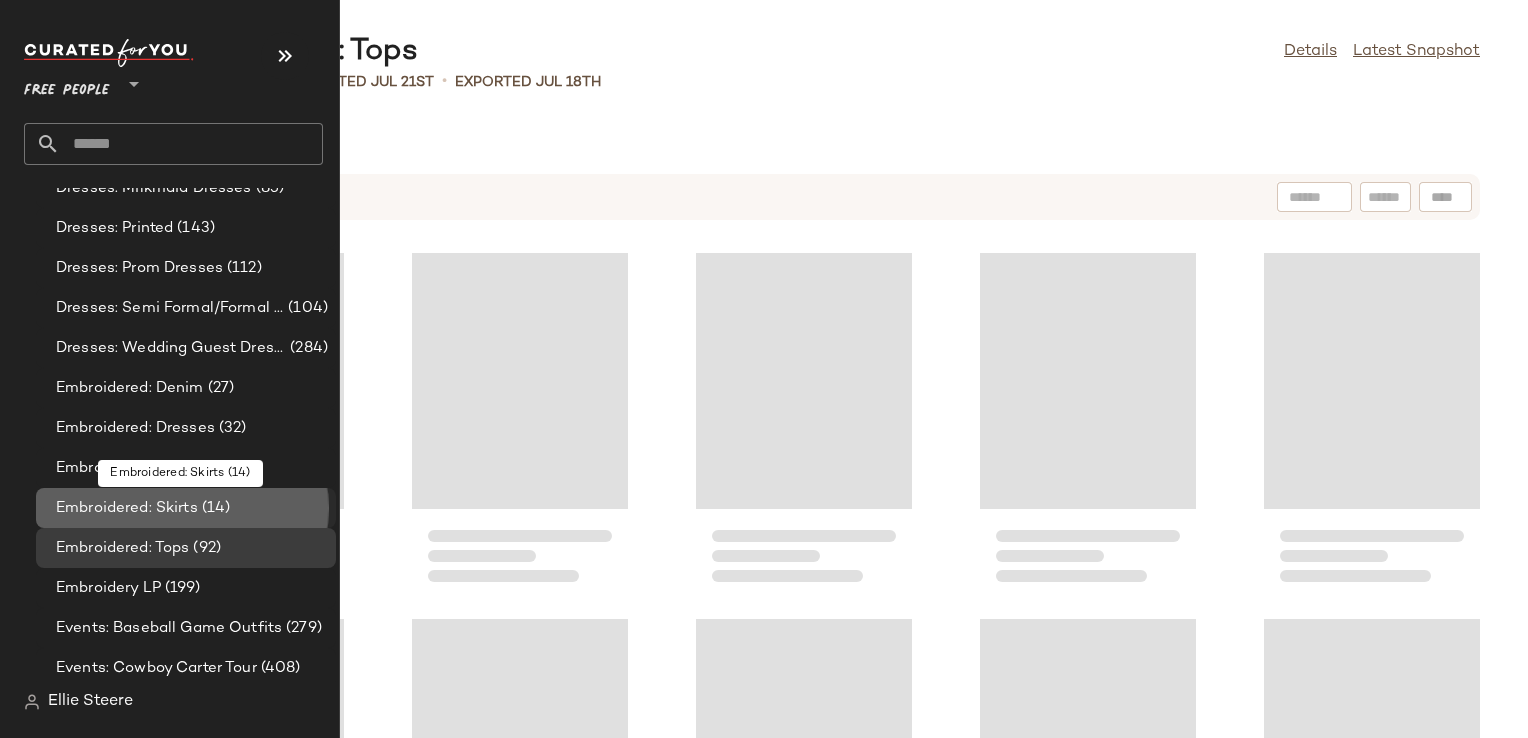 click on "Embroidered: Skirts" at bounding box center [127, 508] 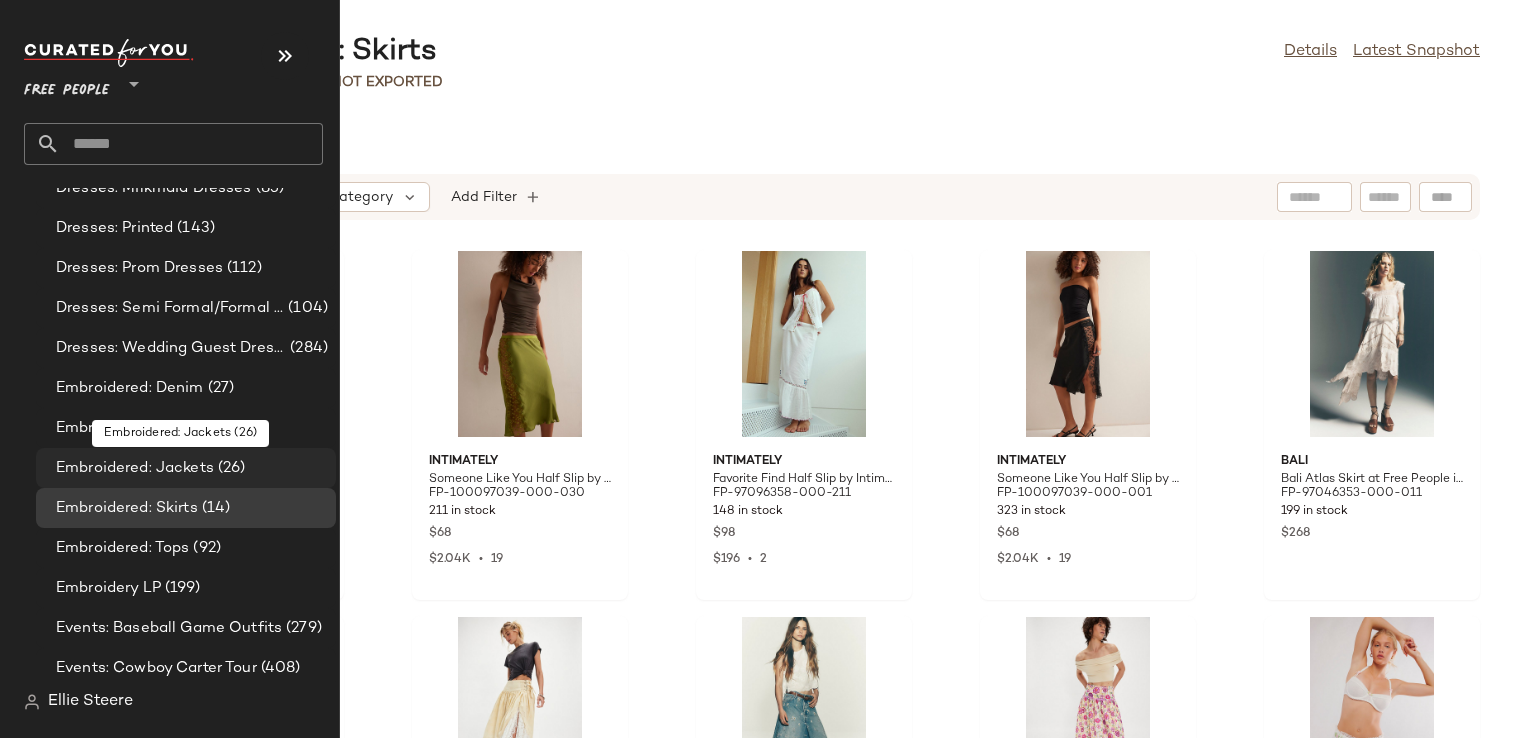click on "Embroidered: Jackets" at bounding box center [135, 468] 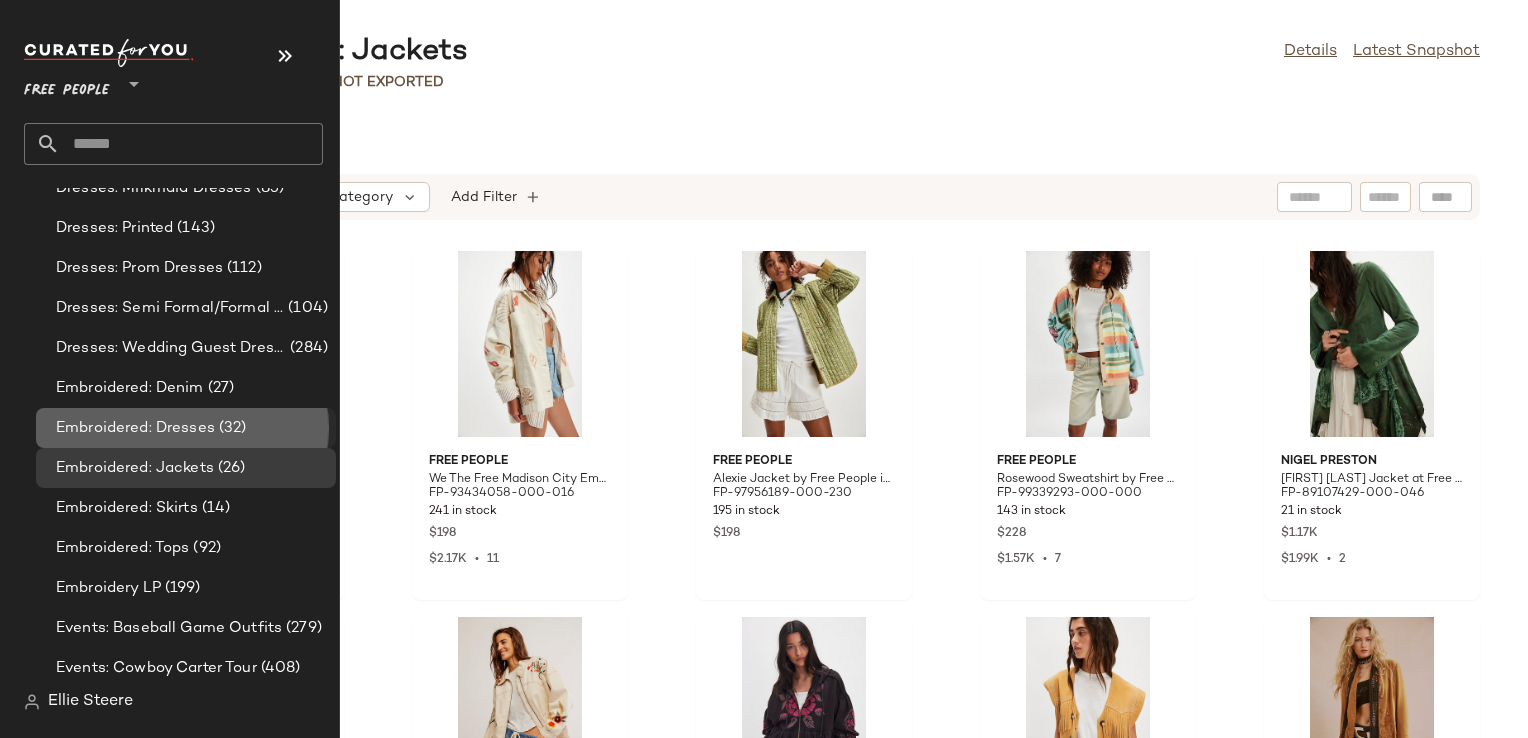 click on "Embroidered: Dresses" at bounding box center [135, 428] 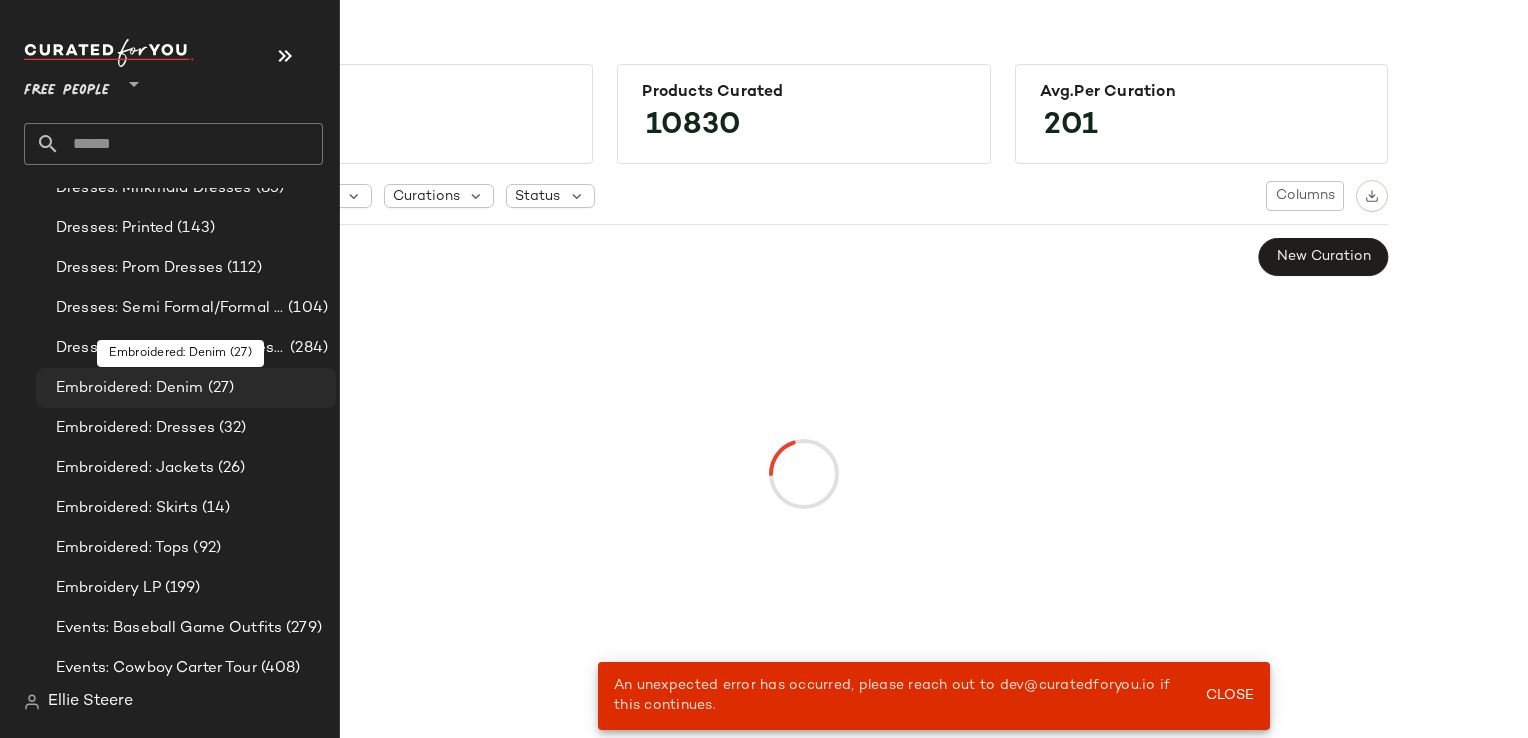 click on "Embroidered: Denim (27)" 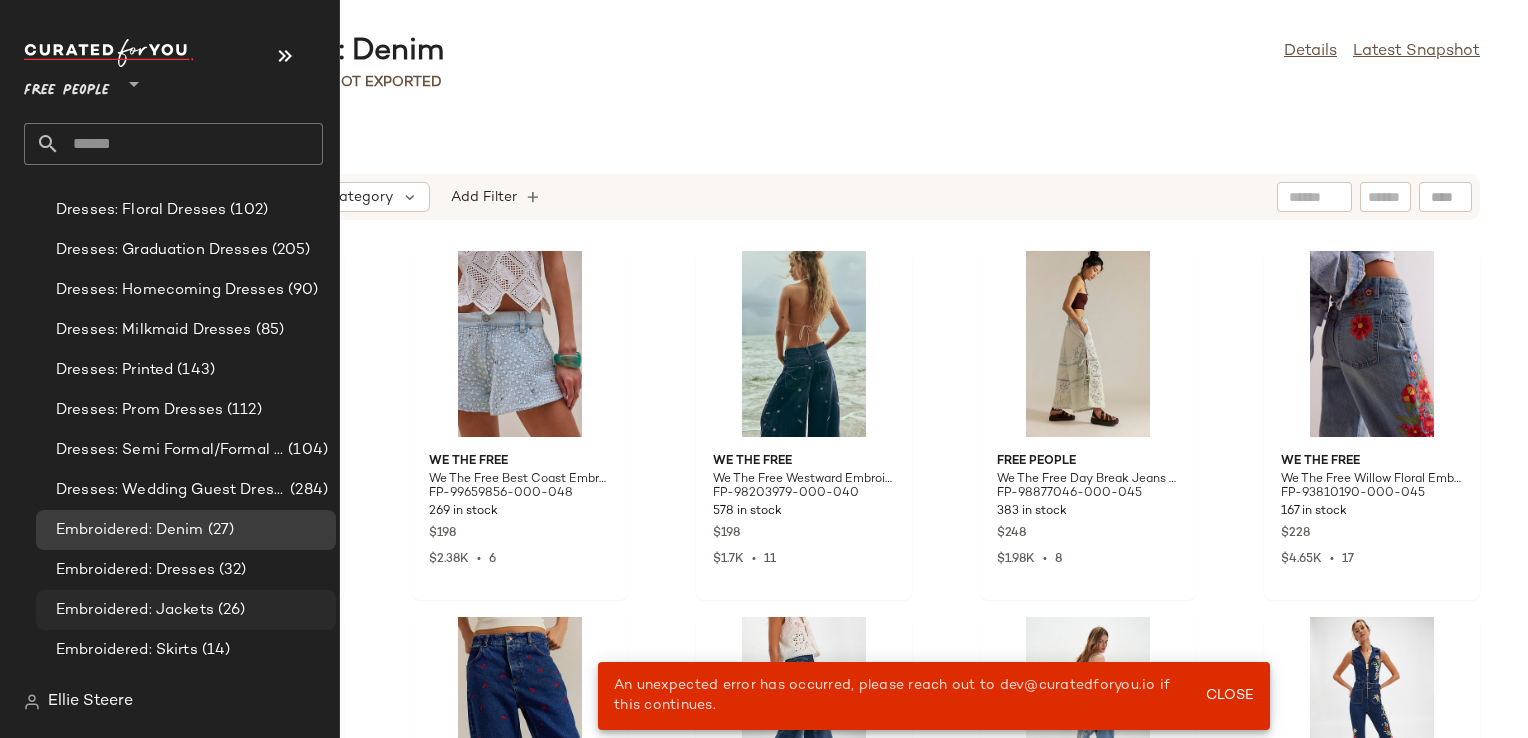 scroll, scrollTop: 1900, scrollLeft: 0, axis: vertical 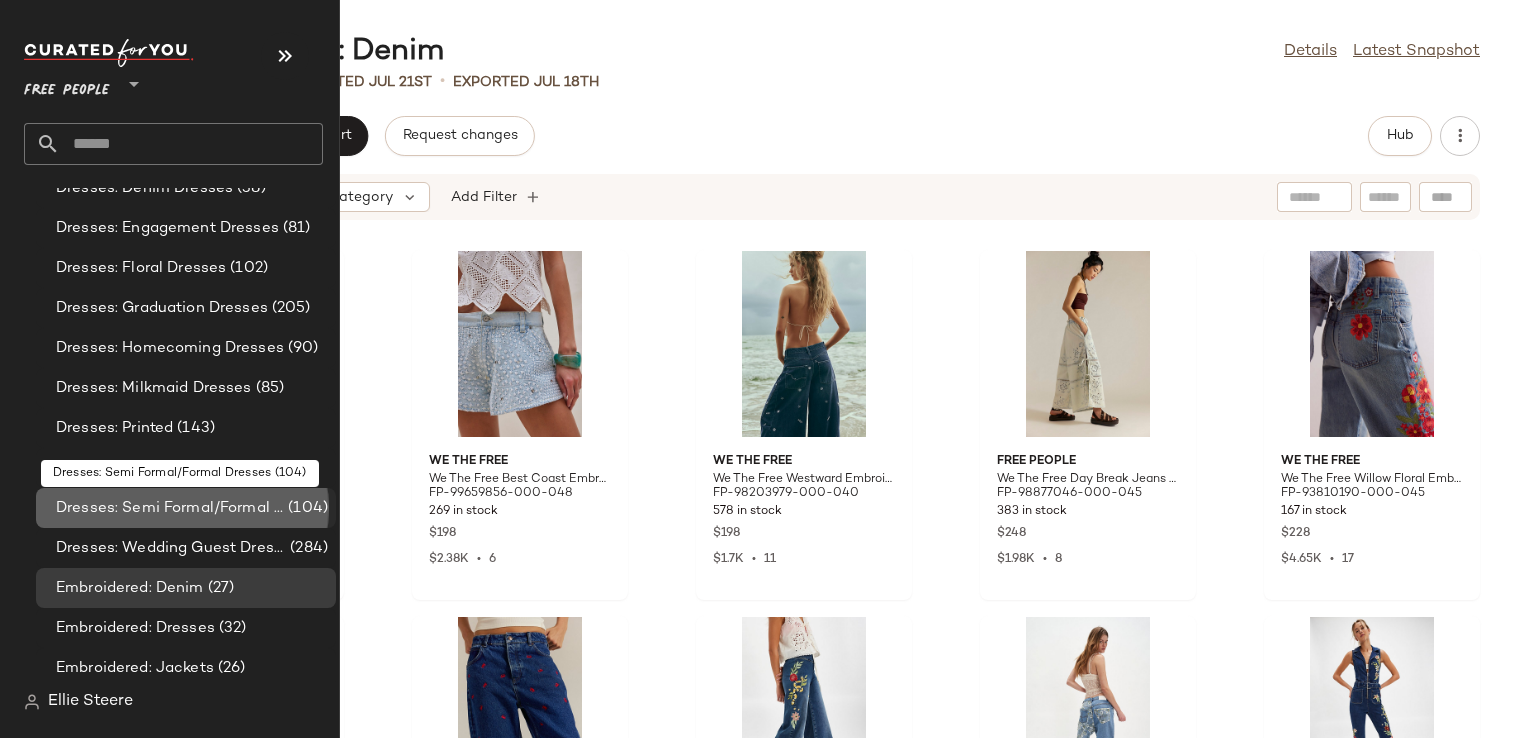 click on "Dresses: Semi Formal/Formal Dresses" at bounding box center [170, 508] 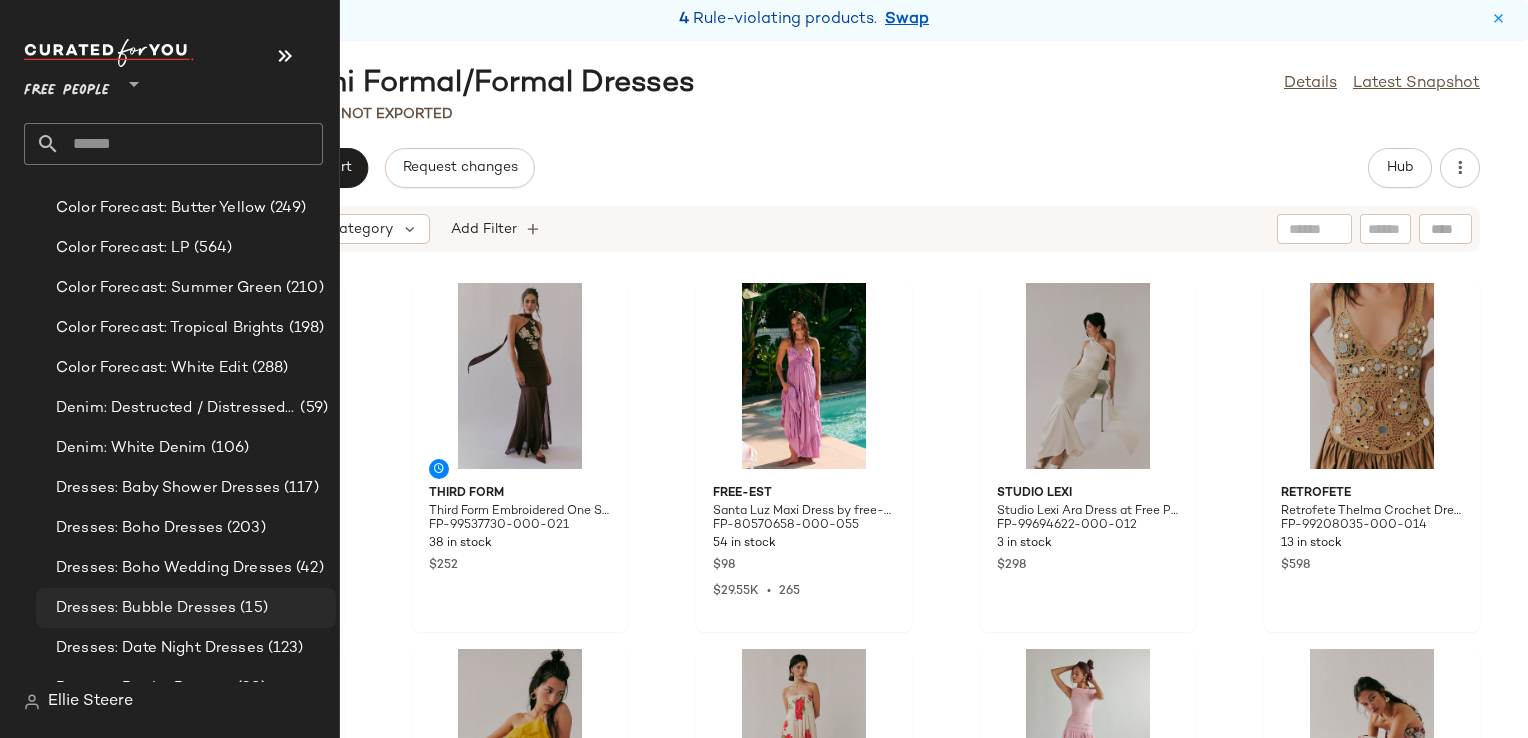 scroll, scrollTop: 1300, scrollLeft: 0, axis: vertical 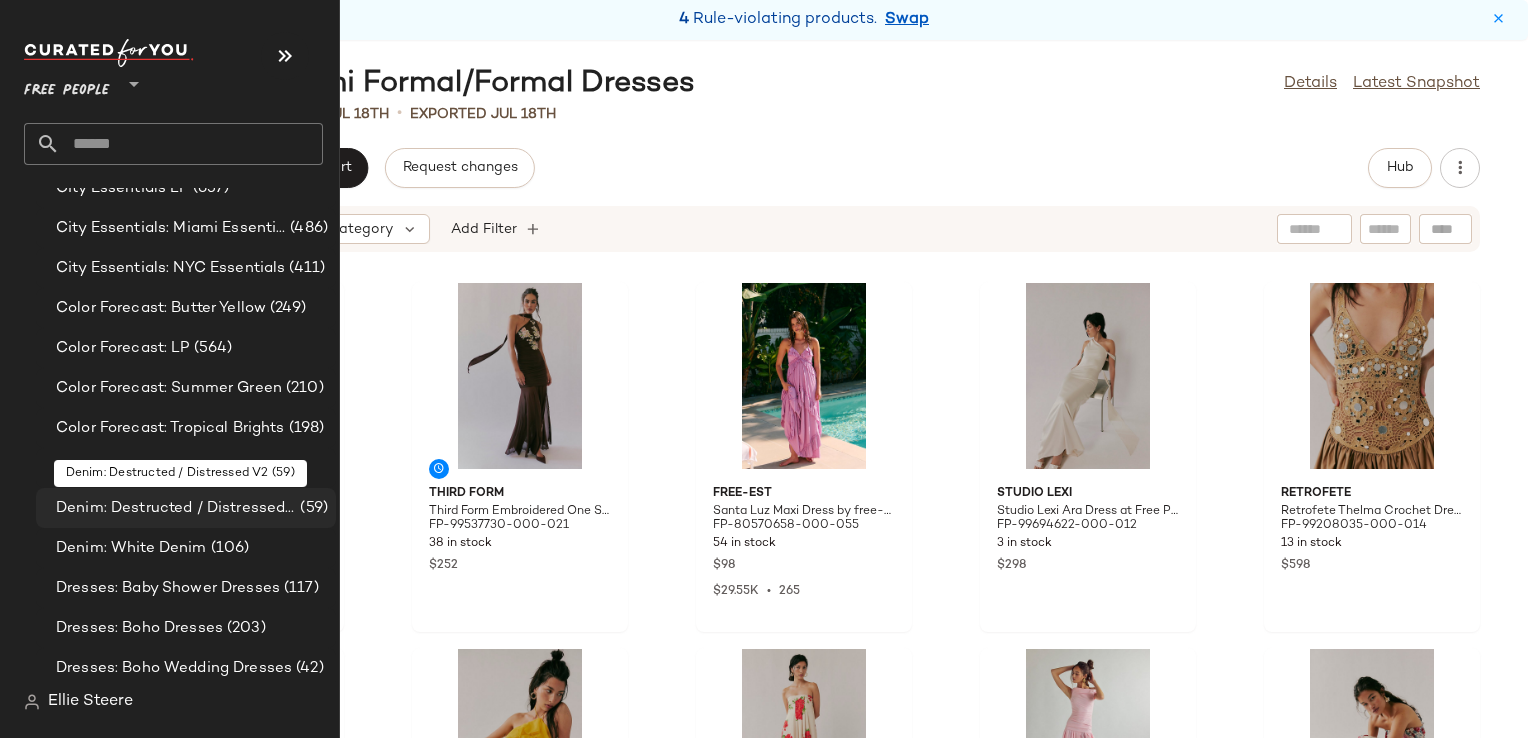 click on "Denim: Destructed  / Distressed V2" at bounding box center (176, 508) 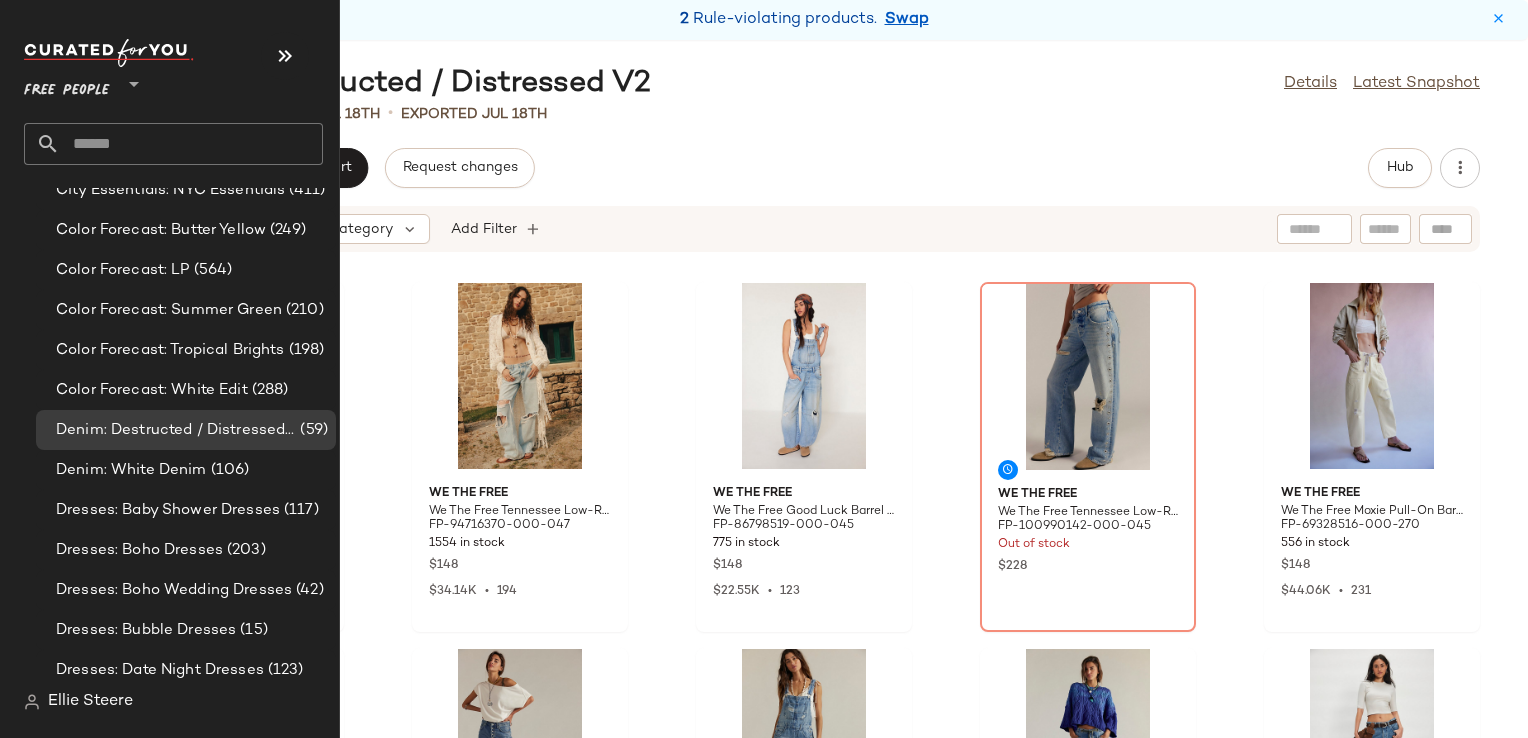 scroll, scrollTop: 1400, scrollLeft: 0, axis: vertical 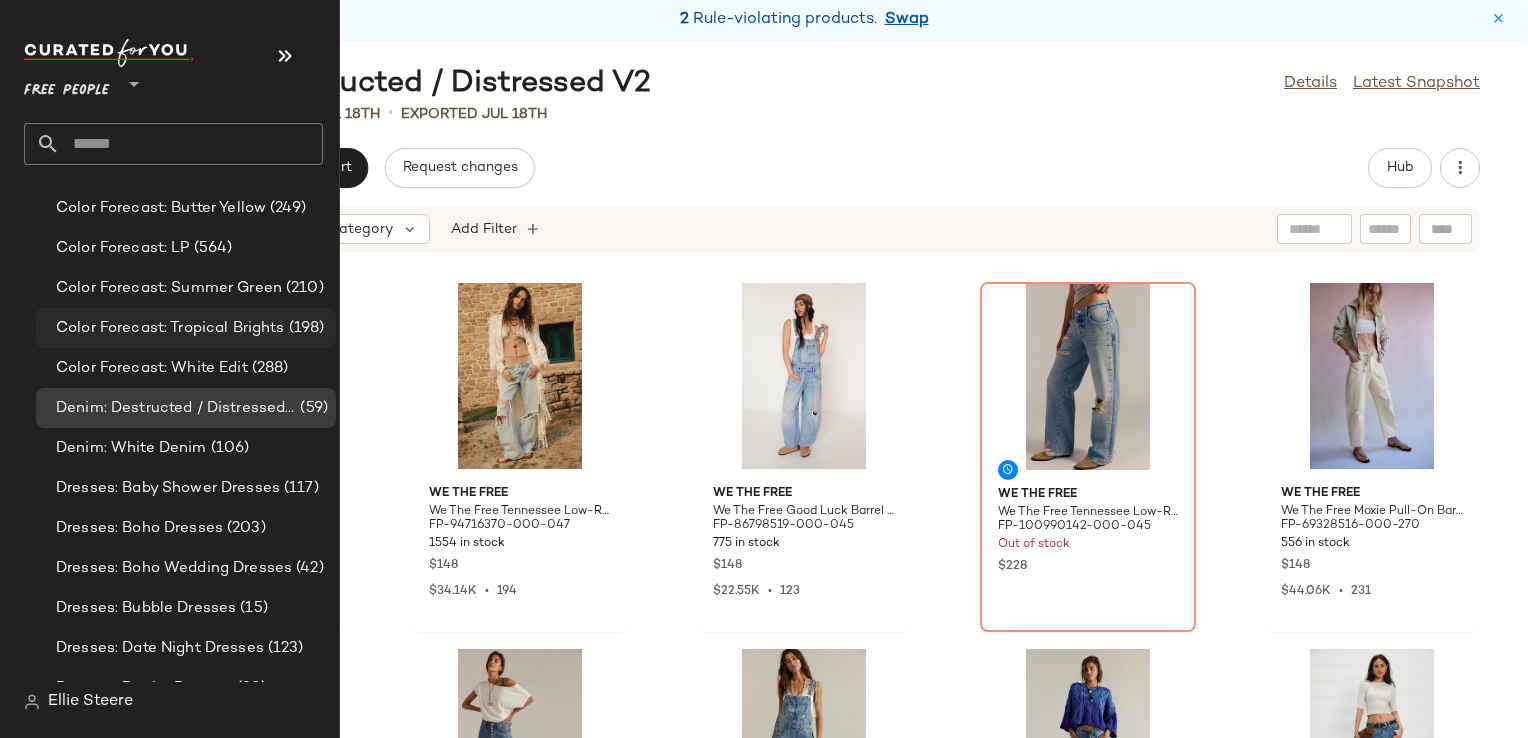 click on "Color Forecast: Tropical Brights (198)" 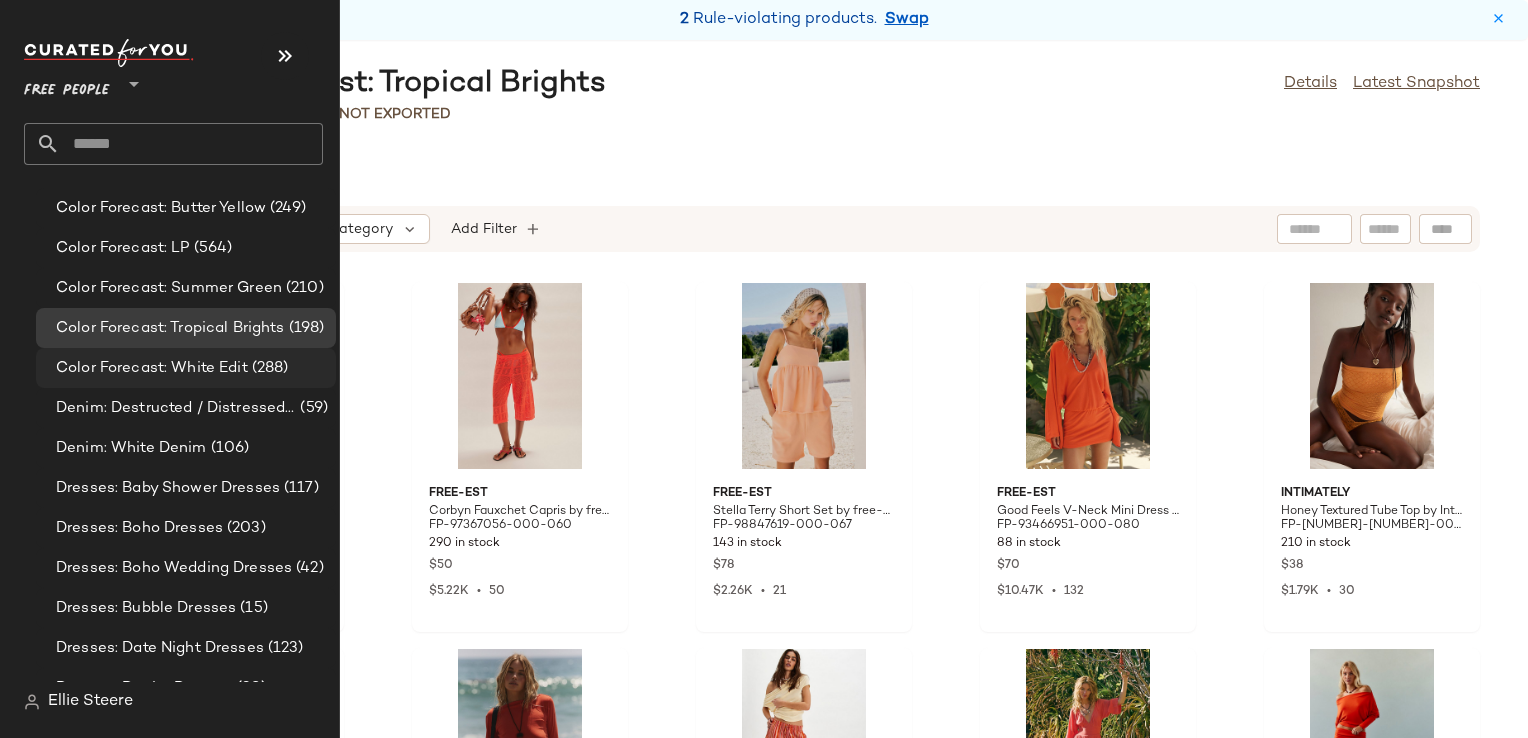 click on "Color Forecast: White Edit" at bounding box center (152, 368) 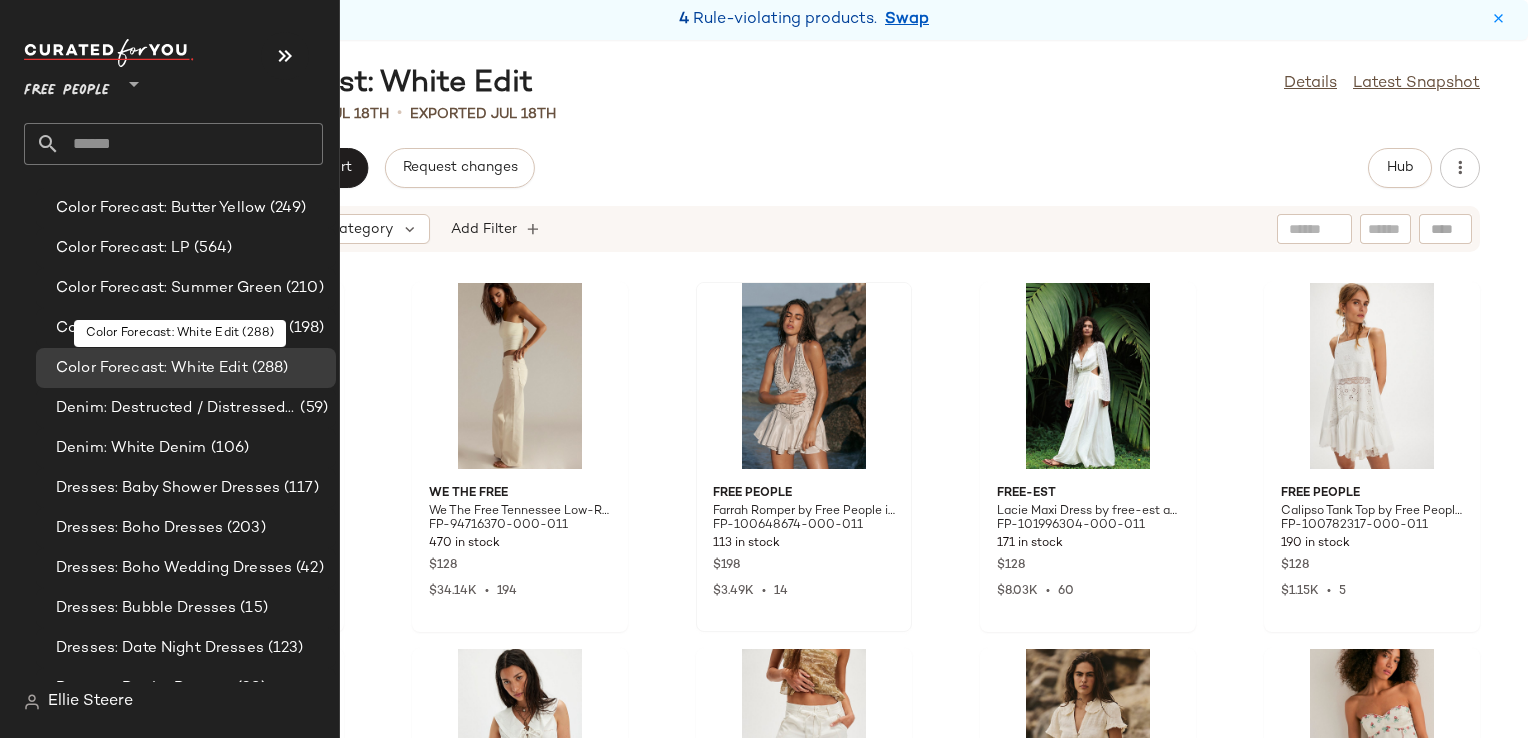 scroll, scrollTop: 0, scrollLeft: 0, axis: both 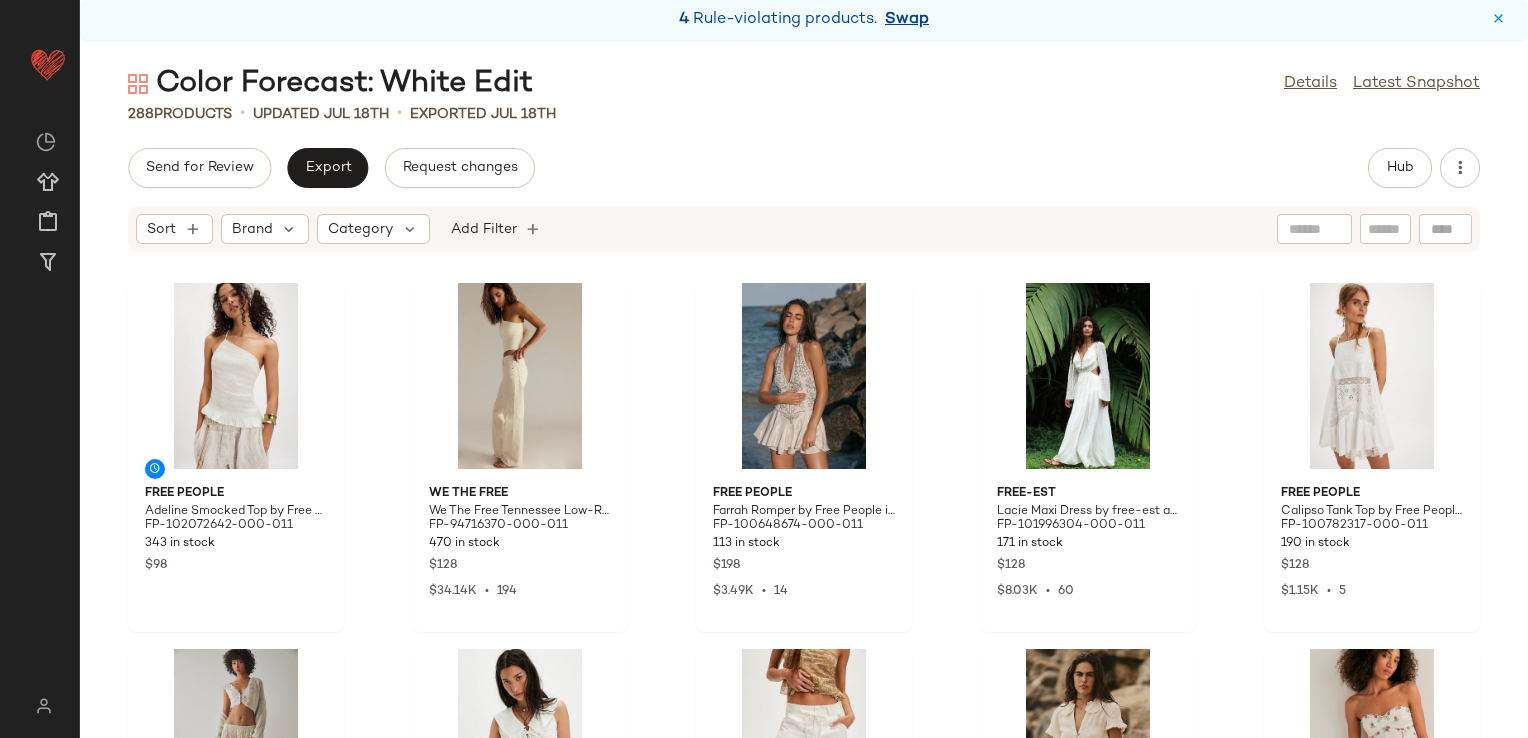 click on "Swap" at bounding box center (907, 20) 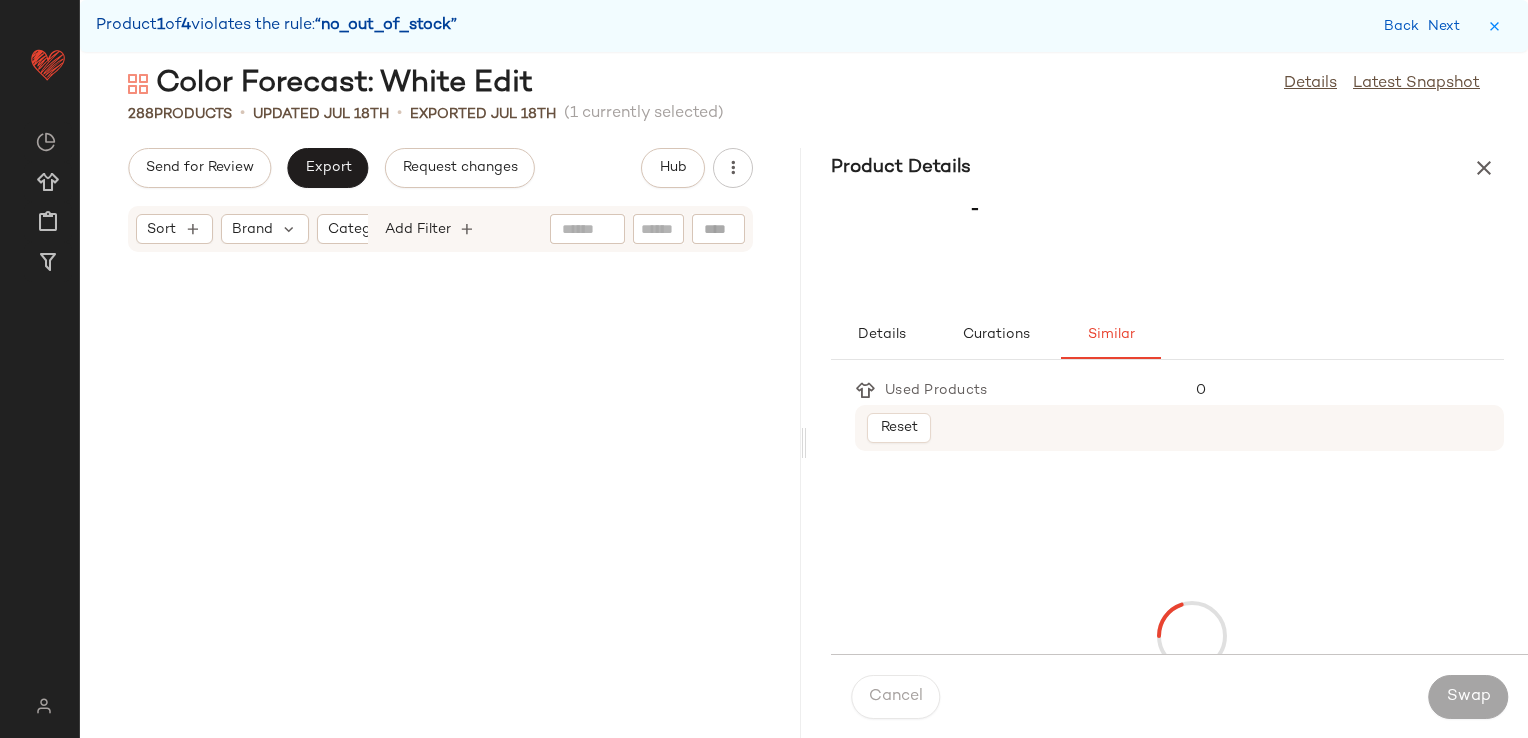 scroll, scrollTop: 11346, scrollLeft: 0, axis: vertical 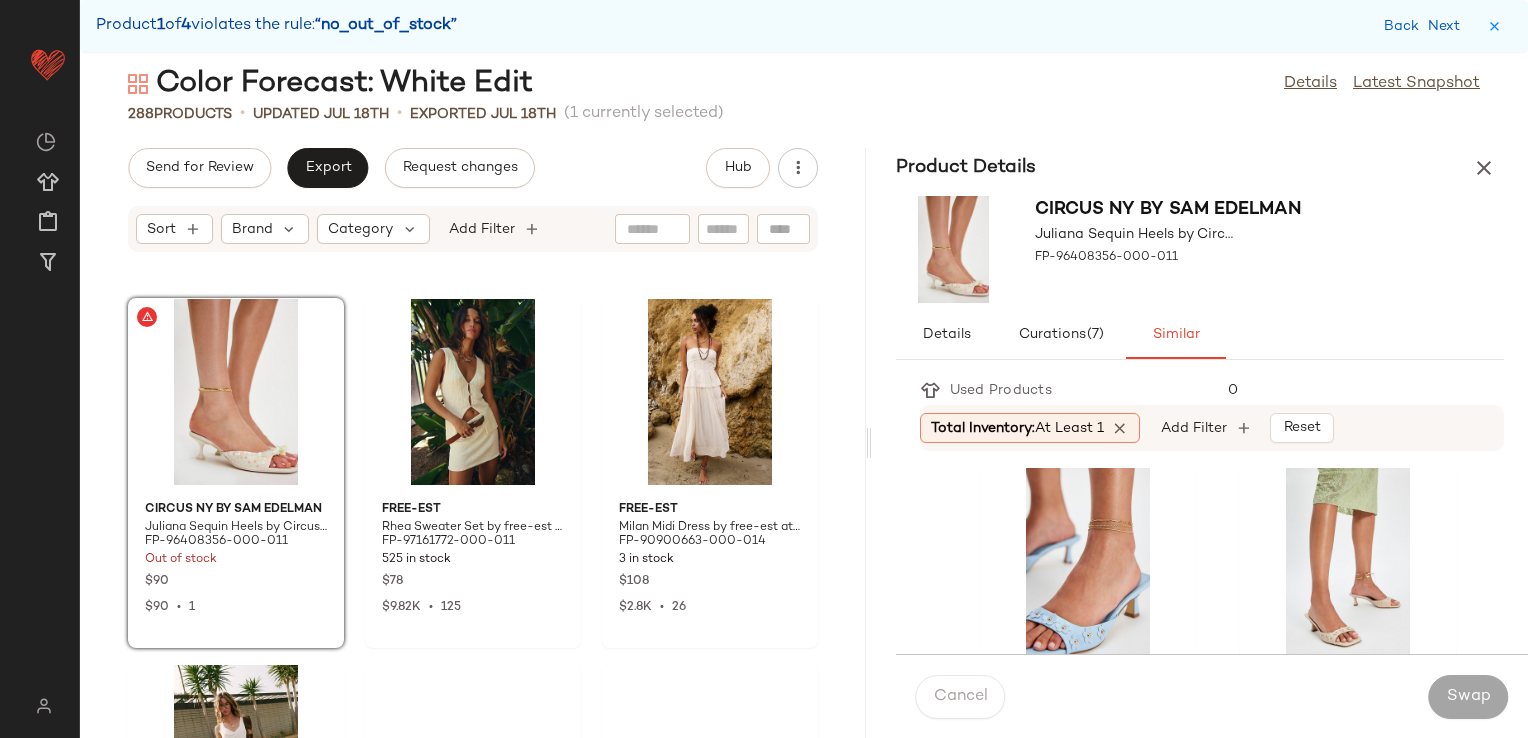 drag, startPoint x: 800, startPoint y: 438, endPoint x: 869, endPoint y: 428, distance: 69.72087 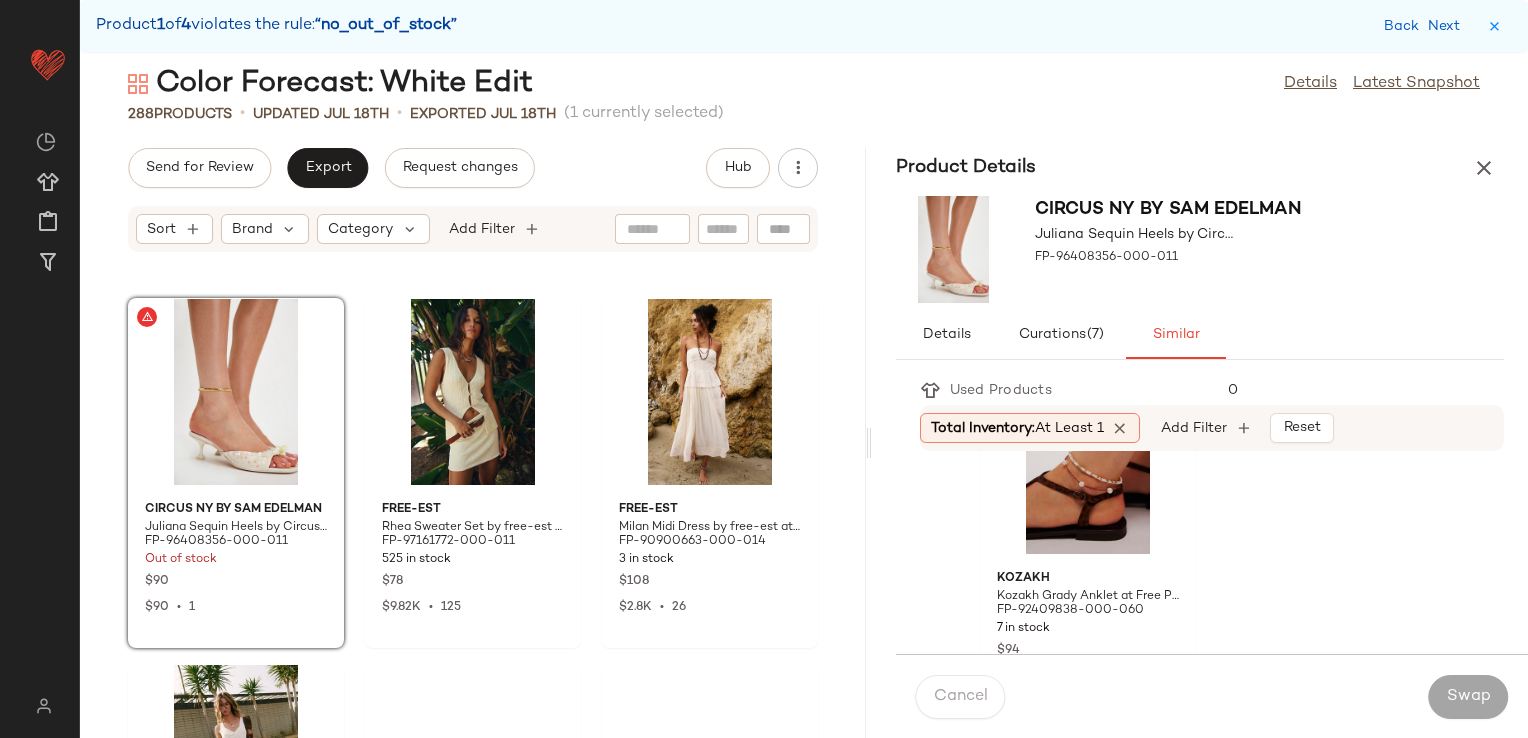 scroll, scrollTop: 4454, scrollLeft: 0, axis: vertical 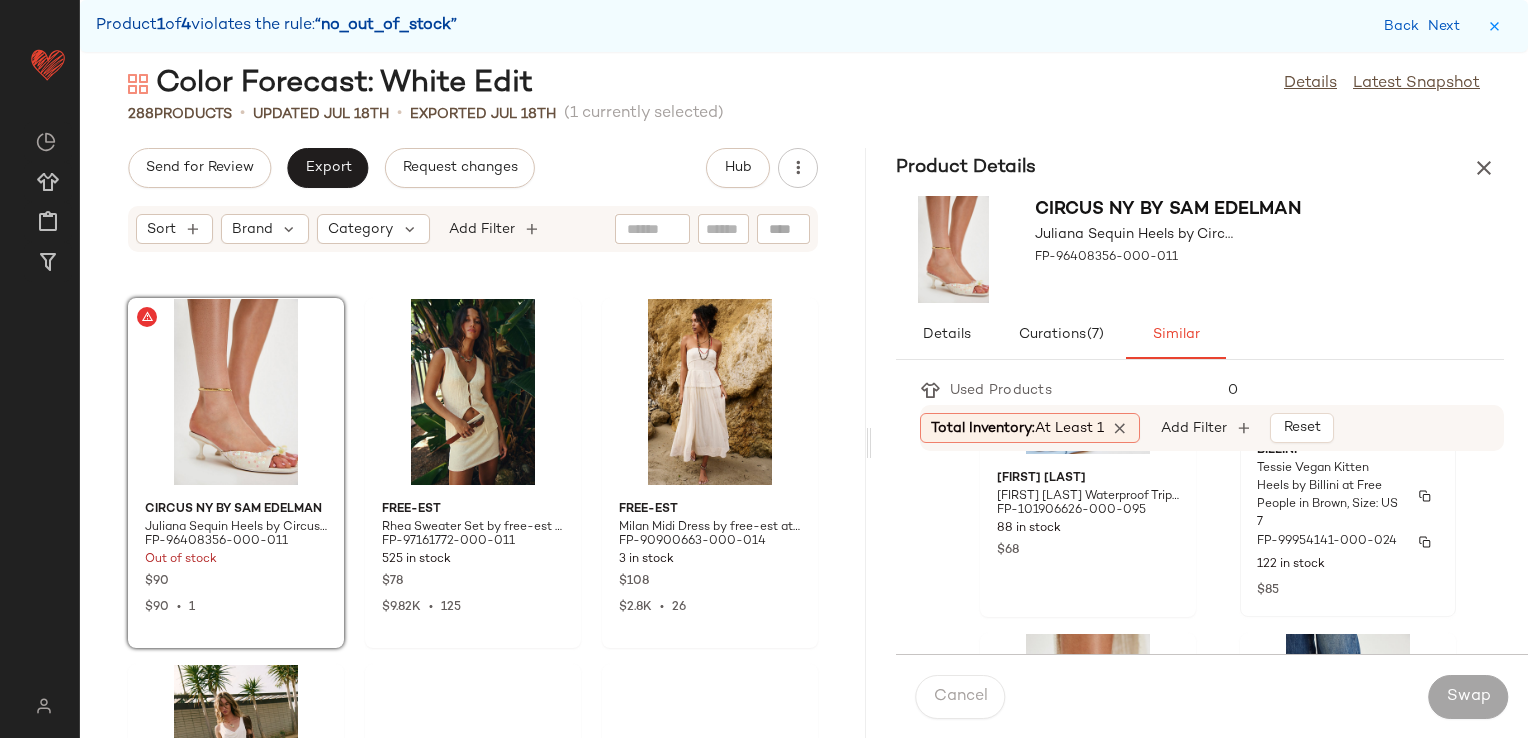 click on "Tessie Vegan Kitten Heels by Billini at Free People in Brown, Size: US 7" at bounding box center [1330, 496] 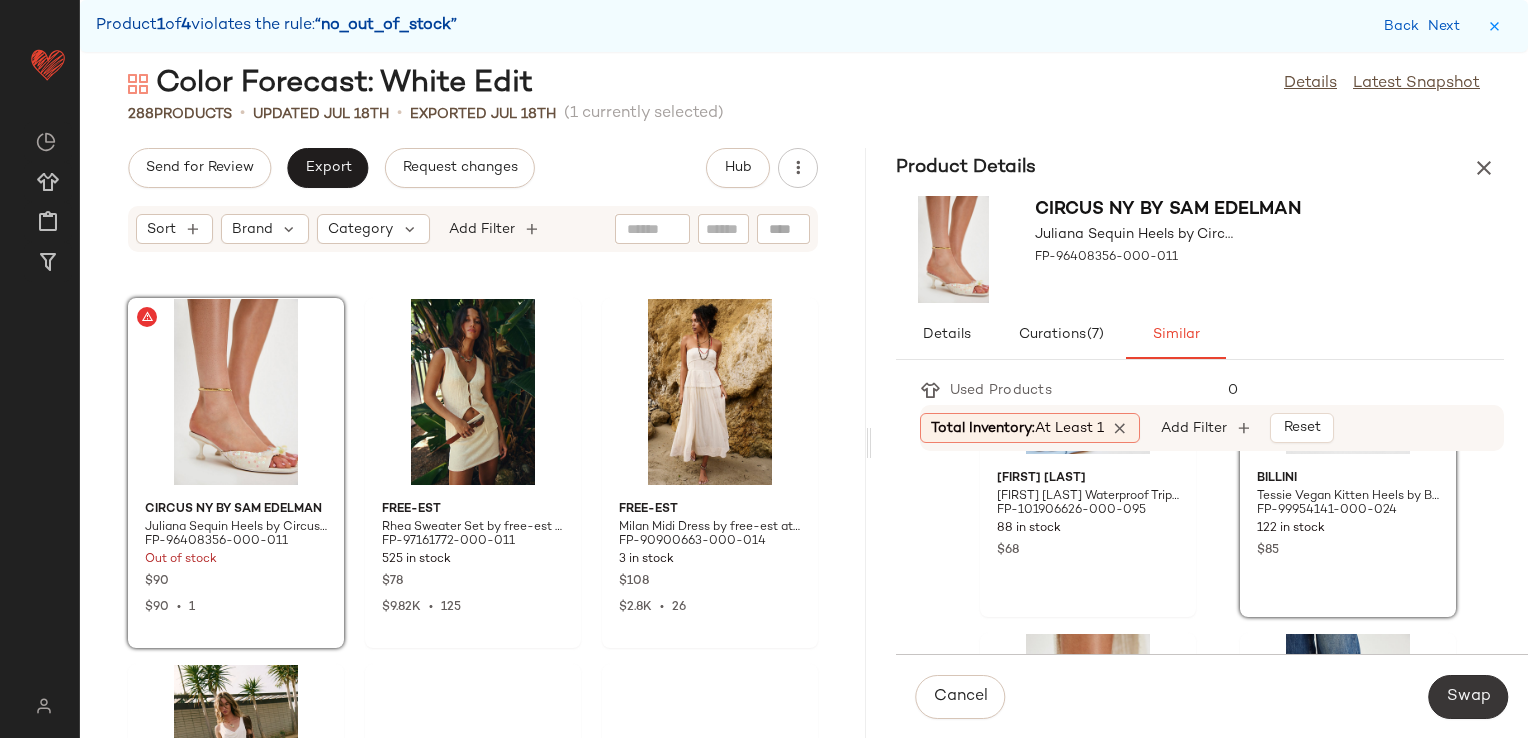 click on "Swap" 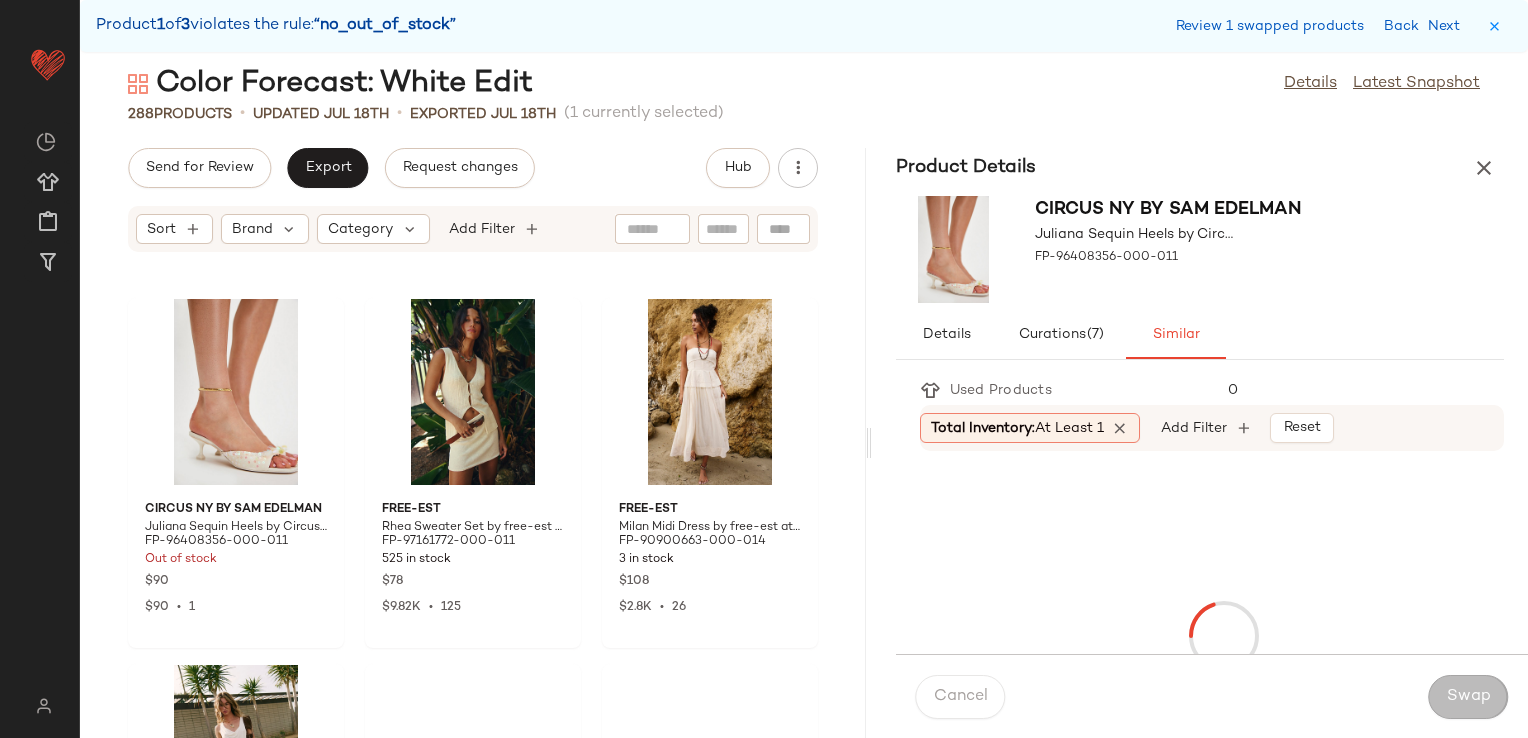 scroll, scrollTop: 28548, scrollLeft: 0, axis: vertical 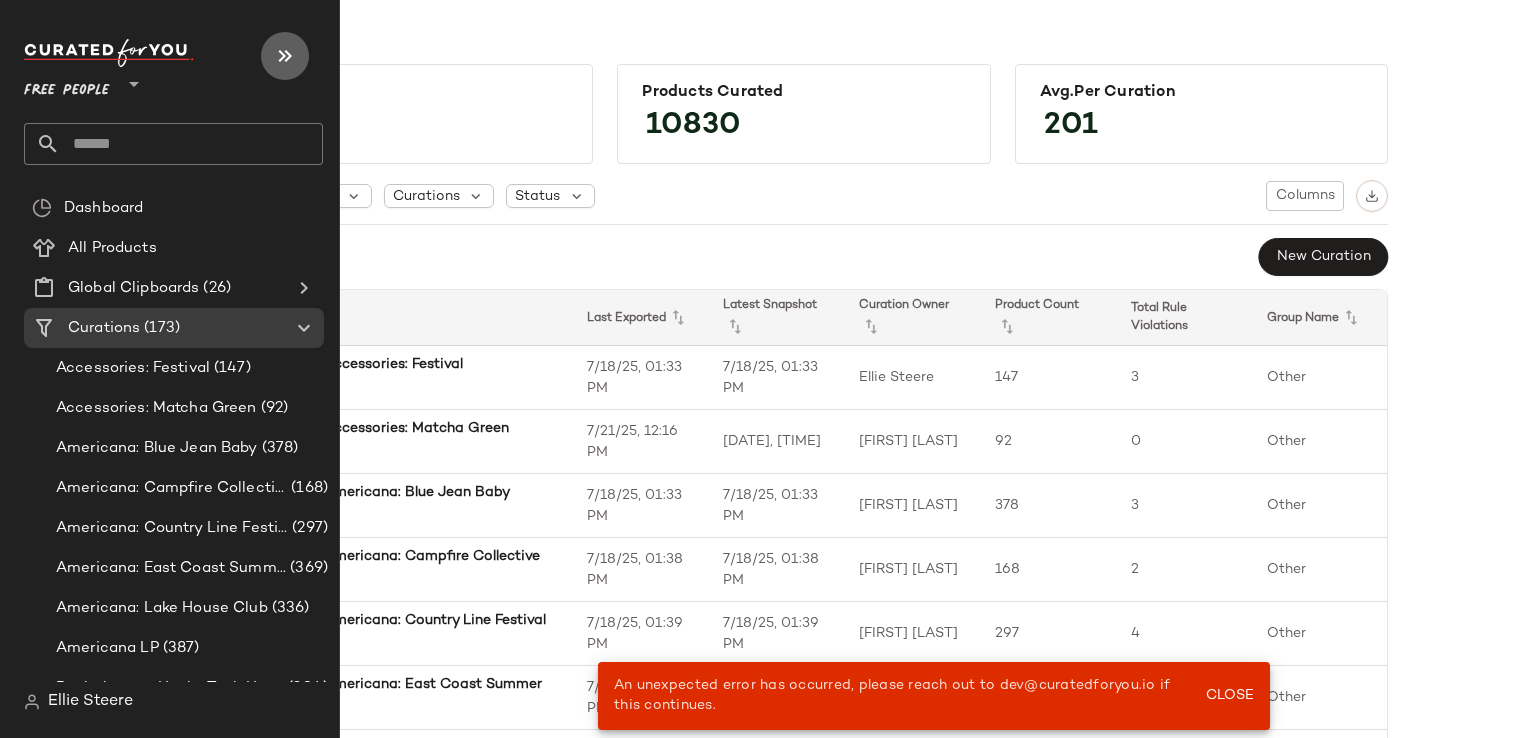 click at bounding box center [285, 56] 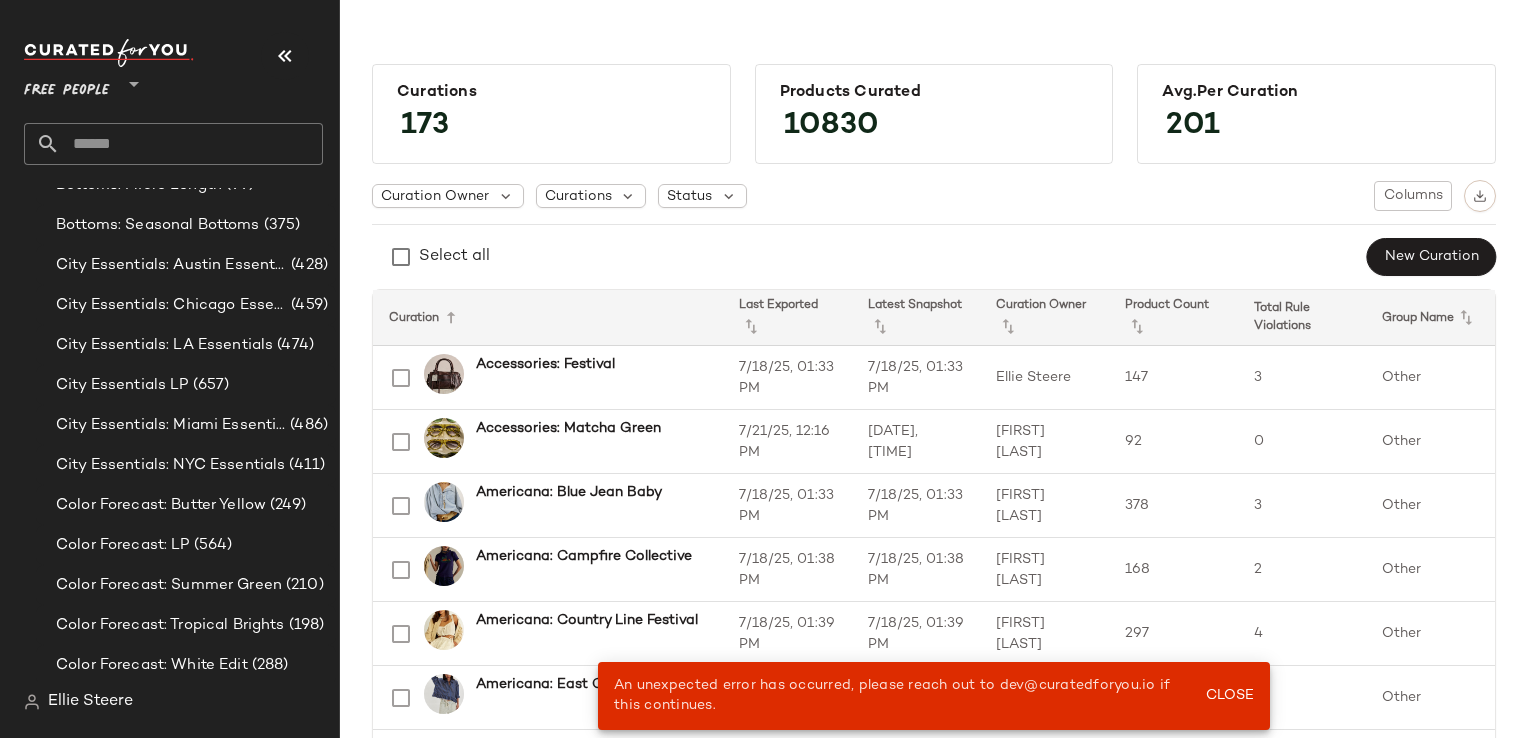 scroll, scrollTop: 1104, scrollLeft: 0, axis: vertical 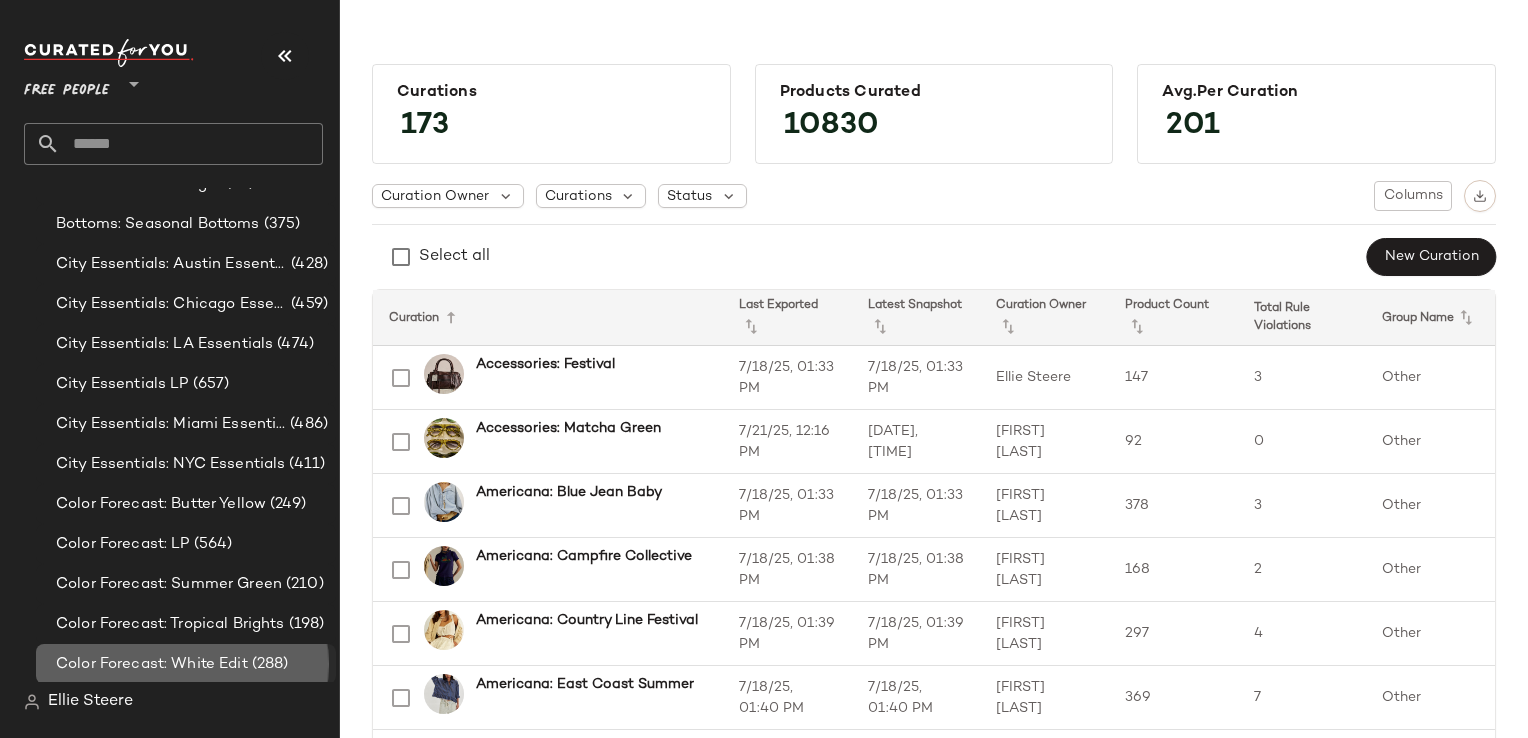 click on "Color Forecast: White Edit" at bounding box center (152, 664) 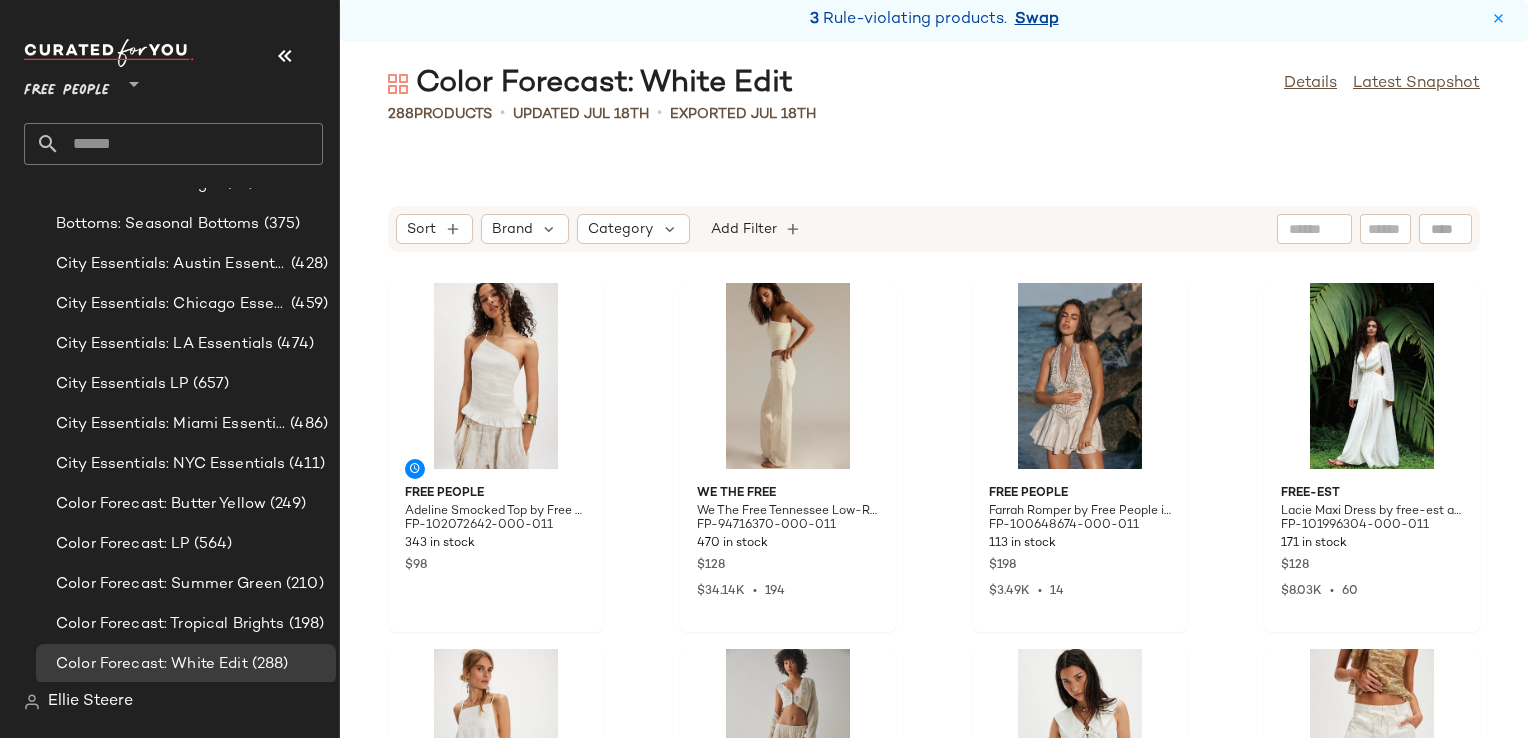 click on "Swap" at bounding box center [1037, 20] 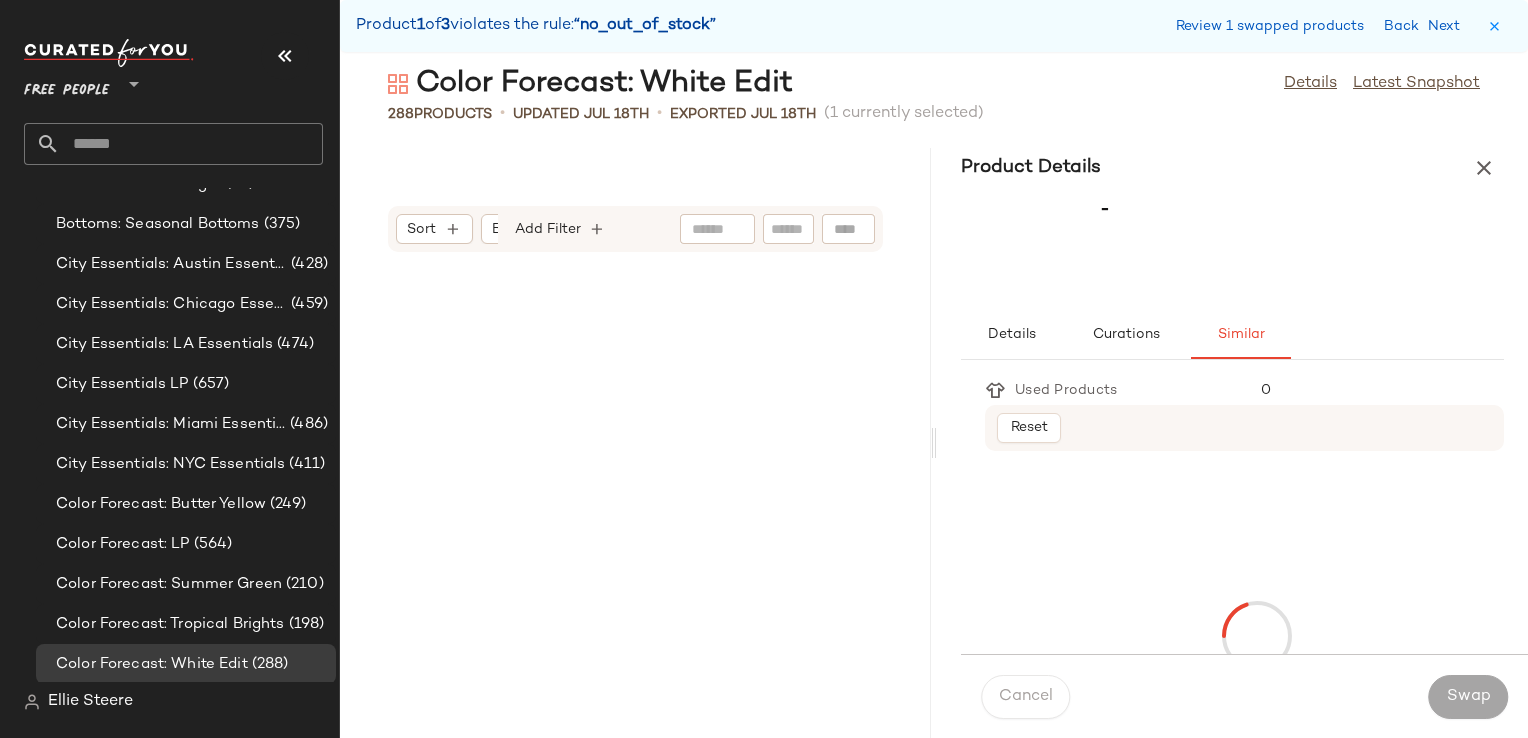 scroll, scrollTop: 28548, scrollLeft: 0, axis: vertical 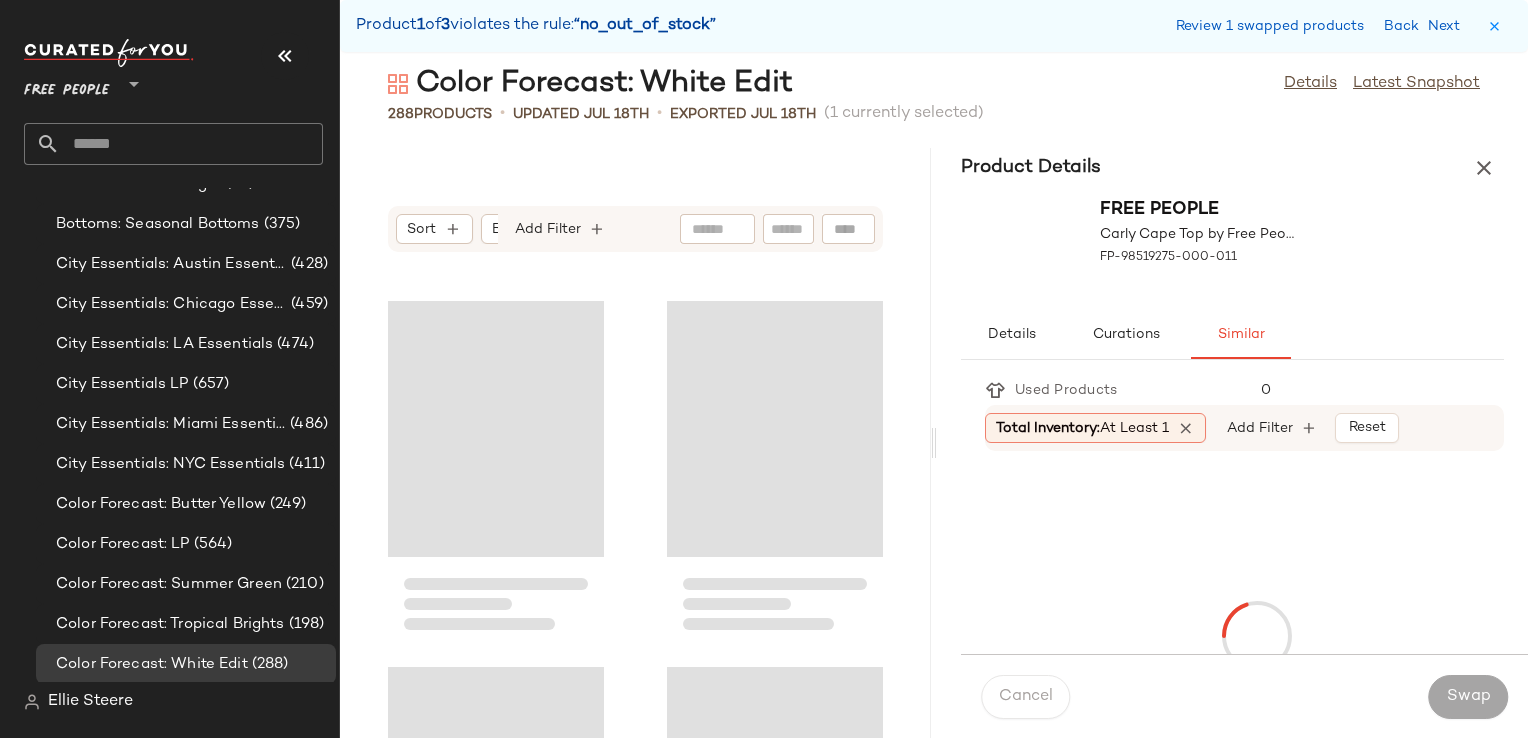 click at bounding box center (285, 56) 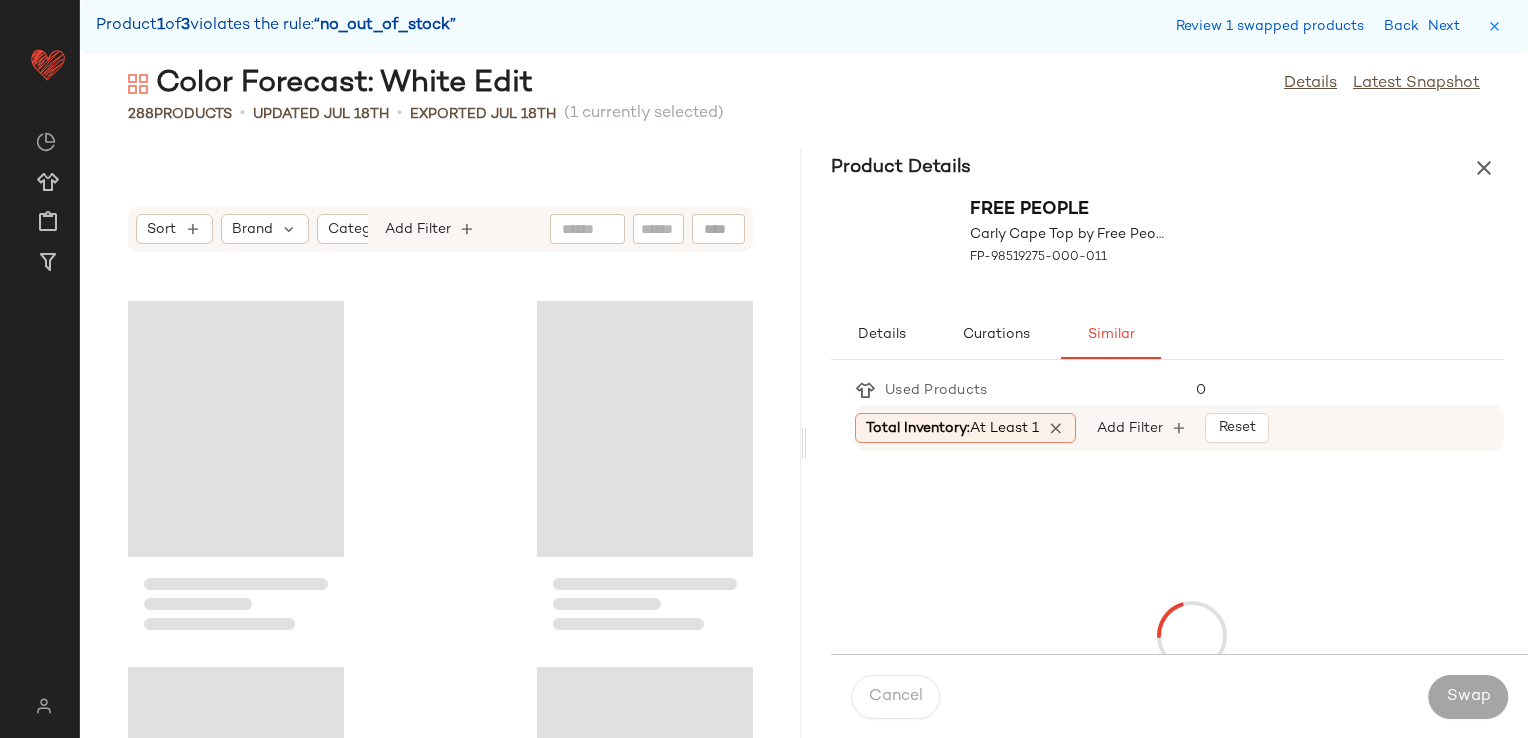 scroll, scrollTop: 0, scrollLeft: 0, axis: both 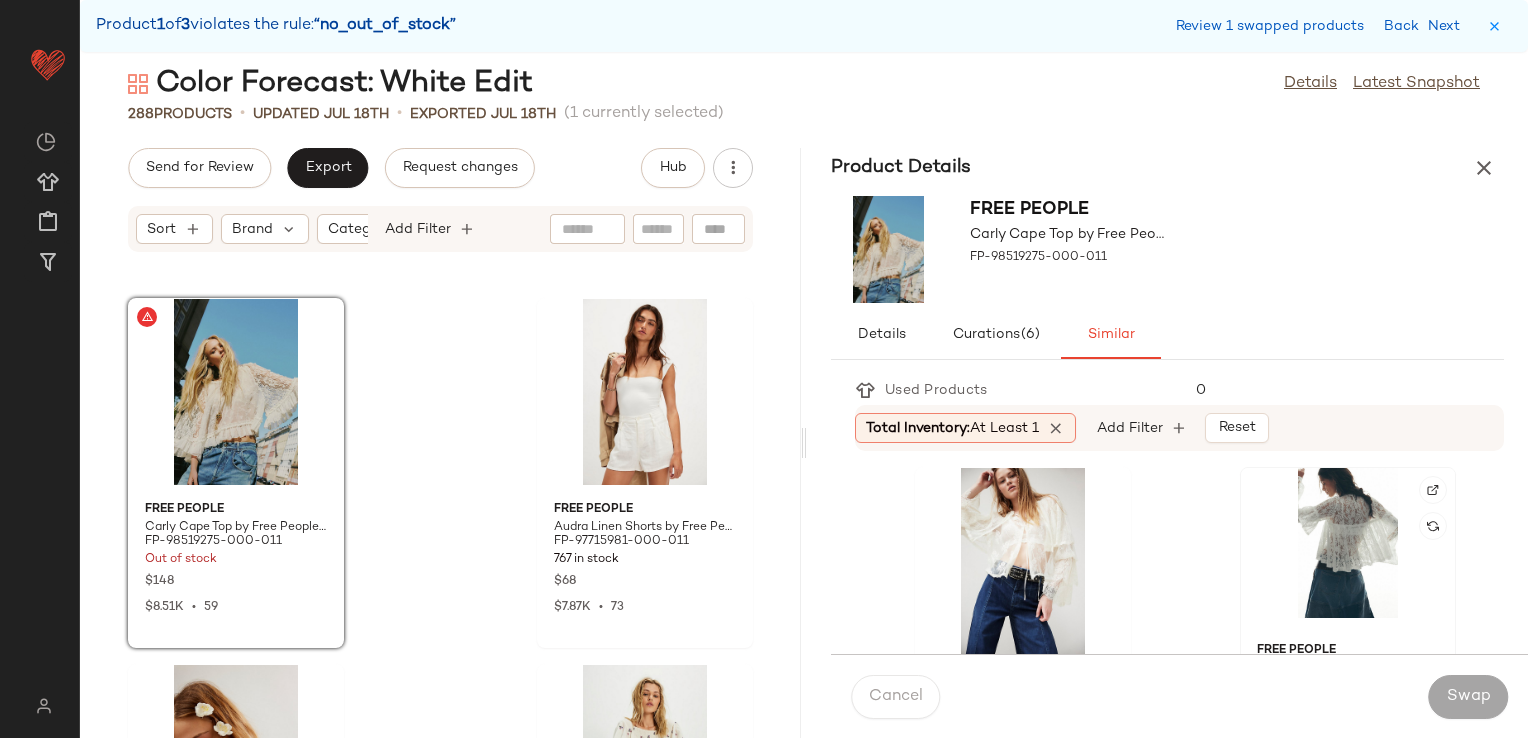 click 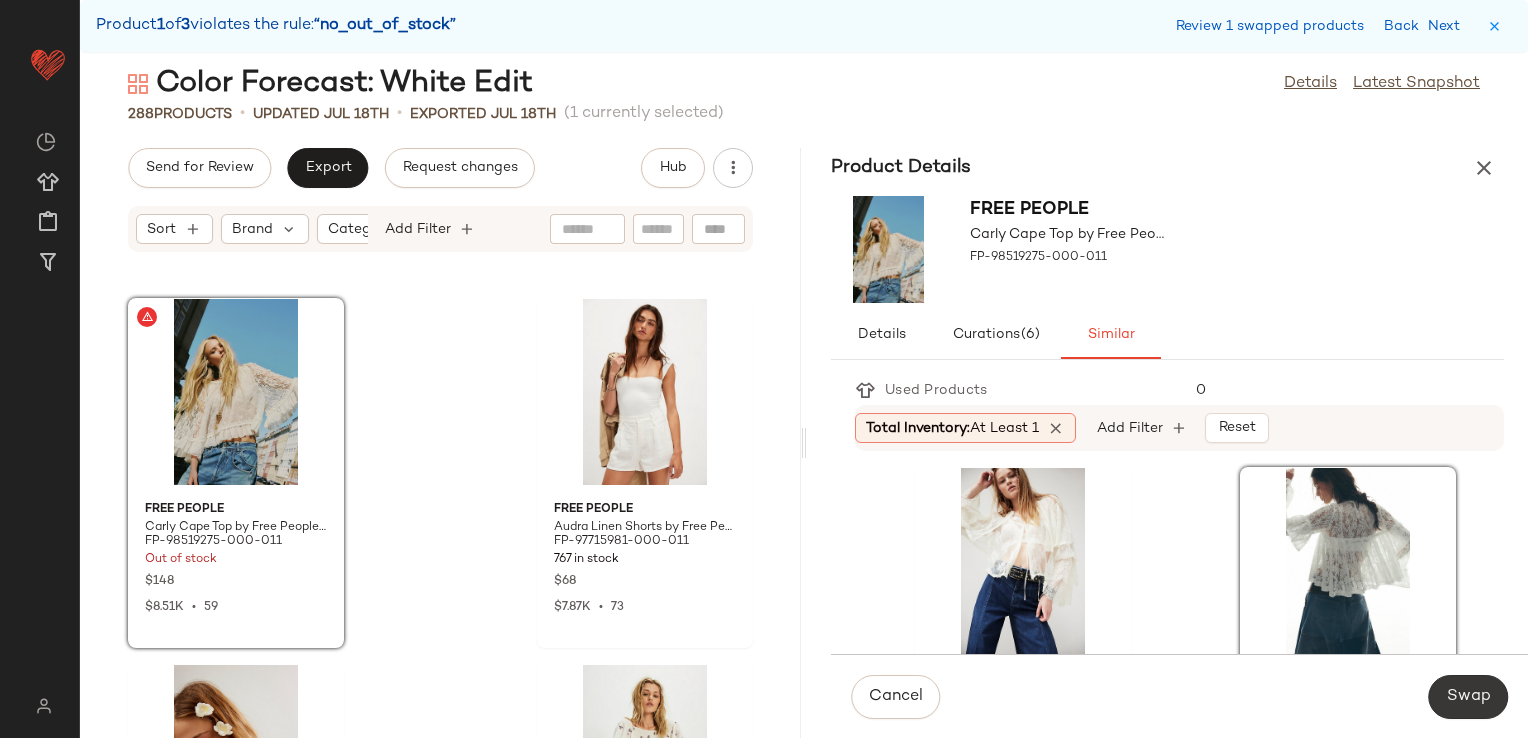 click on "Swap" 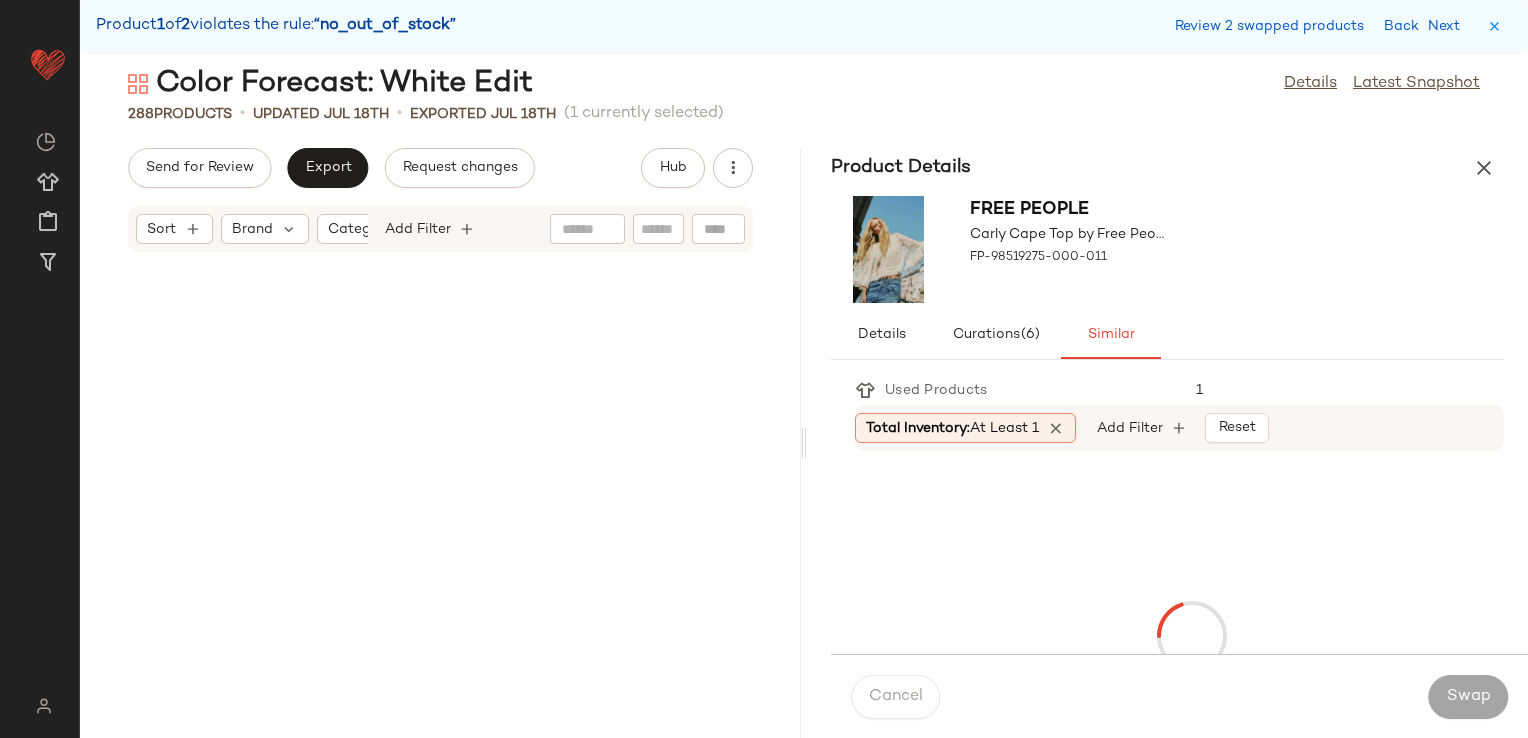 scroll, scrollTop: 34404, scrollLeft: 0, axis: vertical 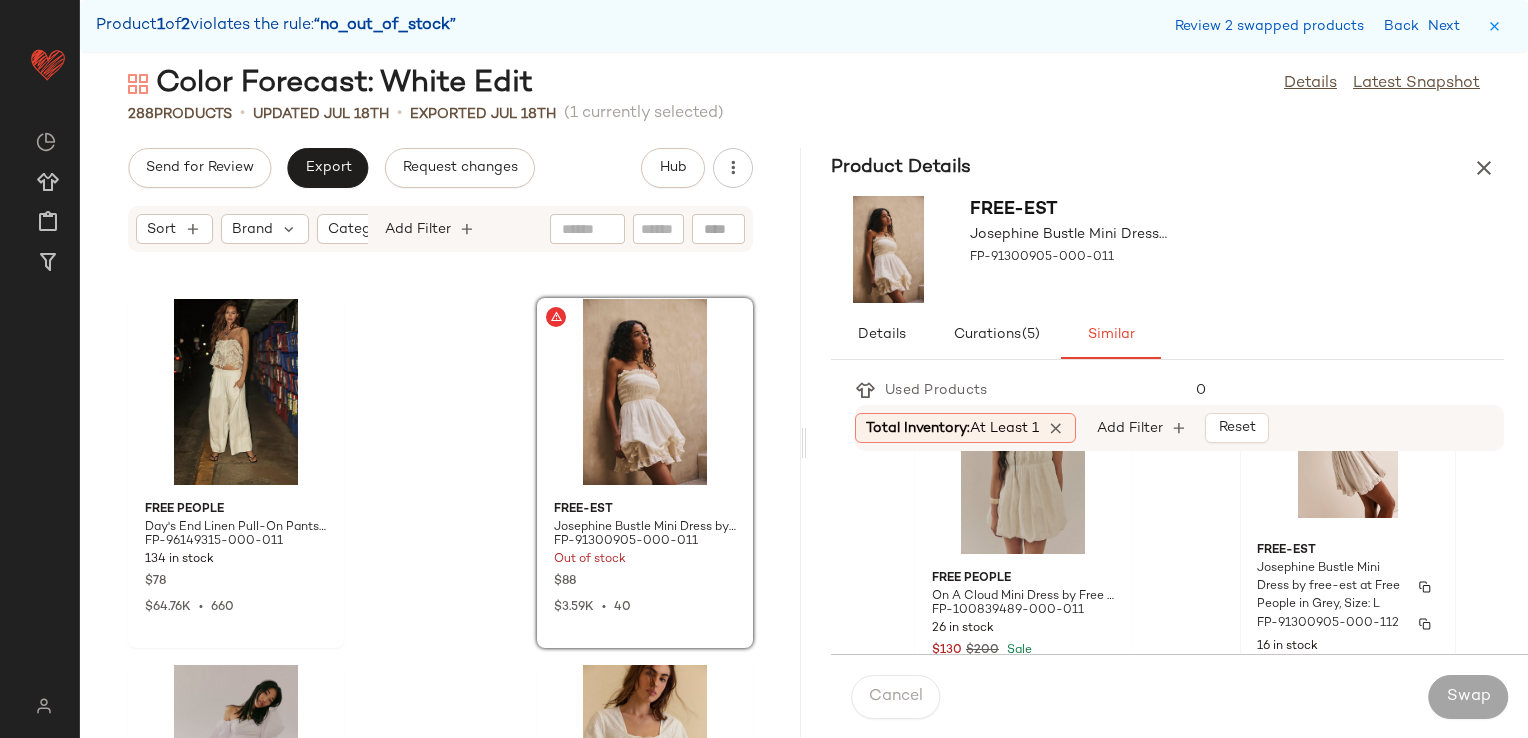 click on "free-est Josephine Bustle Mini Dress by free-est at Free People in Grey, Size: L FP-91300905-000-112 16 in stock $88 $3.59K  •  40" 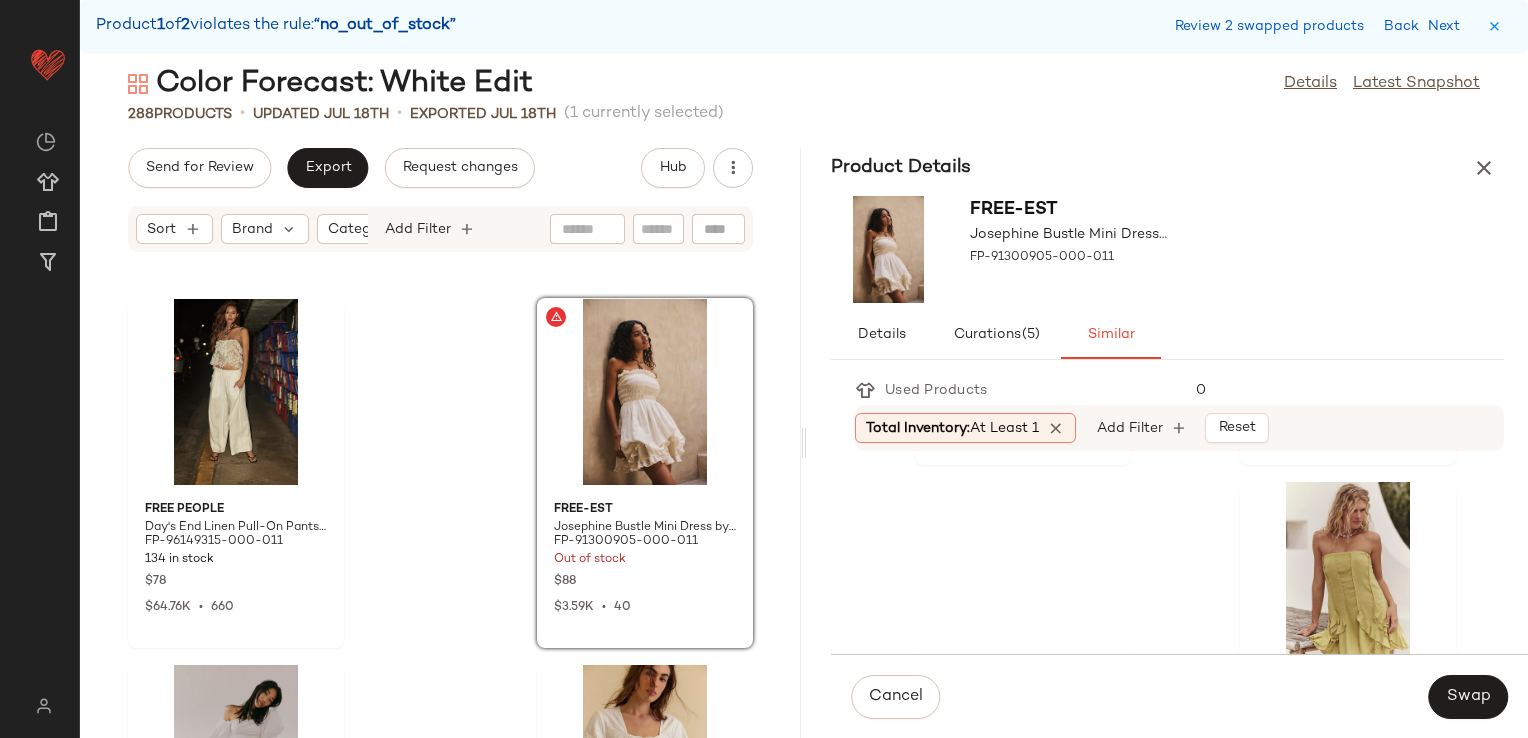 scroll, scrollTop: 800, scrollLeft: 0, axis: vertical 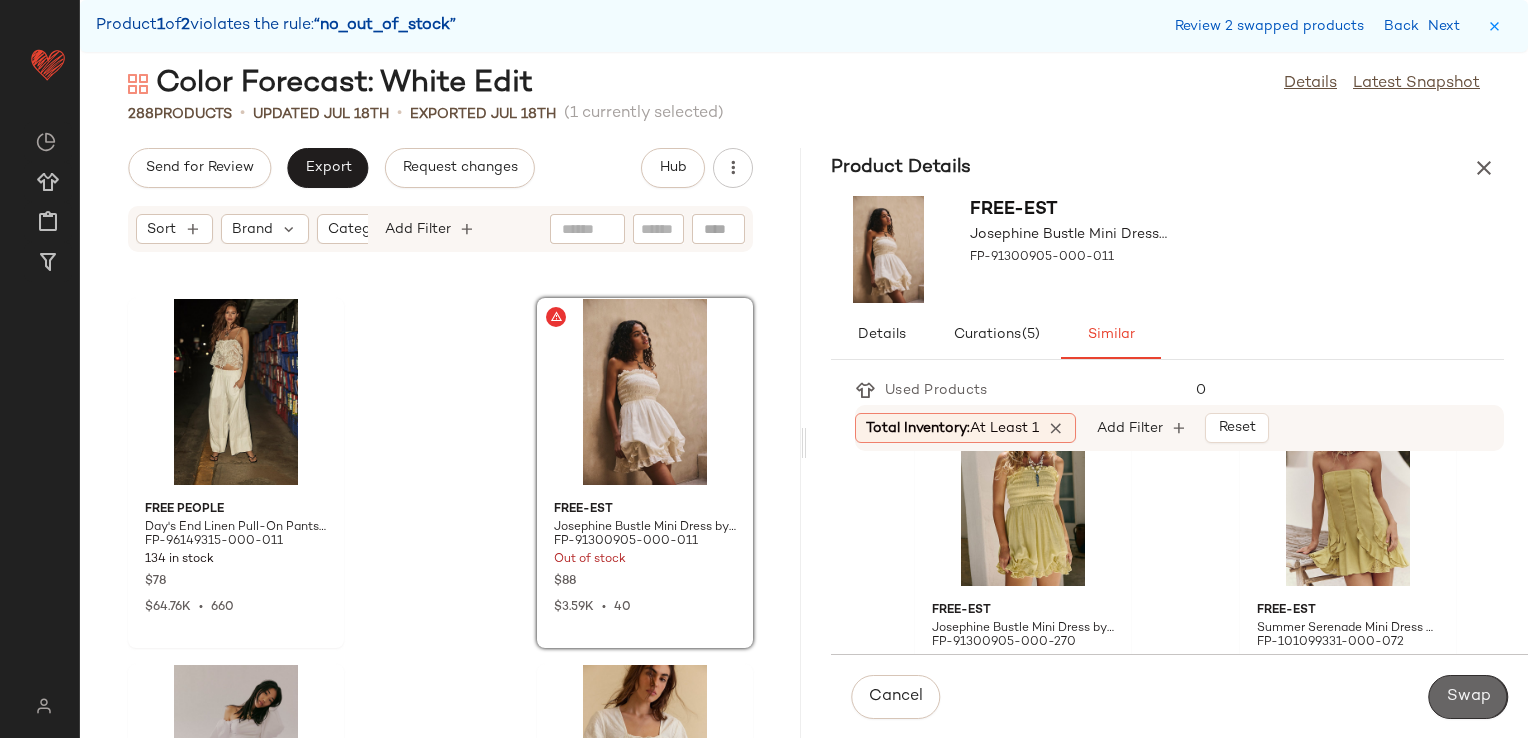 click on "Swap" 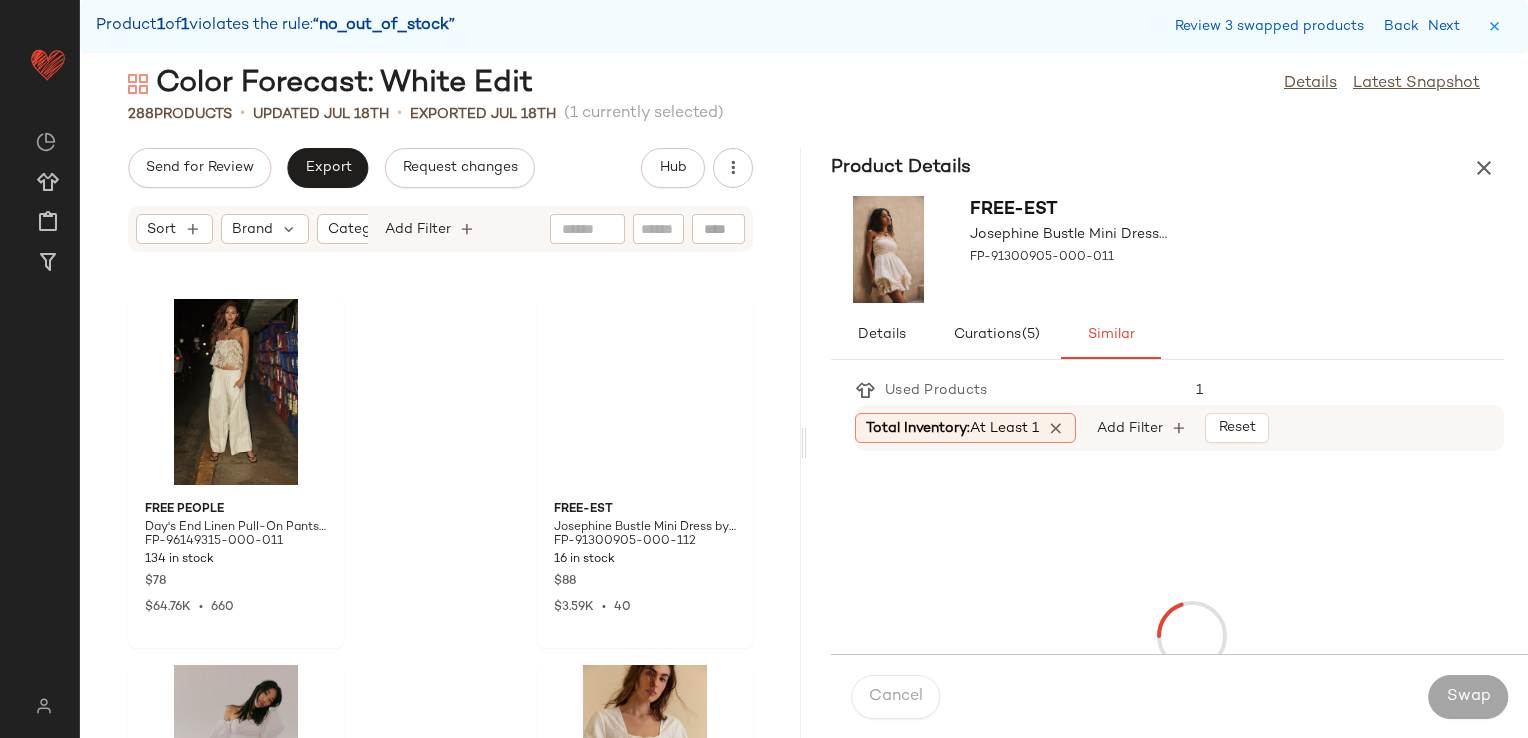 scroll, scrollTop: 46848, scrollLeft: 0, axis: vertical 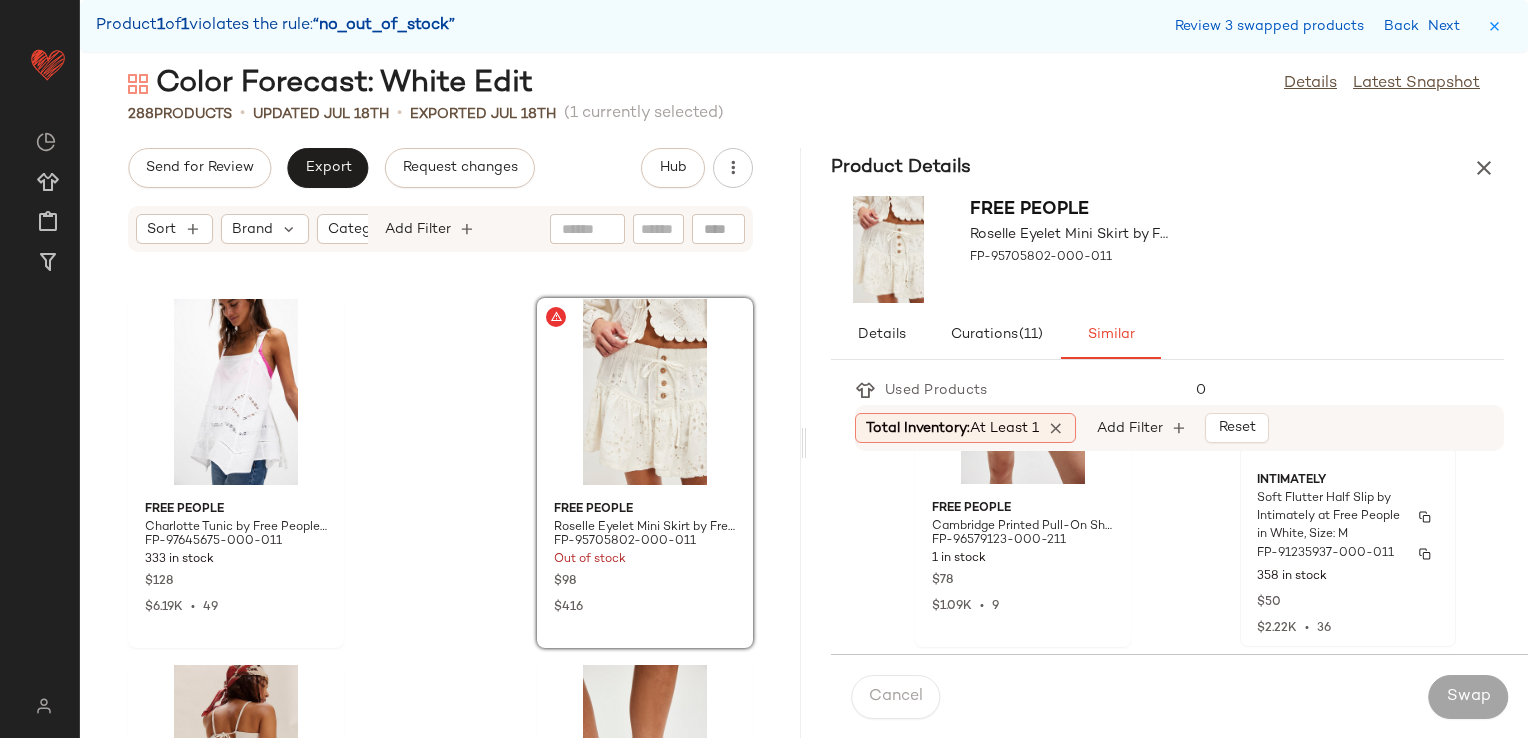 click on "Soft Flutter Half Slip by Intimately at Free People in White, Size: M" at bounding box center (1330, 517) 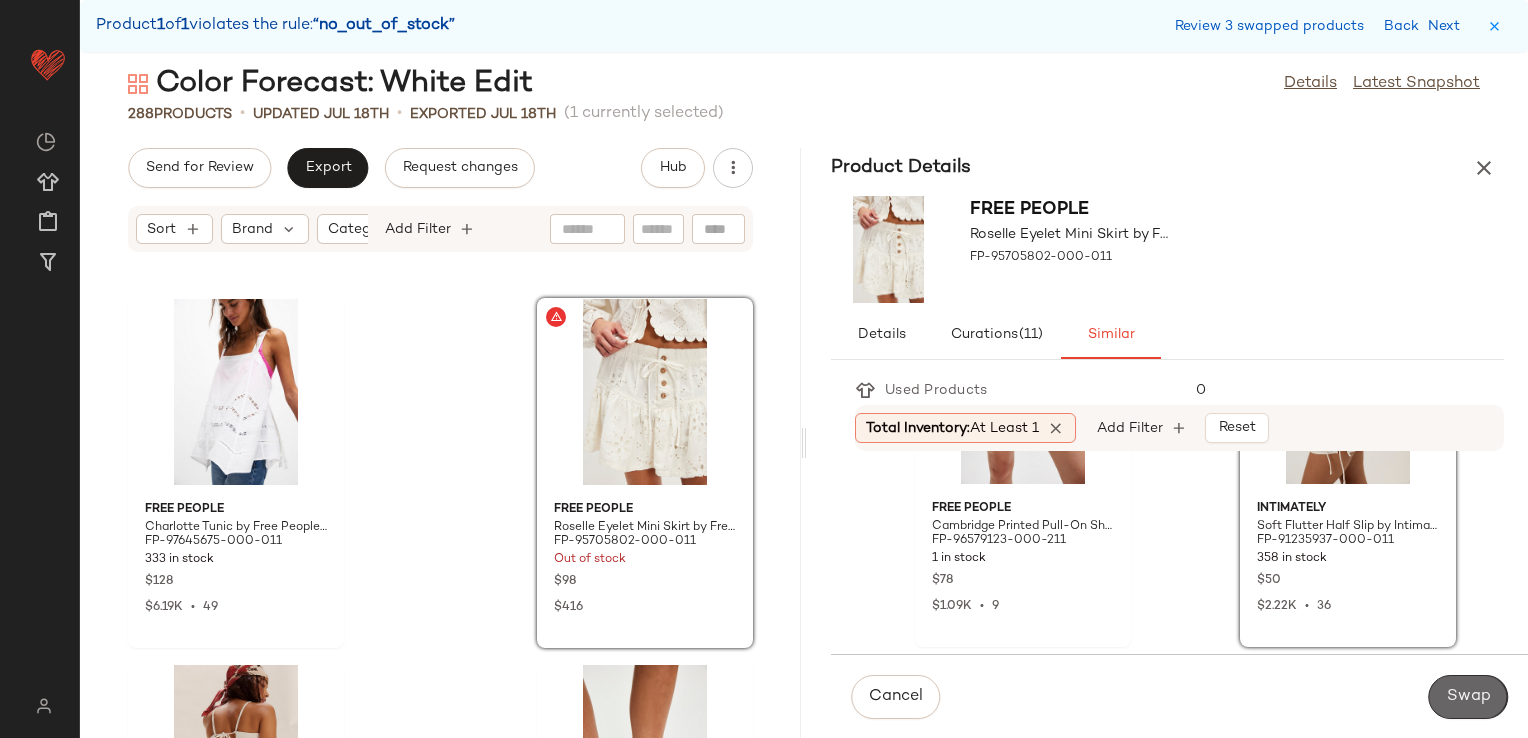 click on "Swap" 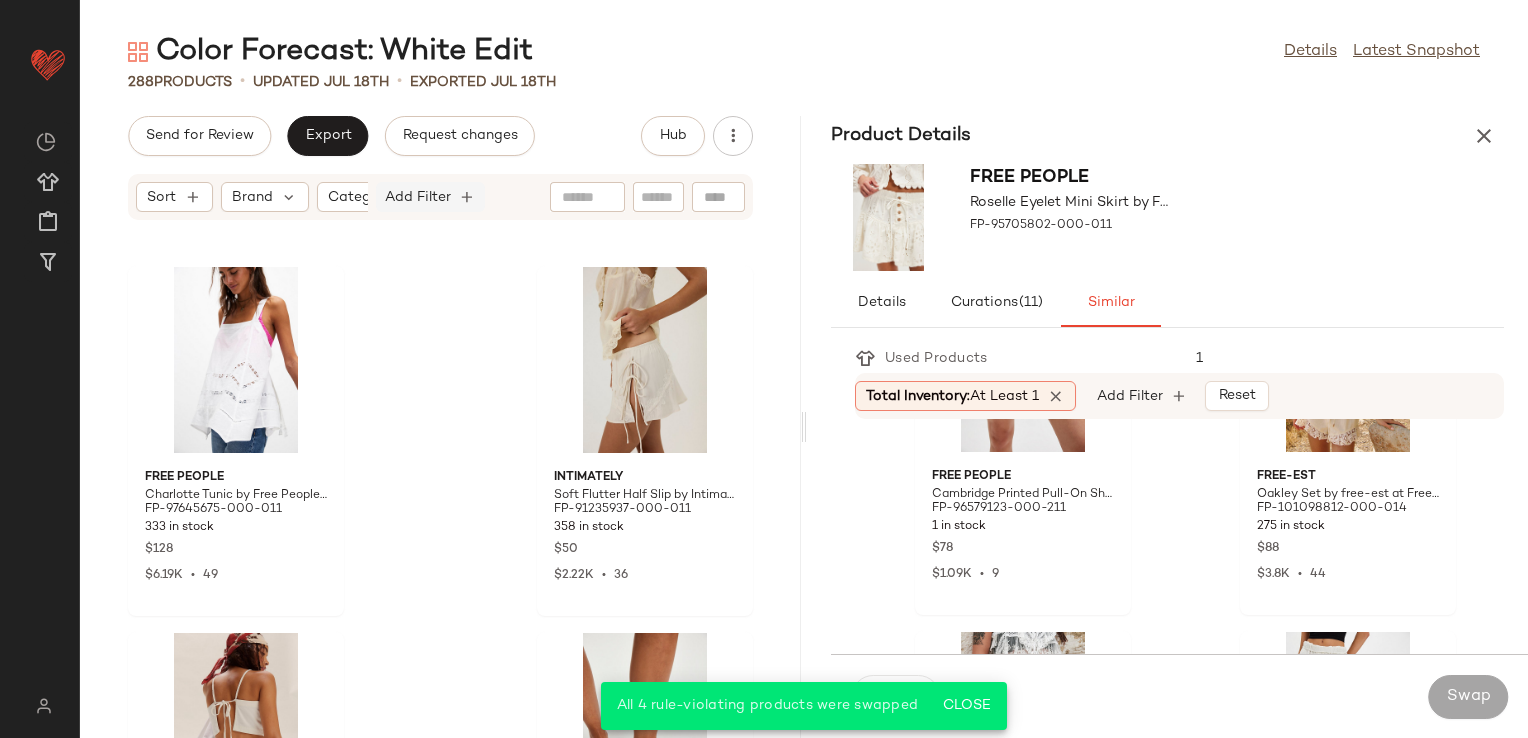 click on "Add Filter" 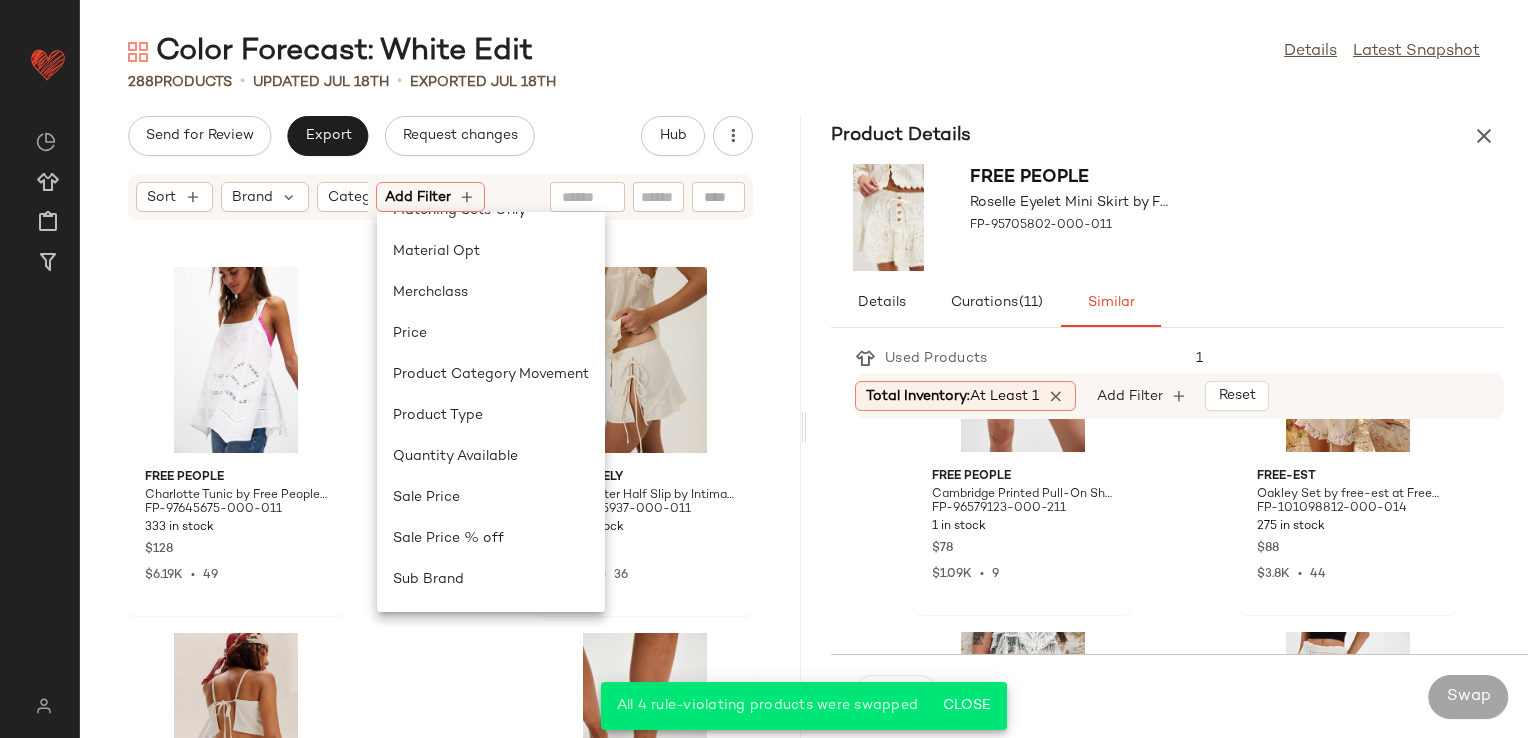 scroll, scrollTop: 600, scrollLeft: 0, axis: vertical 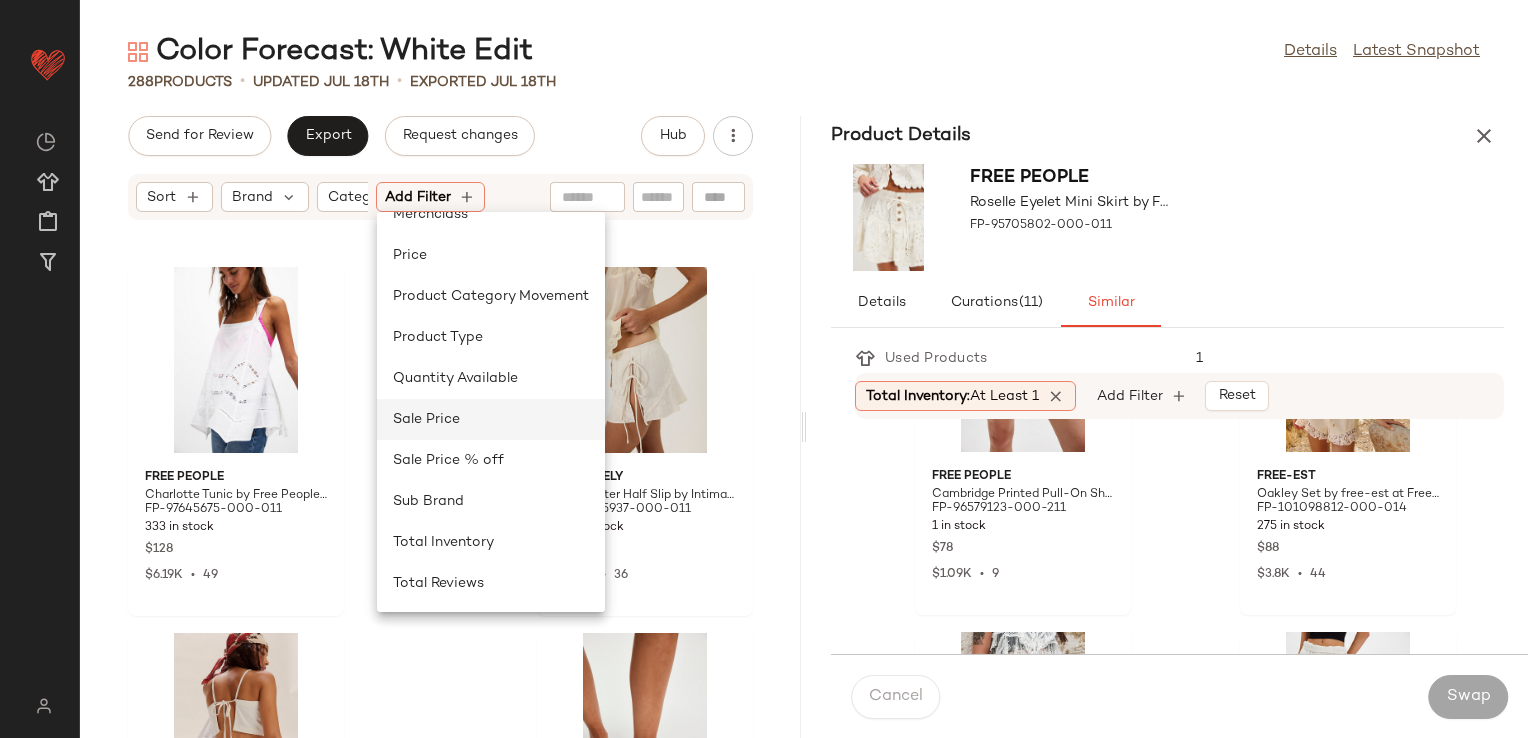 click on "Sale Price" 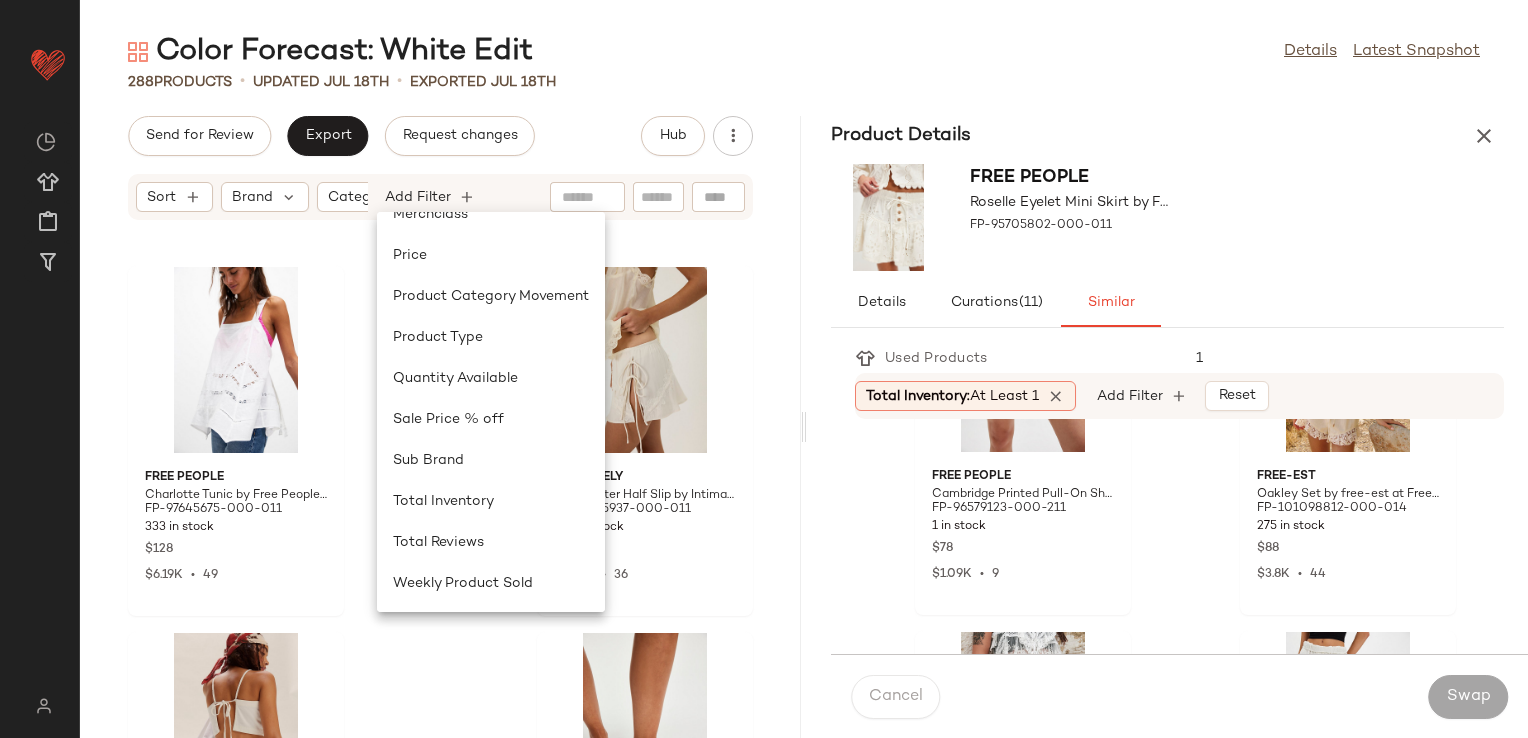 scroll, scrollTop: 0, scrollLeft: 182, axis: horizontal 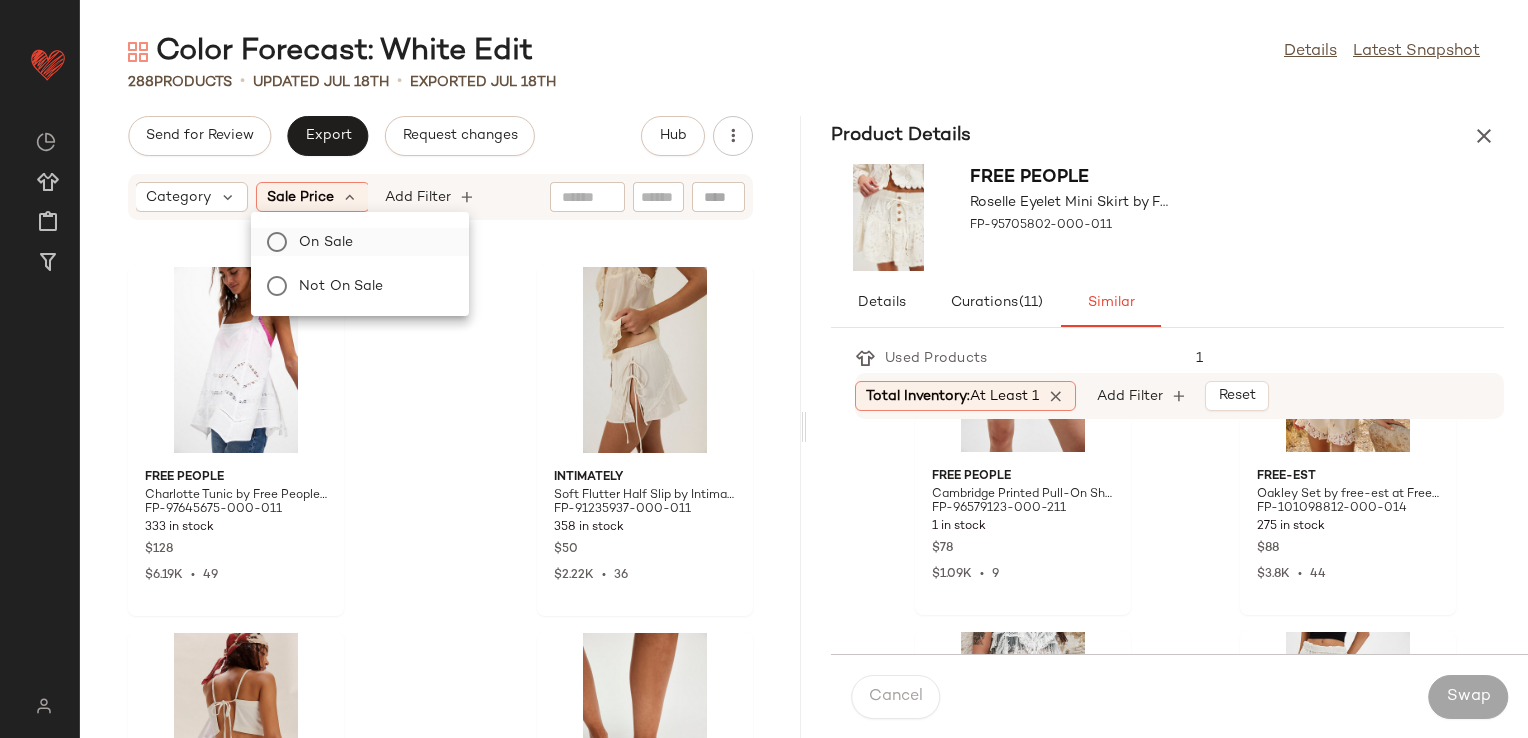 click on "On sale" at bounding box center (372, 242) 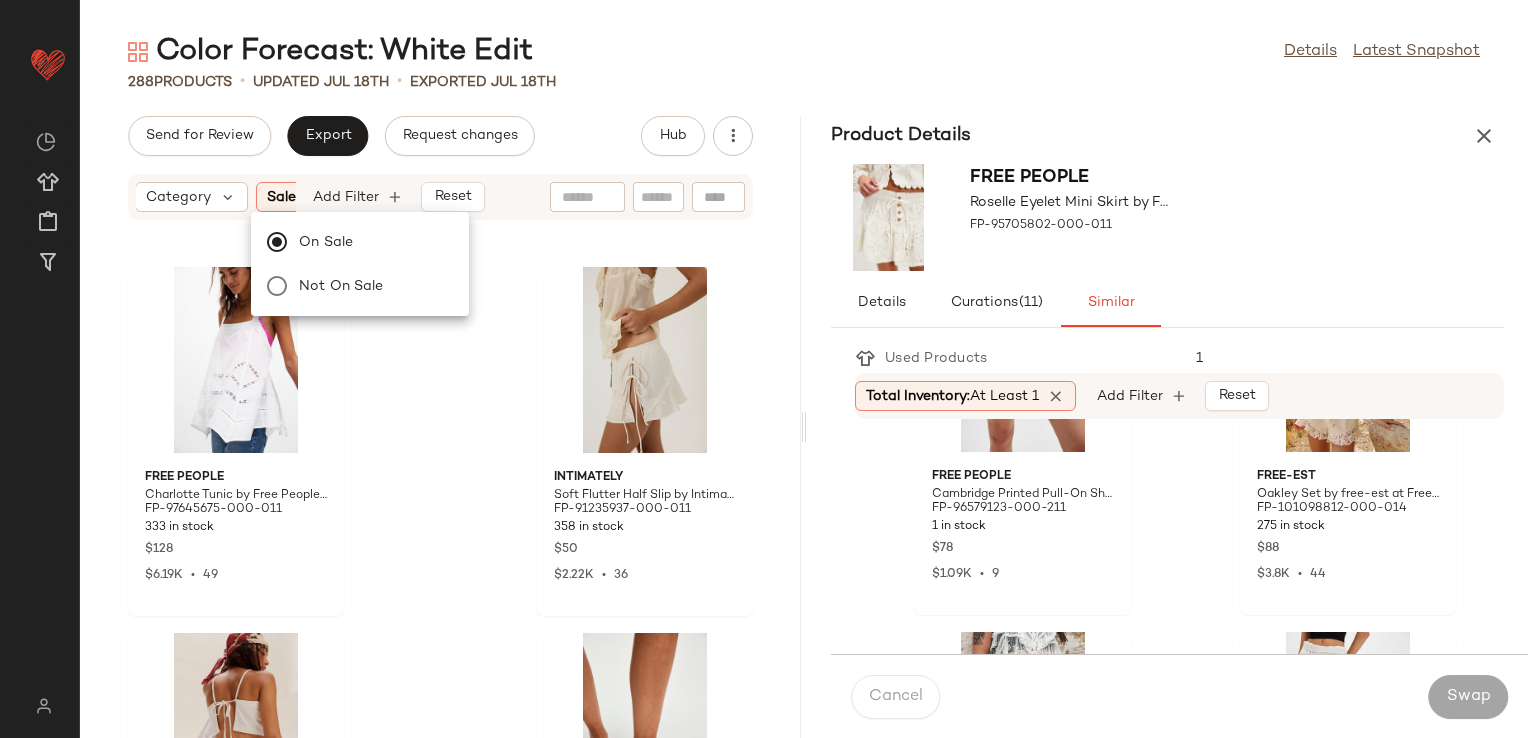 click on "Sort  Brand  Category  Sale Price:   On sale Add Filter   Reset" at bounding box center (440, 197) 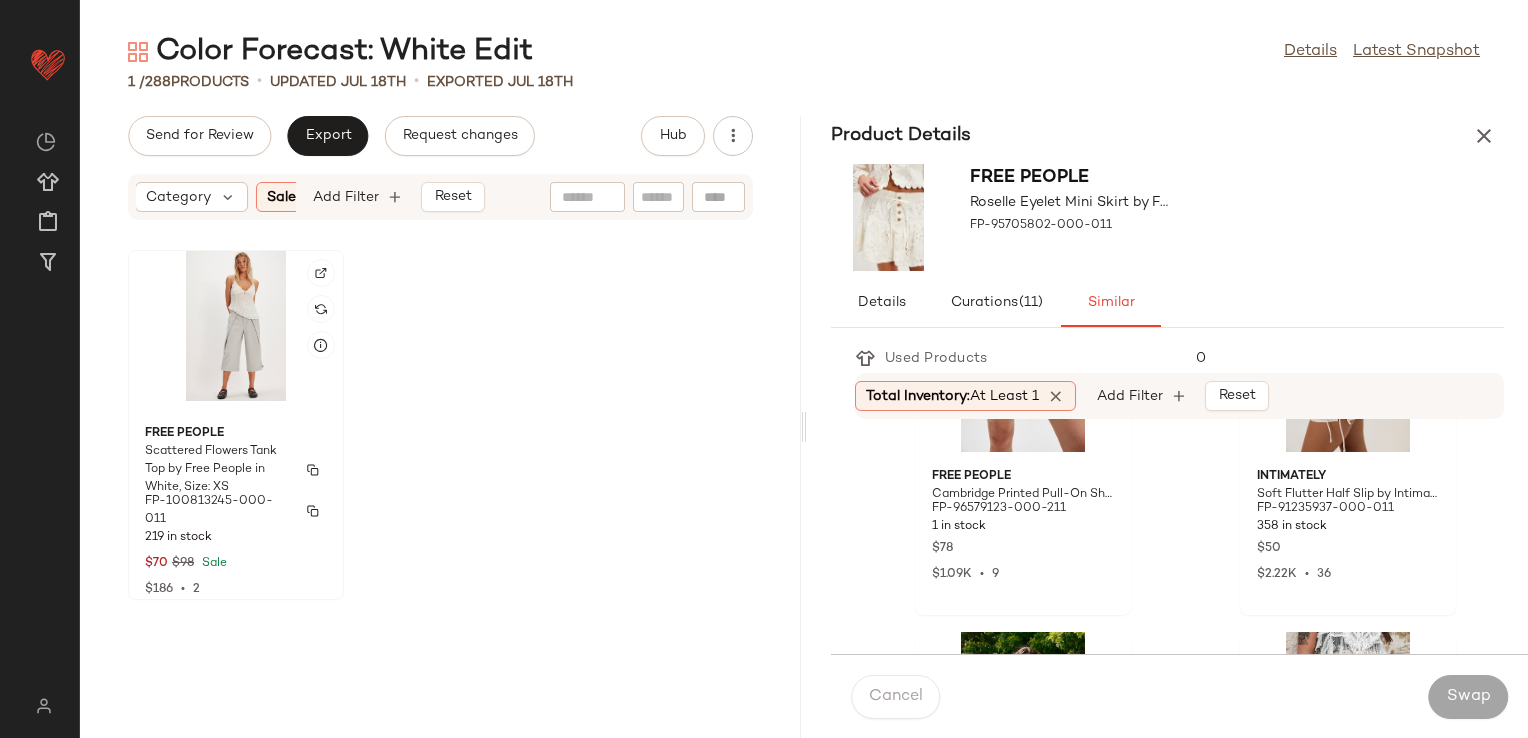 click on "Free People" at bounding box center (236, 434) 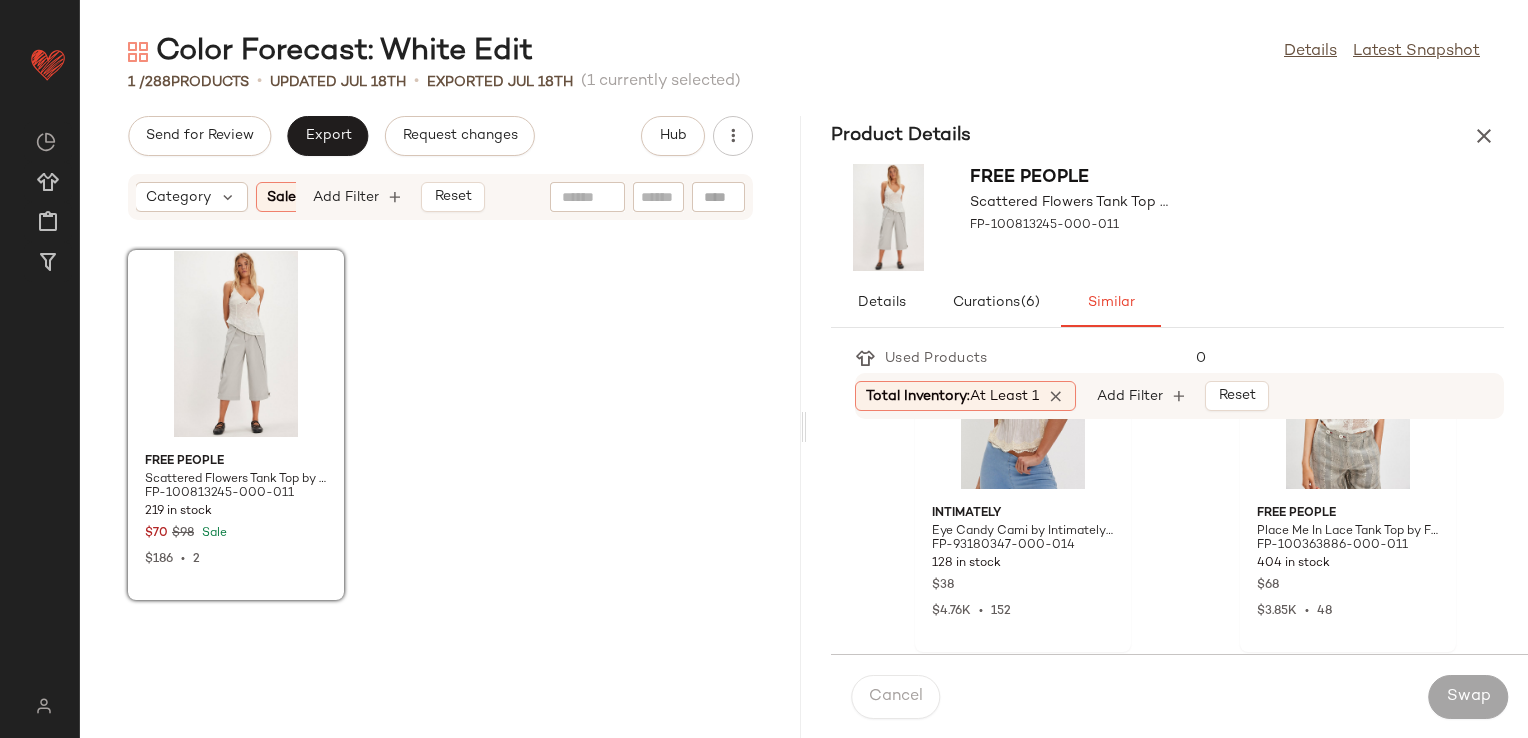 scroll, scrollTop: 500, scrollLeft: 0, axis: vertical 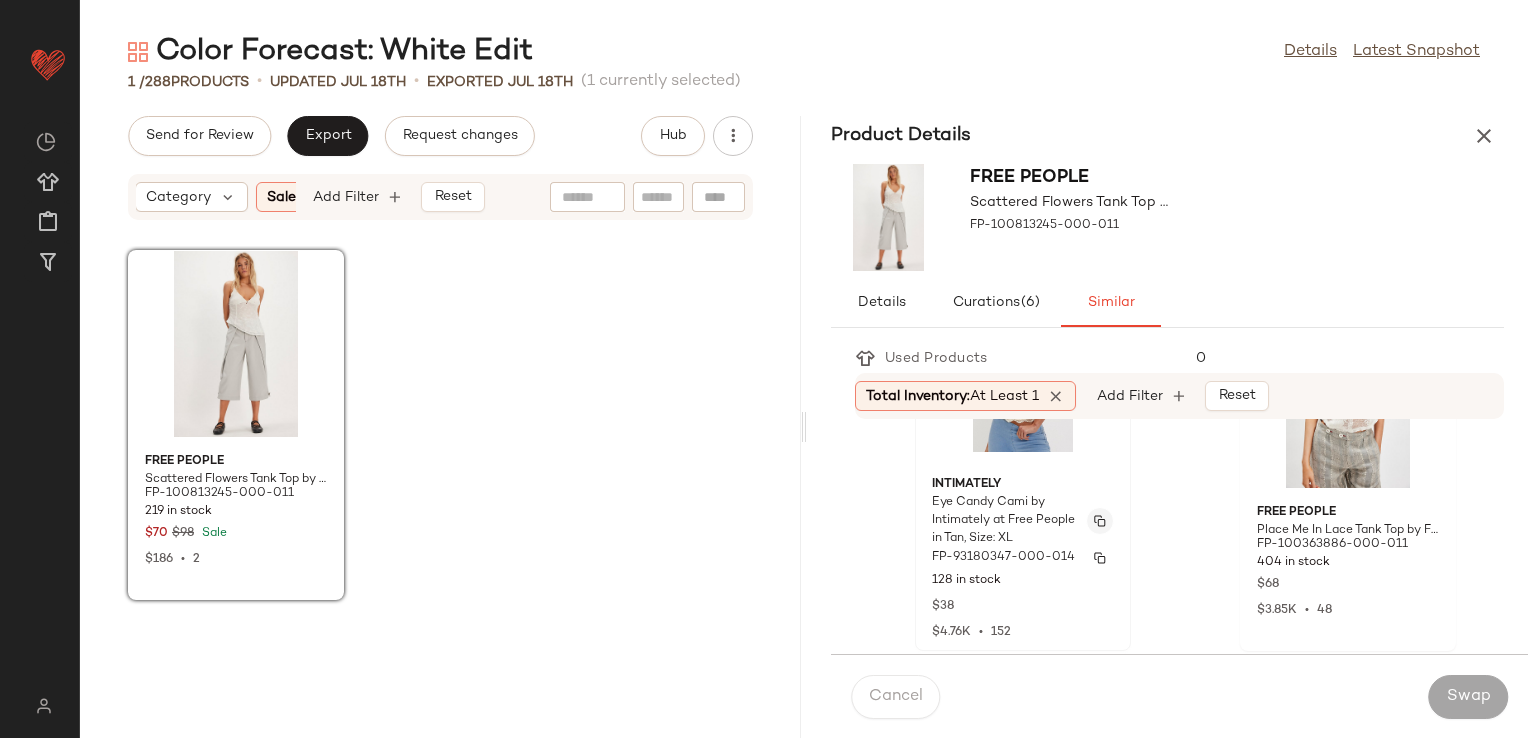 click at bounding box center (1100, 521) 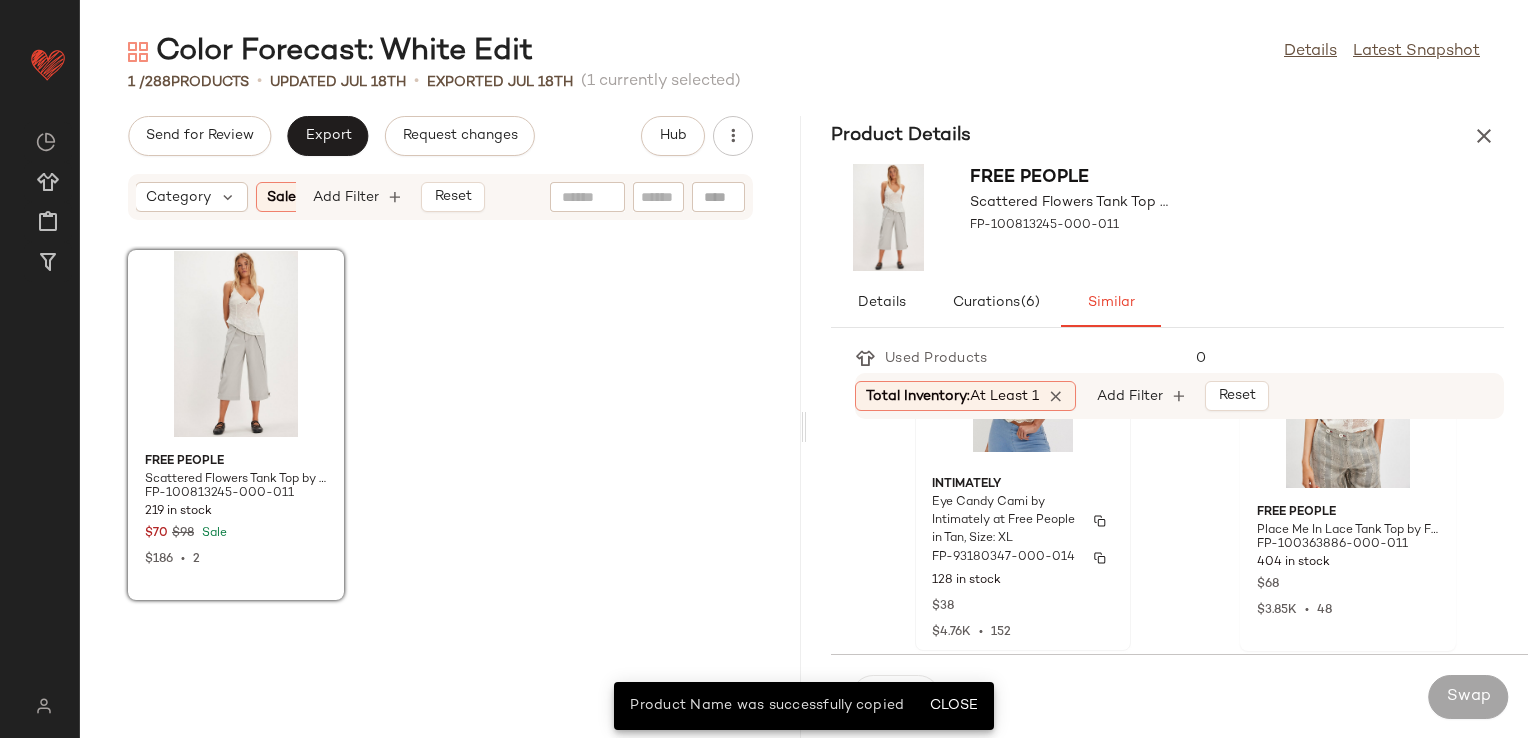 click on "FP-93180347-000-014" at bounding box center [1023, 558] 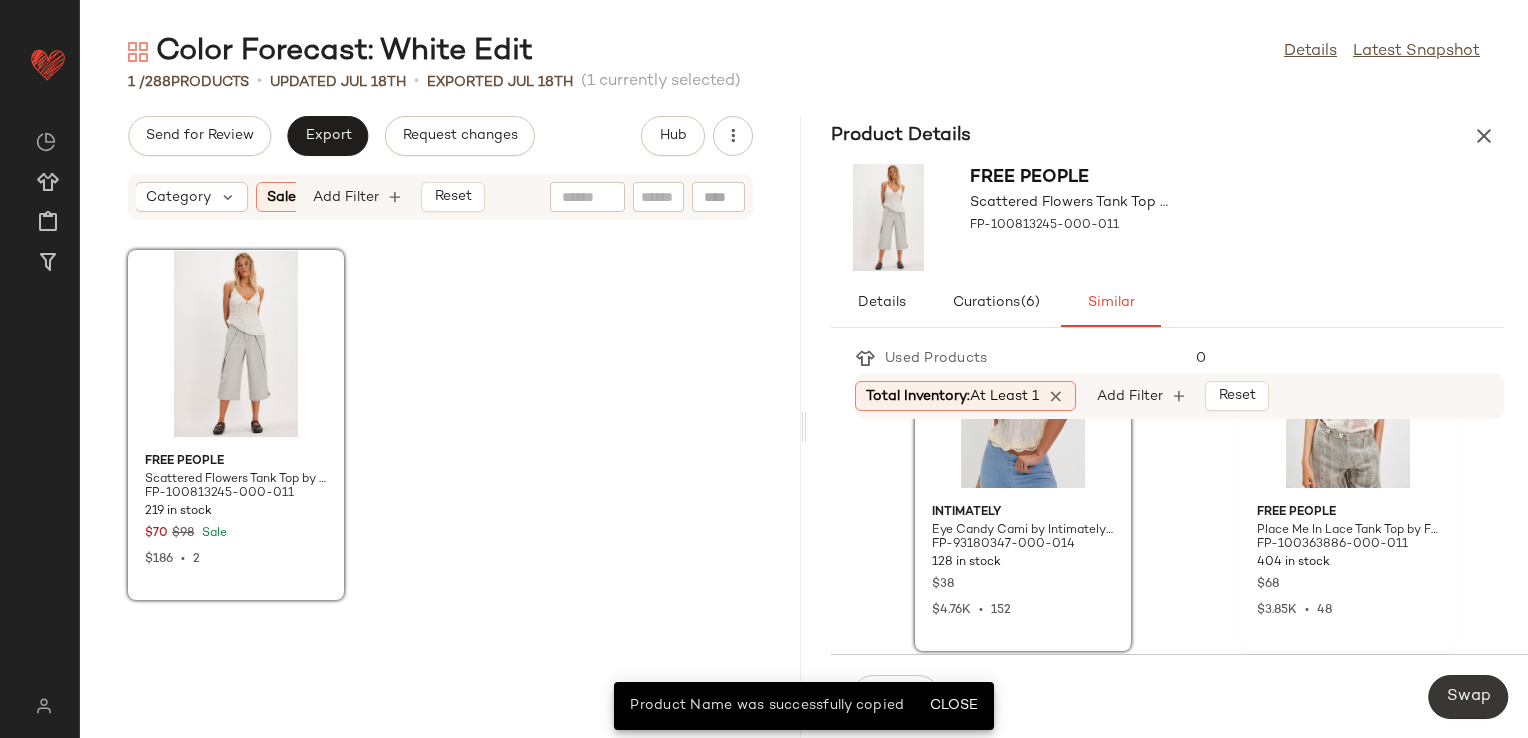 click on "Swap" 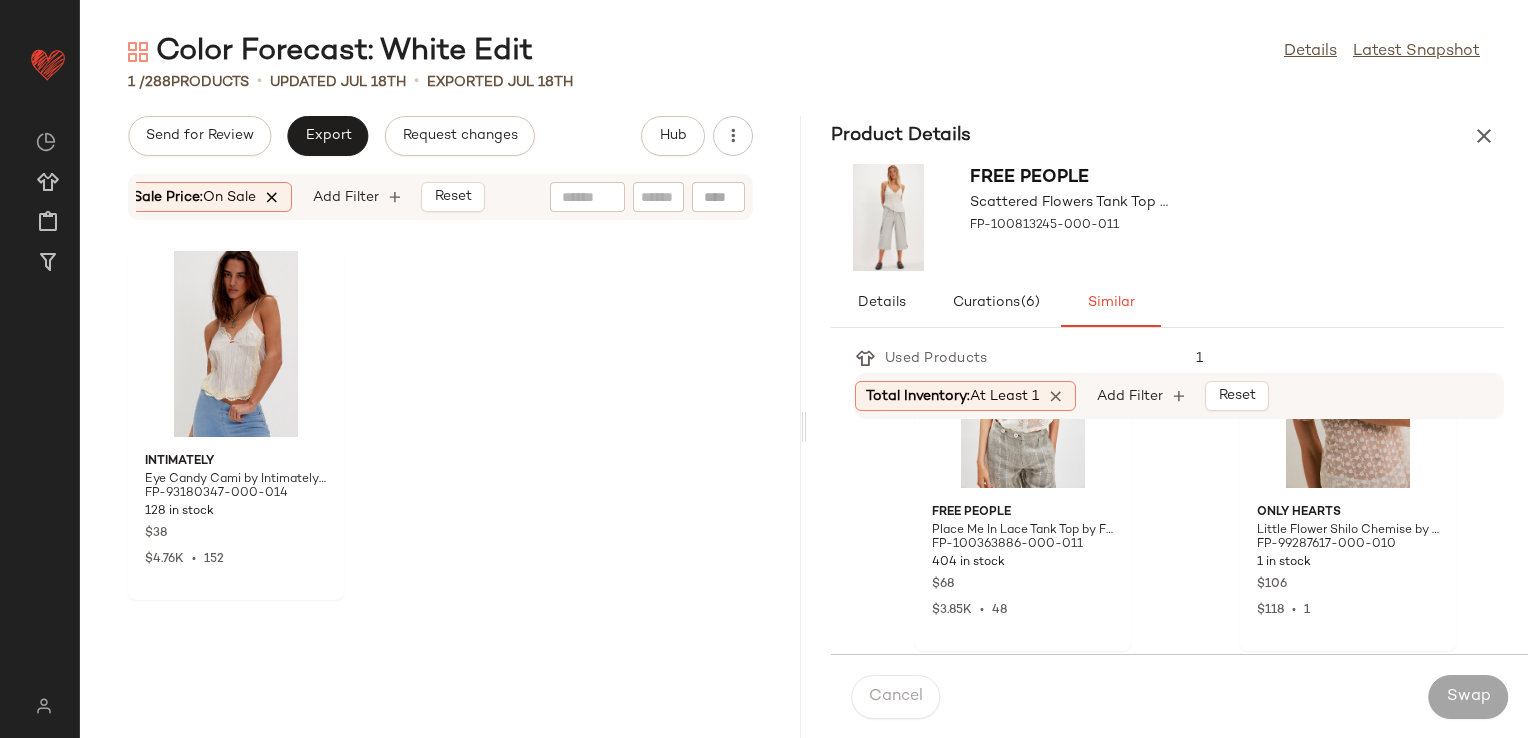 click at bounding box center (273, 197) 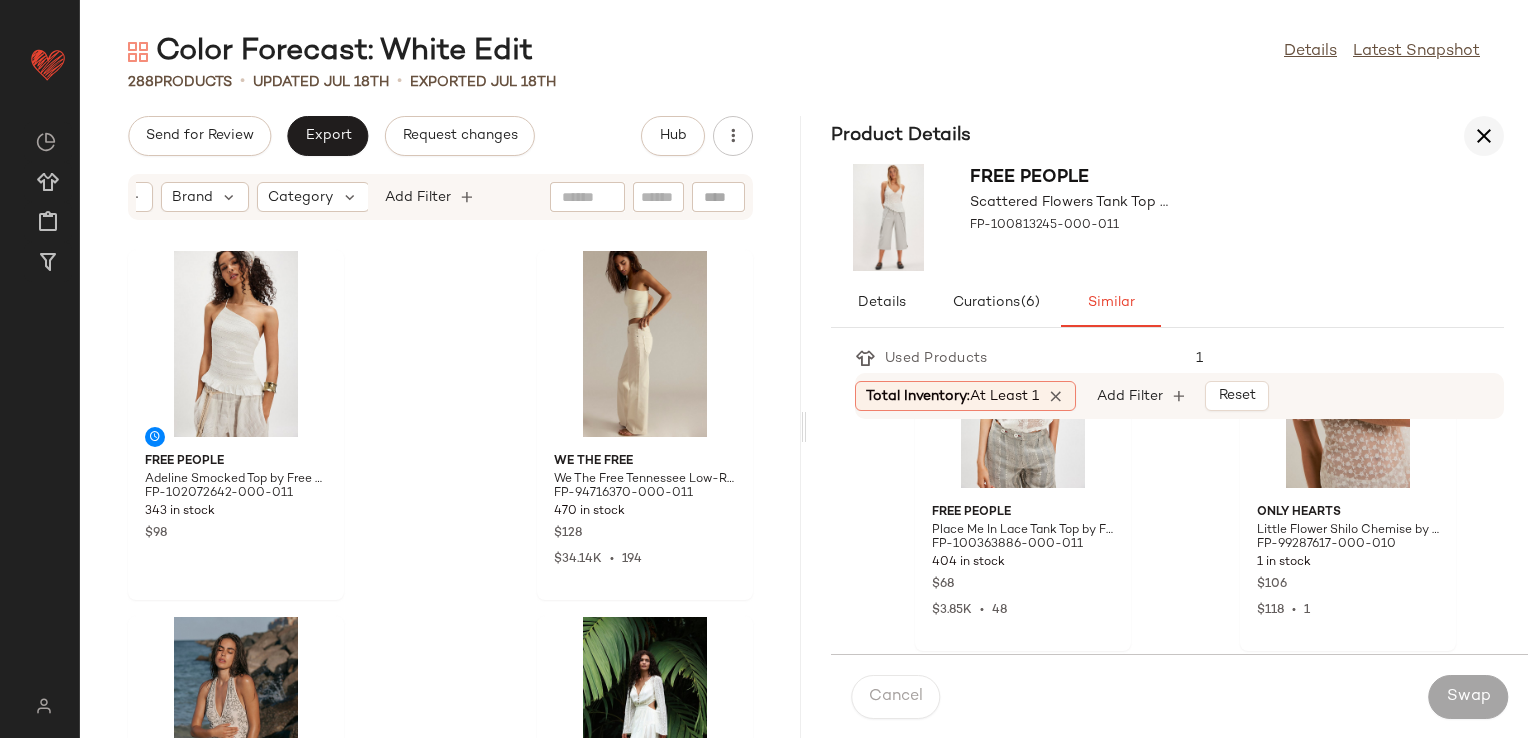 click at bounding box center [1484, 136] 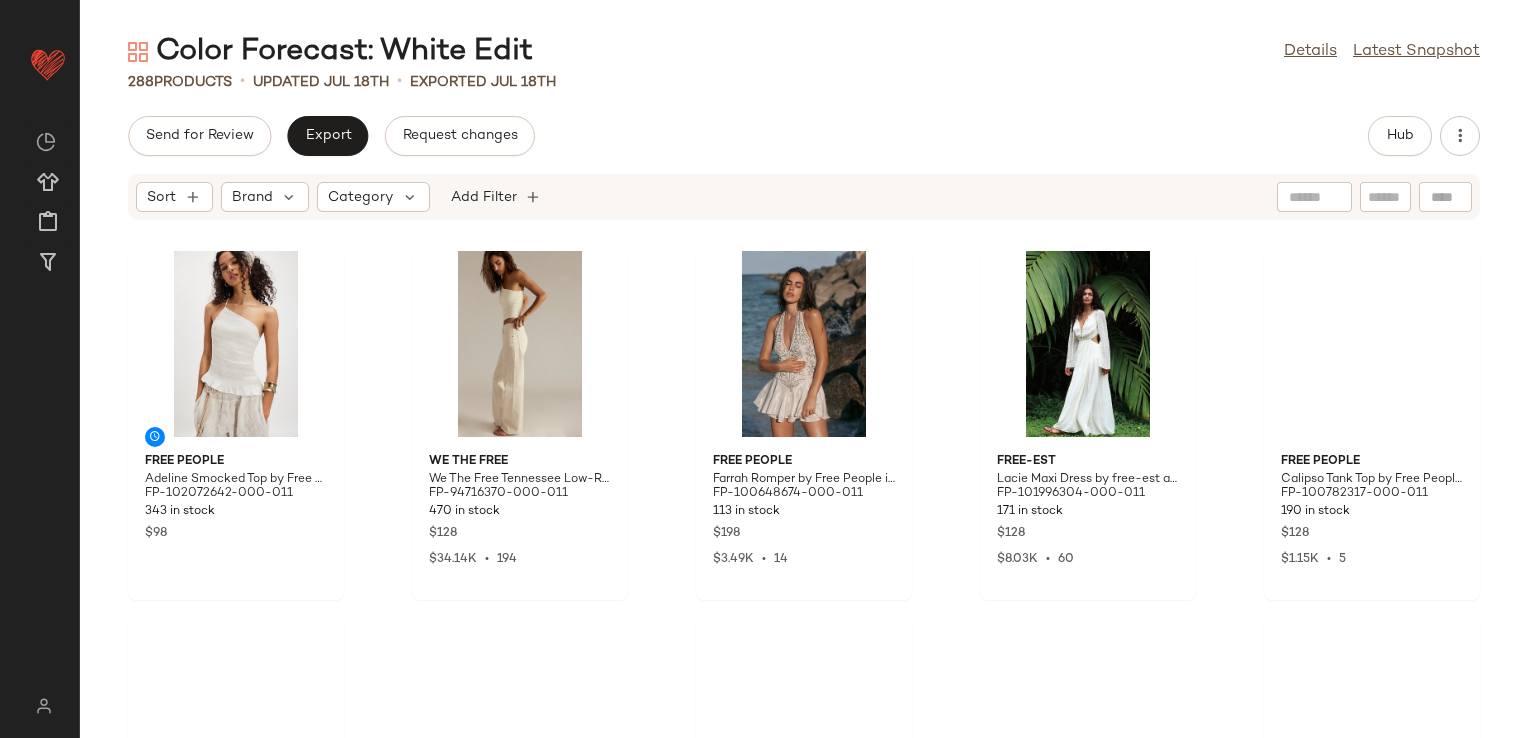 scroll, scrollTop: 0, scrollLeft: 0, axis: both 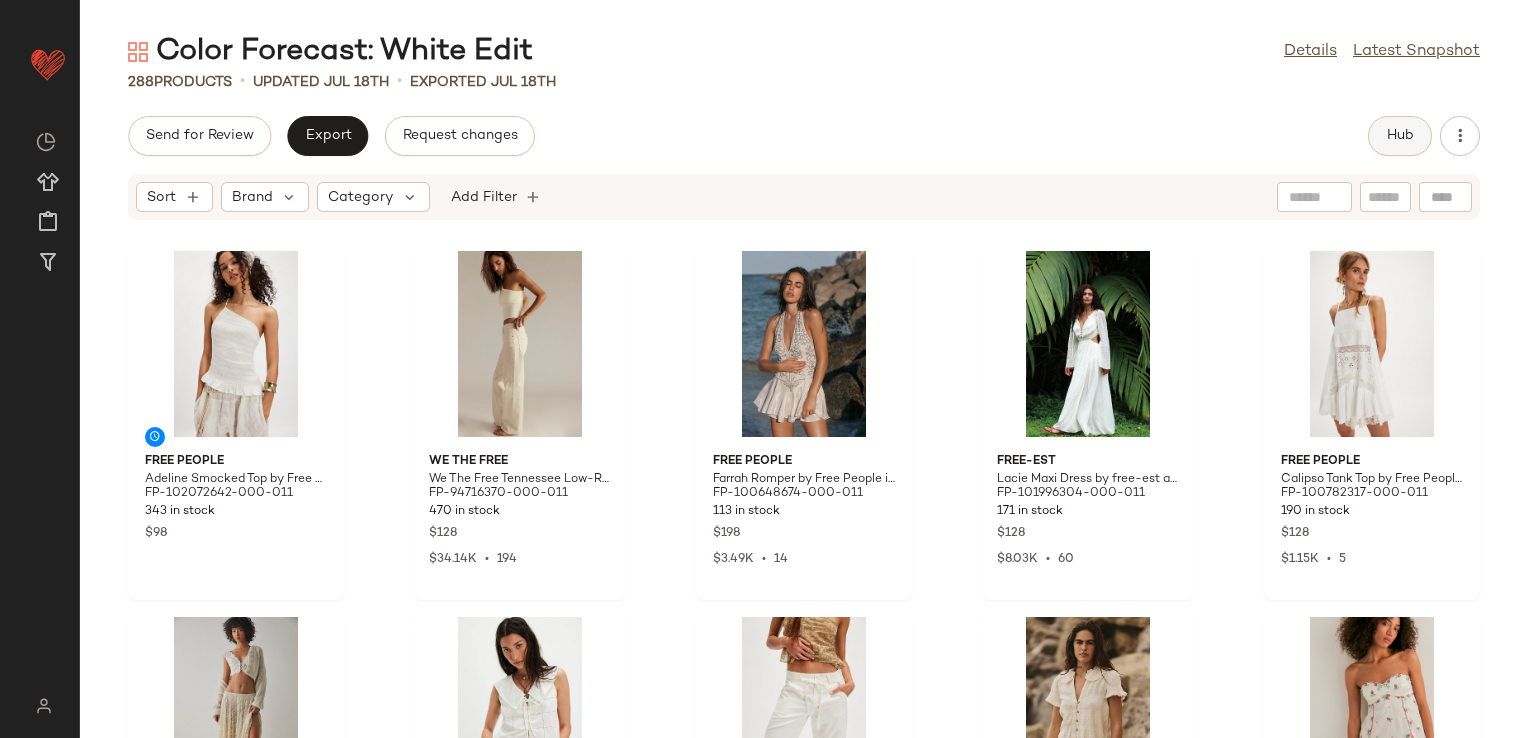click on "Hub" 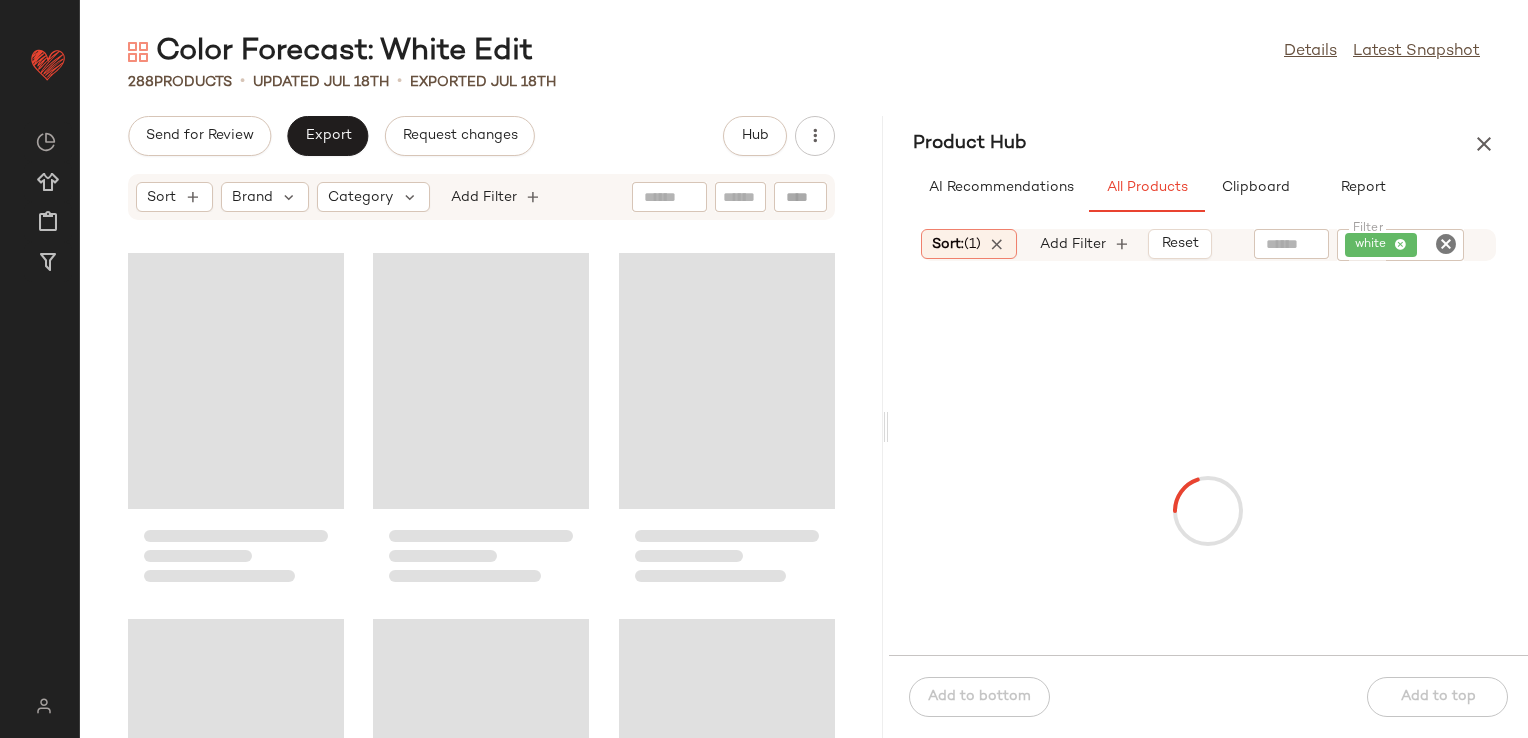 drag, startPoint x: 804, startPoint y: 418, endPoint x: 890, endPoint y: 406, distance: 86.833176 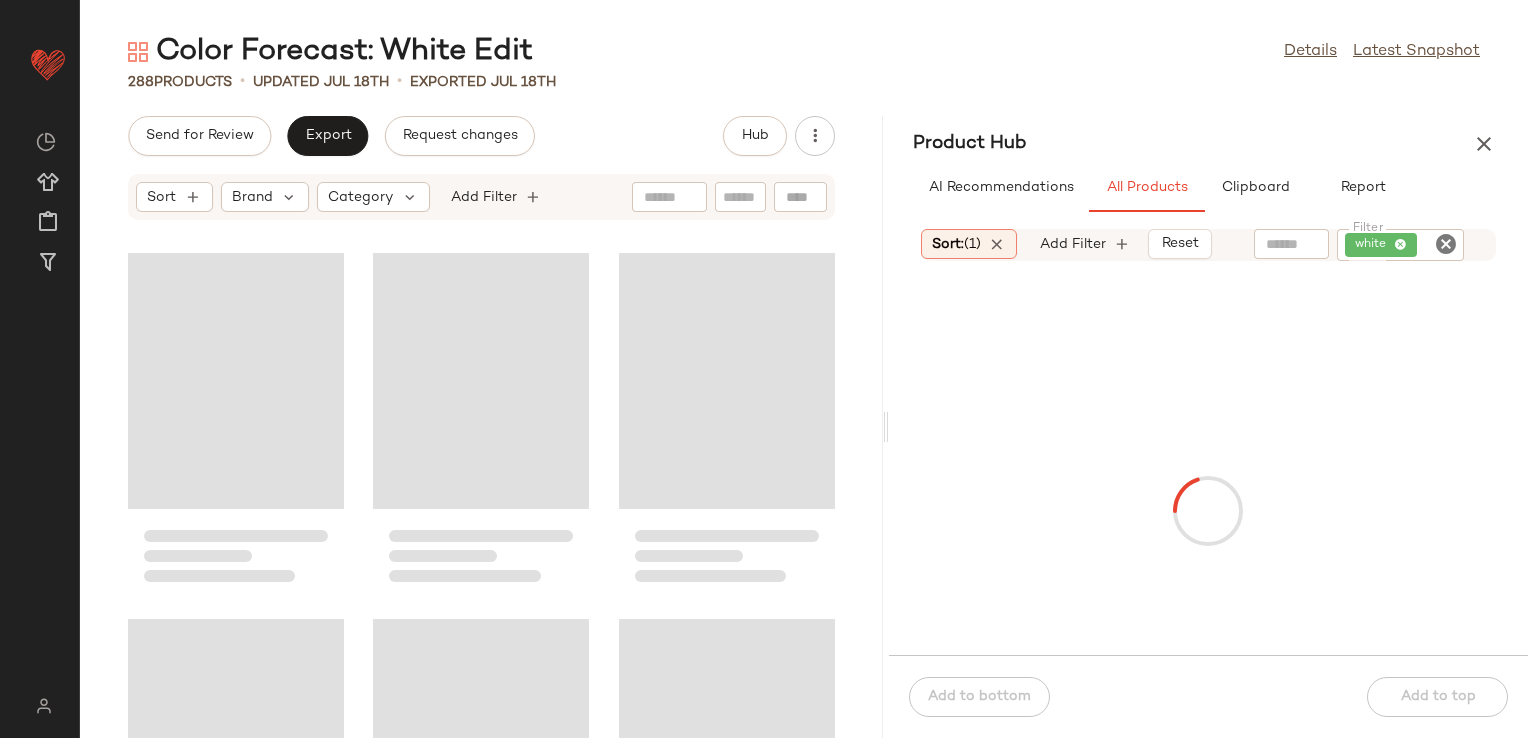 click on "Color Forecast: White Edit  Details   Latest Snapshot  288   Products   •   updated Jul 18th  •  Exported Jul 18th  Send for Review   Export   Request changes   Hub  Sort  Brand  Category  Add Filter  Product Hub  AI Recommendations   All Products   Clipboard   Report  Sort:   (1) Brand  Category:   (3) In Curation?:   No Sale Price:   Not on sale Total Inventory:   10-Max Add Filter   Reset  Filter white Filter  Add to bottom   Add to top" at bounding box center [804, 385] 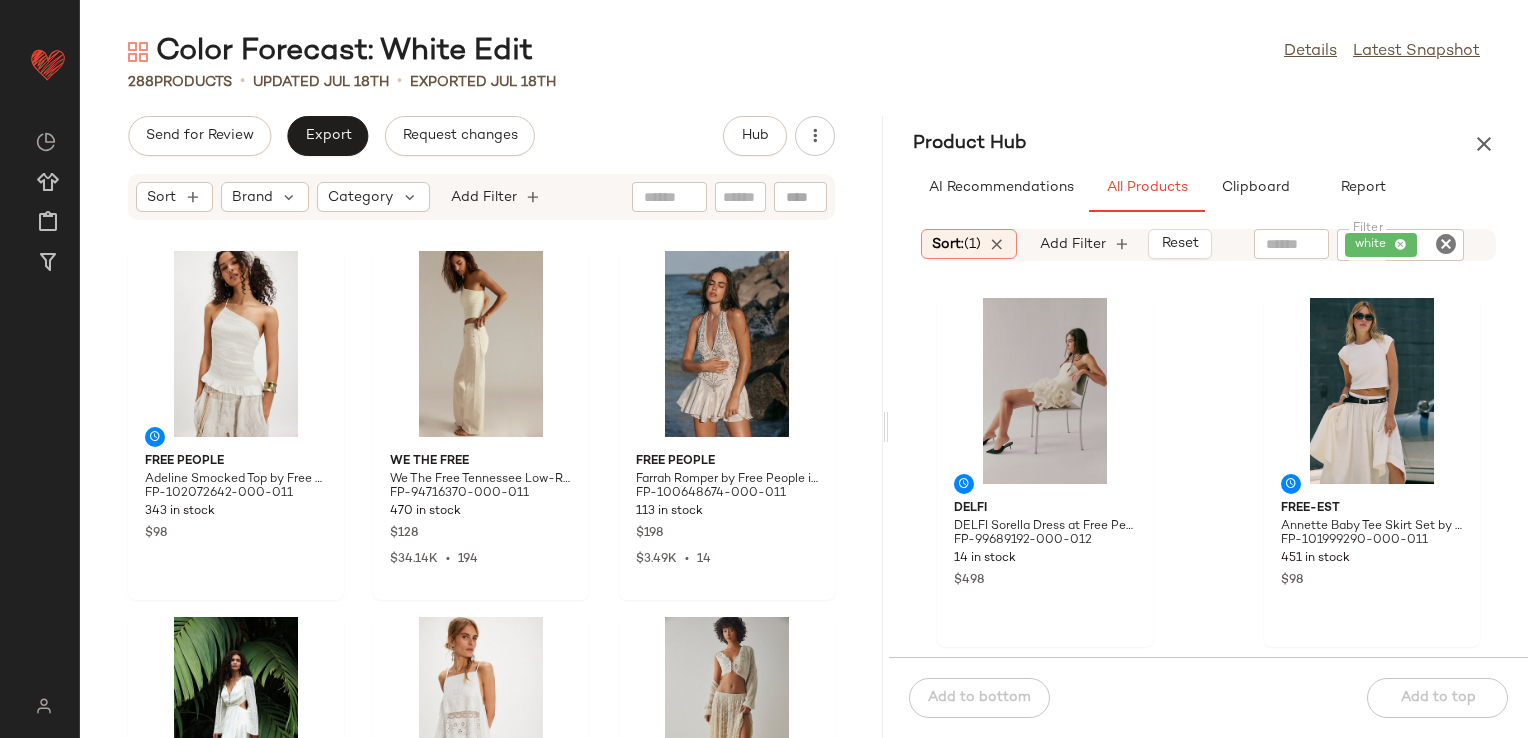 scroll, scrollTop: 1116, scrollLeft: 0, axis: vertical 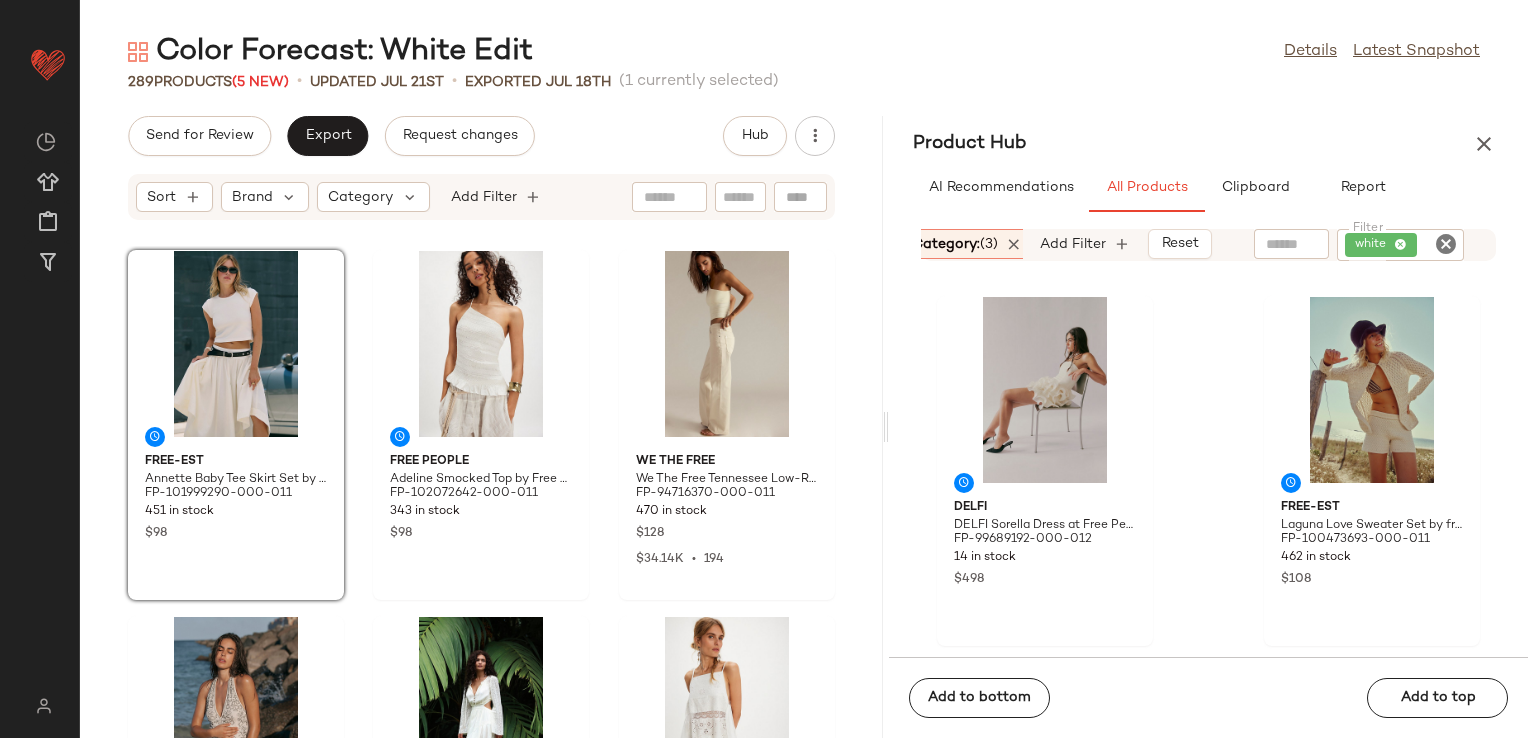 click on "Category:   (3)" at bounding box center (955, 244) 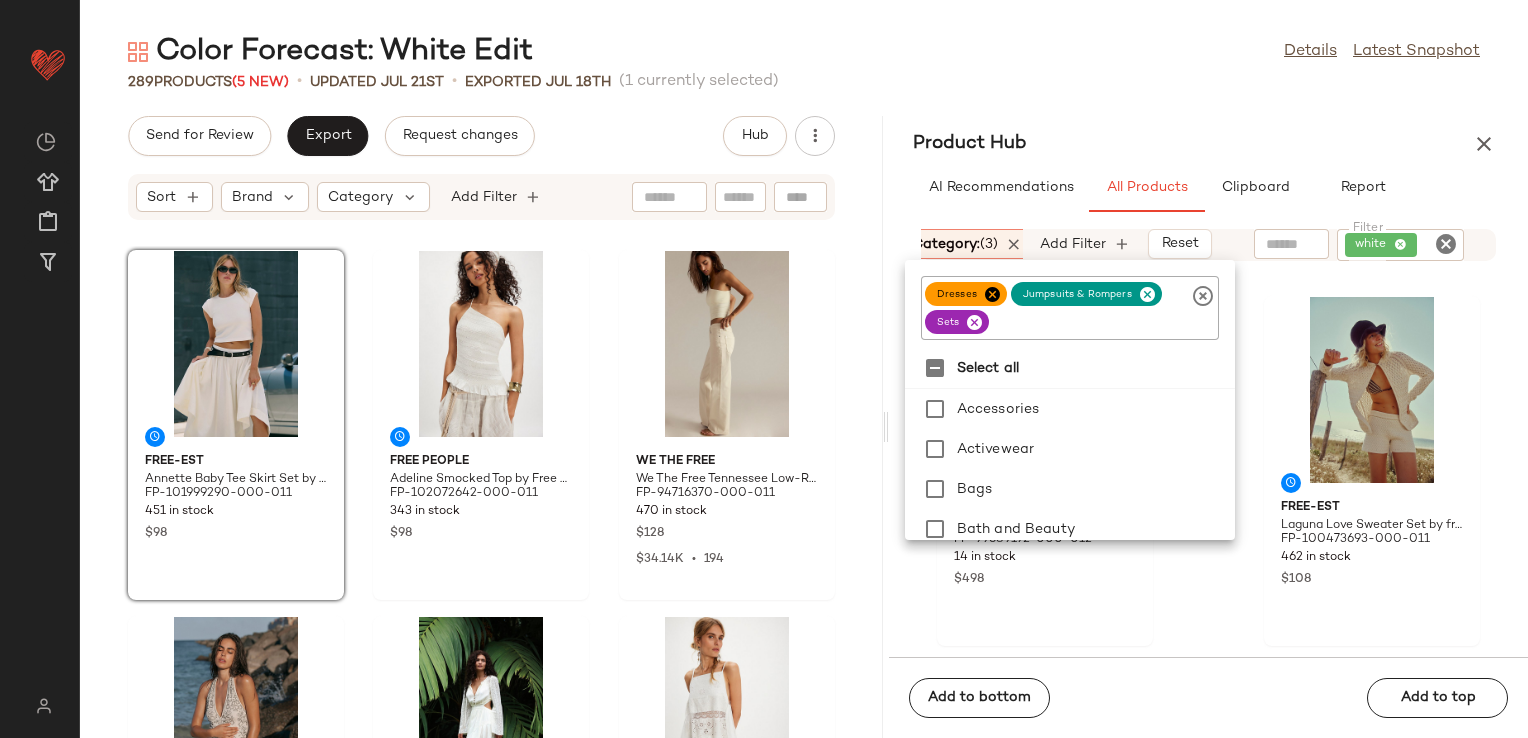 click 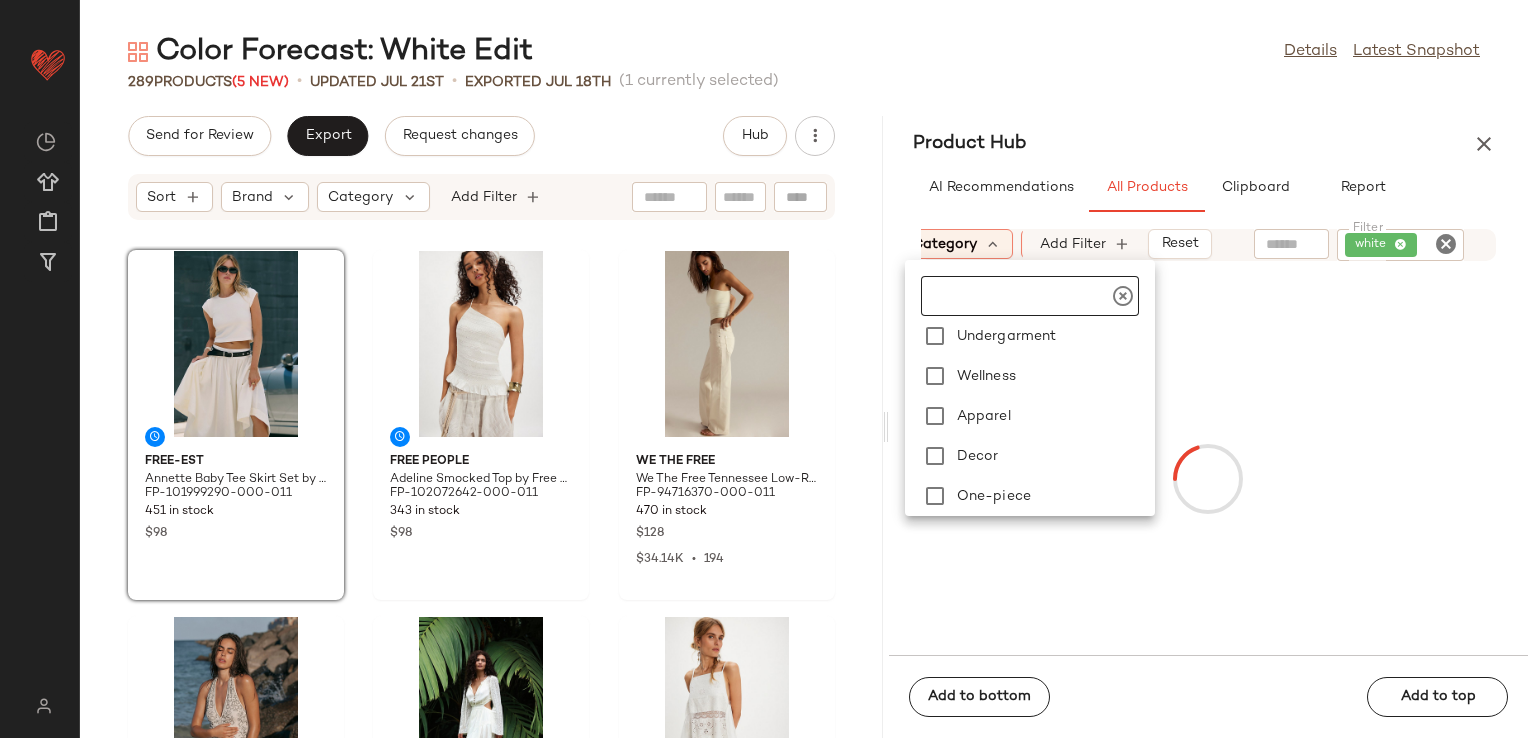 scroll, scrollTop: 740, scrollLeft: 0, axis: vertical 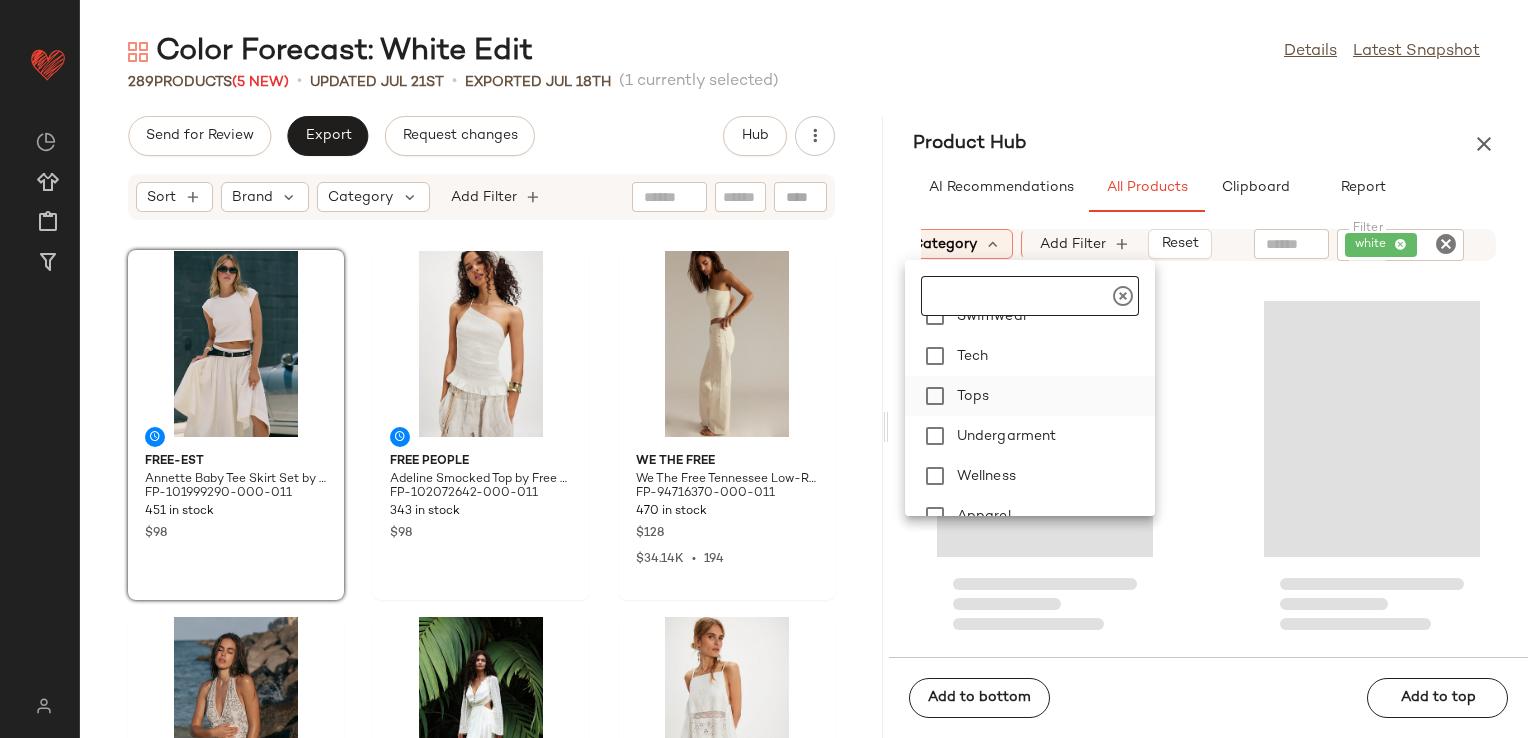 click on "Tops" at bounding box center (1052, 396) 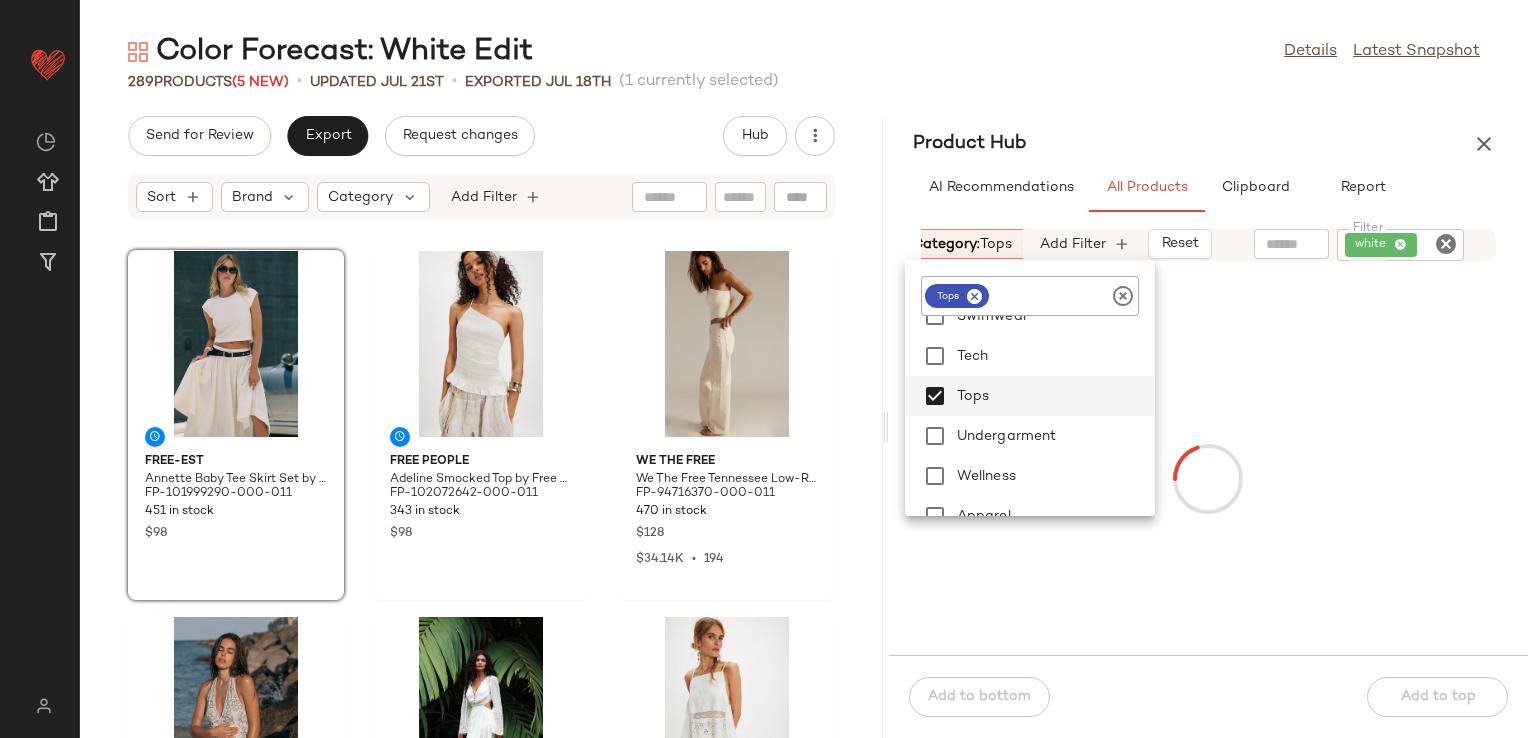 click on "Color Forecast: White Edit  Details   Latest Snapshot  289   Products  (5 New)  •   updated Jul 21st  •  Exported Jul 18th   (1 currently selected)   Send for Review   Export   Request changes   Hub  Sort  Brand  Category  Add Filter  free-est Annette Baby Tee Skirt Set by free-est at Free People in White, Size: XS FP-101999290-000-011 451 in stock $98 Free People Adeline Smocked Top by Free People in White, Size: M FP-102072642-000-011 343 in stock $98 We The Free We The Free Tennessee Low-Rise Boyfriend Jeans at Free People in White, Size: 25 FP-94716370-000-011 470 in stock $128 $34.14K  •  194 Free People Farrah Romper by Free People in White, Size: XL FP-100648674-000-011 113 in stock $198 $3.49K  •  14 free-est Lacie Maxi Dress by free-est at Free People in White, Size: L FP-101996304-000-011 171 in stock $128 $8.03K  •  60 Free People Calipso Tank Top by Free People in White, Size: S FP-100782317-000-011 190 in stock $128 $1.15K  •  5 Intimately FP-78177060-000-011 32 in stock $88 $4.99K" at bounding box center [804, 385] 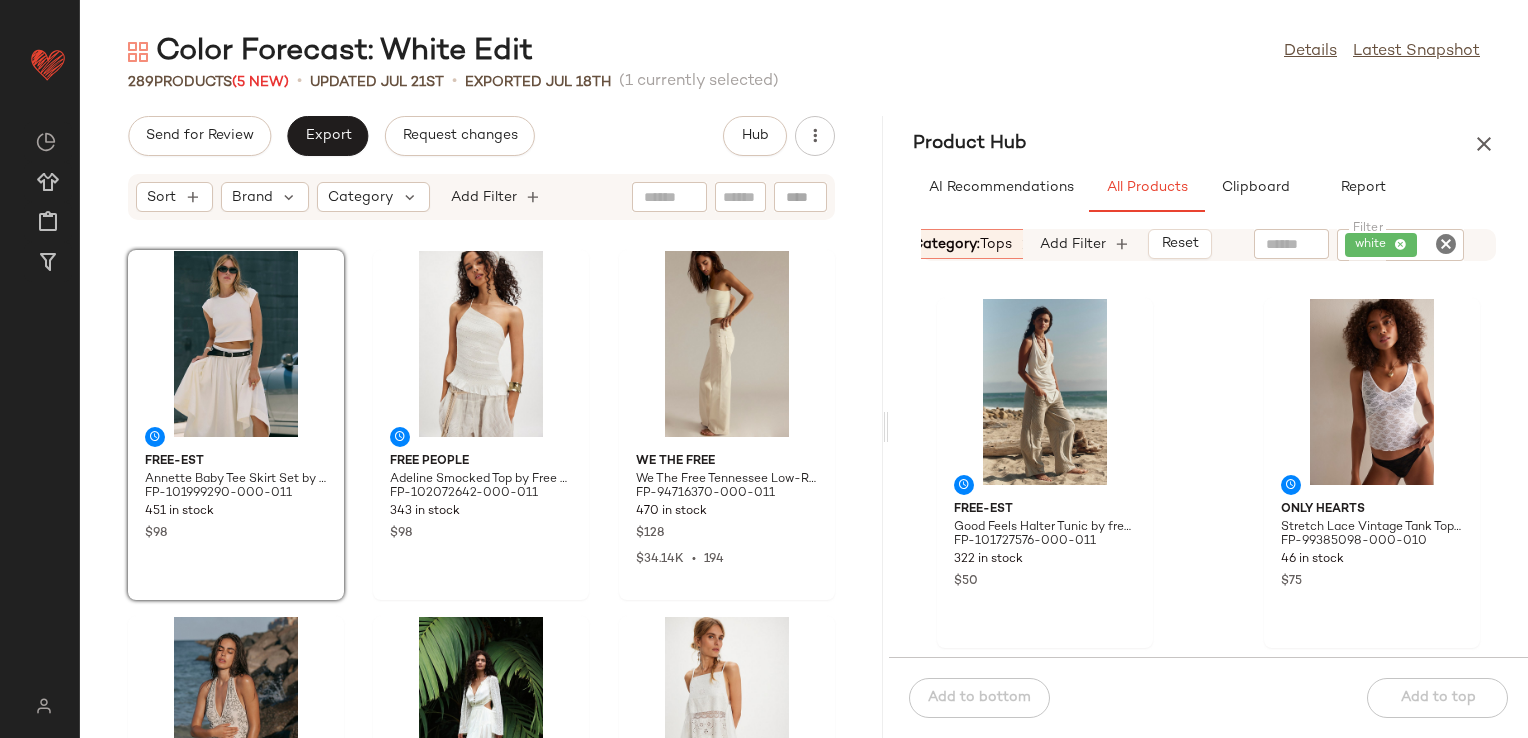 click on "free-est Good Feels Halter Tunic by free-est at Free People in White, Size: XS FP-101727576-000-011 322 in stock $50 Only Hearts Stretch Lace Vintage Tank Top by Only Hearts at Free People in White, Size: L FP-99385098-000-010 46 in stock $75 Only Hearts Lace Lined Cup Cami by Only Hearts at Free People in White, Size: L FP-99385825-000-010 24 in stock $101 We The Free We The Free Tell Me Why Tee at Free People in White, Size: XL FP-101728285-000-011 332 in stock $58 Free People Something Silky Shirt by Free People in White, Size: L FP-101896082-000-011 334 in stock $148 Free People Good Luck Knit Tee by Free People in White, Size: S FP-101641512-000-011 247 in stock $68 Free People About A Girl Pullover by Free People in White, Size: M FP-58136391-000-010 340 in stock $98 Free People Felicia Maxi Top by Free People in White, Size: XL FP-101919355-000-011 314 in stock $148" 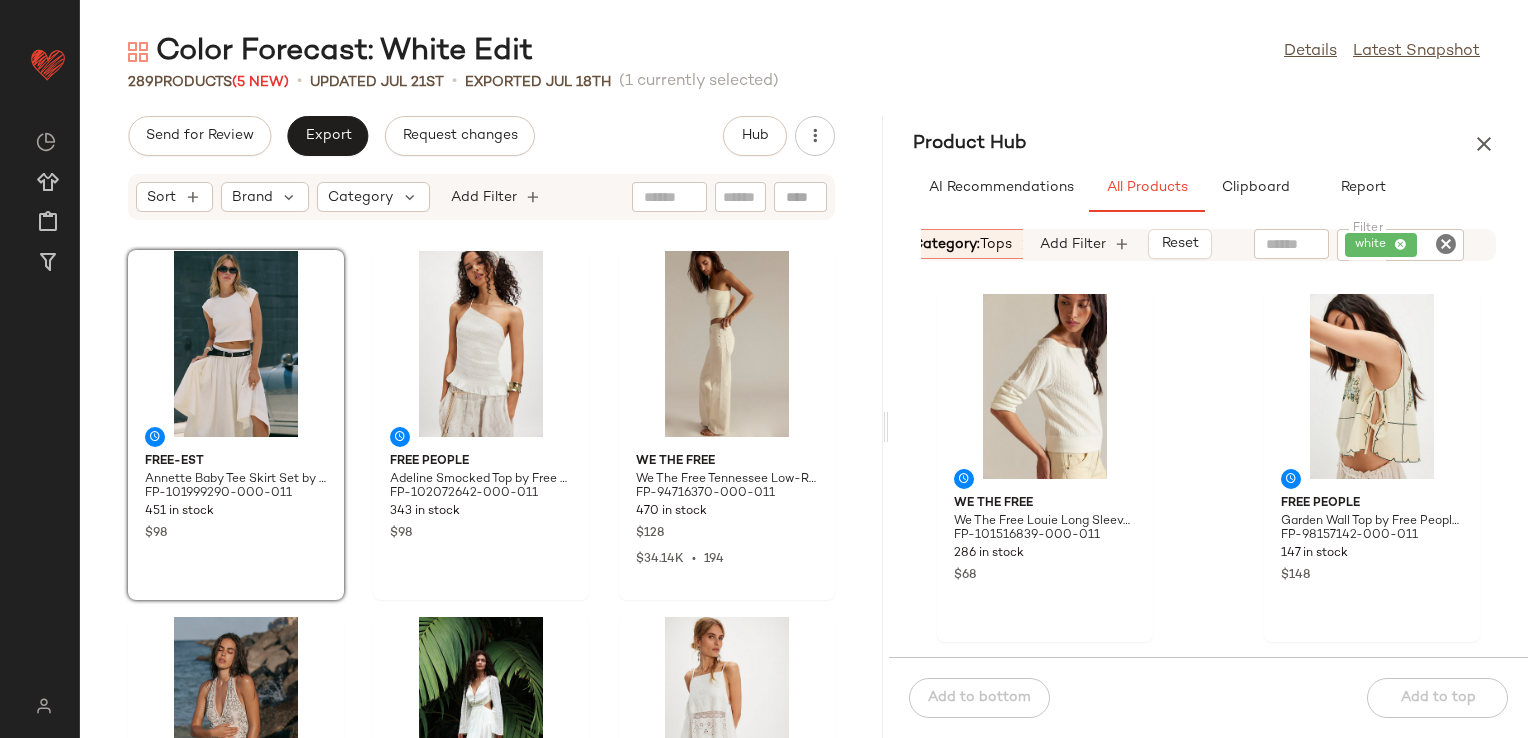 scroll, scrollTop: 3216, scrollLeft: 0, axis: vertical 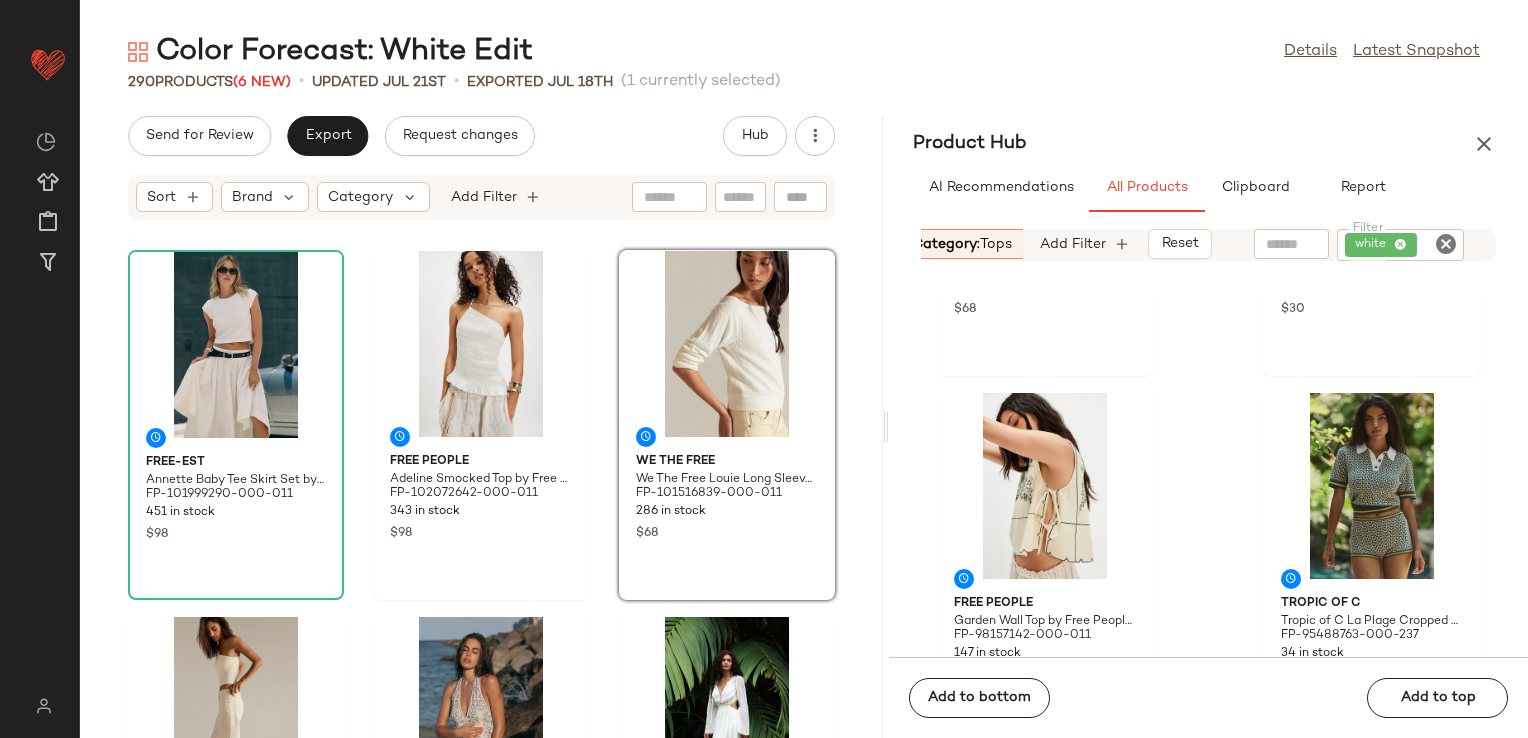click on "Category:   Tops" at bounding box center (962, 244) 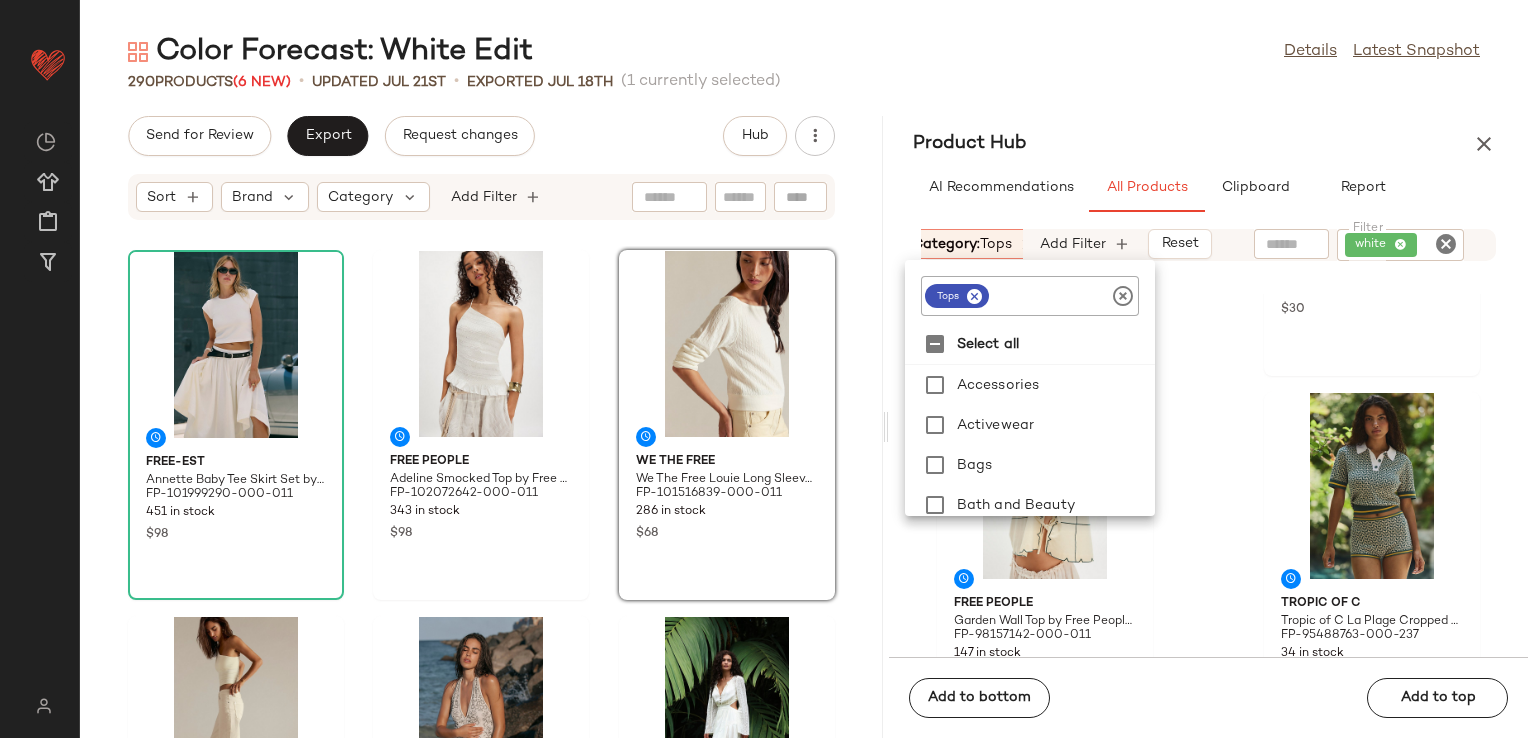 click 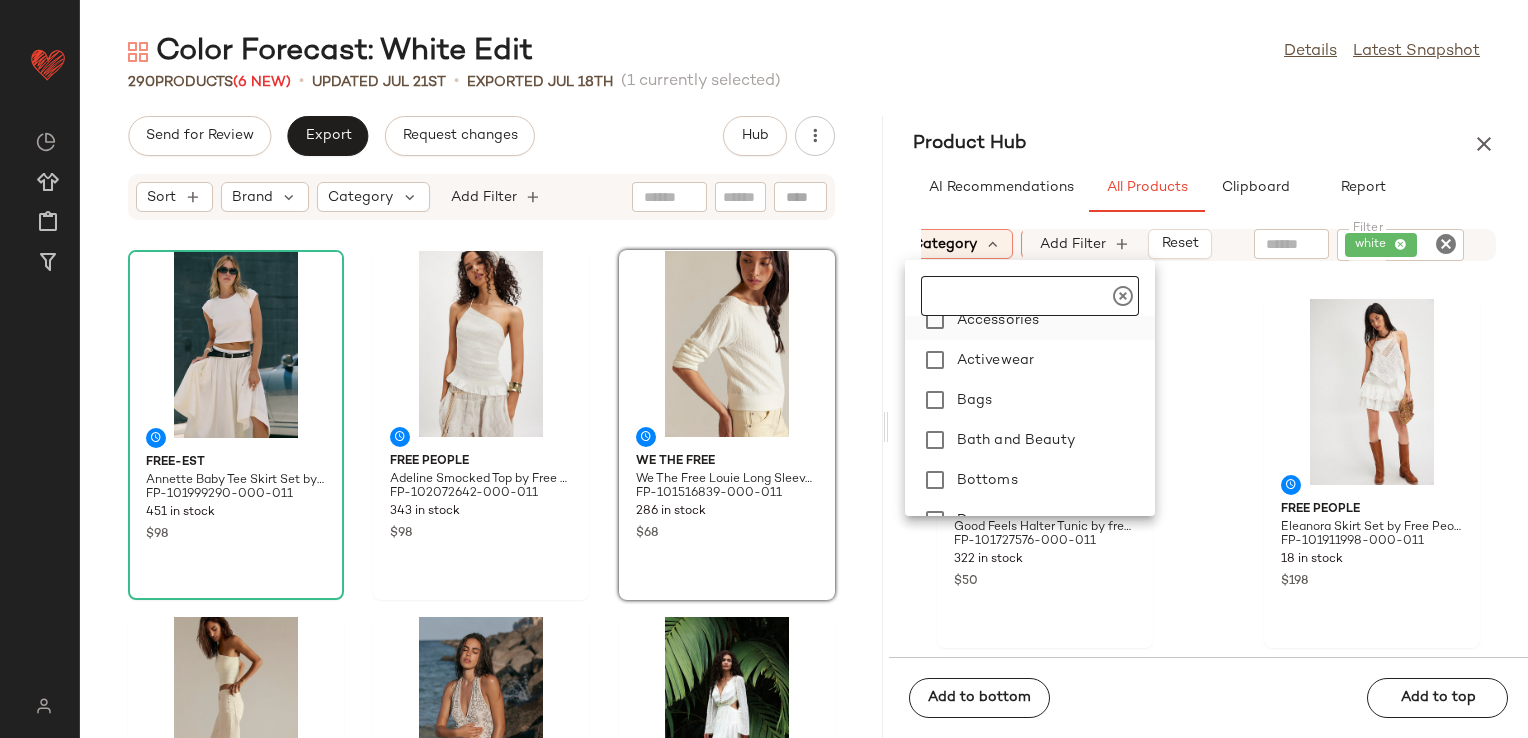 scroll, scrollTop: 100, scrollLeft: 0, axis: vertical 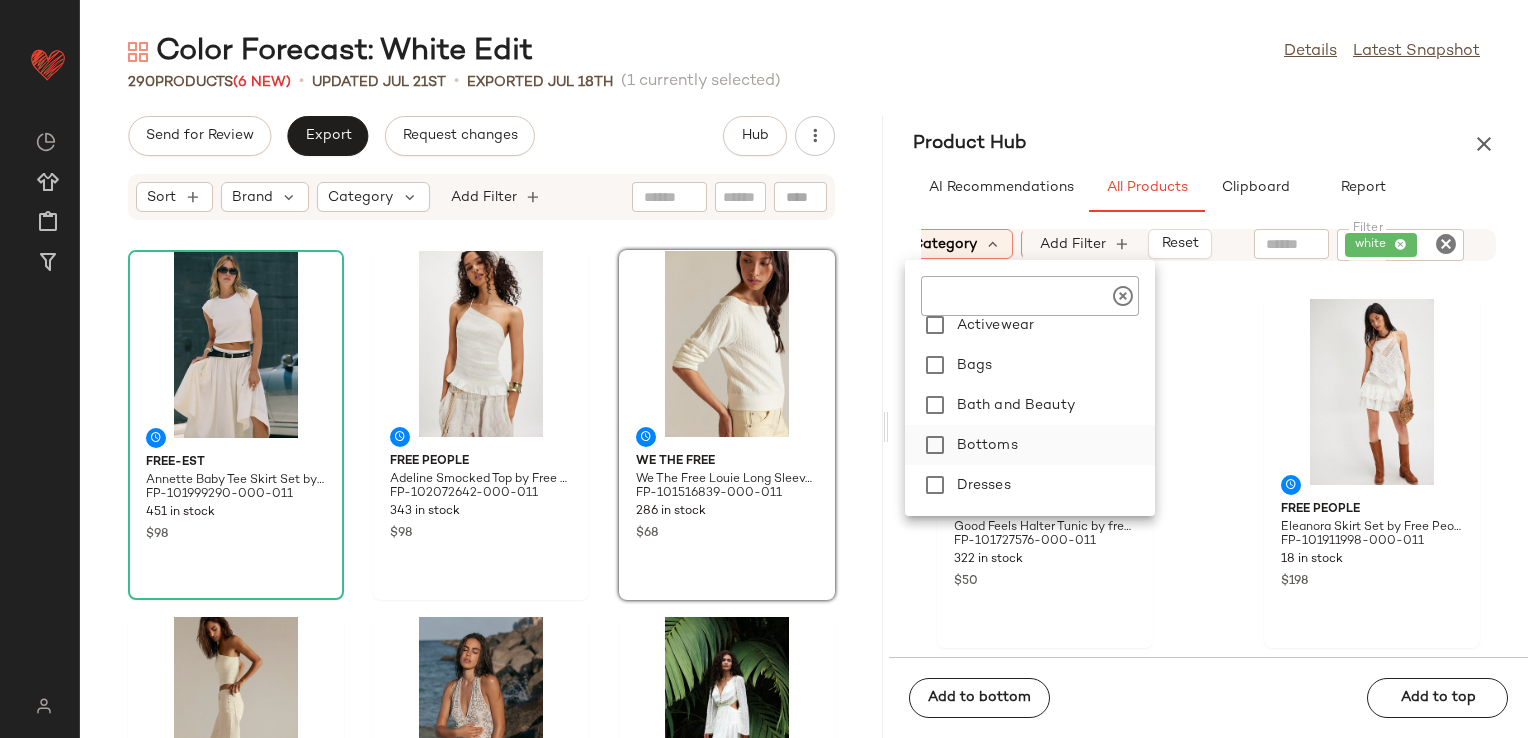 click on "Bottoms" at bounding box center [1052, 445] 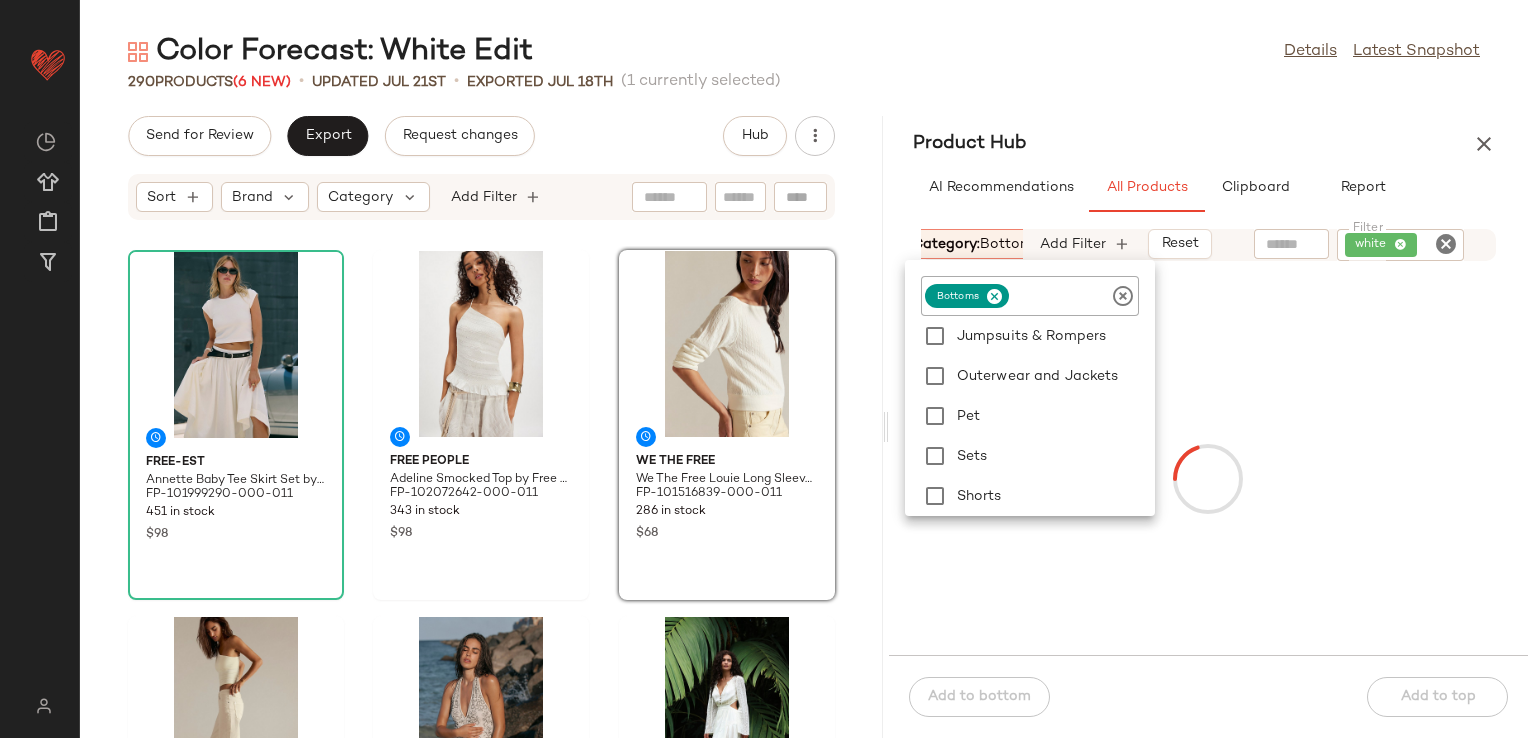 scroll, scrollTop: 500, scrollLeft: 0, axis: vertical 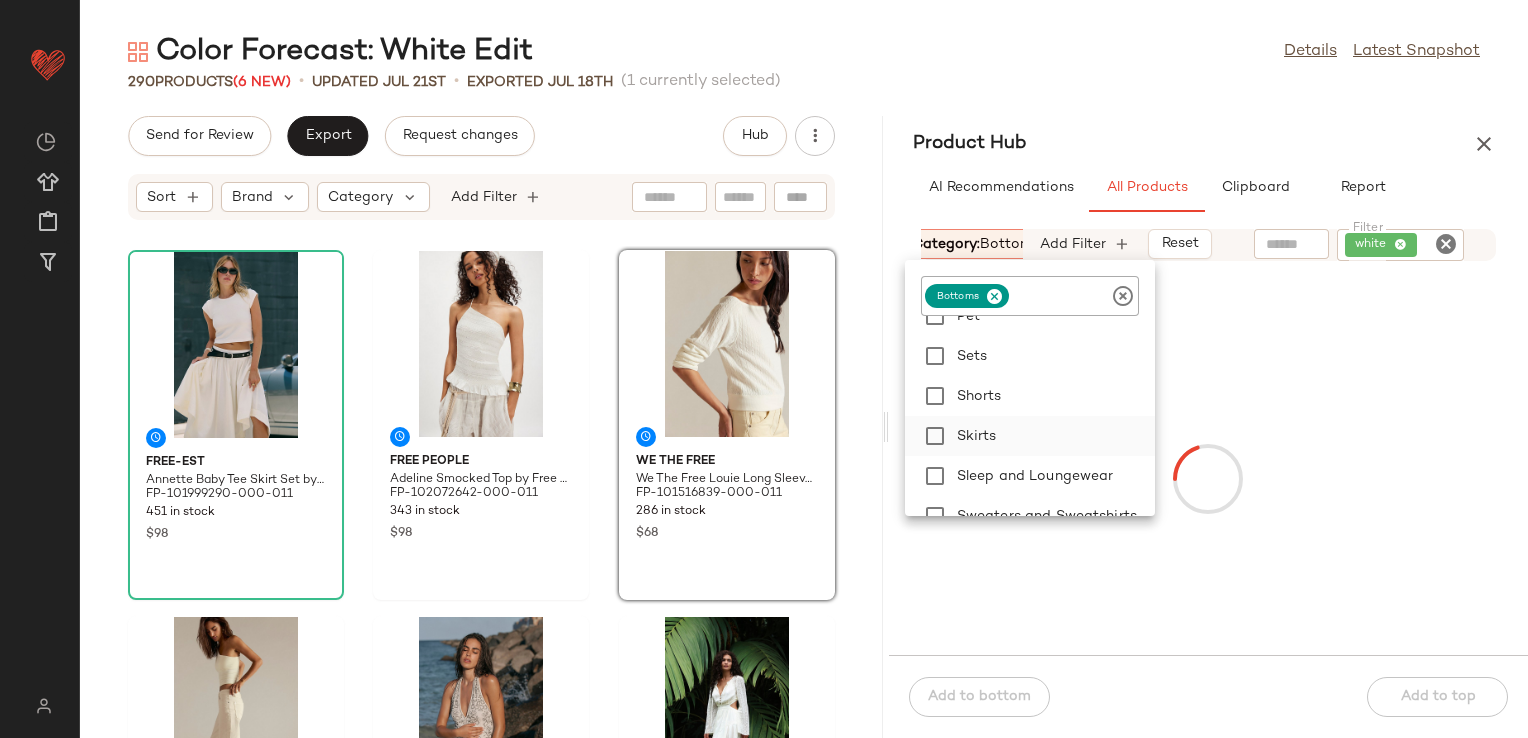 click on "Skirts" at bounding box center [1052, 436] 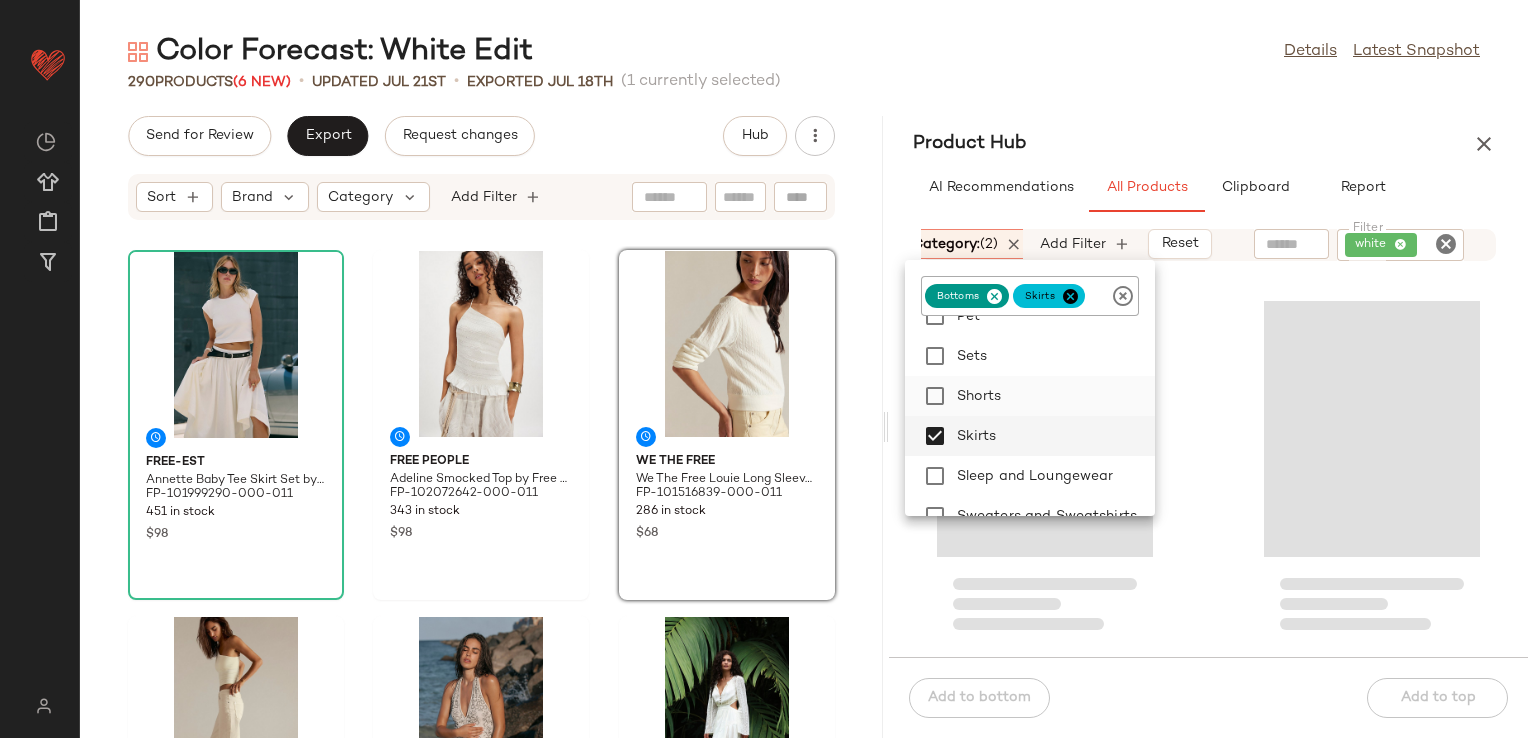 click on "Shorts" at bounding box center [1052, 396] 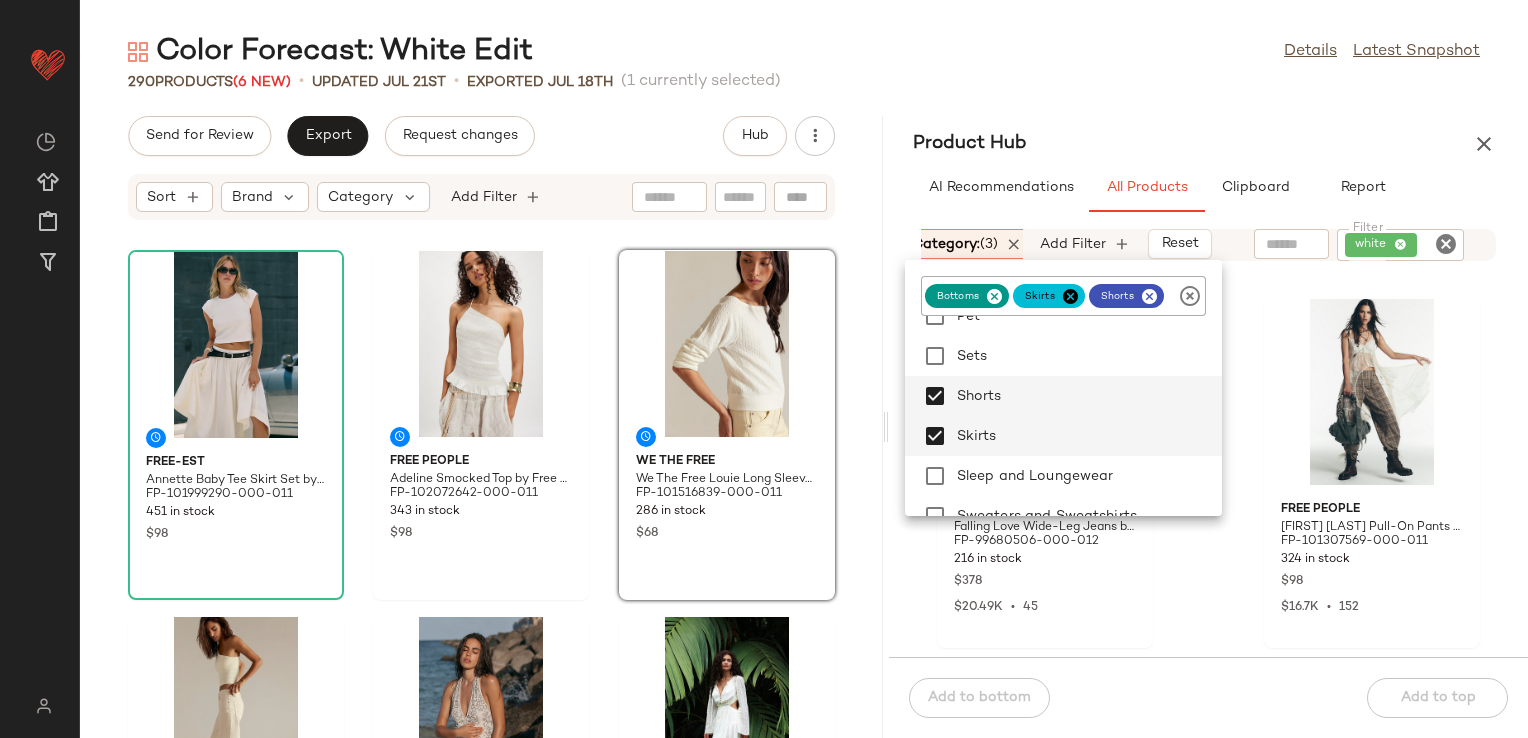 click on "Product Hub" at bounding box center (1208, 144) 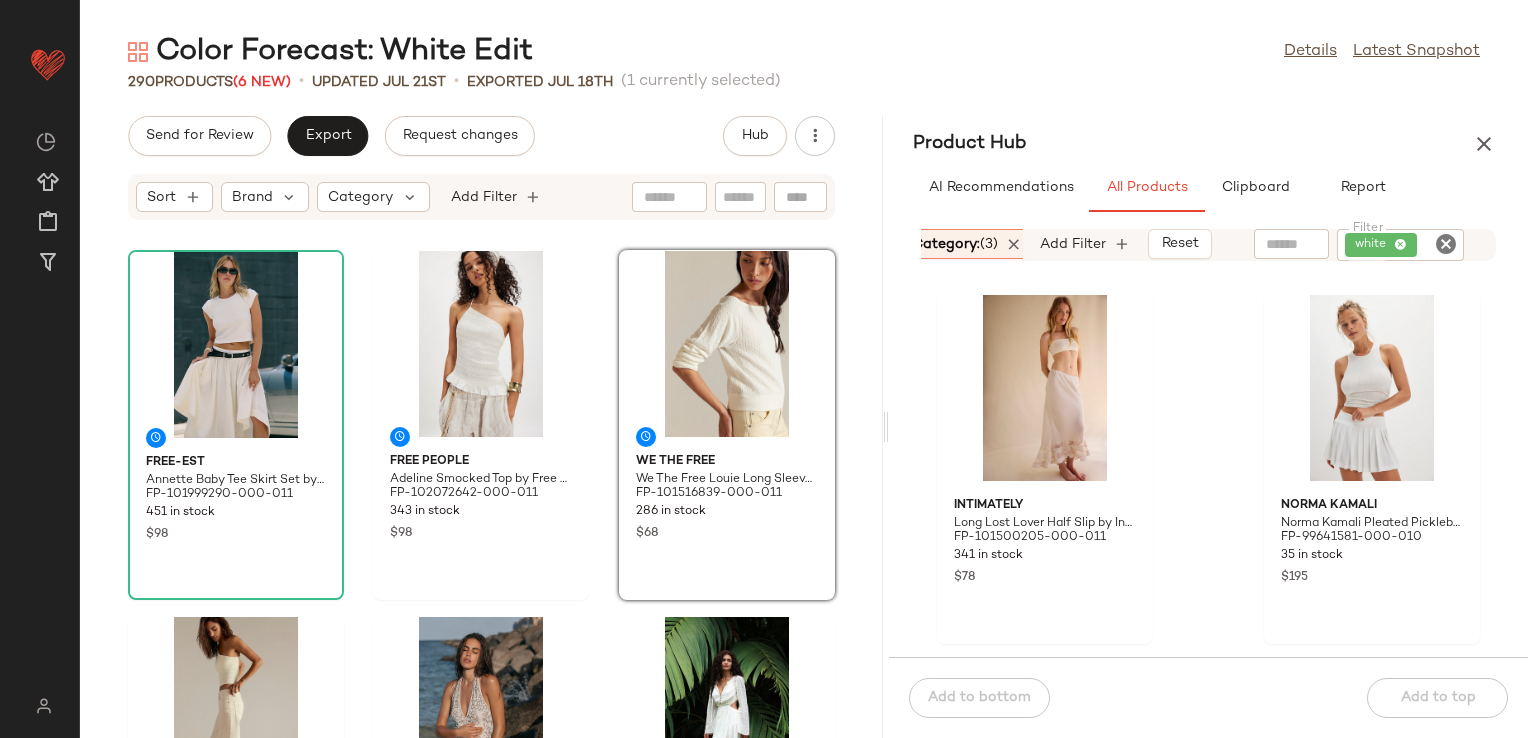 scroll, scrollTop: 416, scrollLeft: 0, axis: vertical 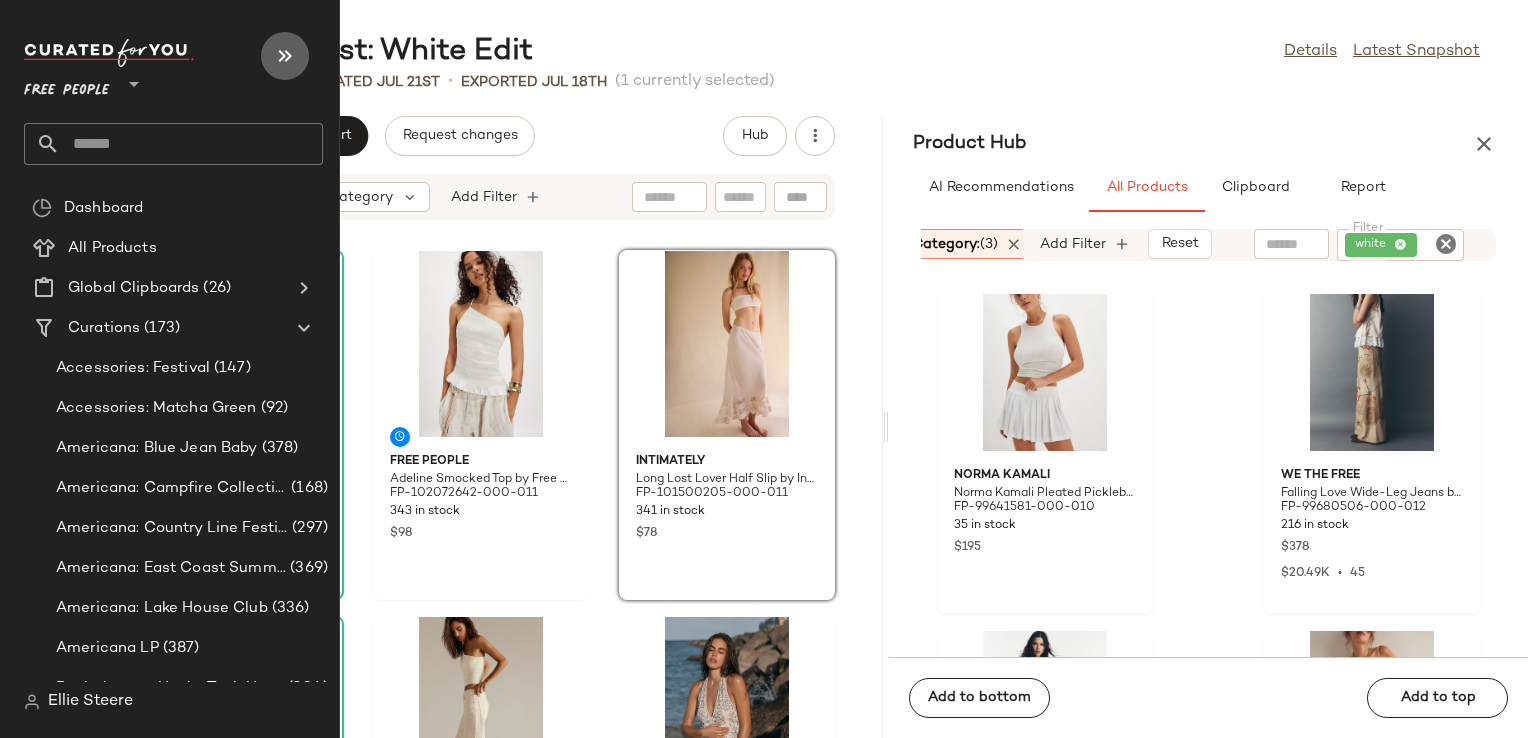 click at bounding box center [285, 56] 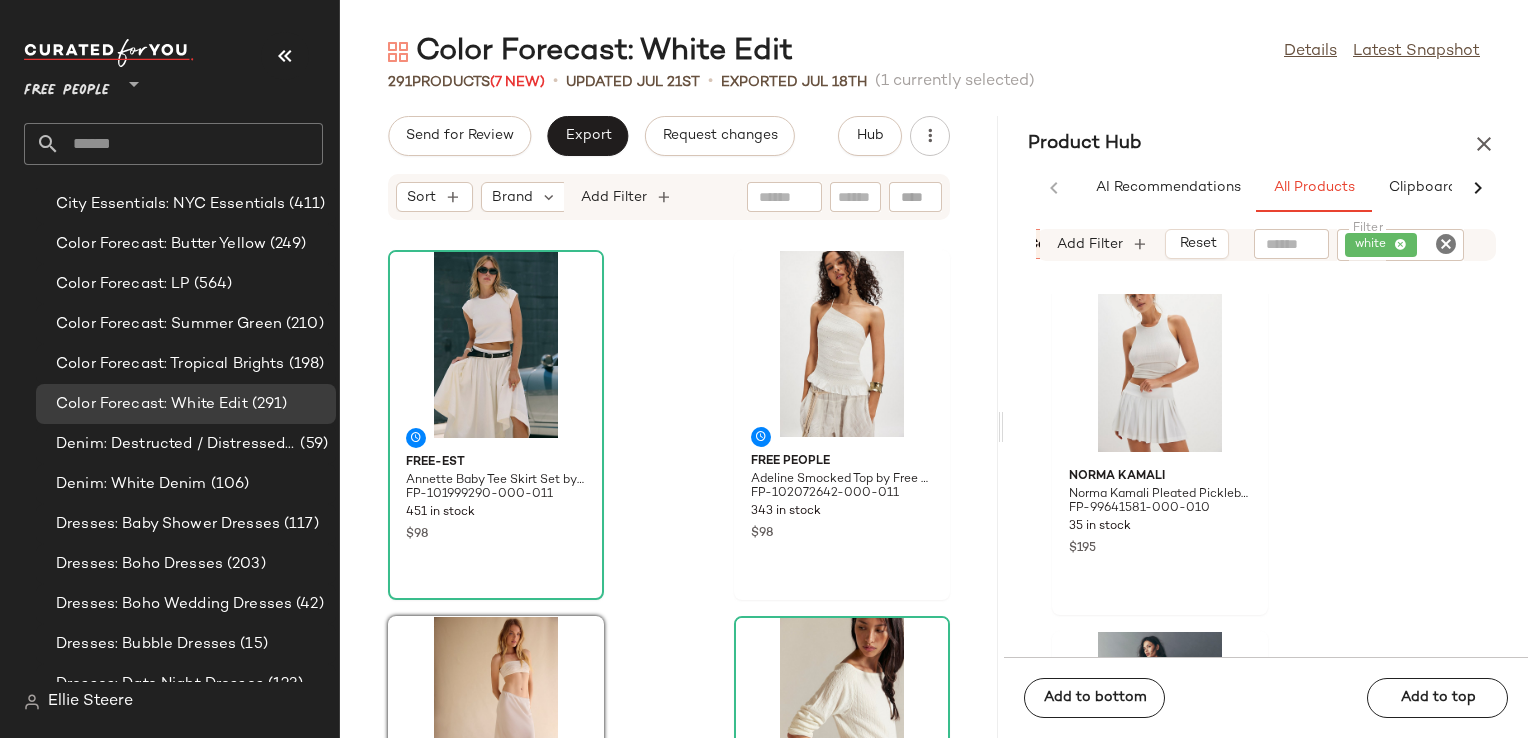 scroll, scrollTop: 1374, scrollLeft: 0, axis: vertical 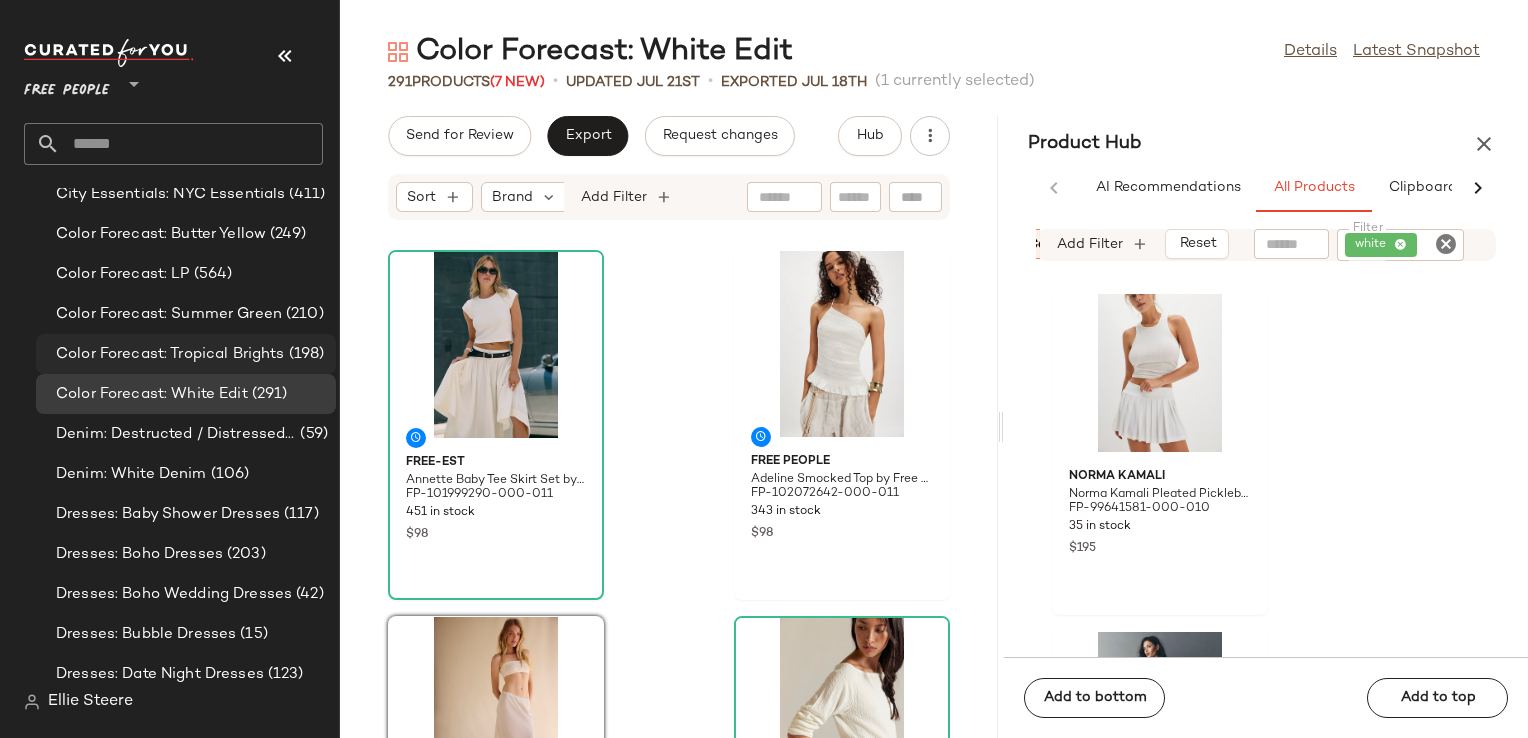 click on "Color Forecast: Tropical Brights" at bounding box center [170, 354] 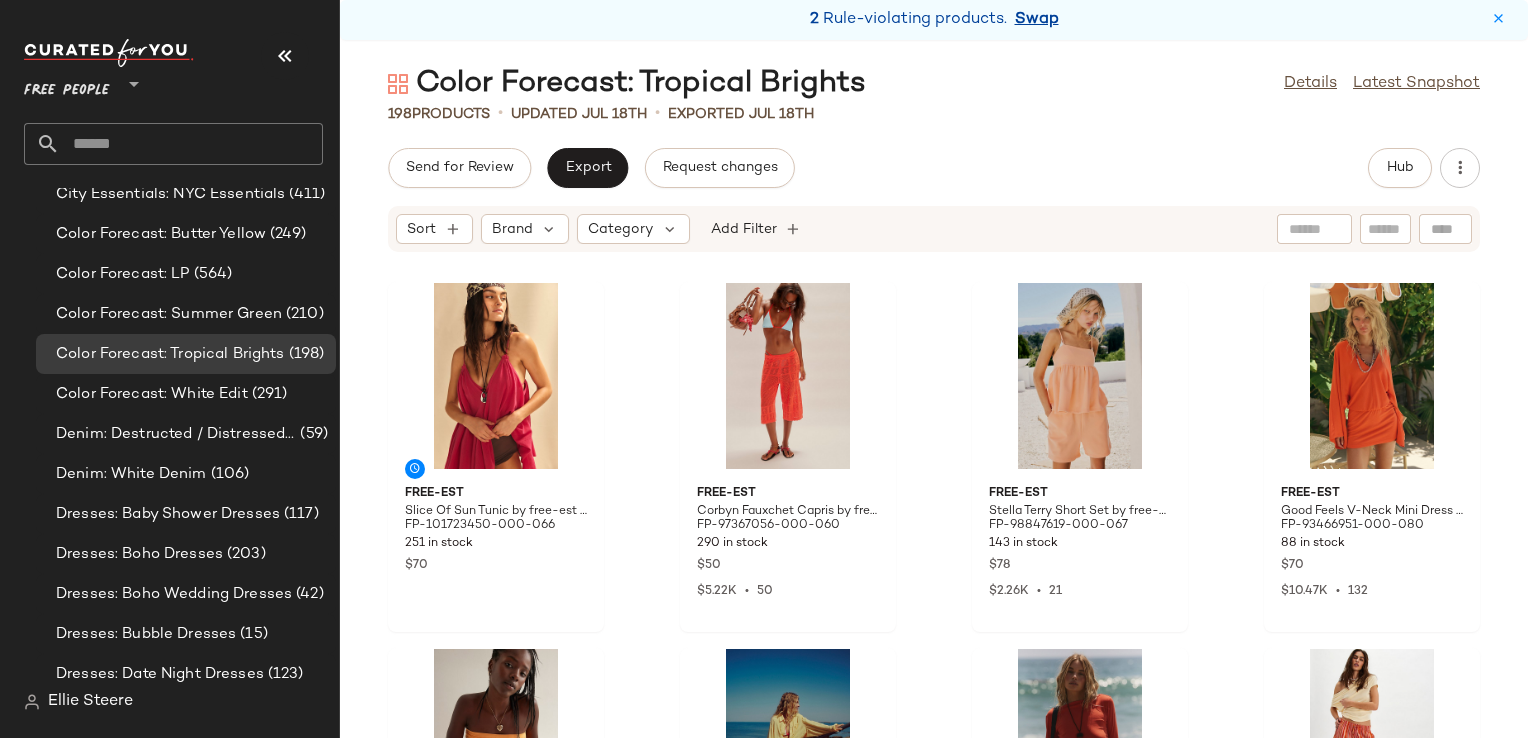 click on "Swap" at bounding box center [1037, 20] 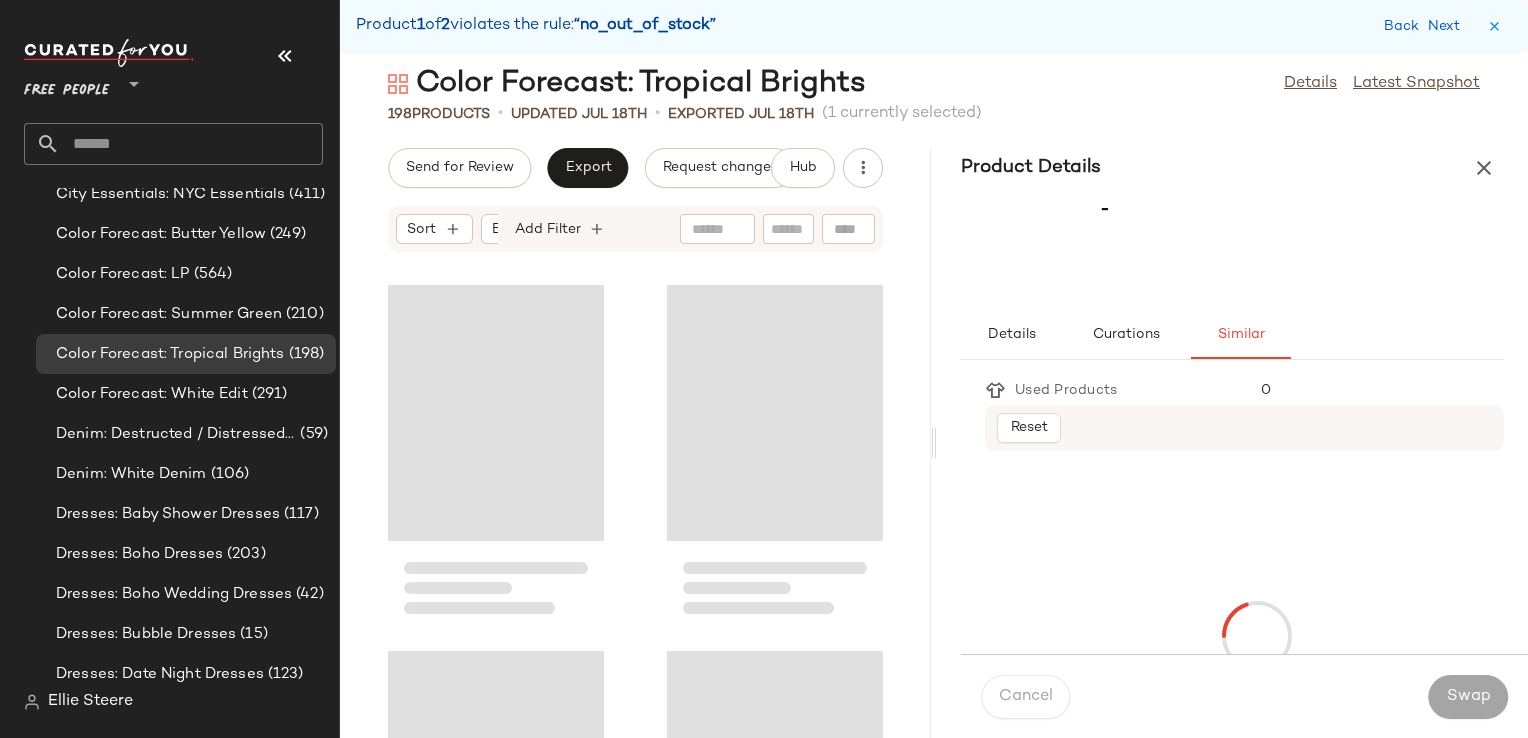 scroll, scrollTop: 22326, scrollLeft: 0, axis: vertical 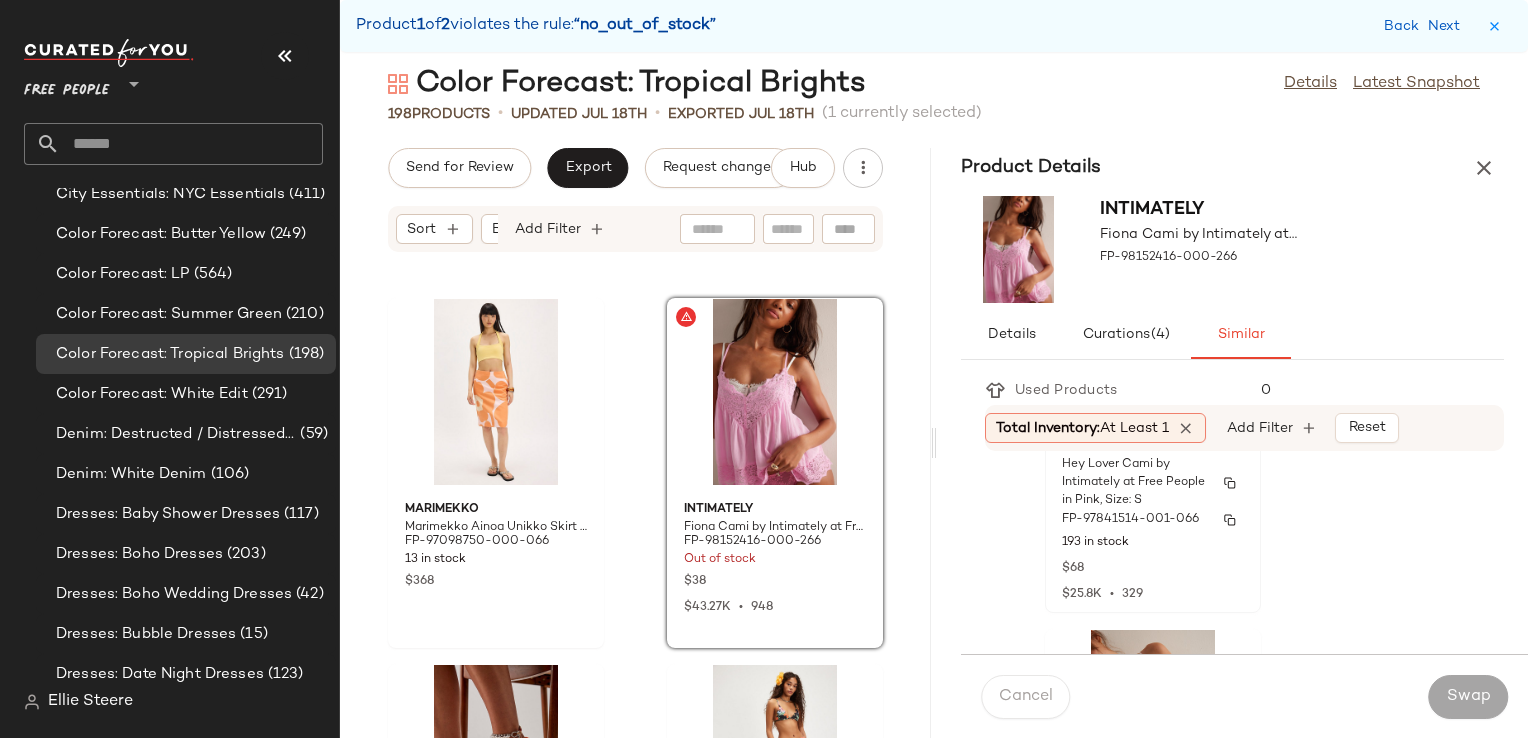 click on "193 in stock" at bounding box center (1153, 543) 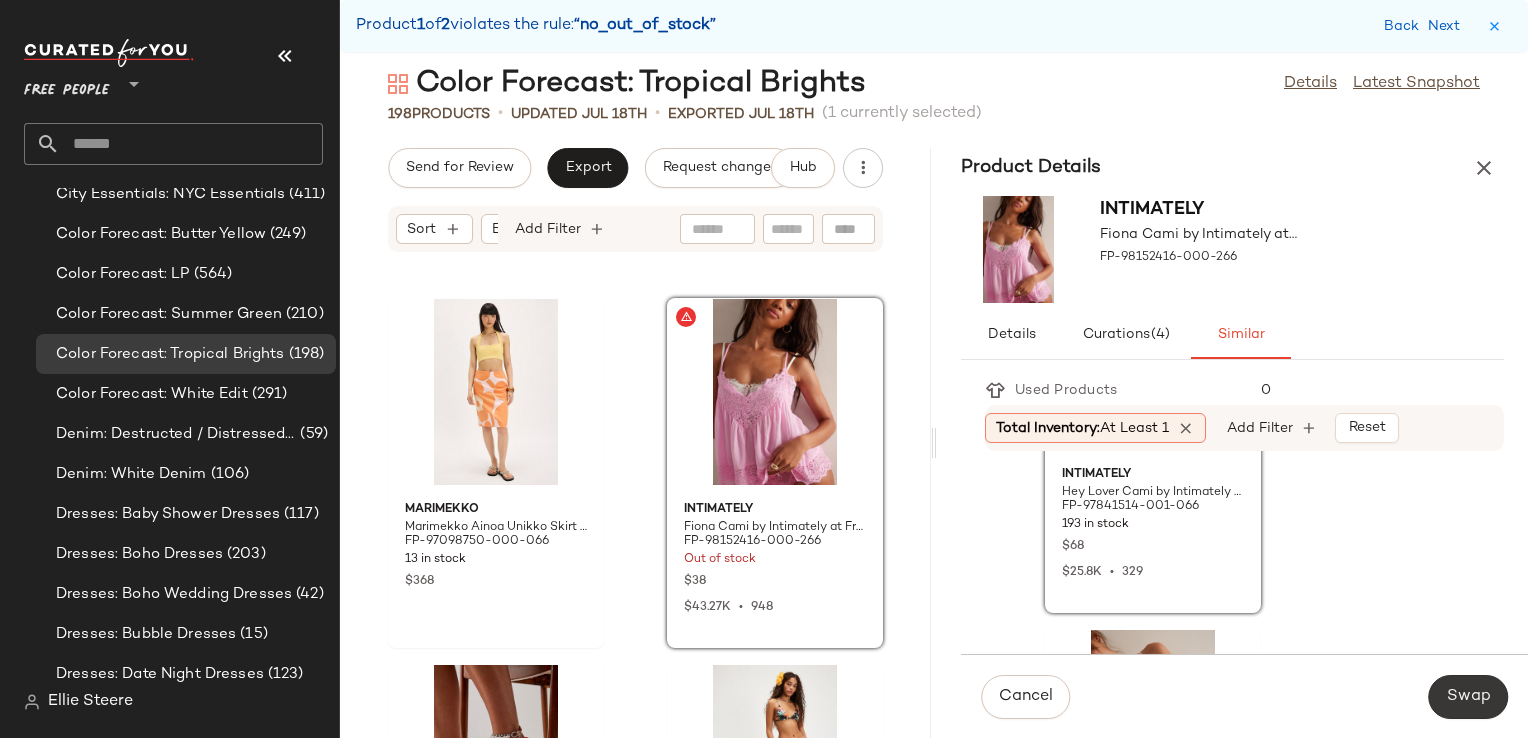 click on "Swap" 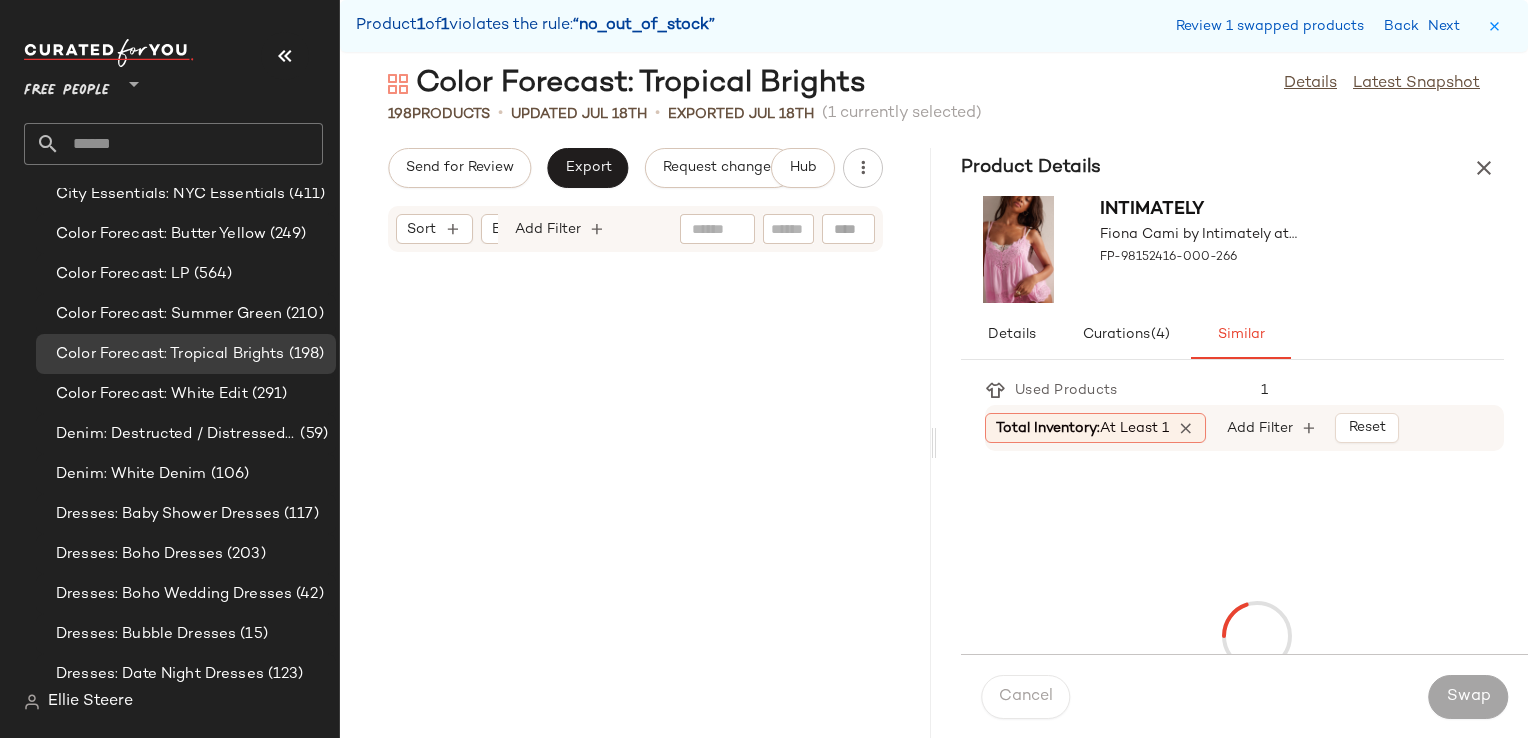 scroll, scrollTop: 30012, scrollLeft: 0, axis: vertical 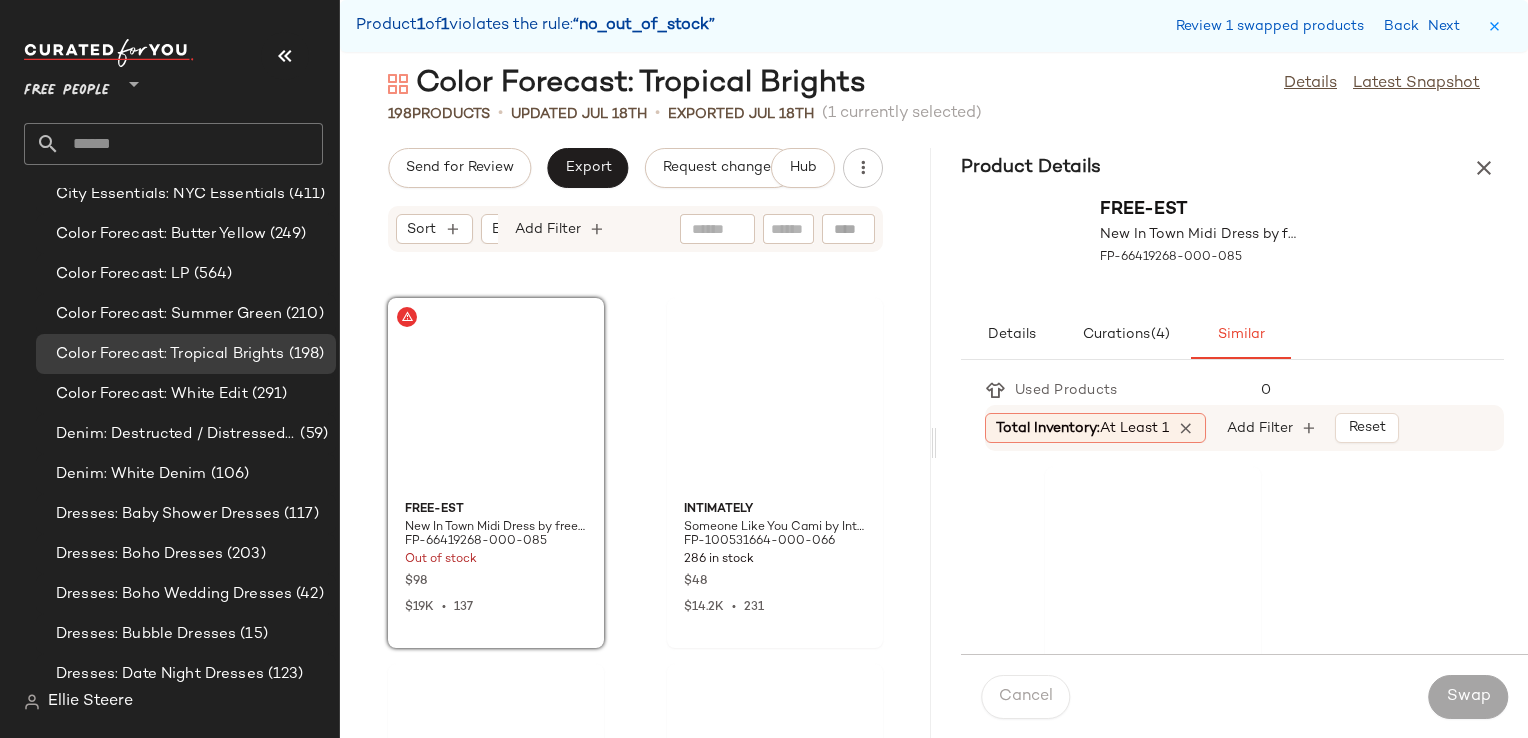 click on "free-est New In Town Midi Dress by free-est at Free People in Orange, Size: XS FP-66419268-000-085" at bounding box center [1232, 249] 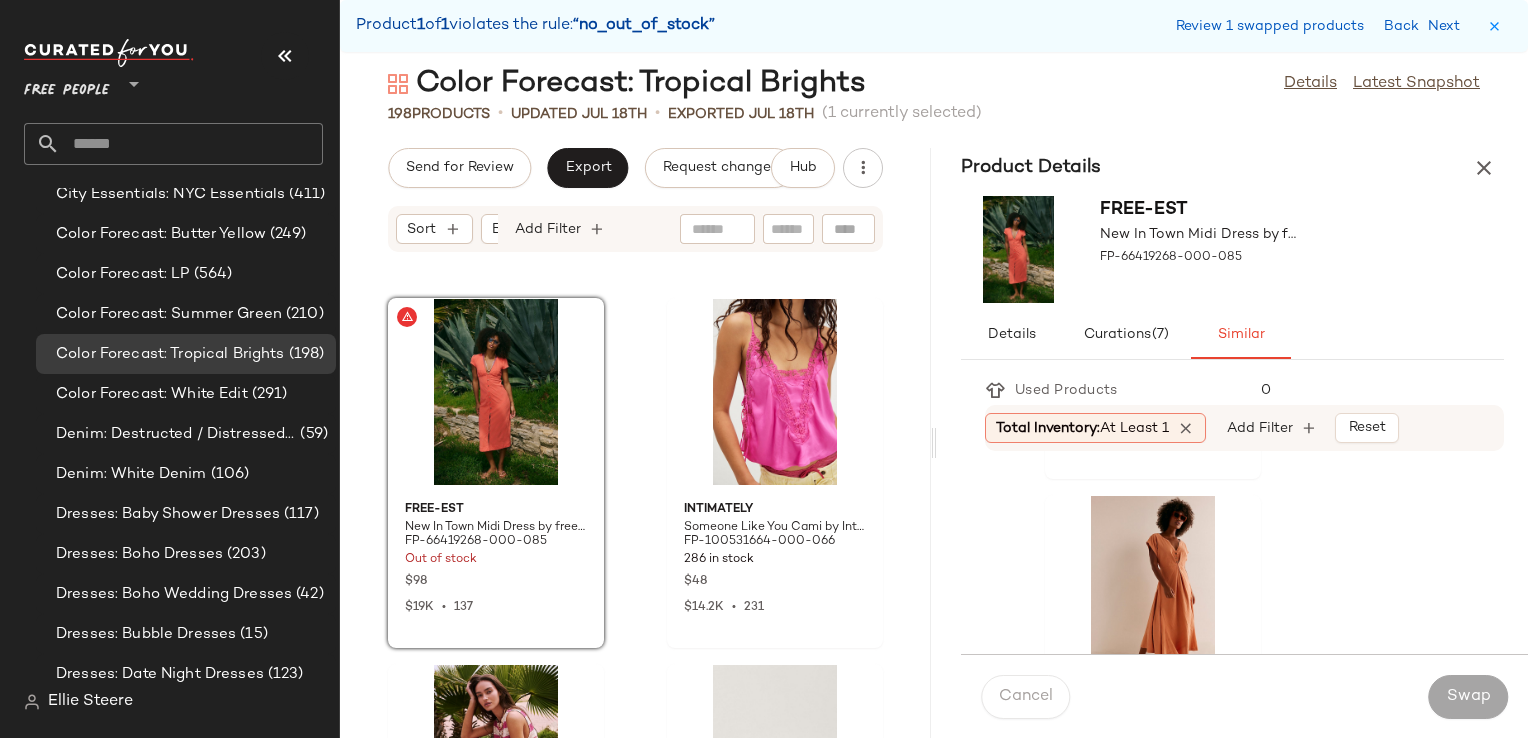 scroll, scrollTop: 700, scrollLeft: 0, axis: vertical 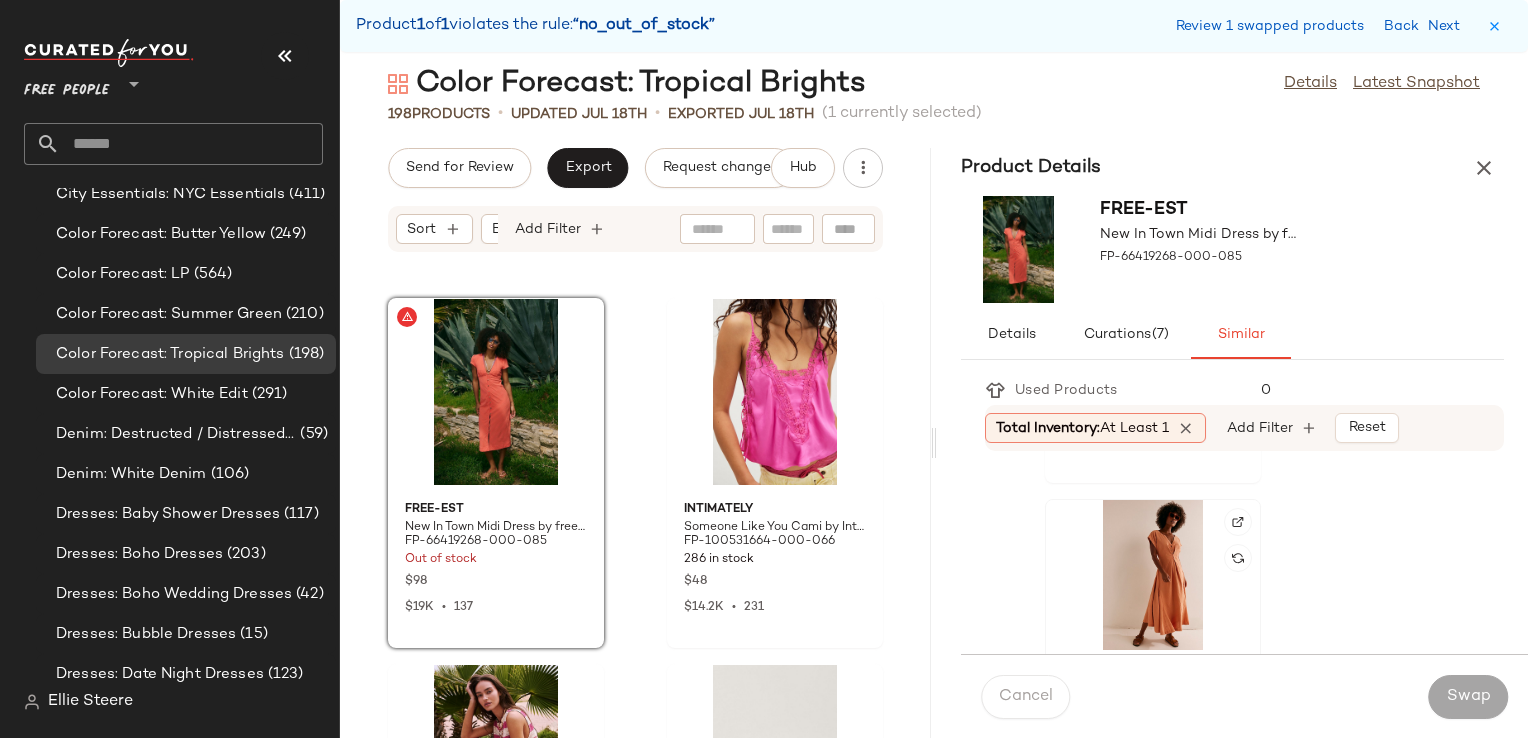 click 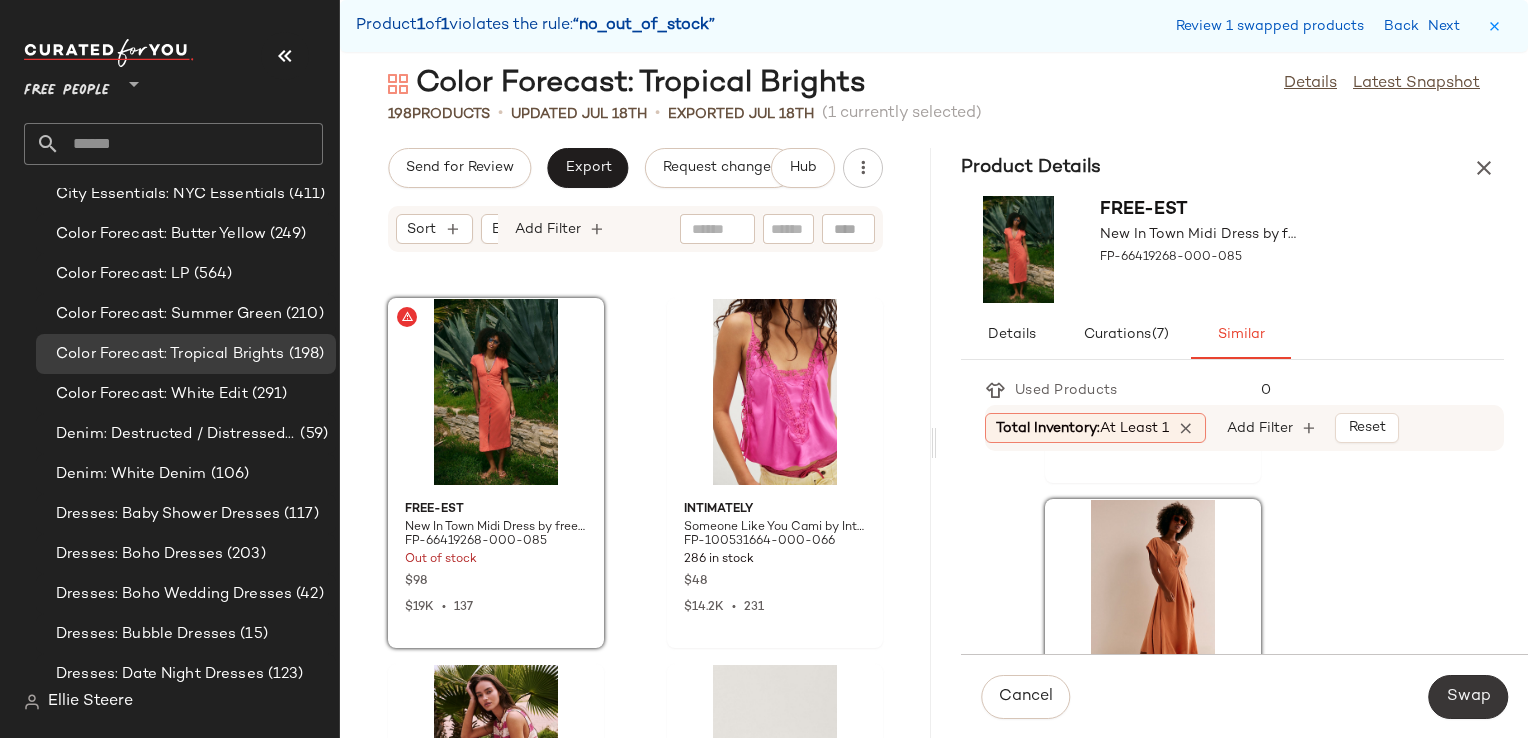 click on "Swap" 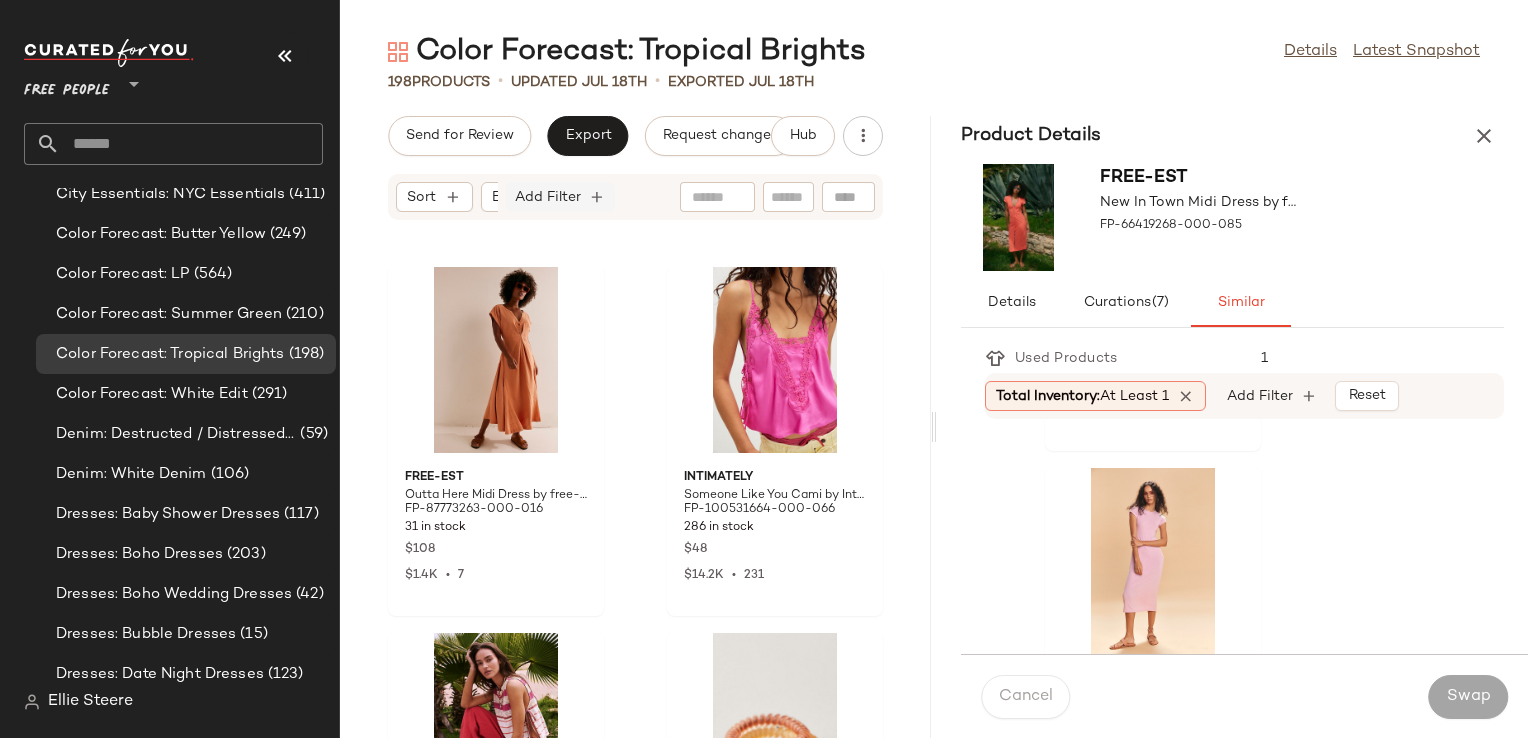 click on "Add Filter" at bounding box center (548, 197) 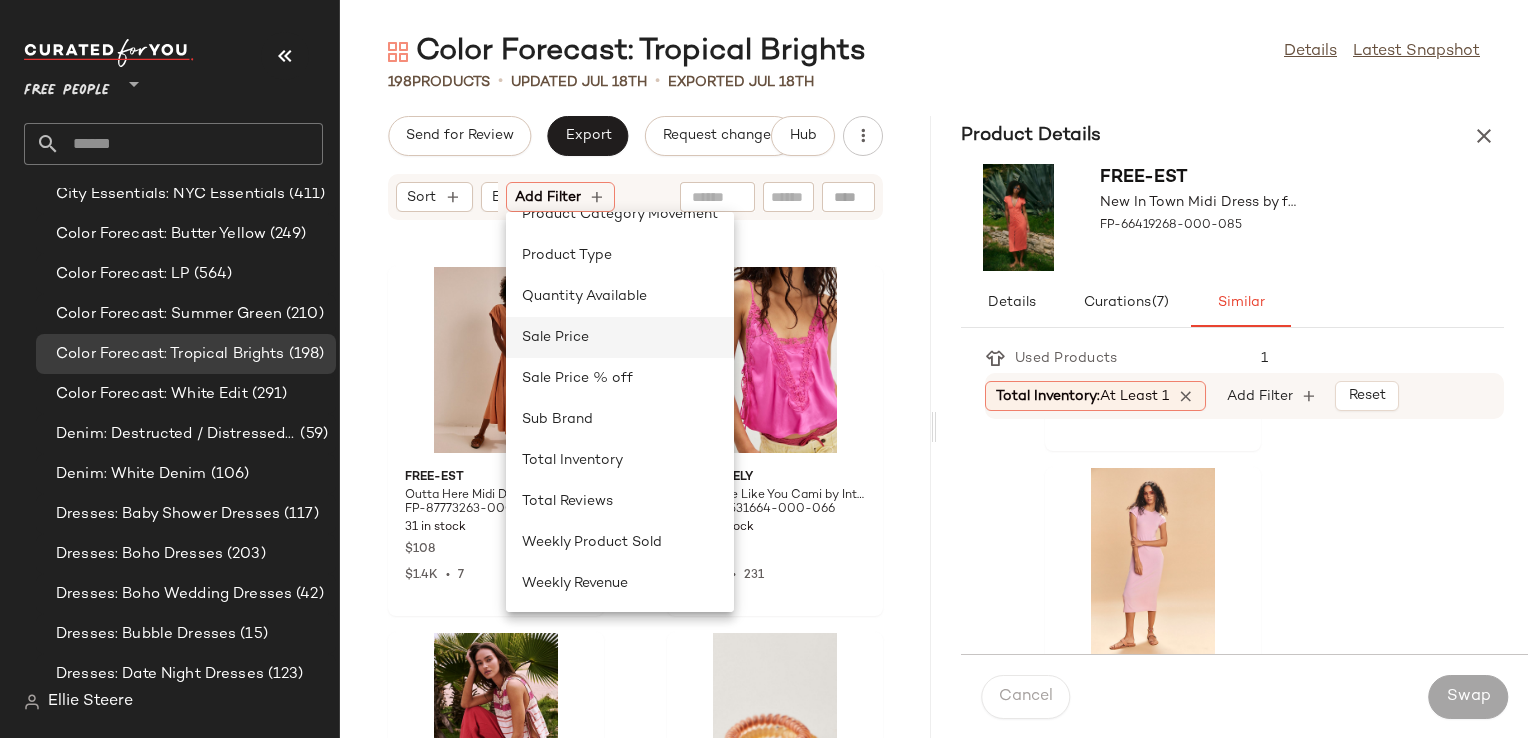 click on "Sale Price" 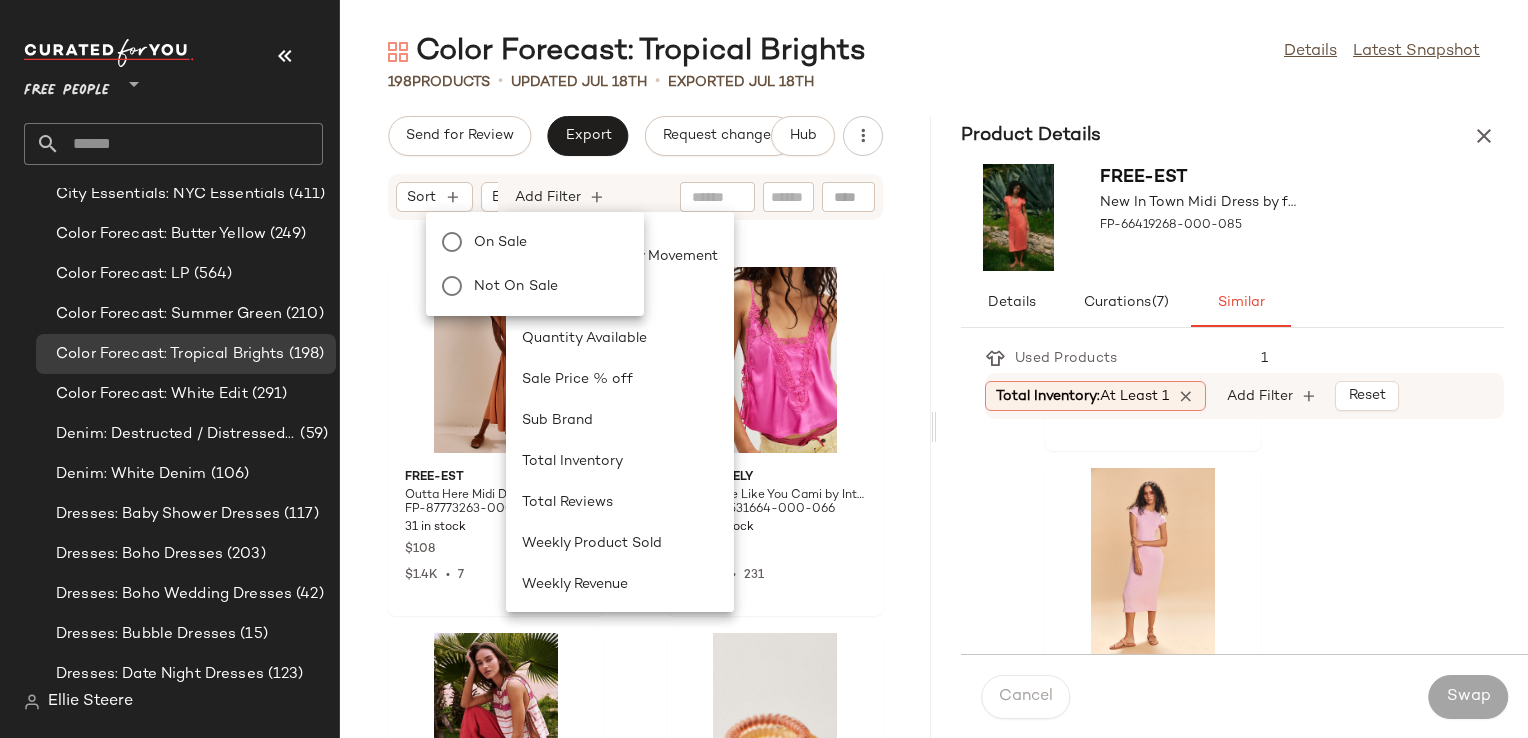 scroll, scrollTop: 0, scrollLeft: 268, axis: horizontal 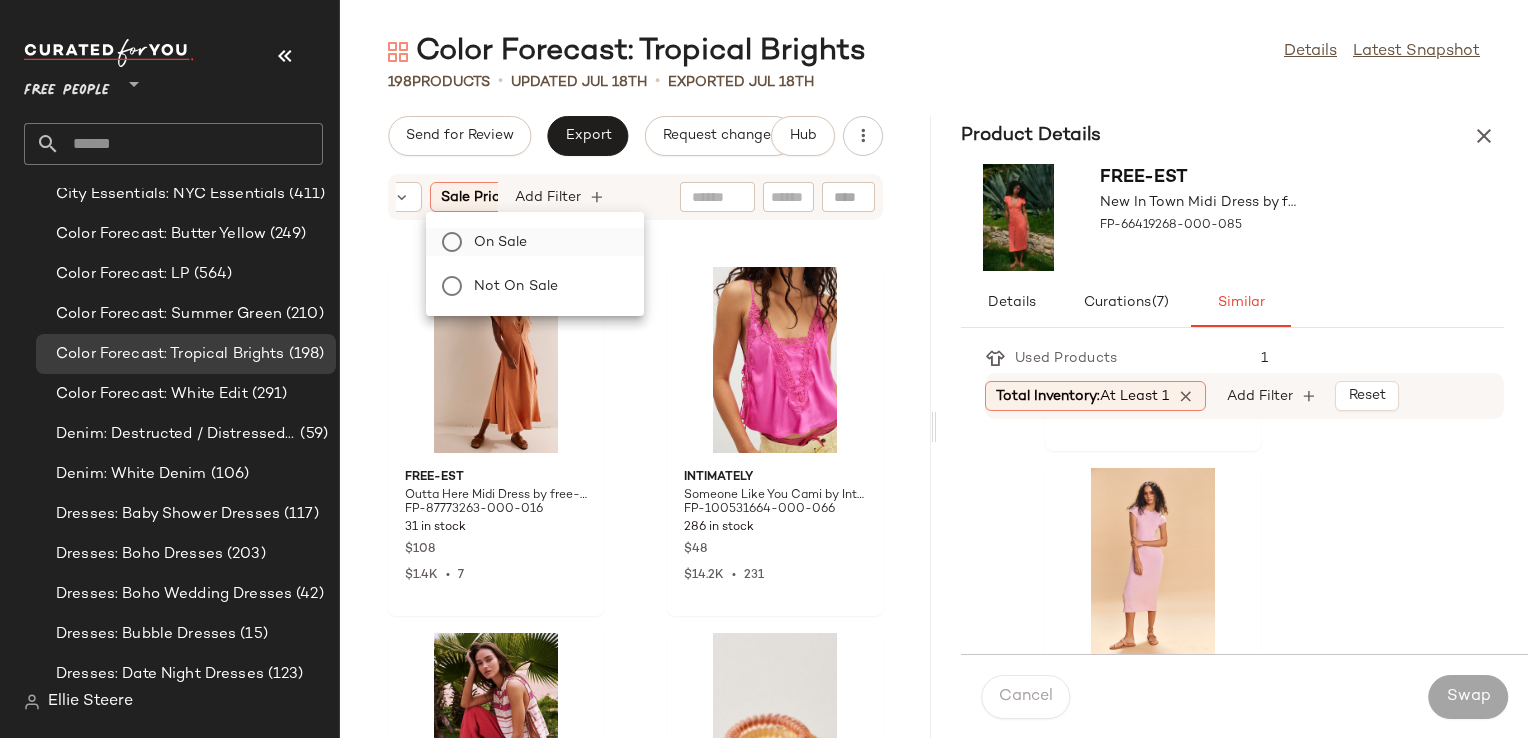 click on "On sale" at bounding box center (547, 242) 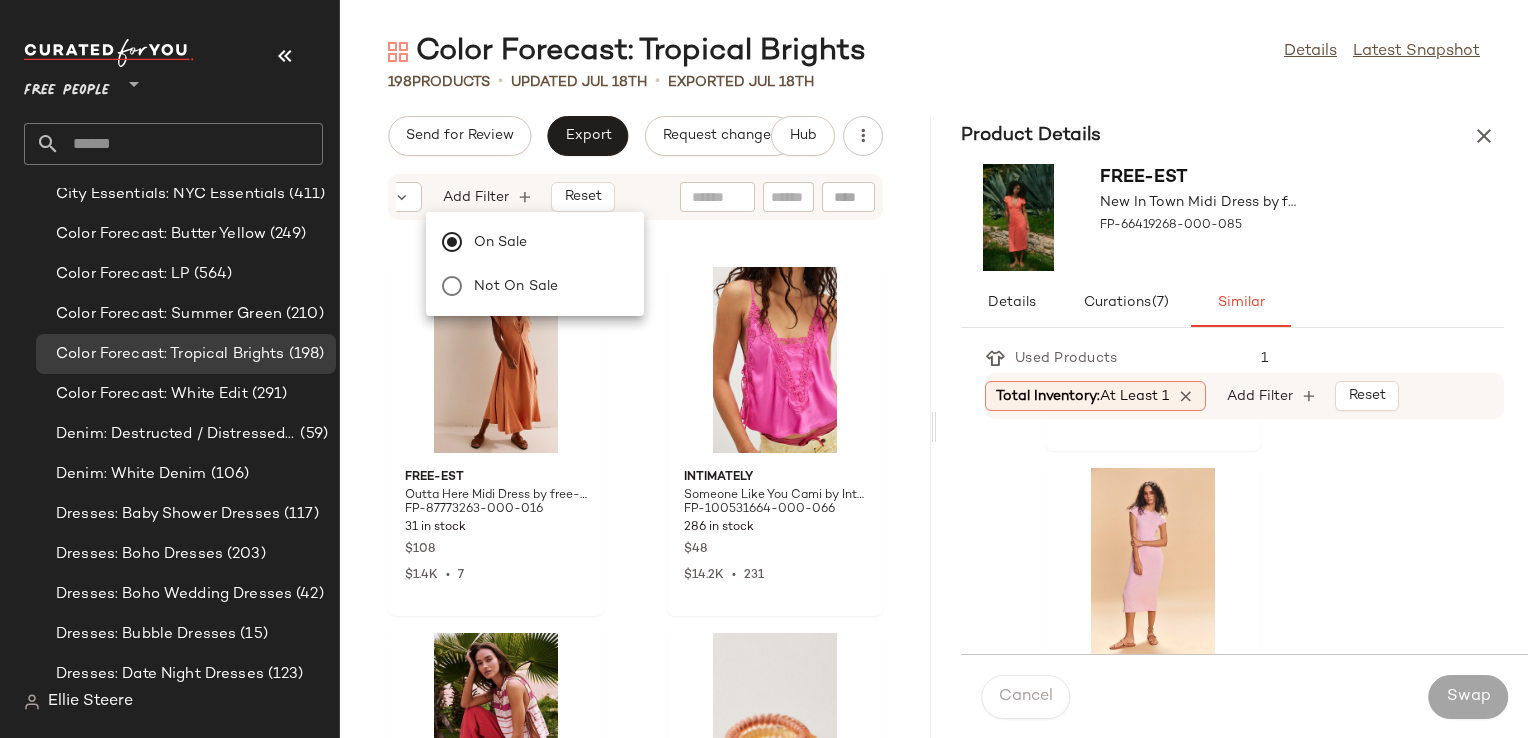 click on "Sort  Brand  Category  Sale Price:   On sale Add Filter   Reset" at bounding box center (635, 197) 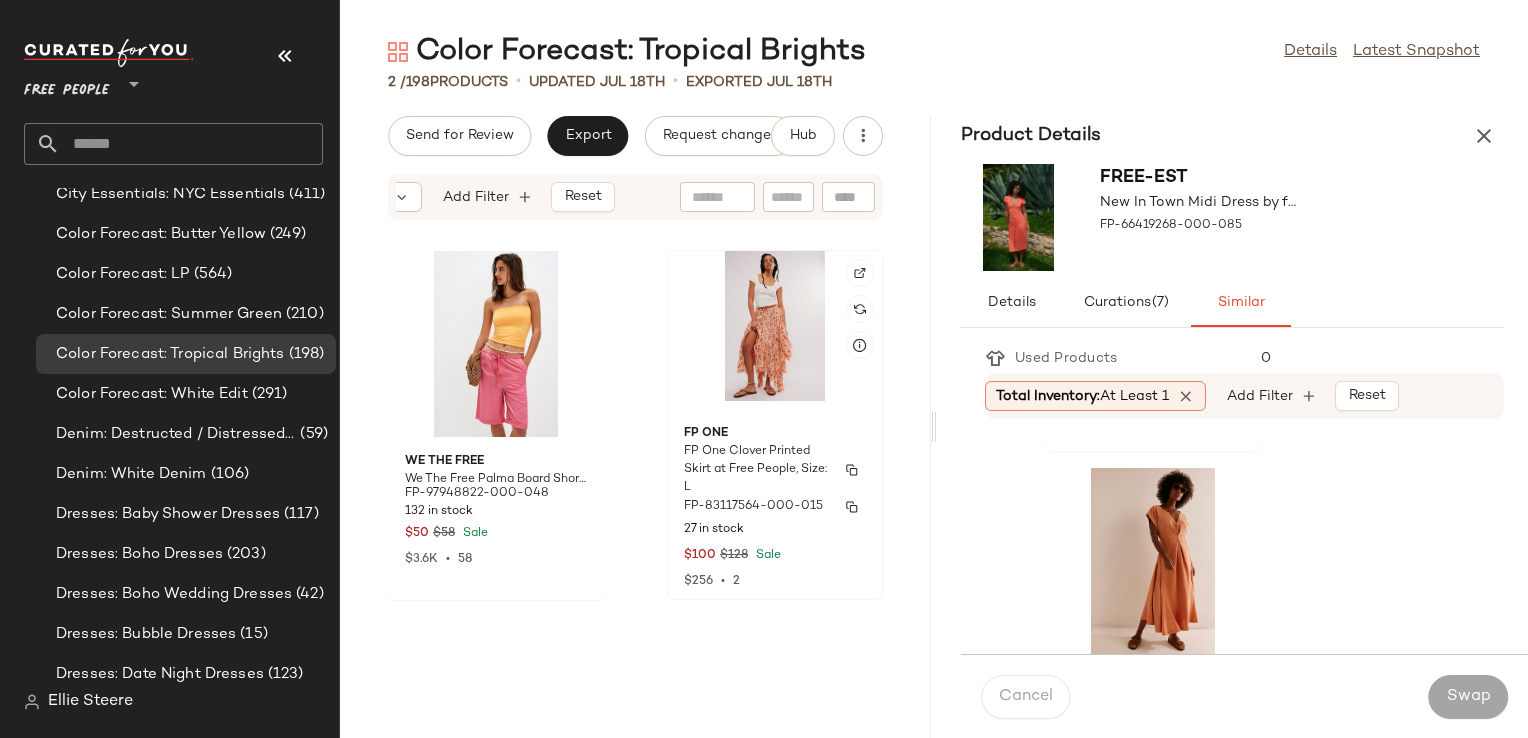 click on "FP One FP One Clover Printed Skirt at Free People, Size: L FP-83117564-000-015 27 in stock $100 $128 Sale $256  •  2" 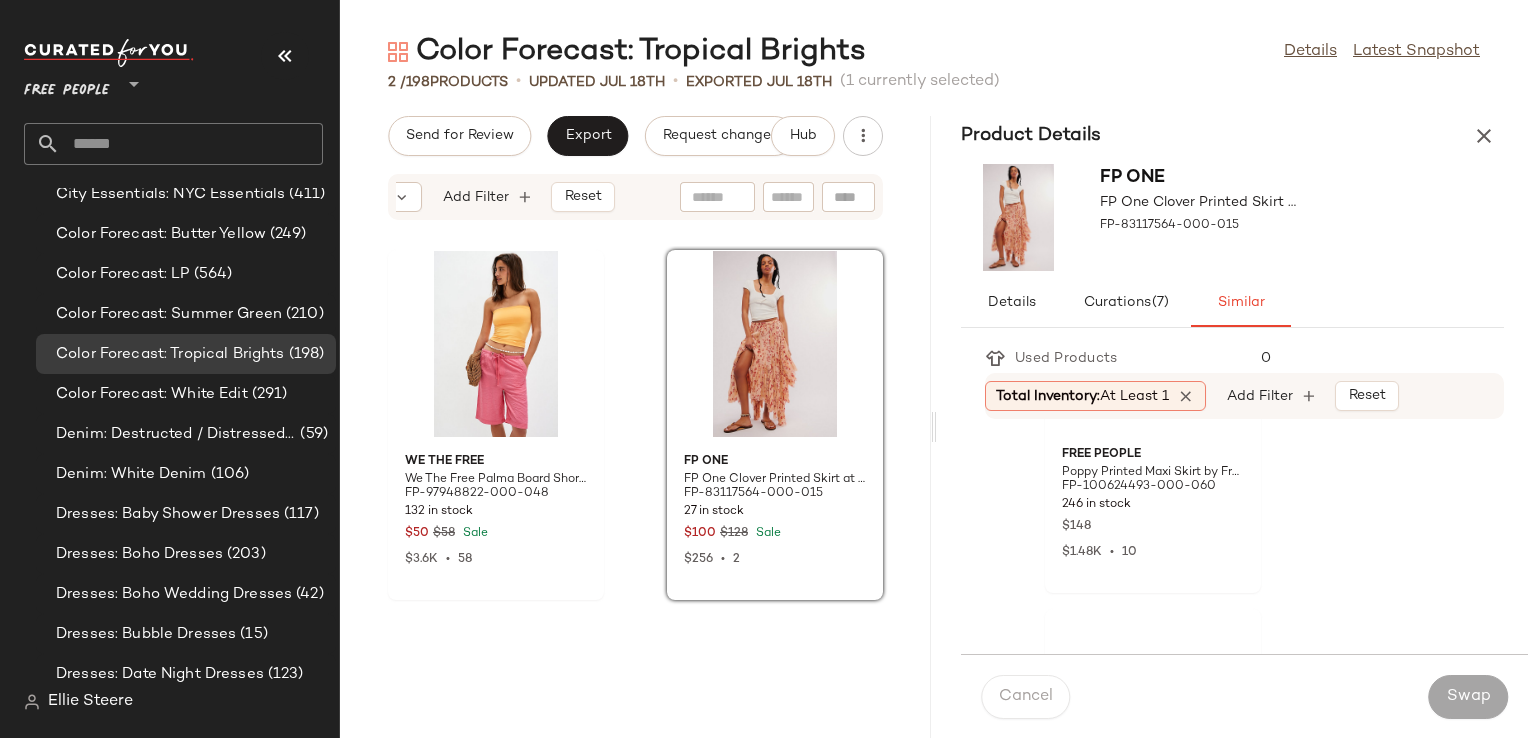 scroll, scrollTop: 100, scrollLeft: 0, axis: vertical 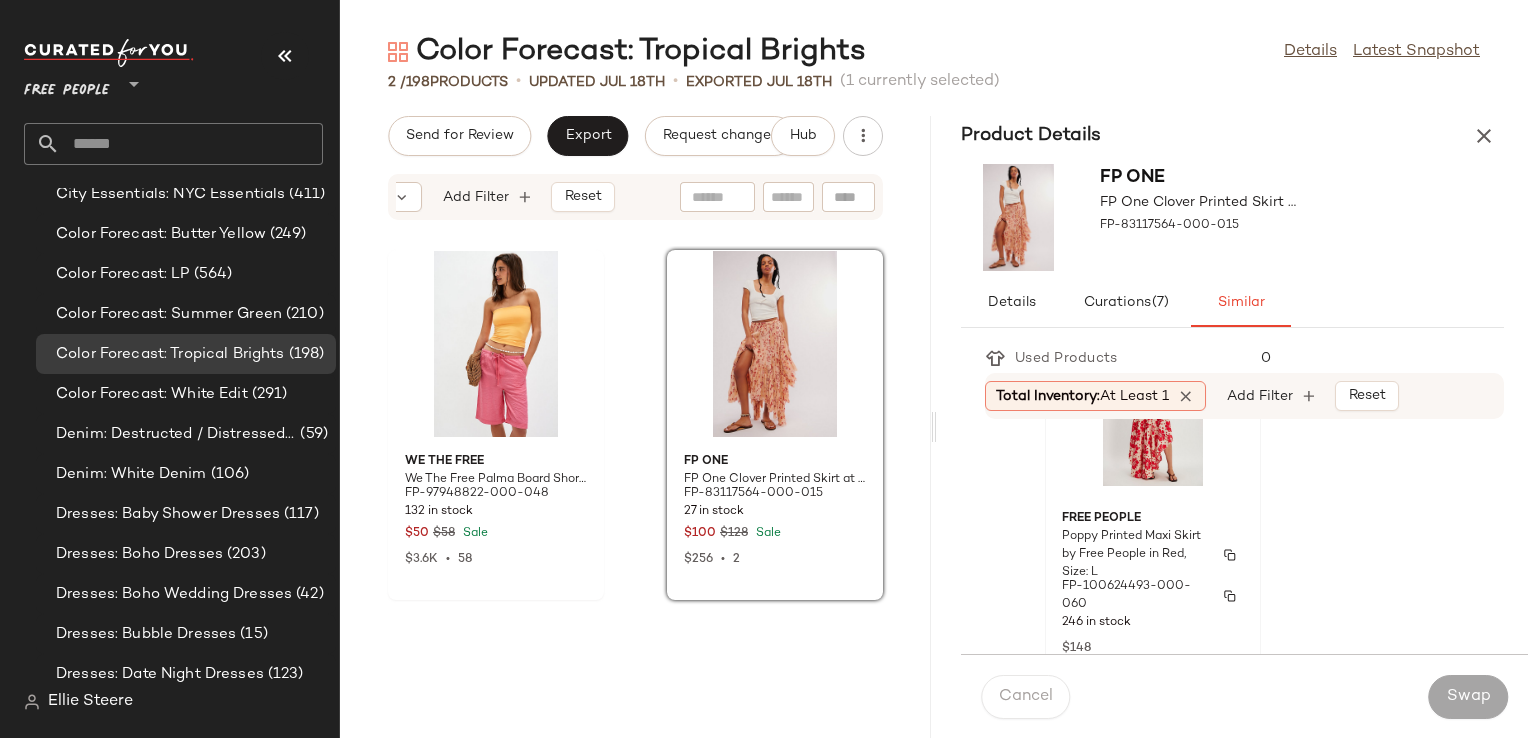 click on "Poppy Printed Maxi Skirt by Free People in Red, Size: L" at bounding box center (1135, 555) 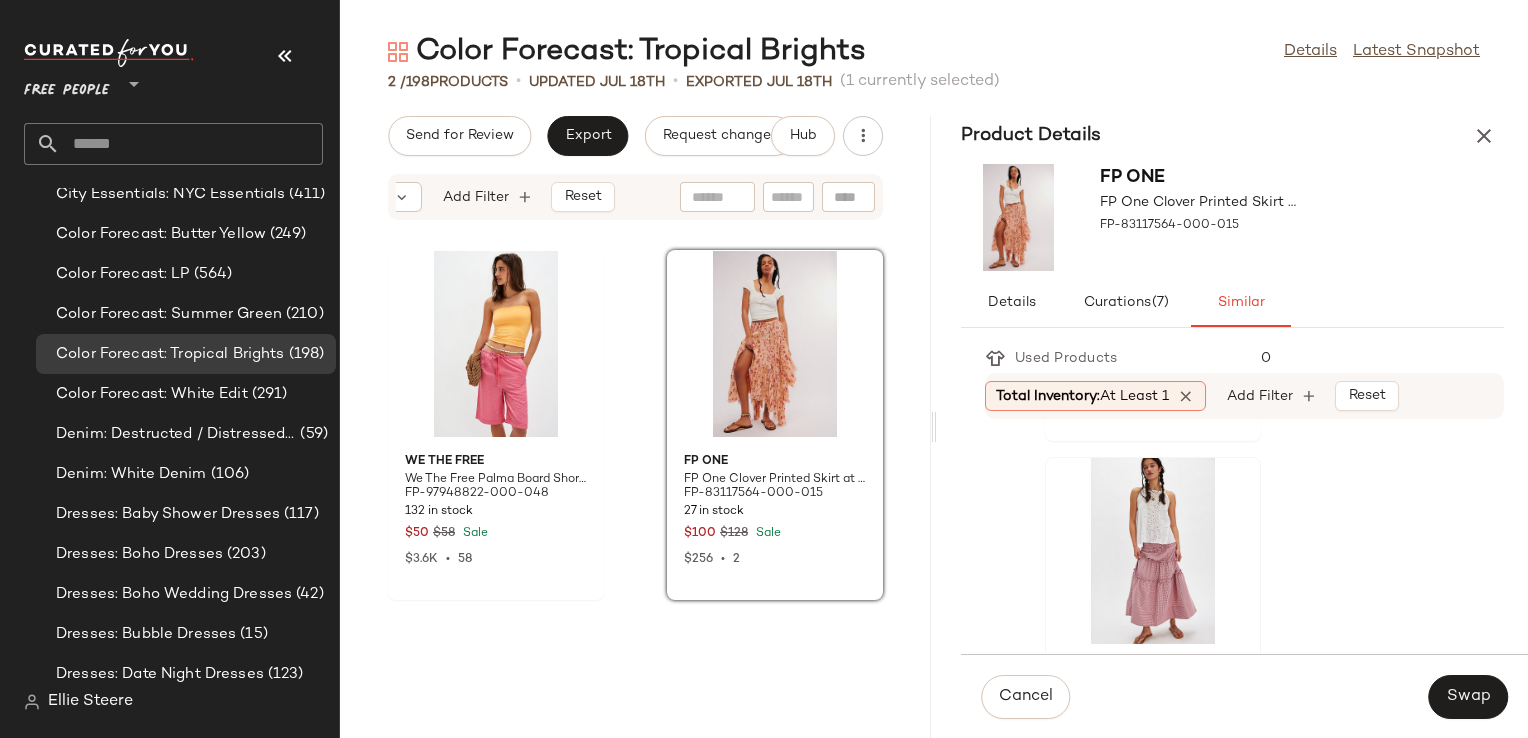 scroll, scrollTop: 4000, scrollLeft: 0, axis: vertical 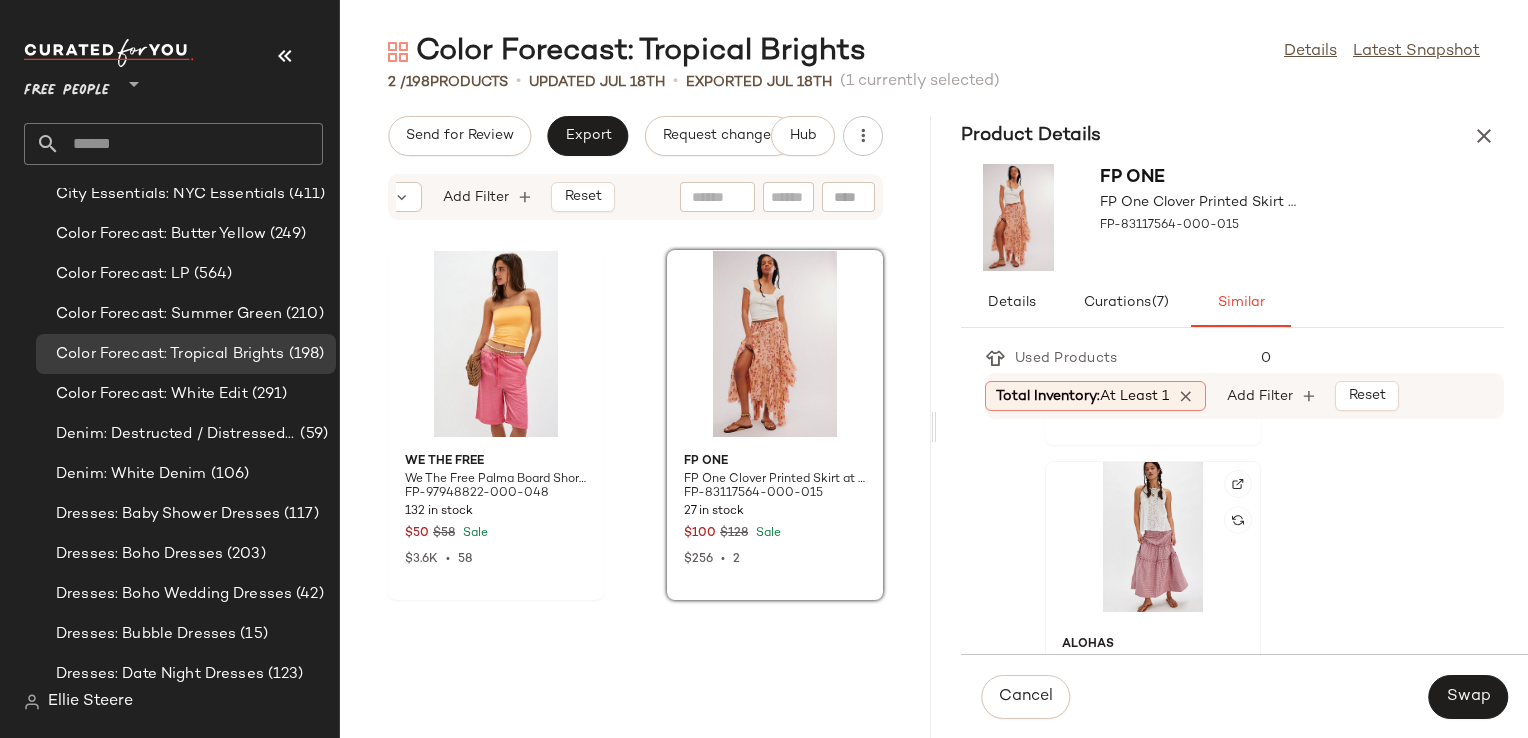 click 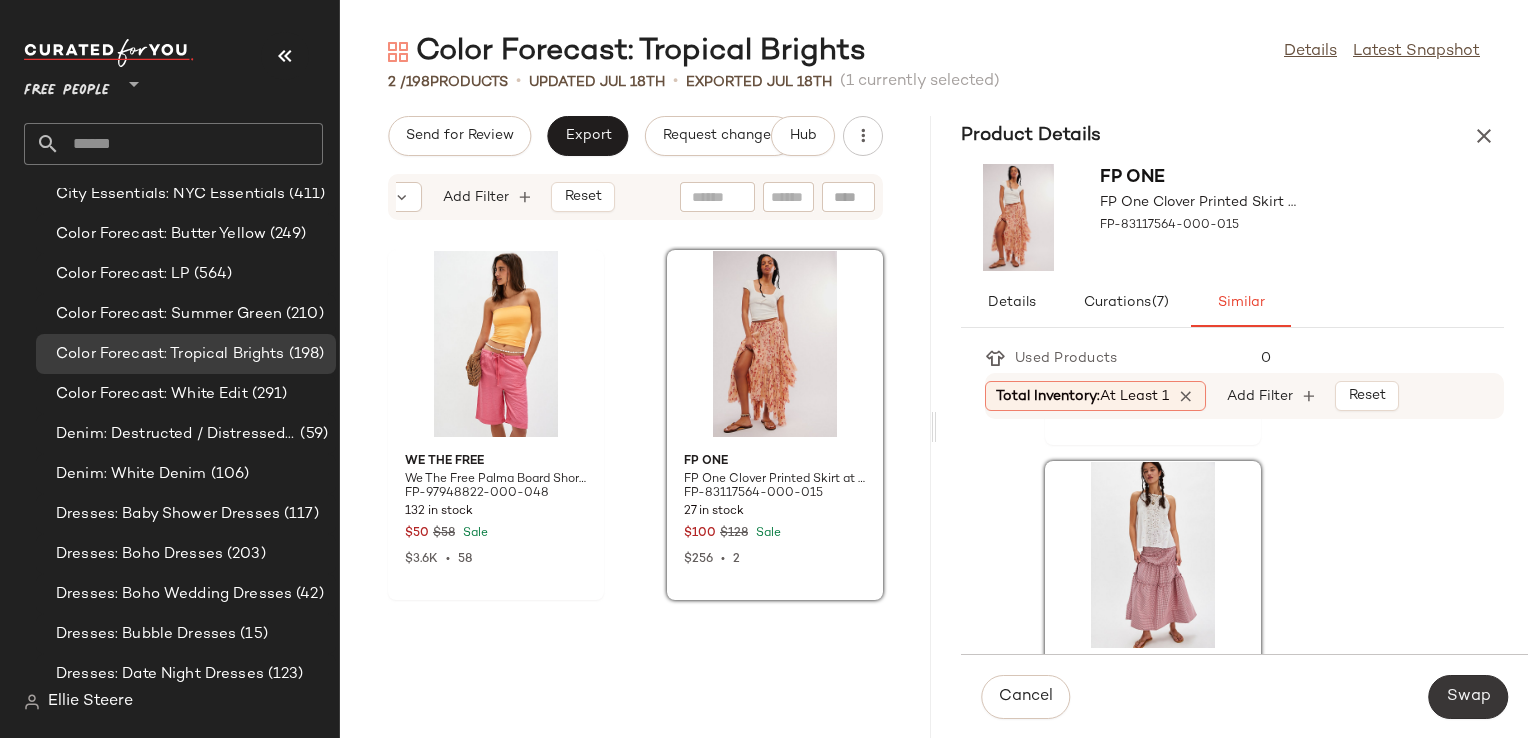 click on "Swap" 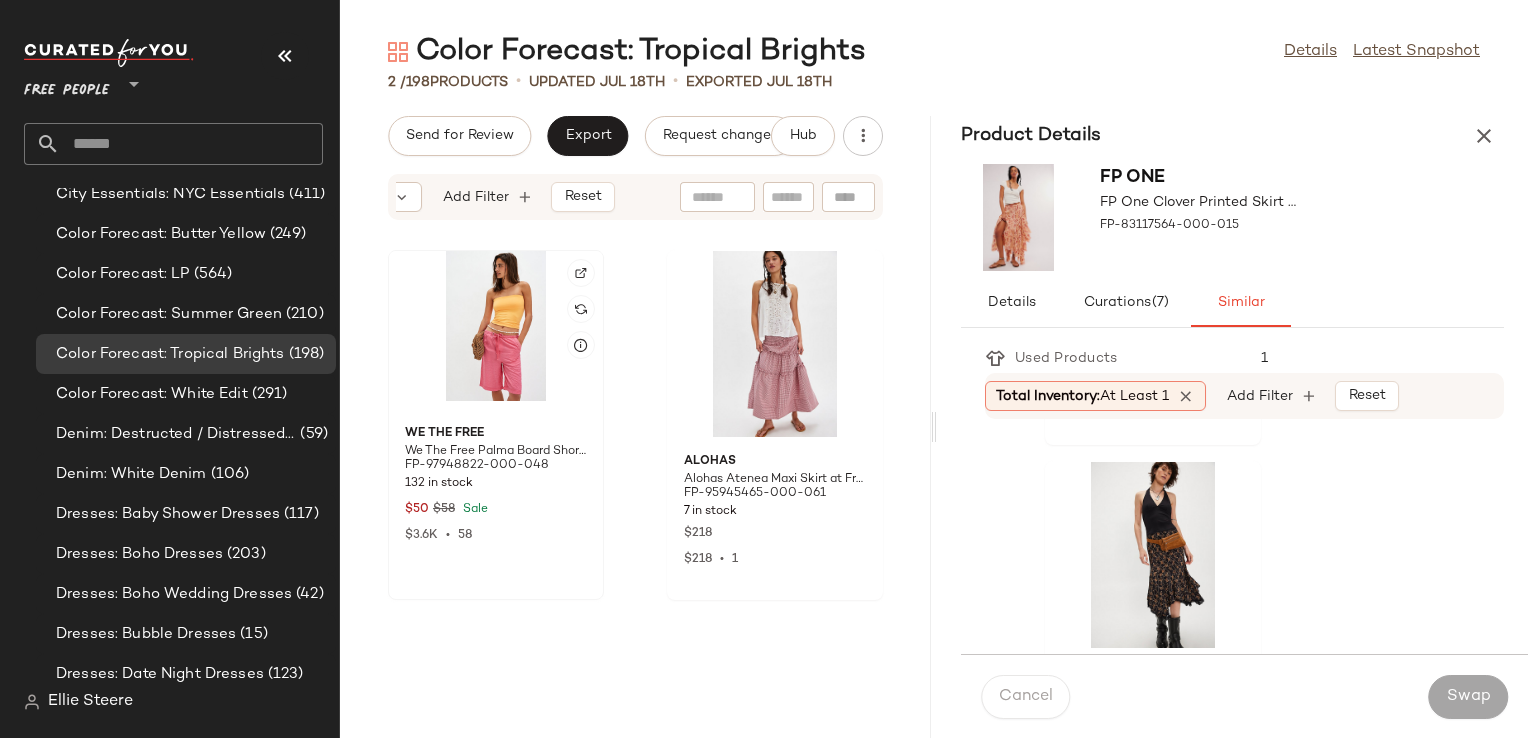 click 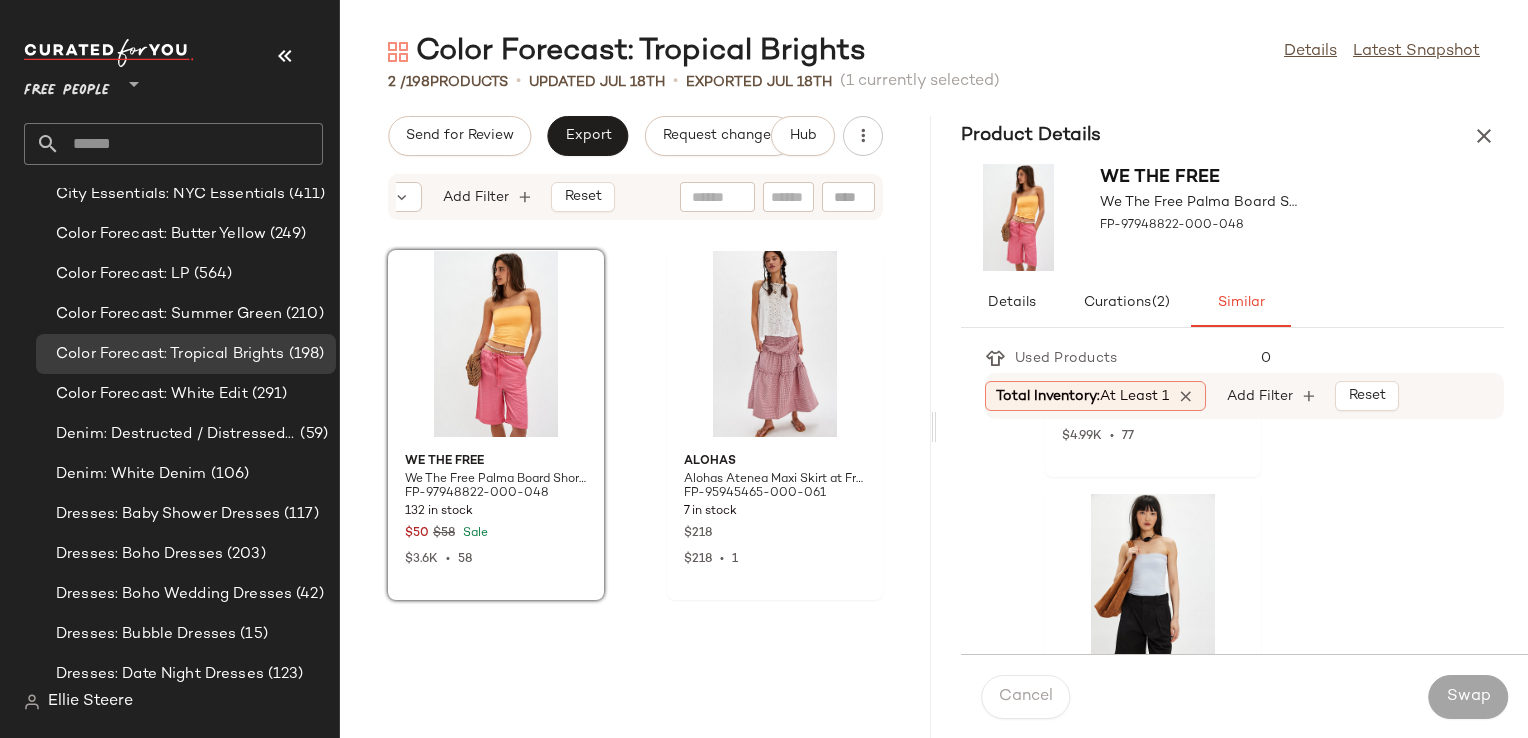 scroll, scrollTop: 6700, scrollLeft: 0, axis: vertical 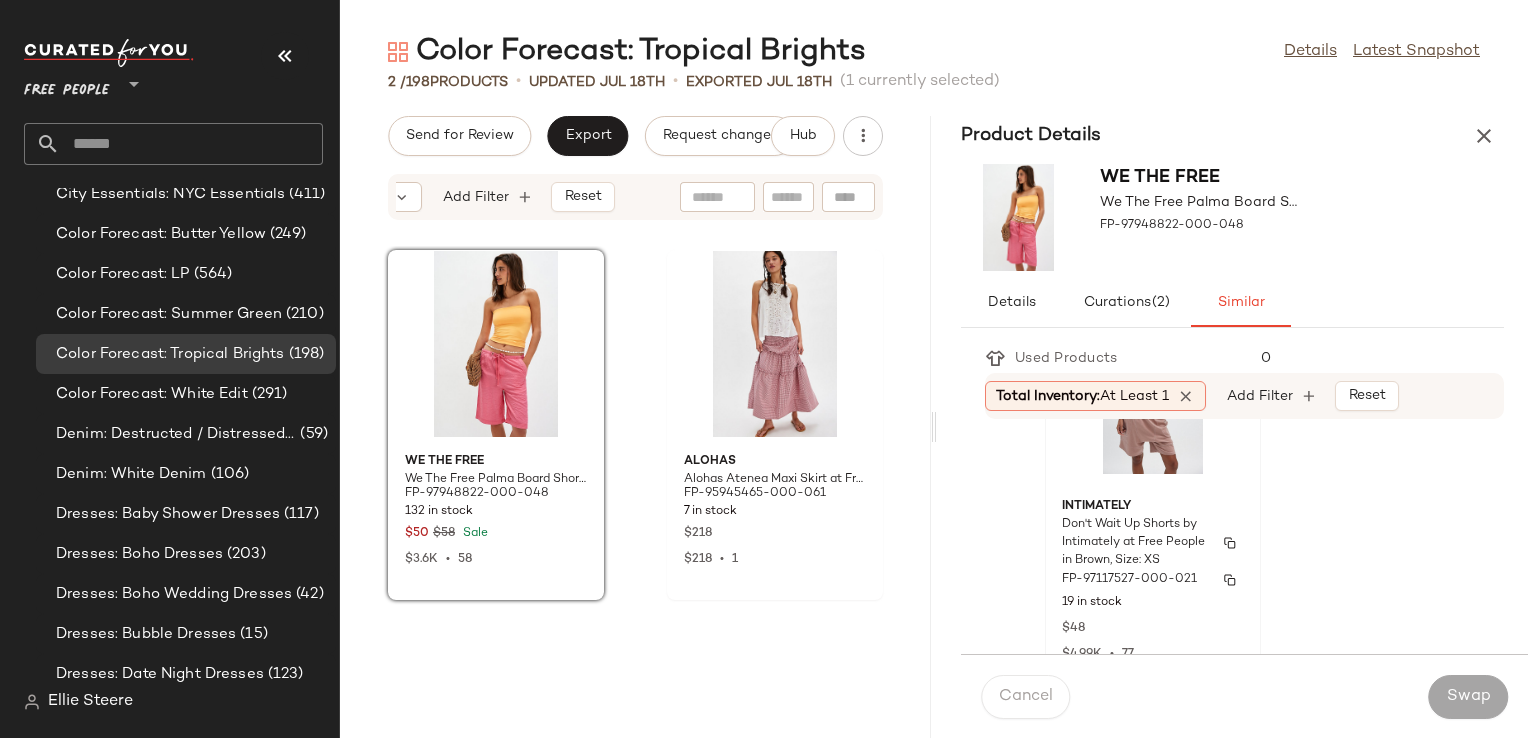 click on "Don't Wait Up Shorts by Intimately at Free People in Brown, Size: XS" at bounding box center (1135, 543) 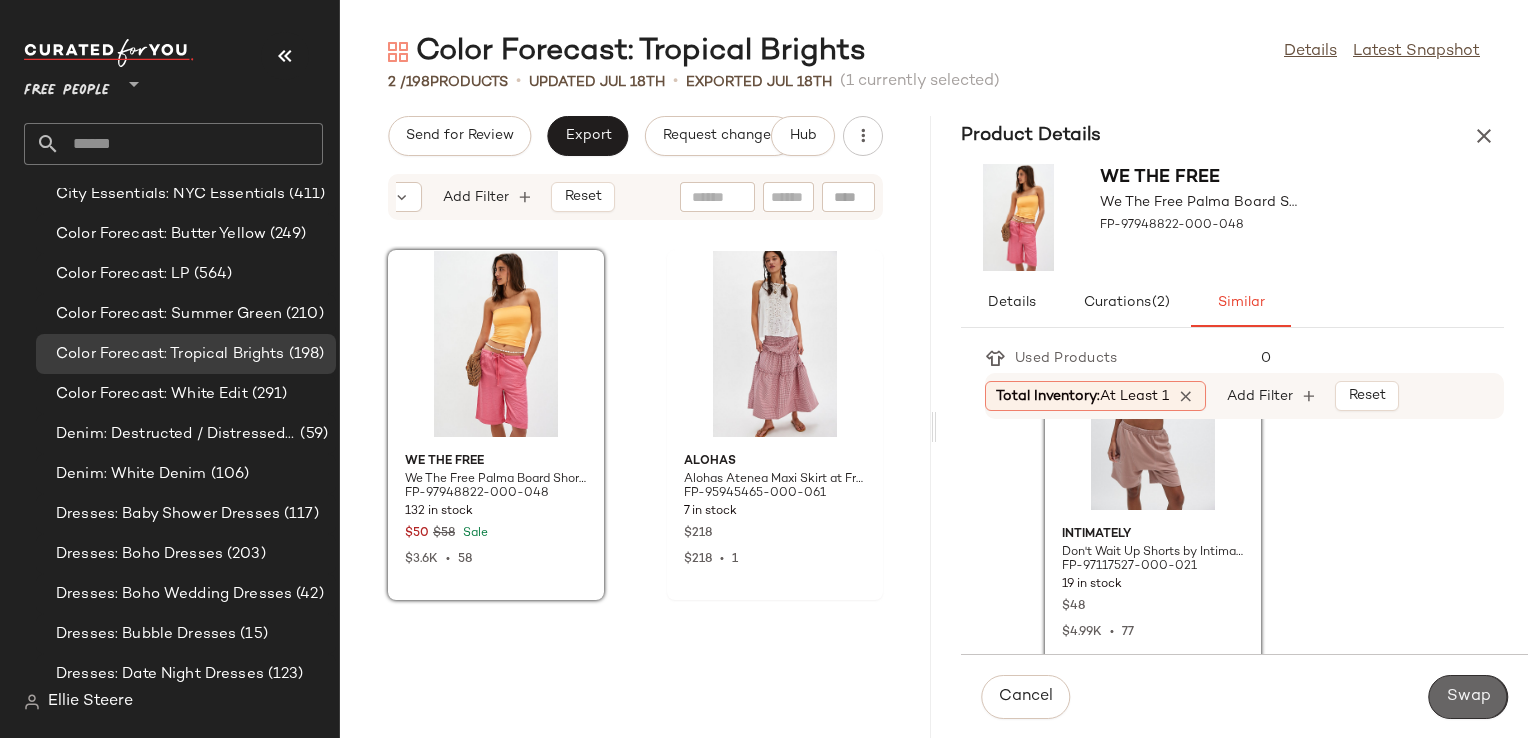click on "Swap" at bounding box center (1468, 697) 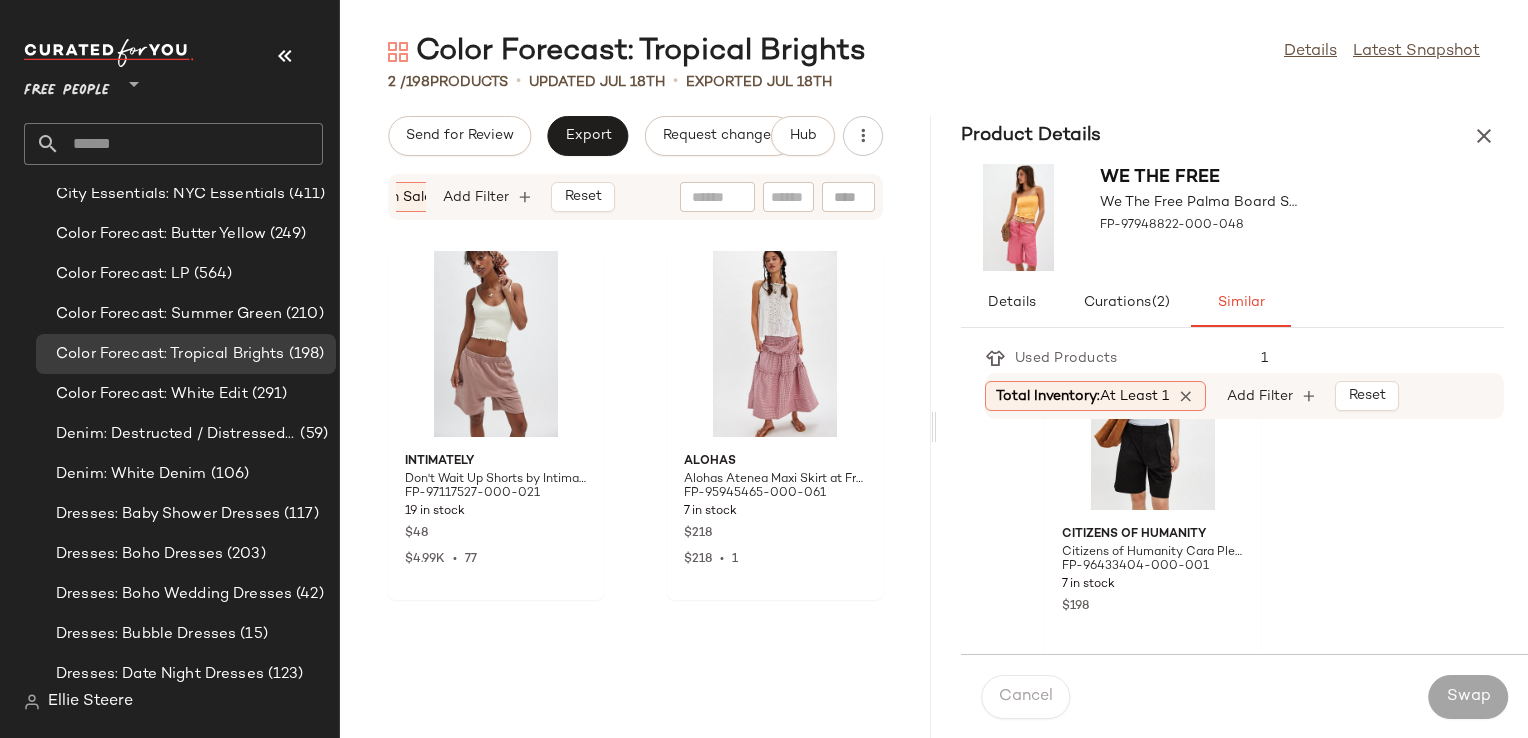 scroll, scrollTop: 0, scrollLeft: 448, axis: horizontal 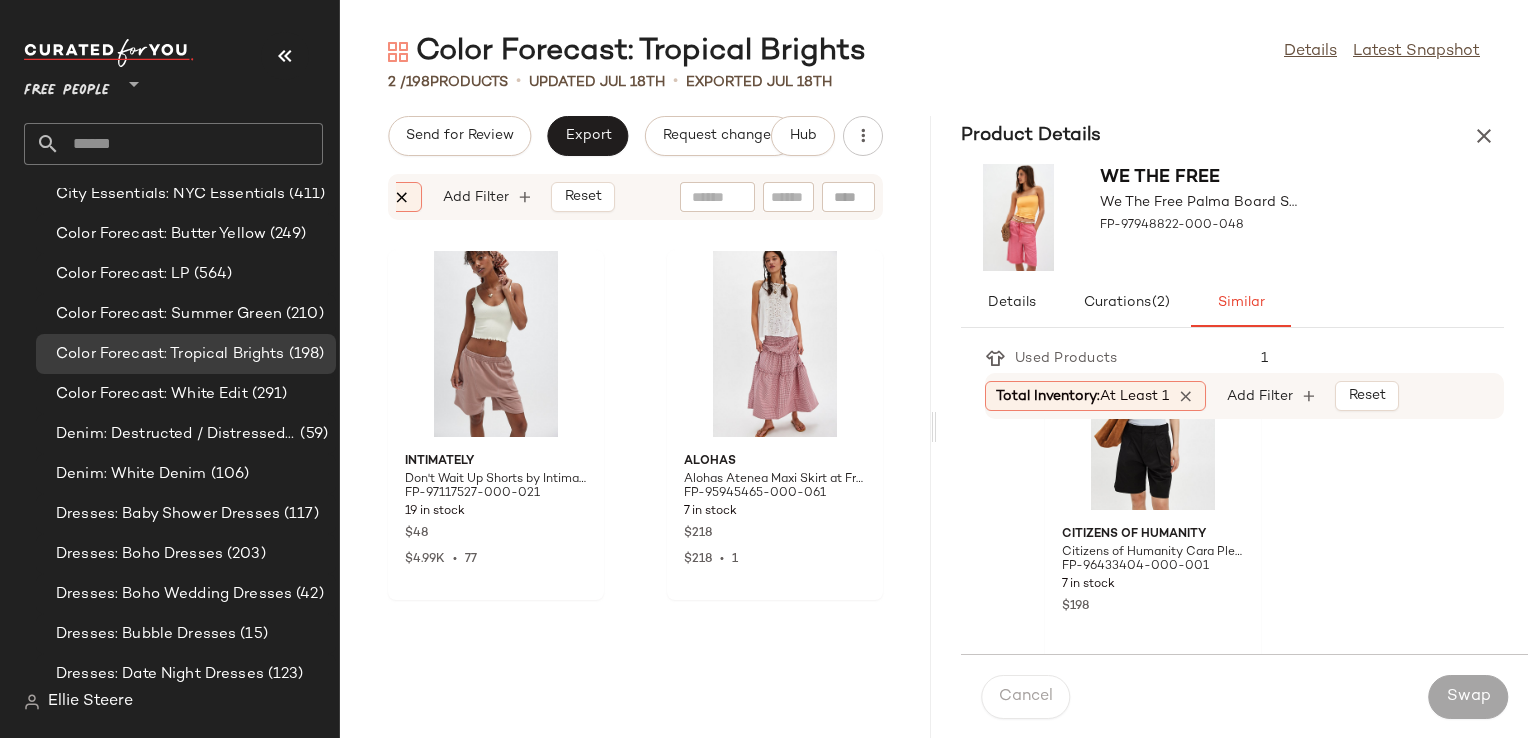 click at bounding box center (403, 197) 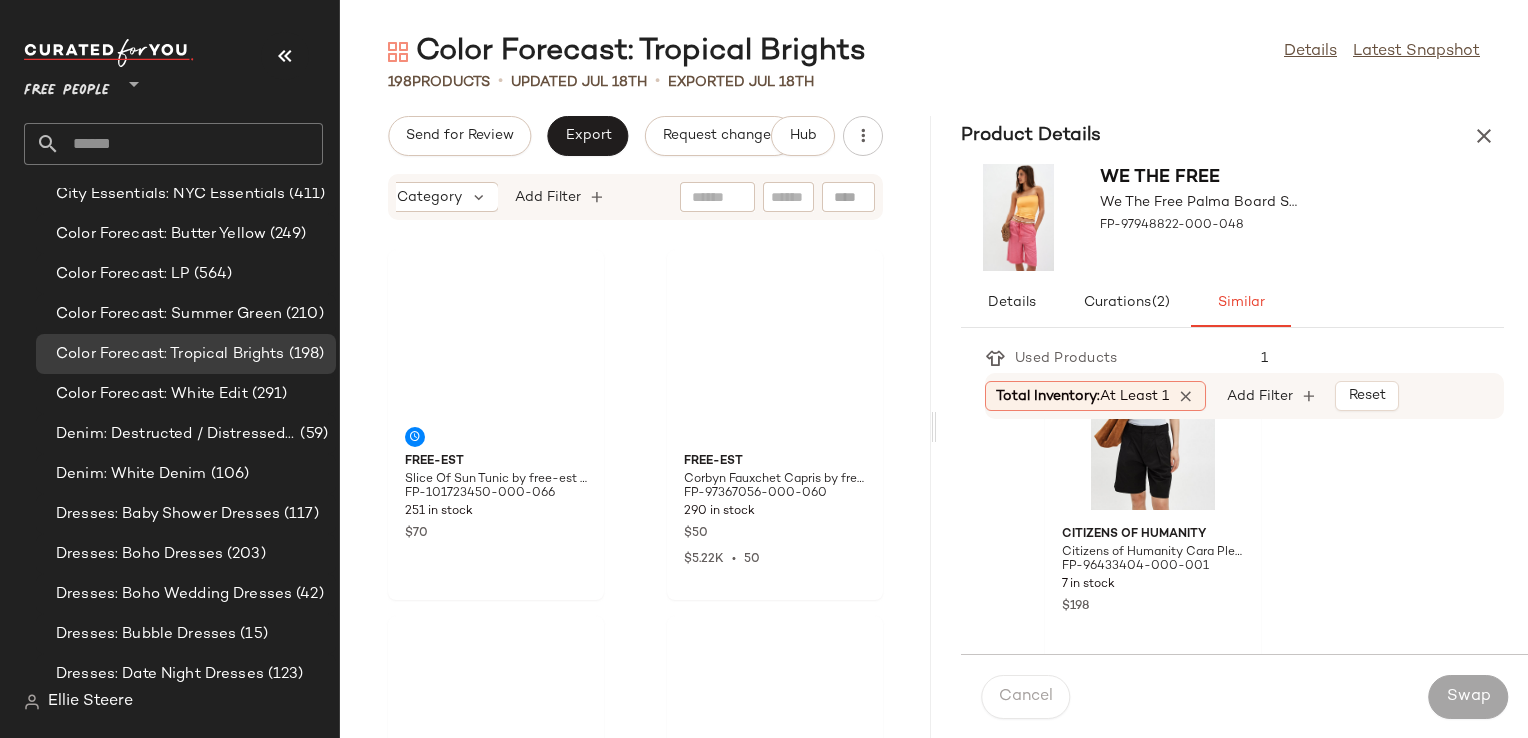 click on "Send for Review   Export   Request changes   Hub" 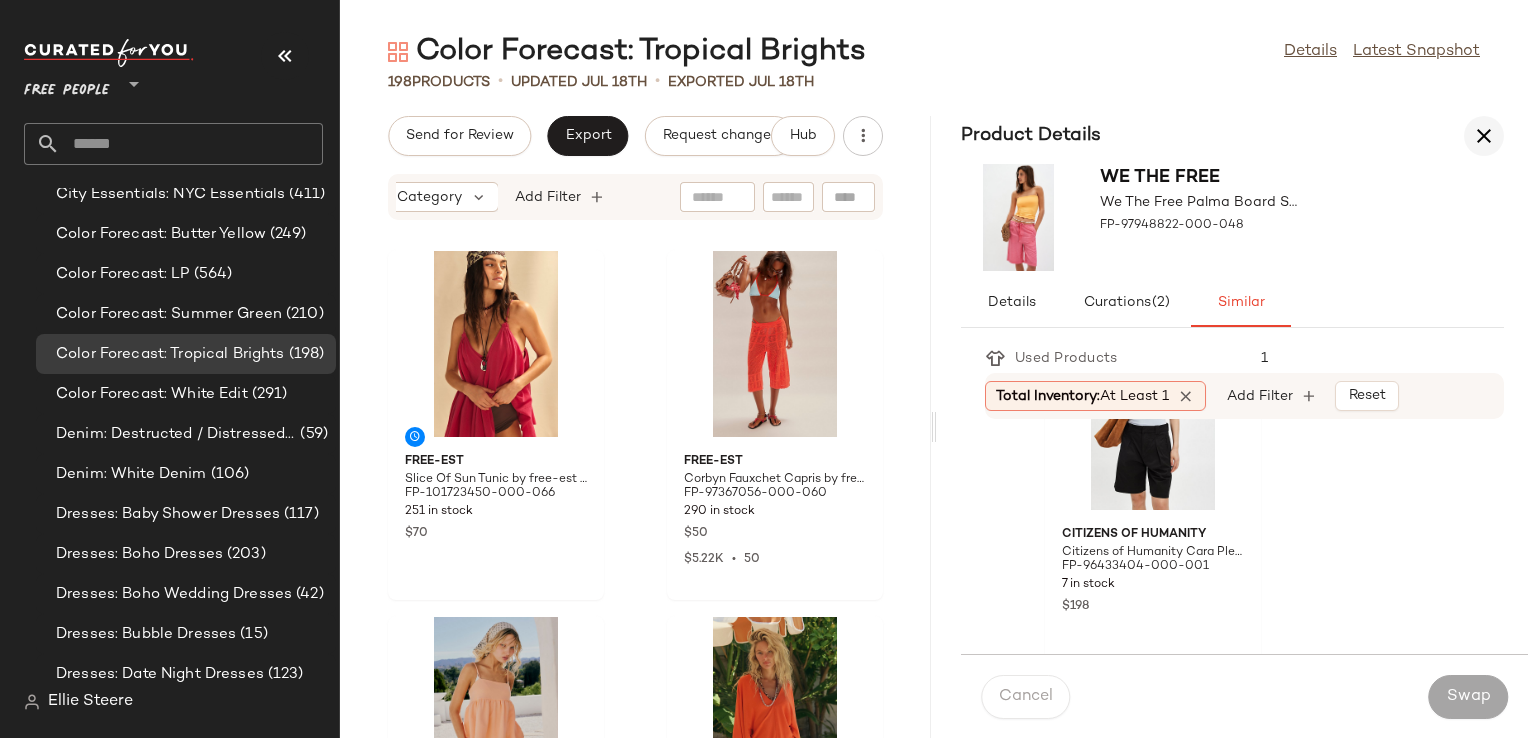 click at bounding box center (1484, 136) 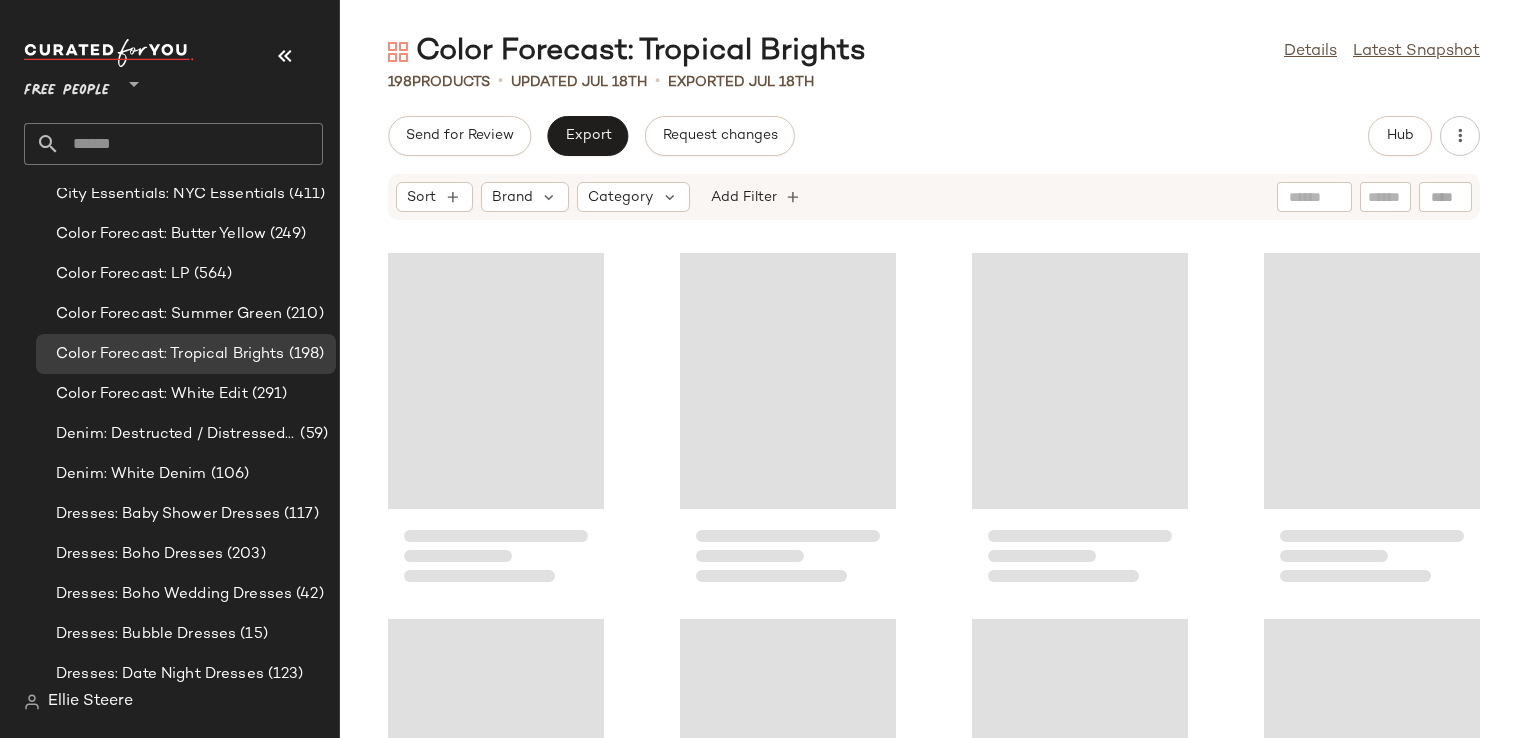 scroll, scrollTop: 0, scrollLeft: 0, axis: both 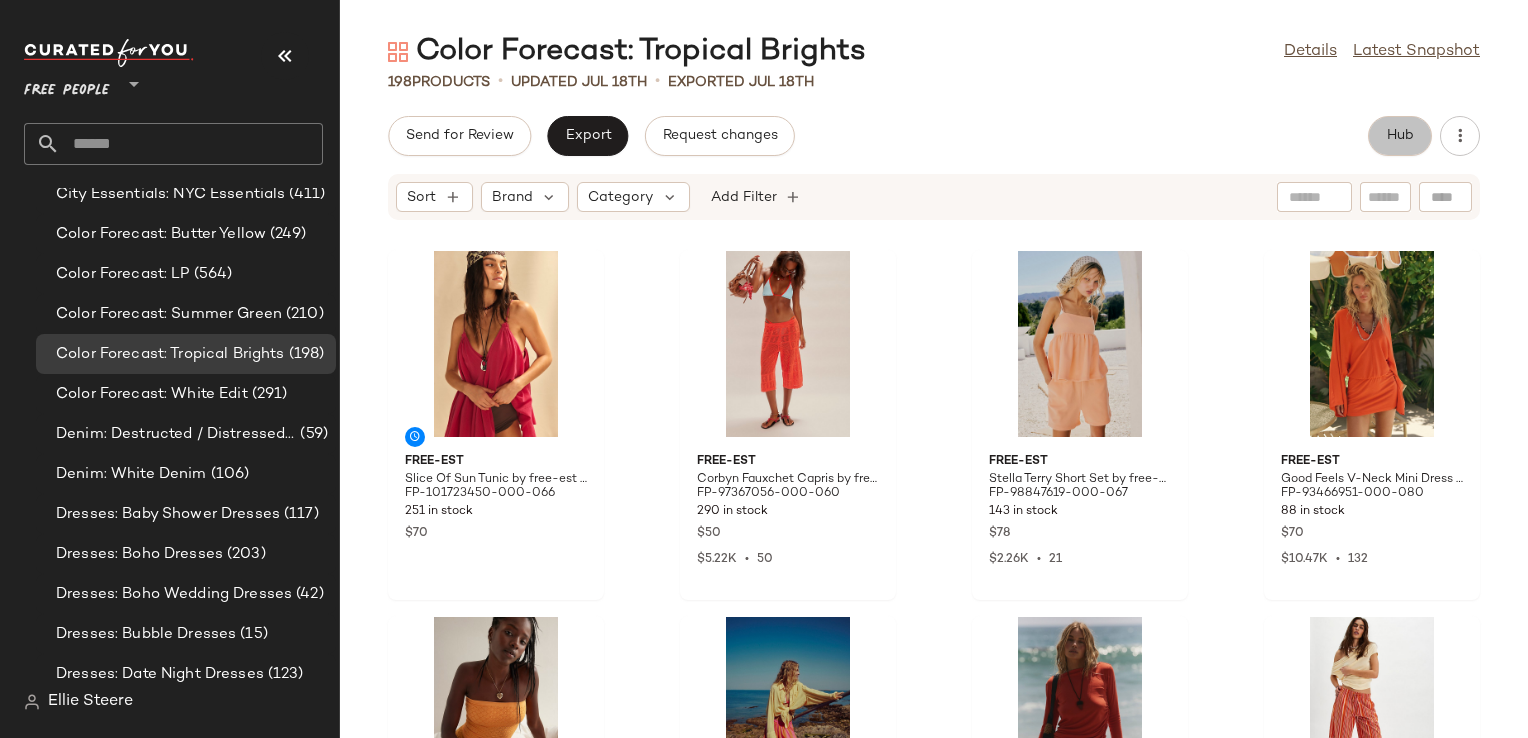 click on "Hub" 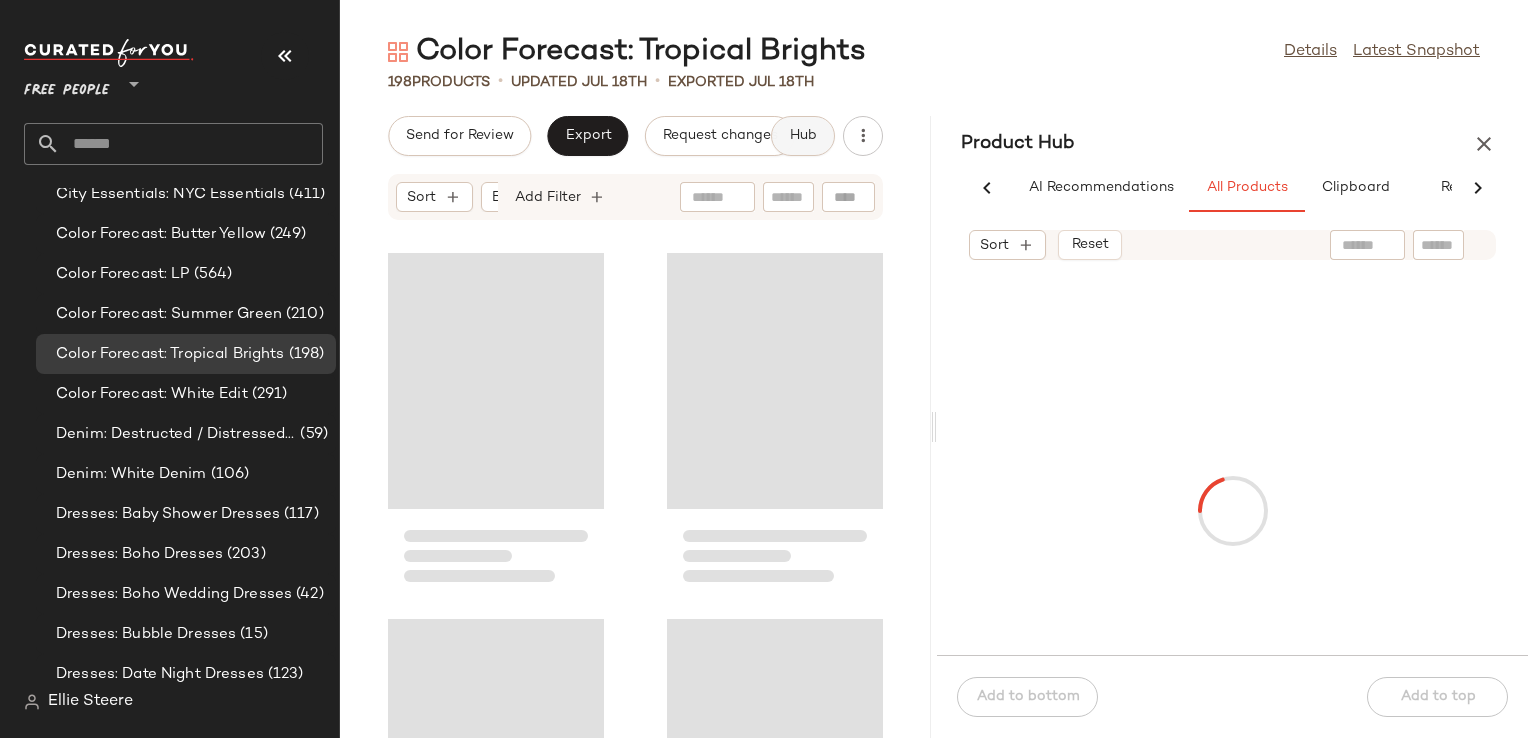 scroll, scrollTop: 0, scrollLeft: 68, axis: horizontal 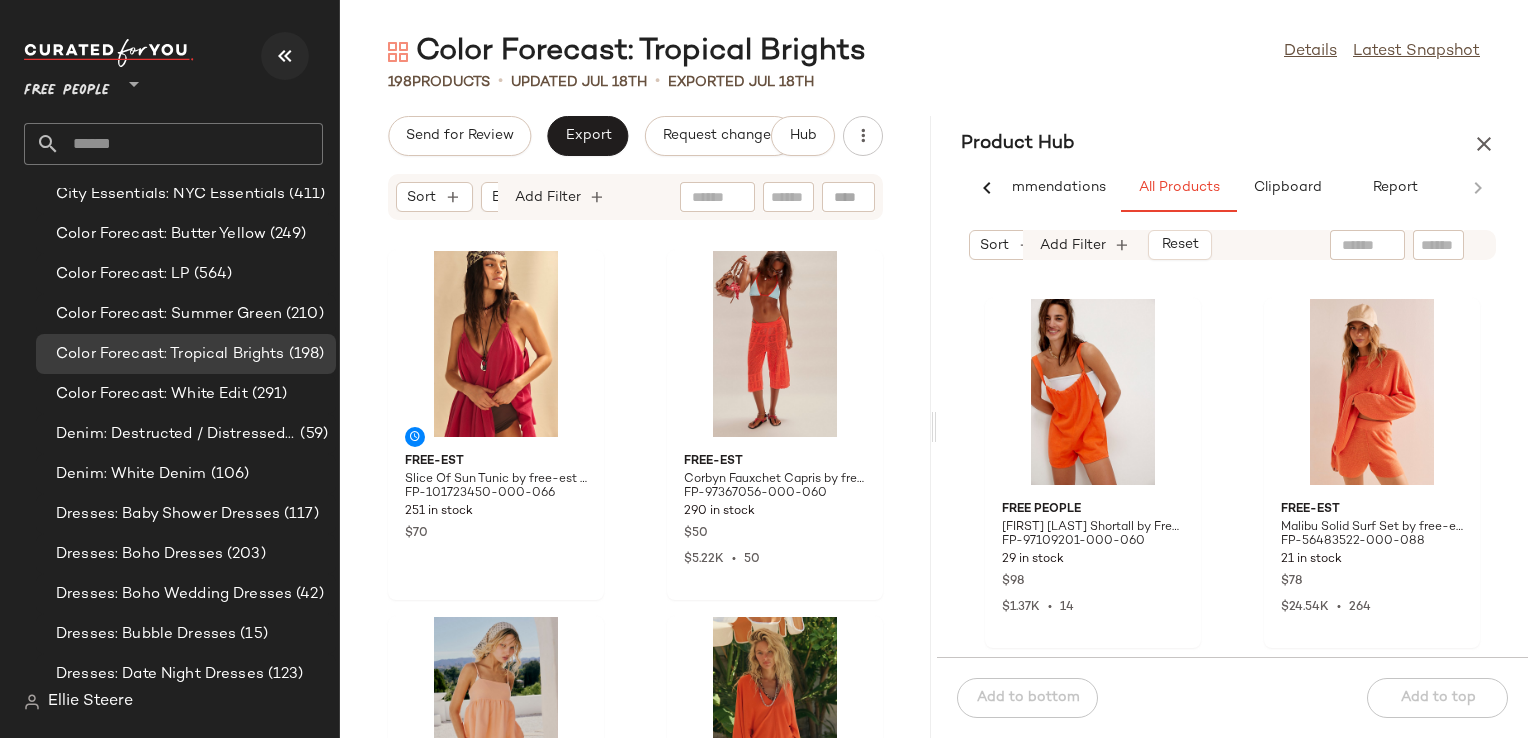 click at bounding box center [285, 56] 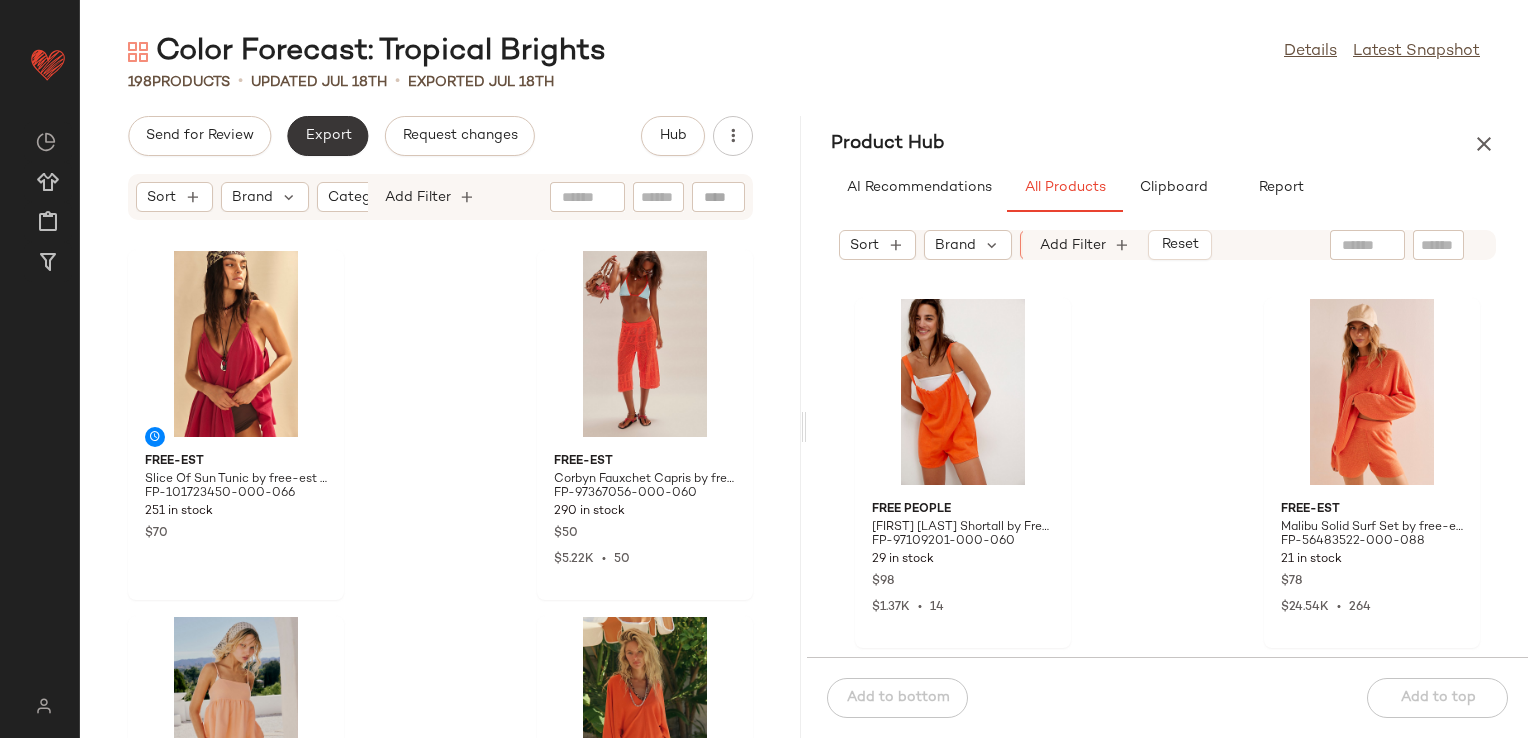 scroll, scrollTop: 0, scrollLeft: 0, axis: both 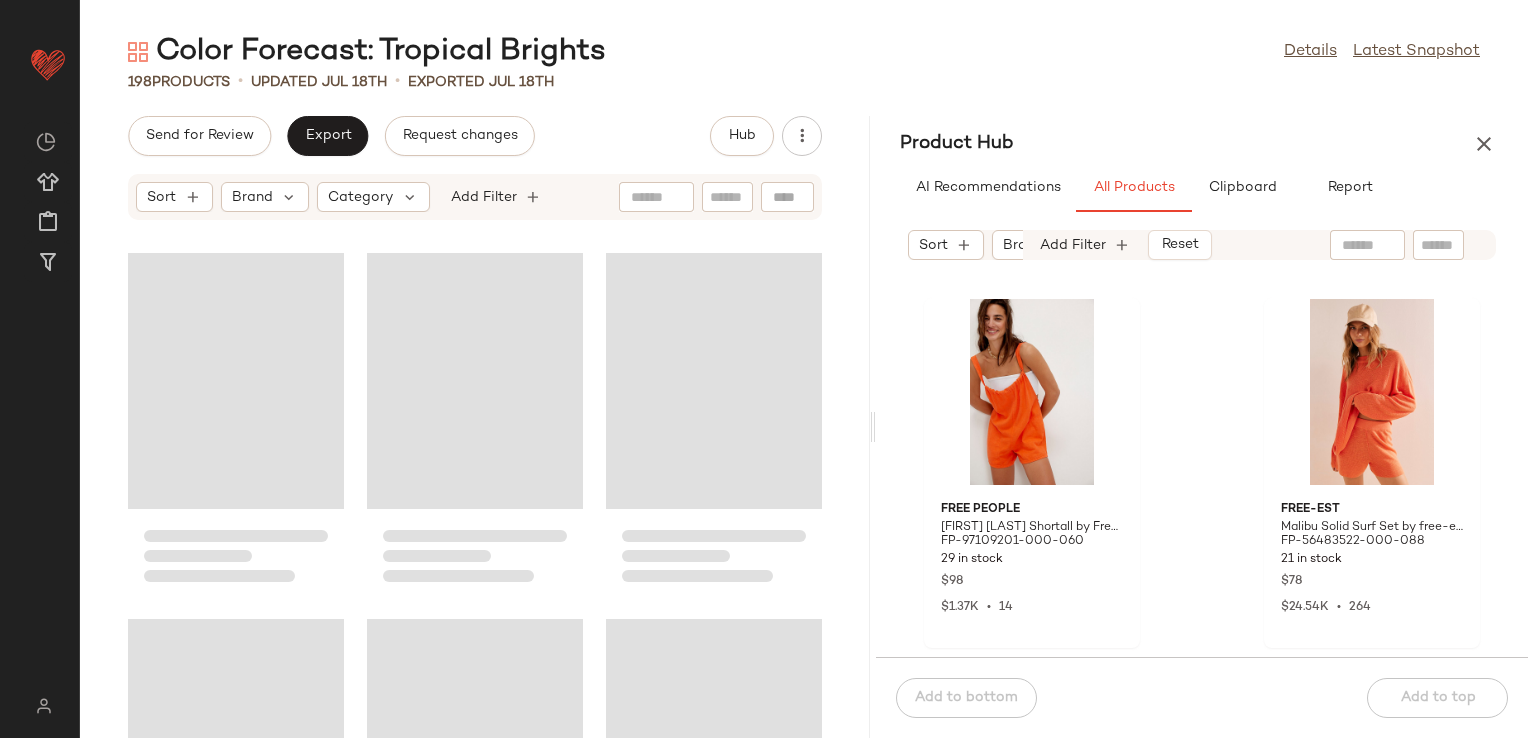 drag, startPoint x: 802, startPoint y: 418, endPoint x: 875, endPoint y: 386, distance: 79.70571 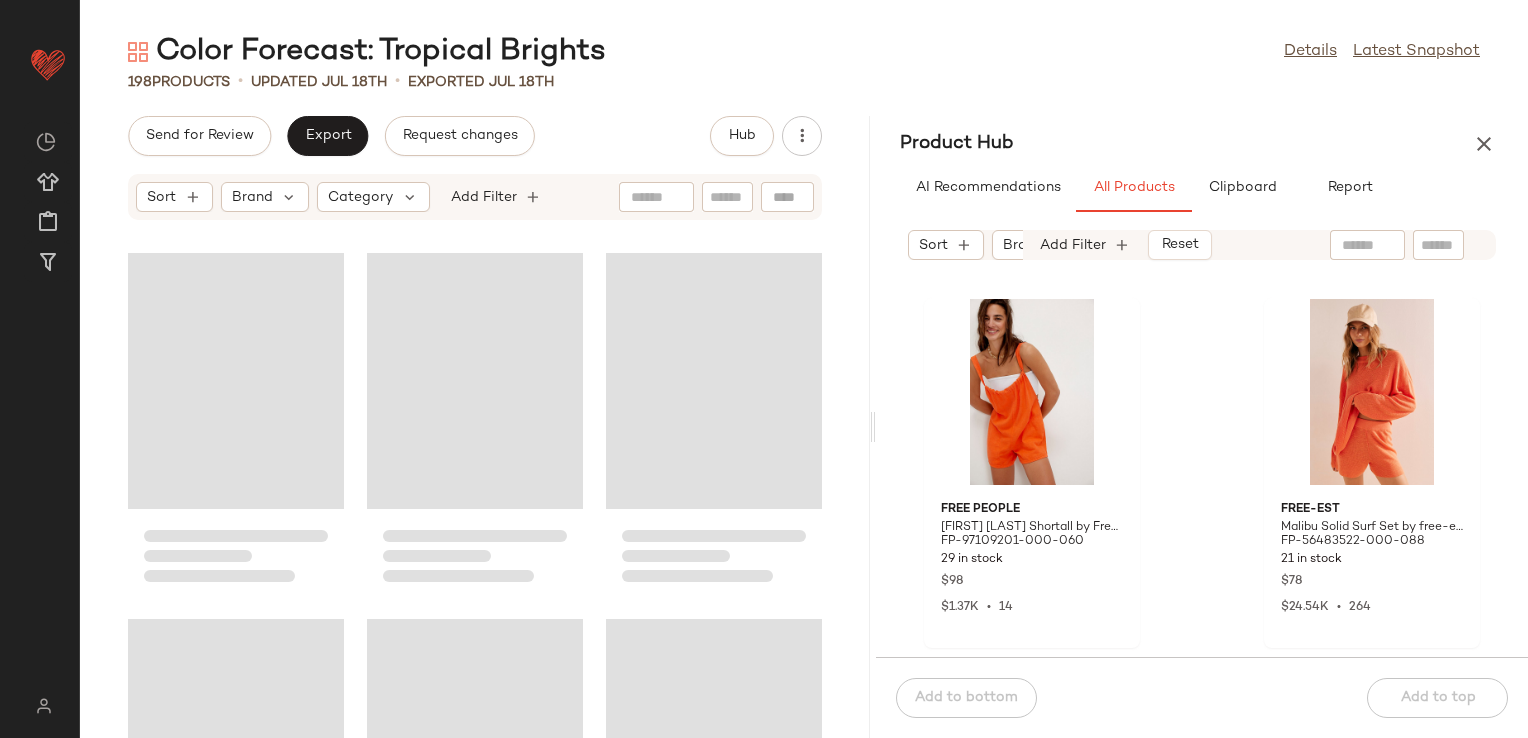 click on "Color Forecast: Tropical Brights  Details   Latest Snapshot  198   Products   •   updated Jul 18th  •  Exported Jul 18th  Send for Review   Export   Request changes   Hub  Sort  Brand  Category  Add Filter  Product Hub  AI Recommendations   All Products   Clipboard   Report  Sort  Brand  Category:   (3) In Curation?:   No Availability:   in_stock Sale Price:   Not on sale Add Filter   Reset  Free People Freebird Linen Shortall by Free People in Red, Size: XL FP-97109201-000-060 29 in stock $98 $1.37K  •  14 free-est Malibu Solid Surf Set by free-est at Free People in Orange, Size: XS FP-56483522-000-088 21 in stock $78 $24.54K  •  264 Hutch Hutch The Ridge Dress at Free People in Orange, Size: US 10 FP-89450258-000-084 1 in stock $319 $14.85K  •  48 Intimately Come Over Boxer by Intimately at Free People in Red, Size: S FP-101267979-000-069 174 in stock $48 $2.56K  •  32 free-est Willow Tank Mini Dress by free-est at Free People in Pink, Size: XS FP-90775925-000-639 577 in stock $68 $24.23K" at bounding box center [804, 385] 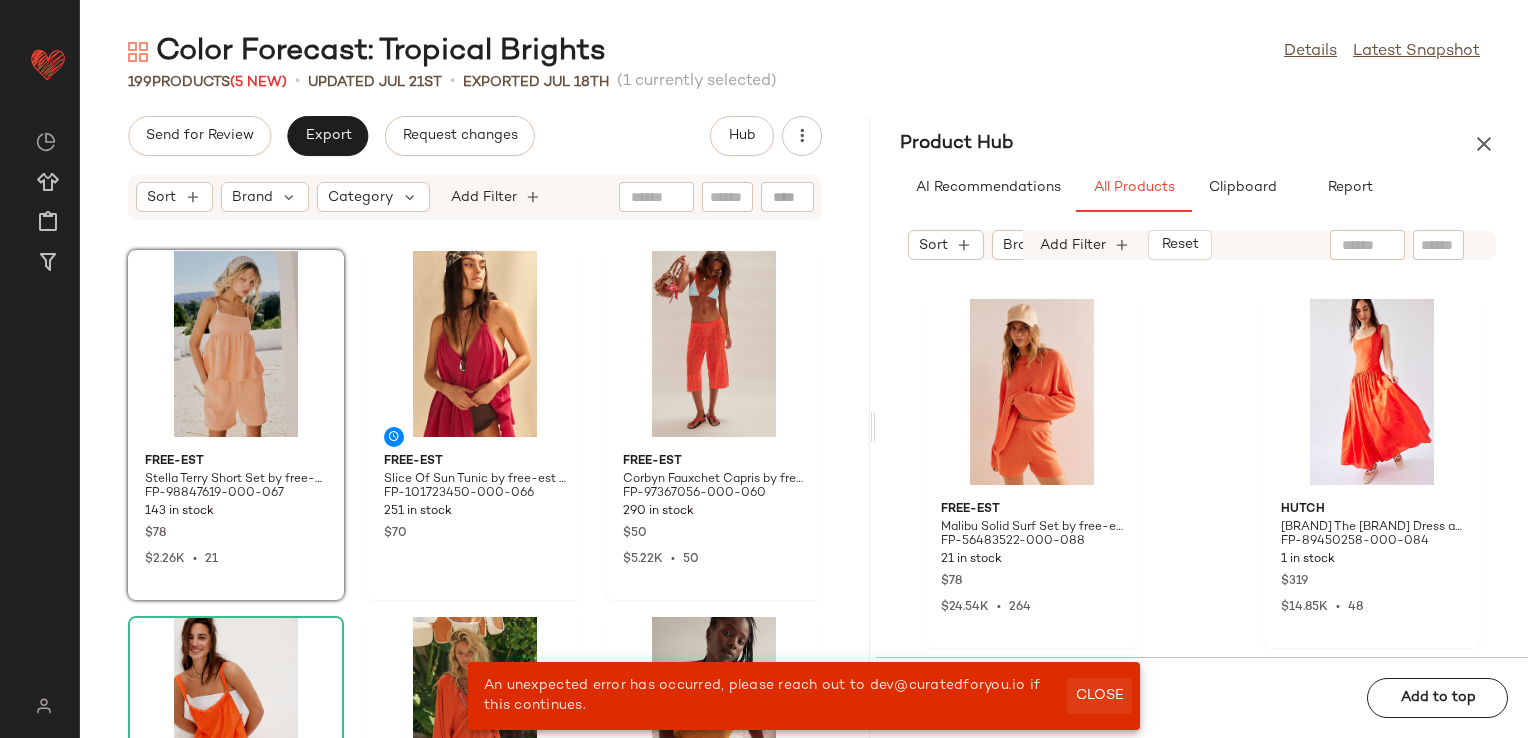 click on "Close" 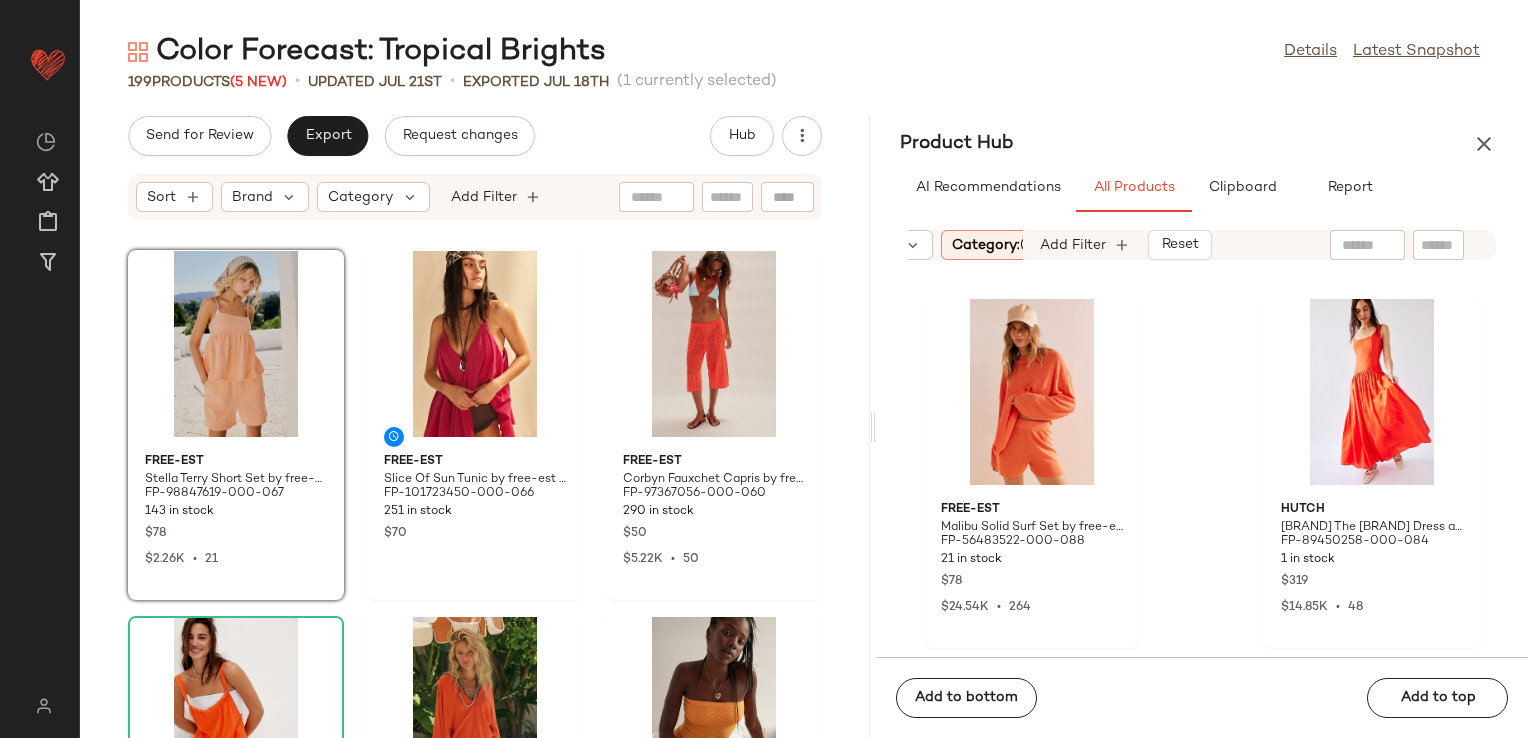 scroll, scrollTop: 0, scrollLeft: 168, axis: horizontal 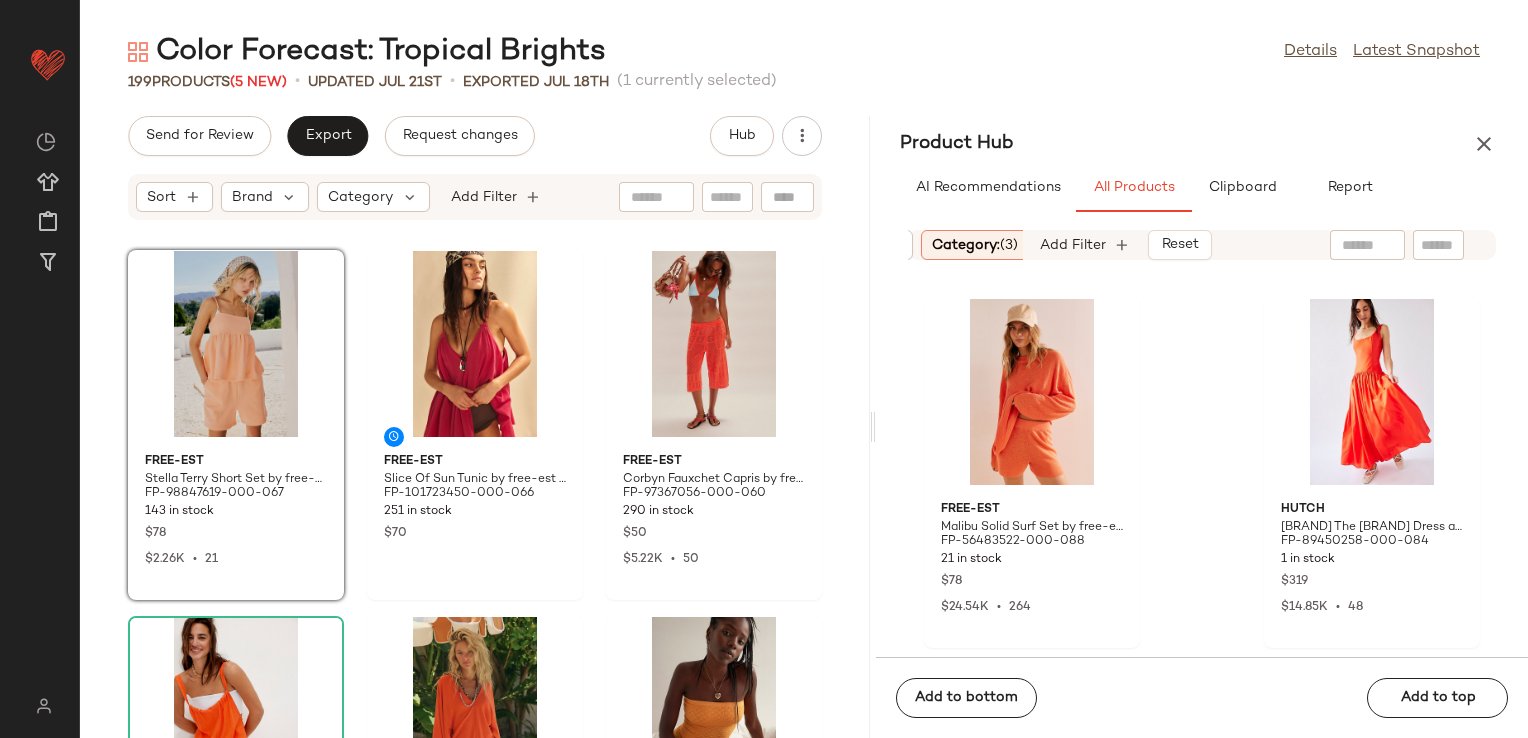 click on "Category:   (3)" at bounding box center [975, 245] 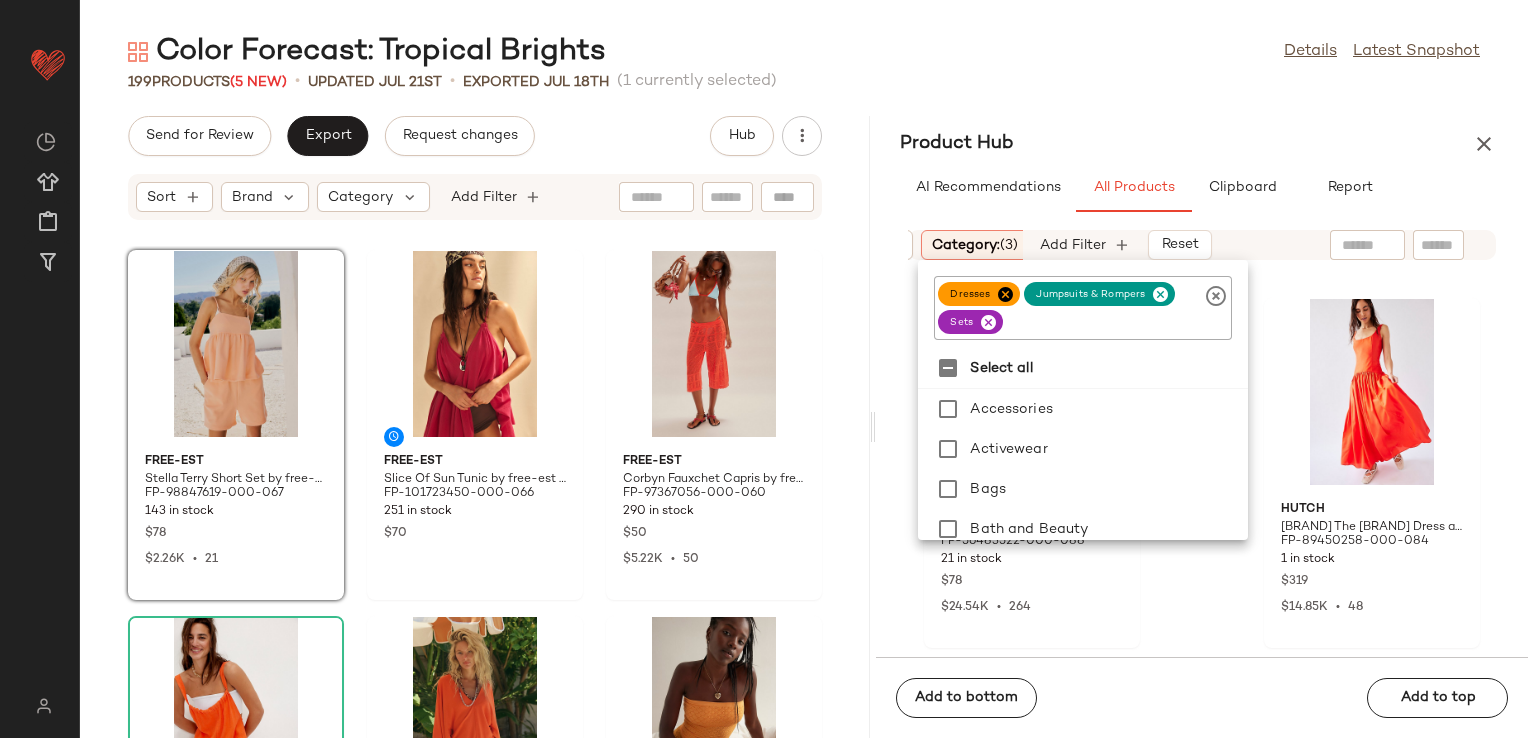 click 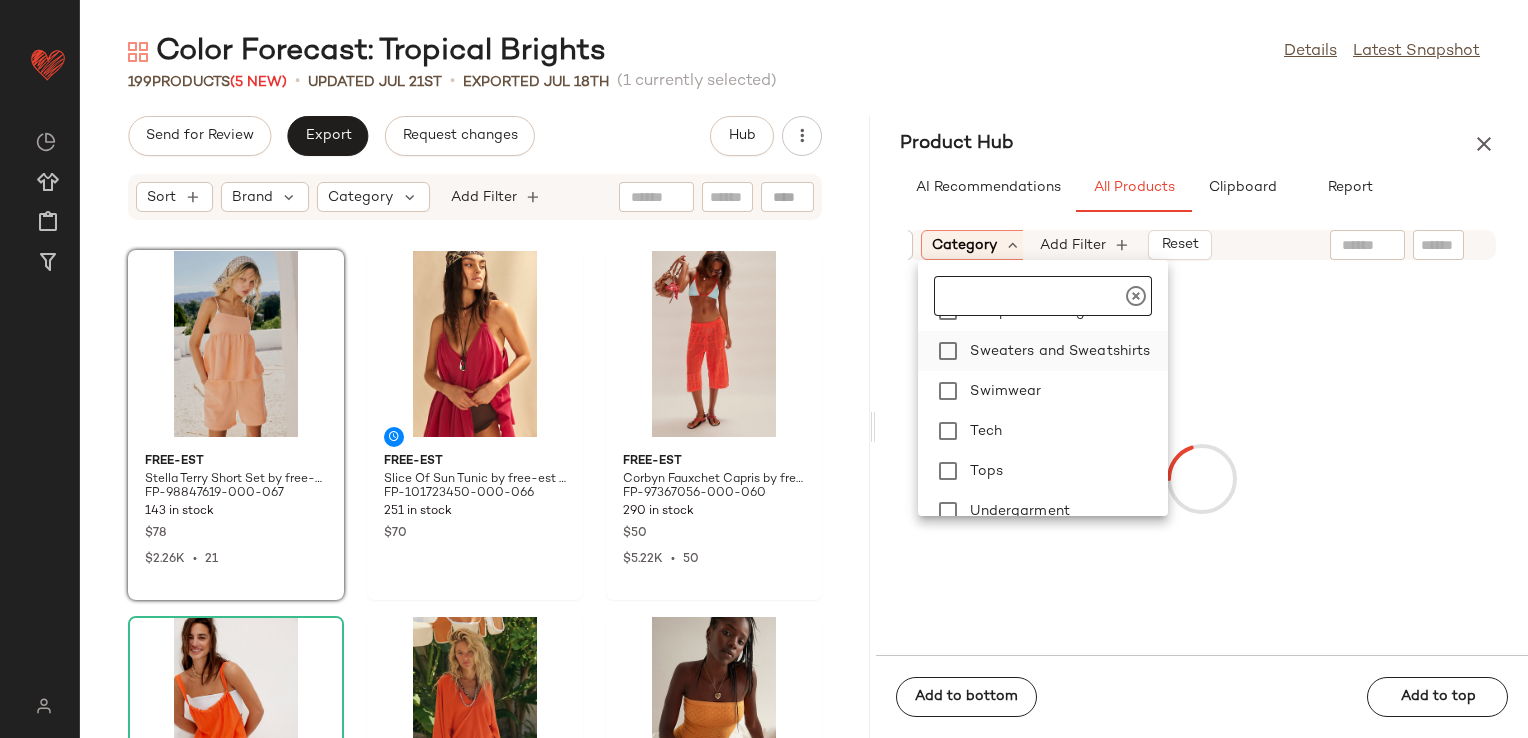 scroll, scrollTop: 700, scrollLeft: 0, axis: vertical 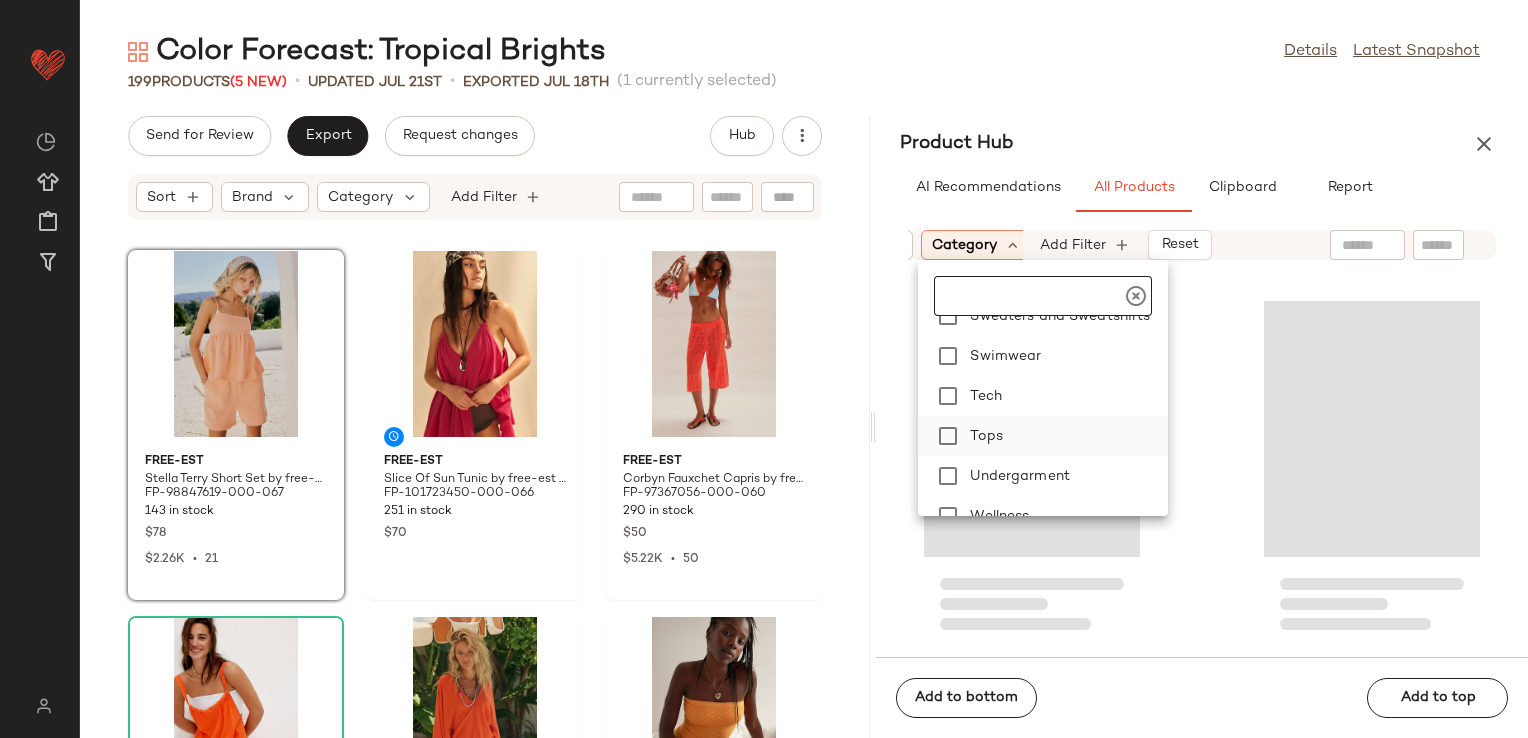 click on "Tops" at bounding box center [1065, 436] 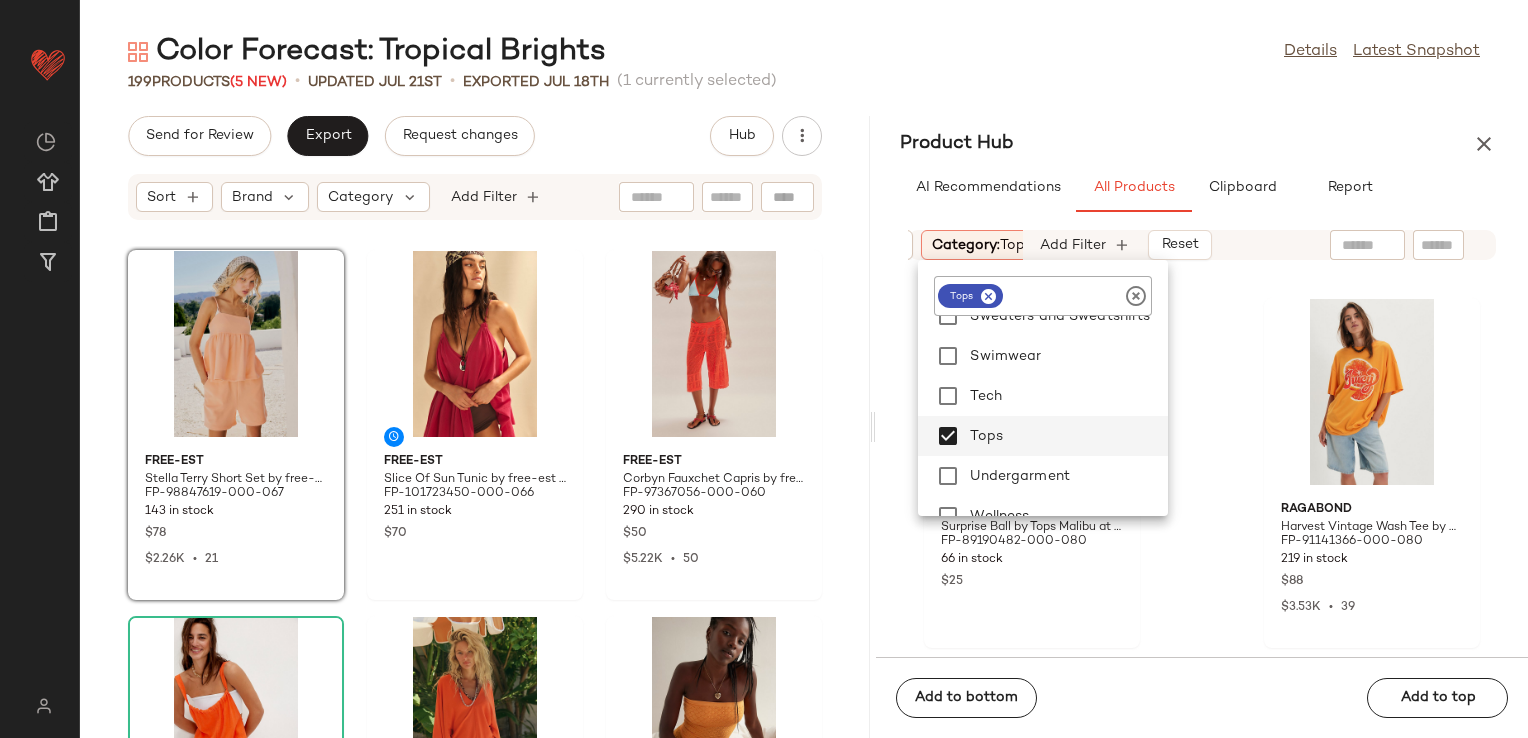 click on "199   Products  (5 New)  •   updated Jul 21st  •  Exported Jul 18th   (1 currently selected)" 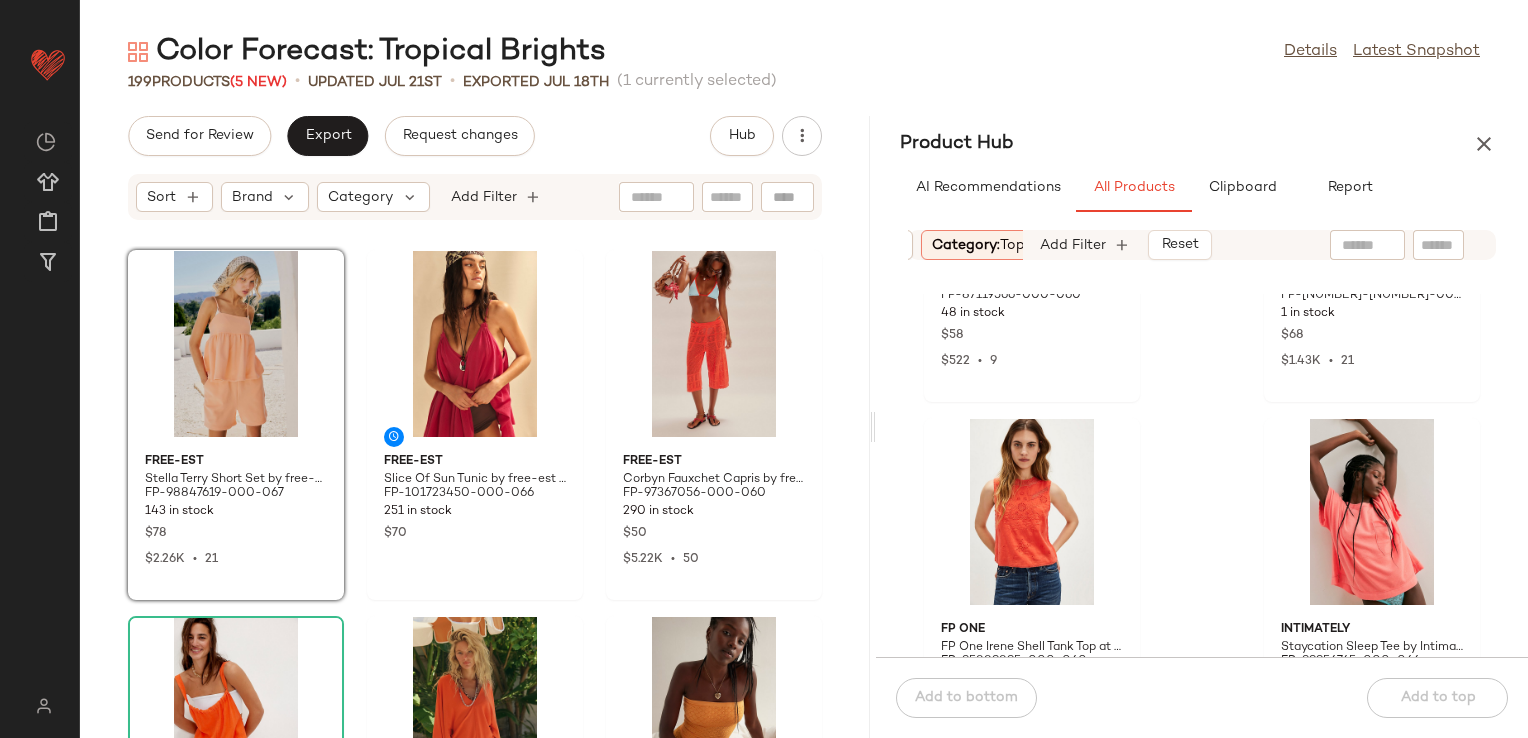 scroll, scrollTop: 716, scrollLeft: 0, axis: vertical 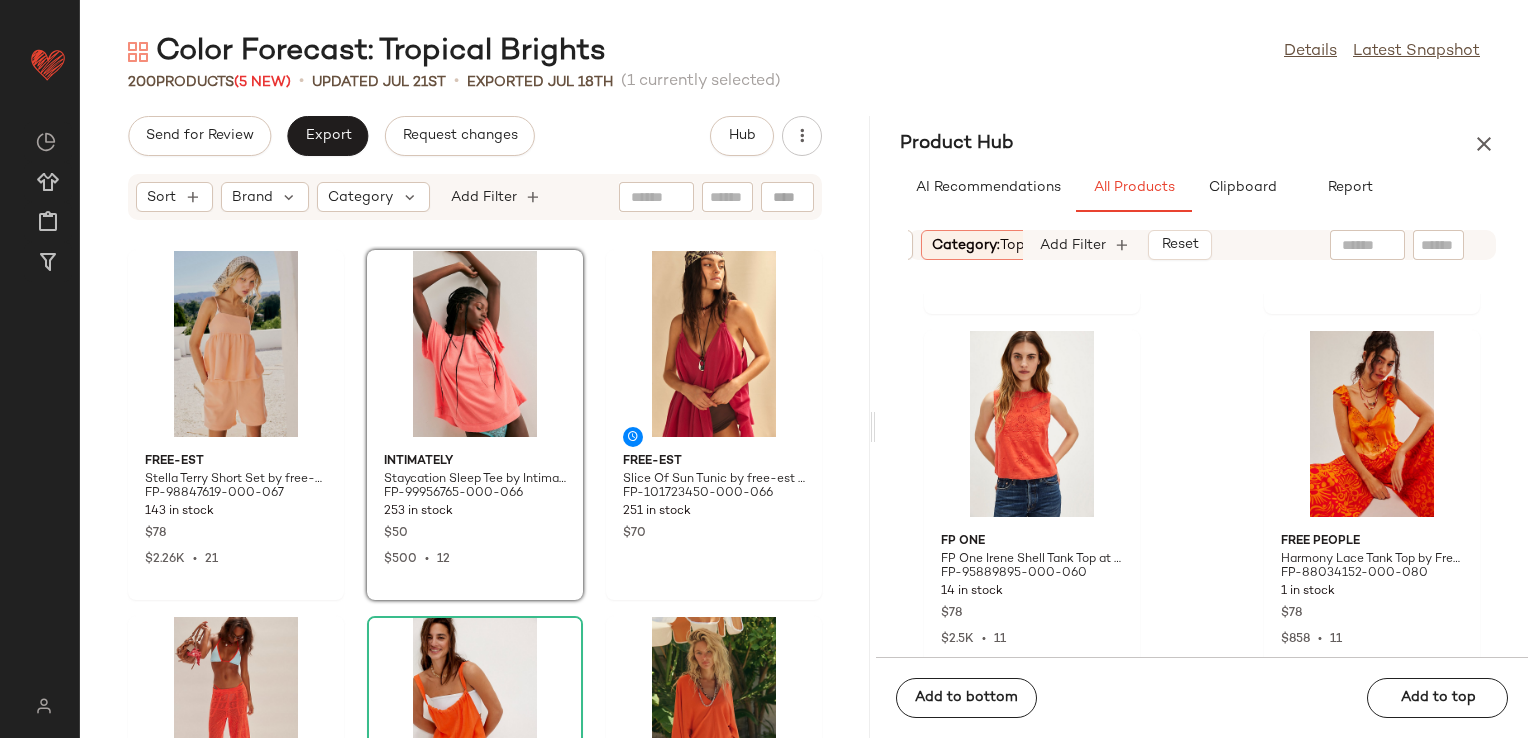 click on "Category:   Tops" at bounding box center [982, 245] 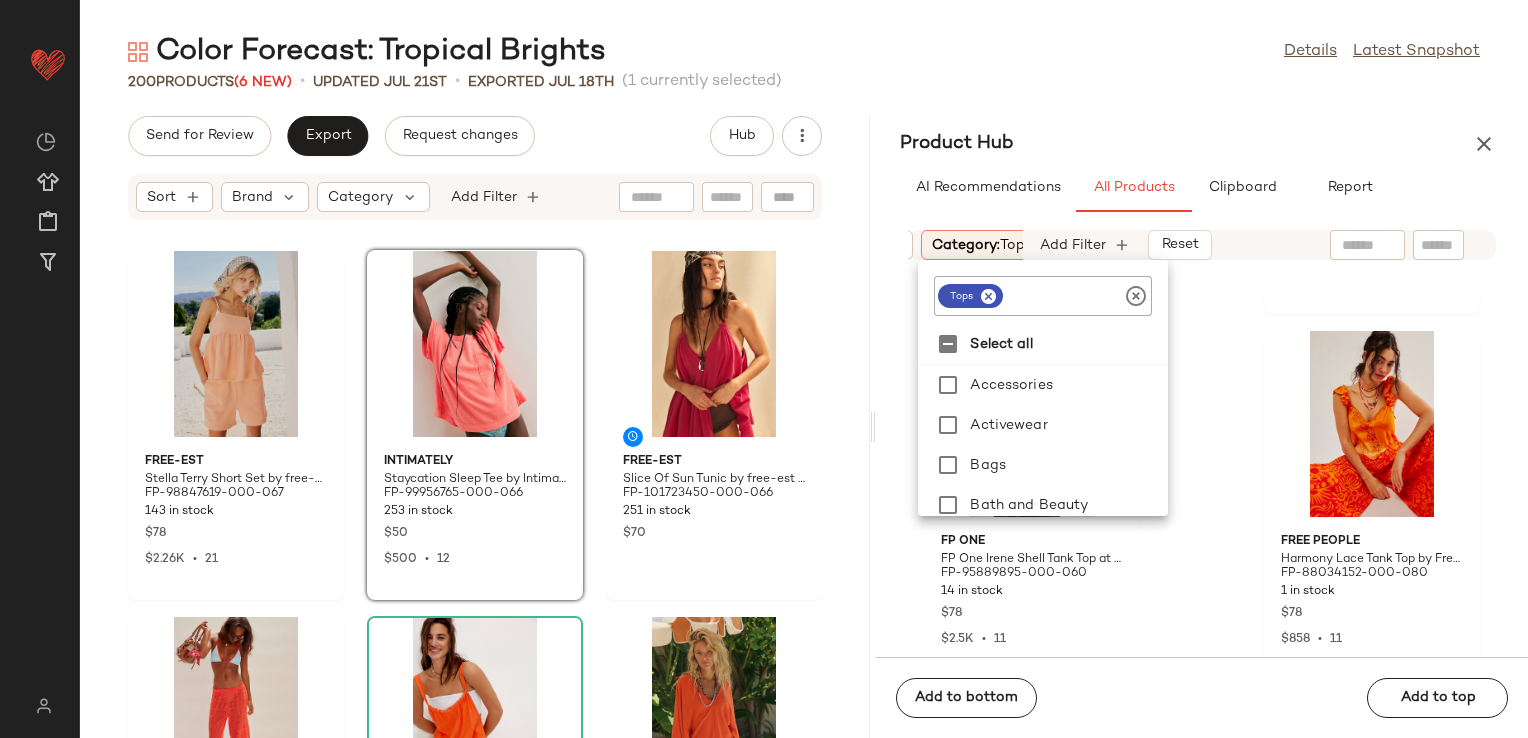 click 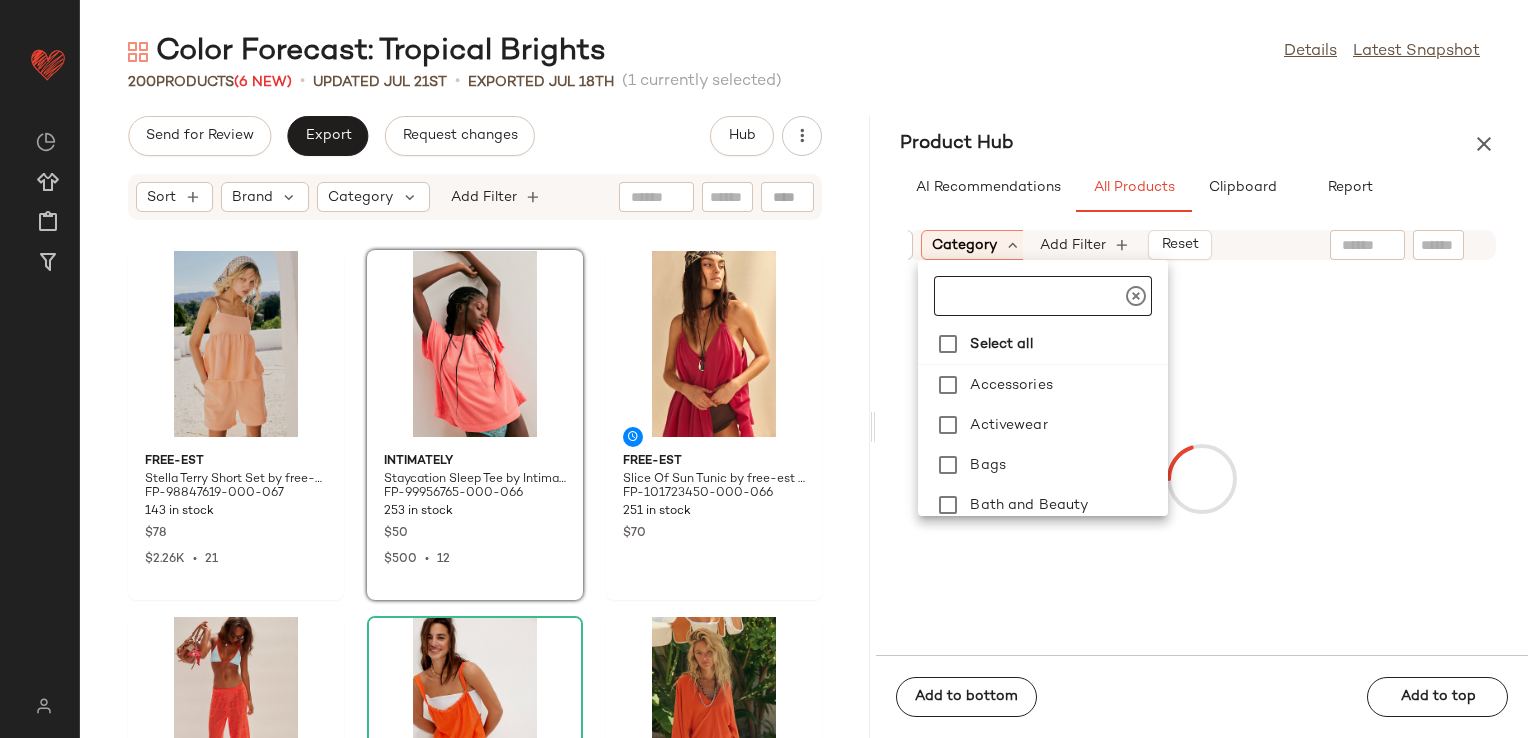 scroll, scrollTop: 200, scrollLeft: 0, axis: vertical 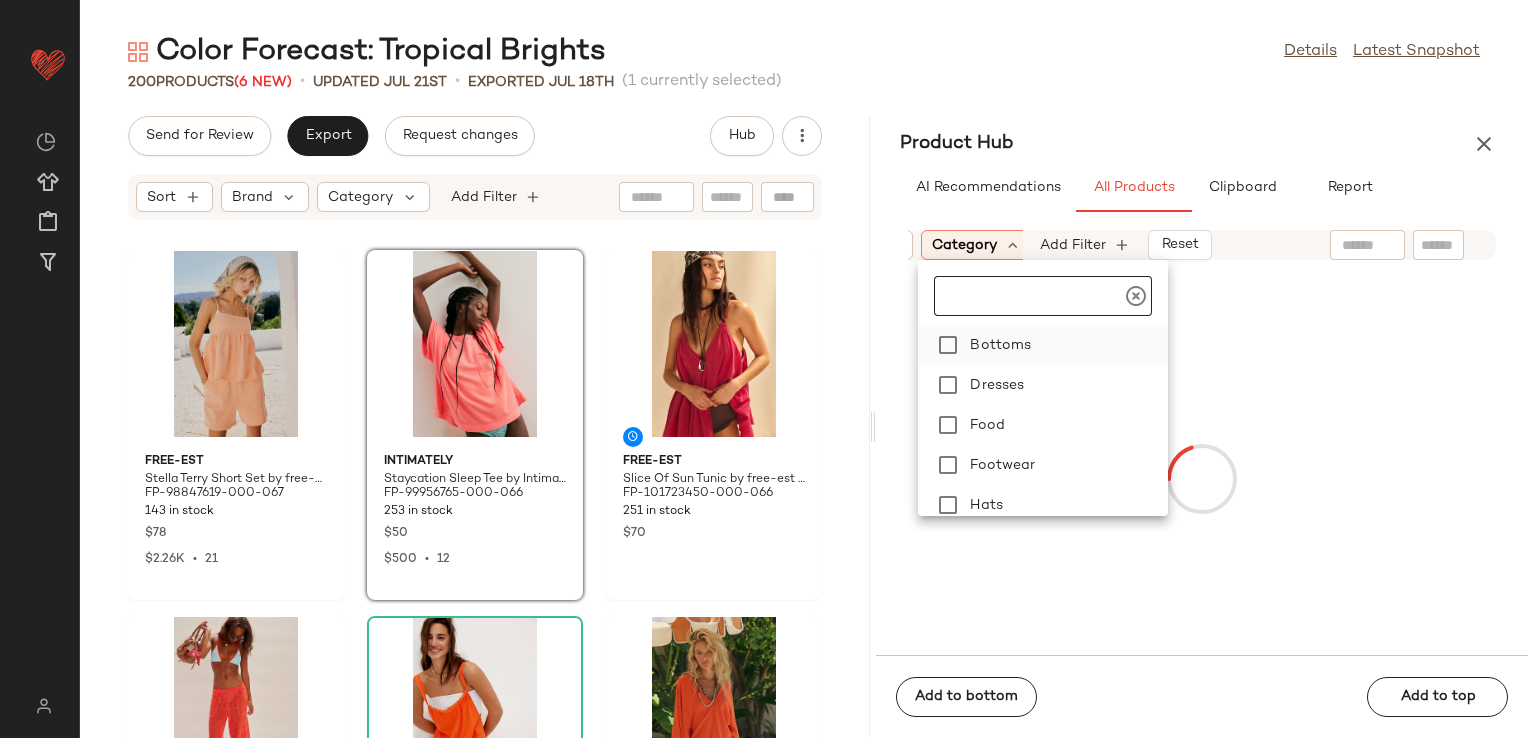 click on "Bottoms" 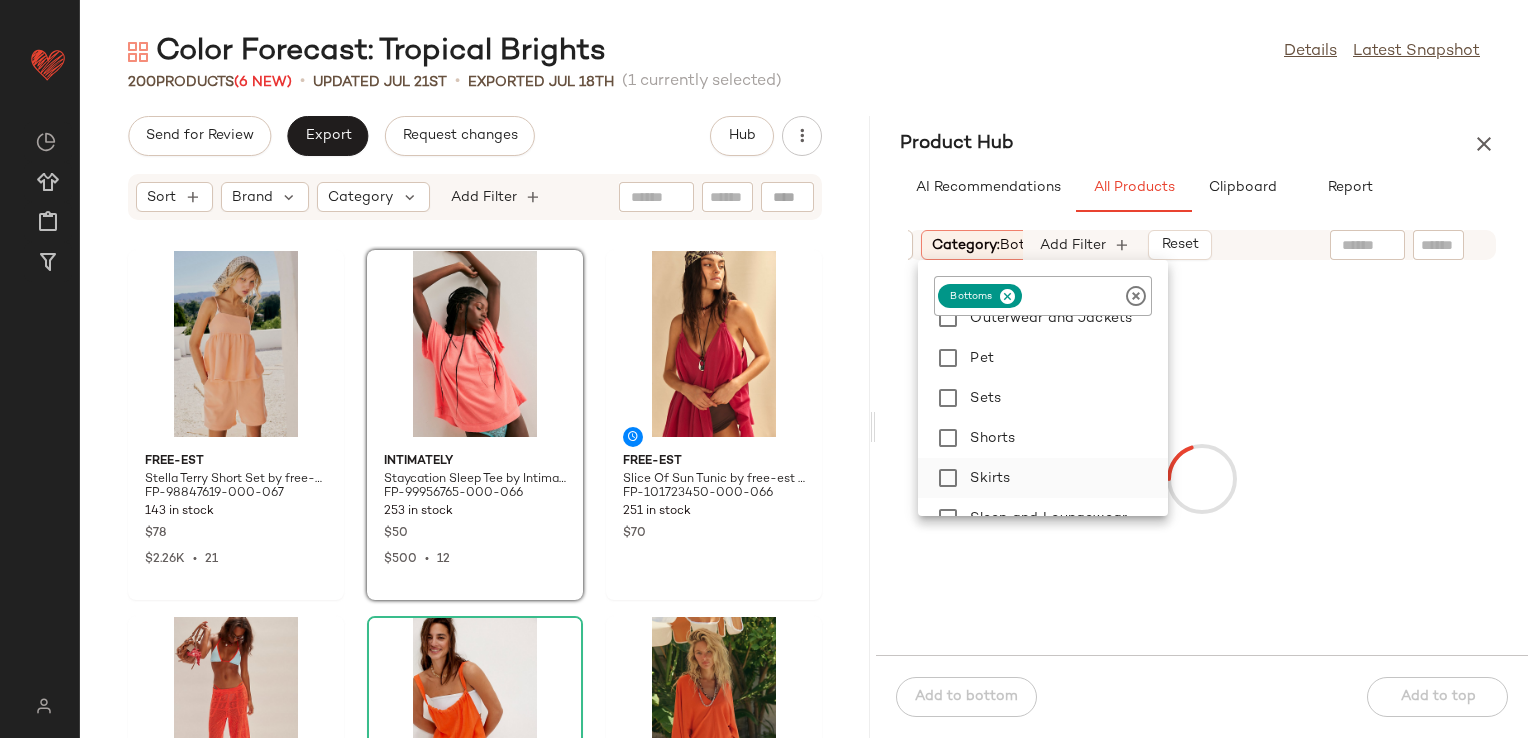 scroll, scrollTop: 500, scrollLeft: 0, axis: vertical 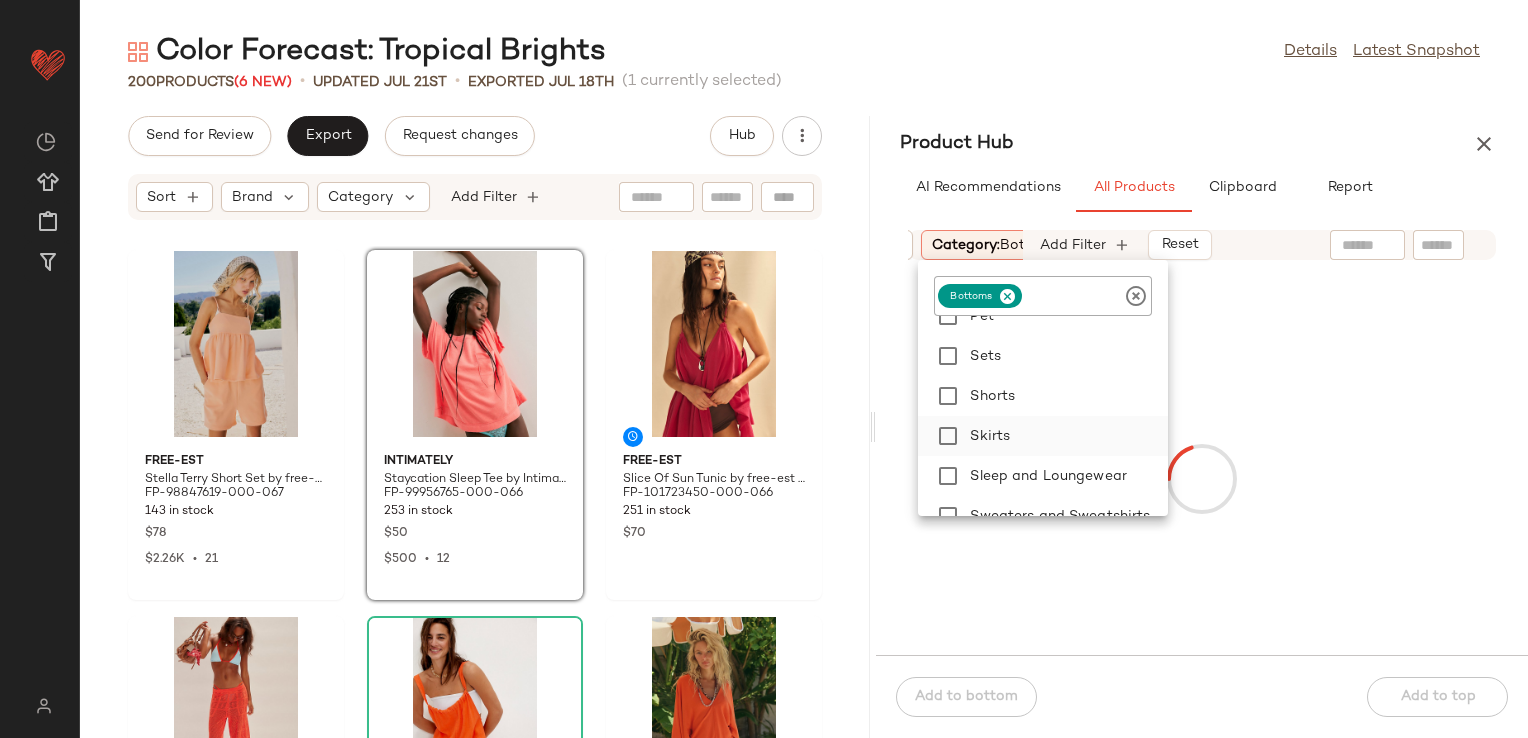 click on "Skirts" at bounding box center [1065, 436] 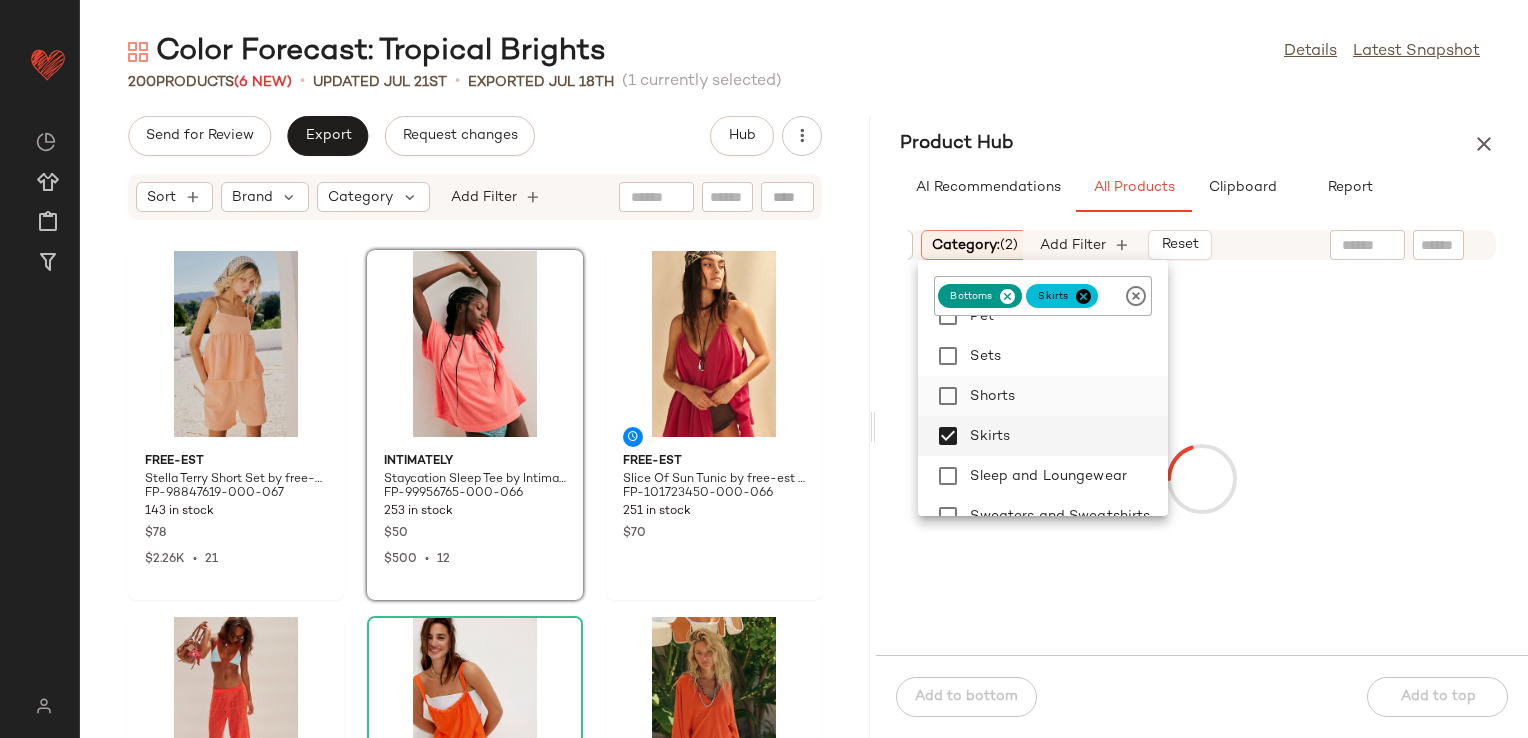 click on "Shorts" at bounding box center (1065, 396) 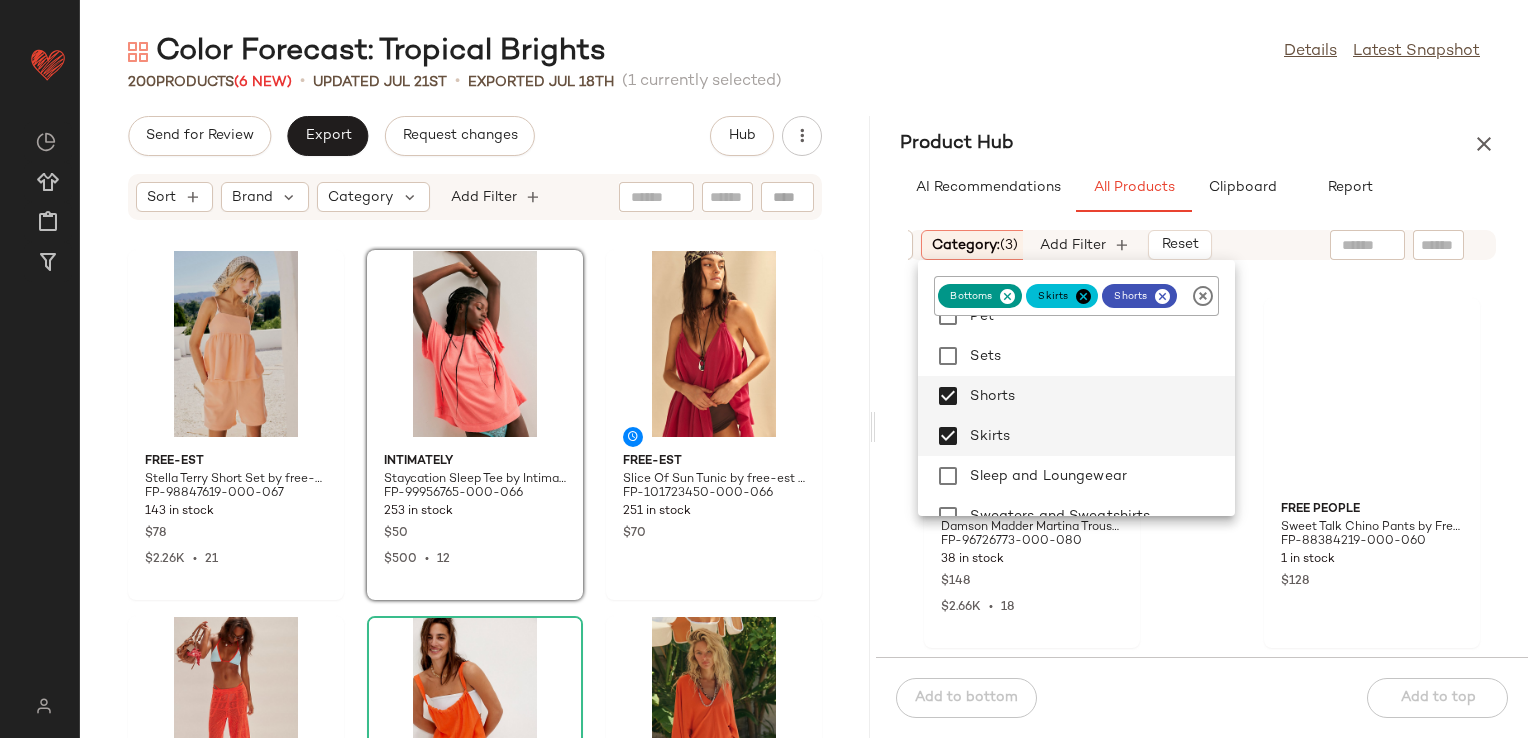 click on "Product Hub" at bounding box center [1202, 144] 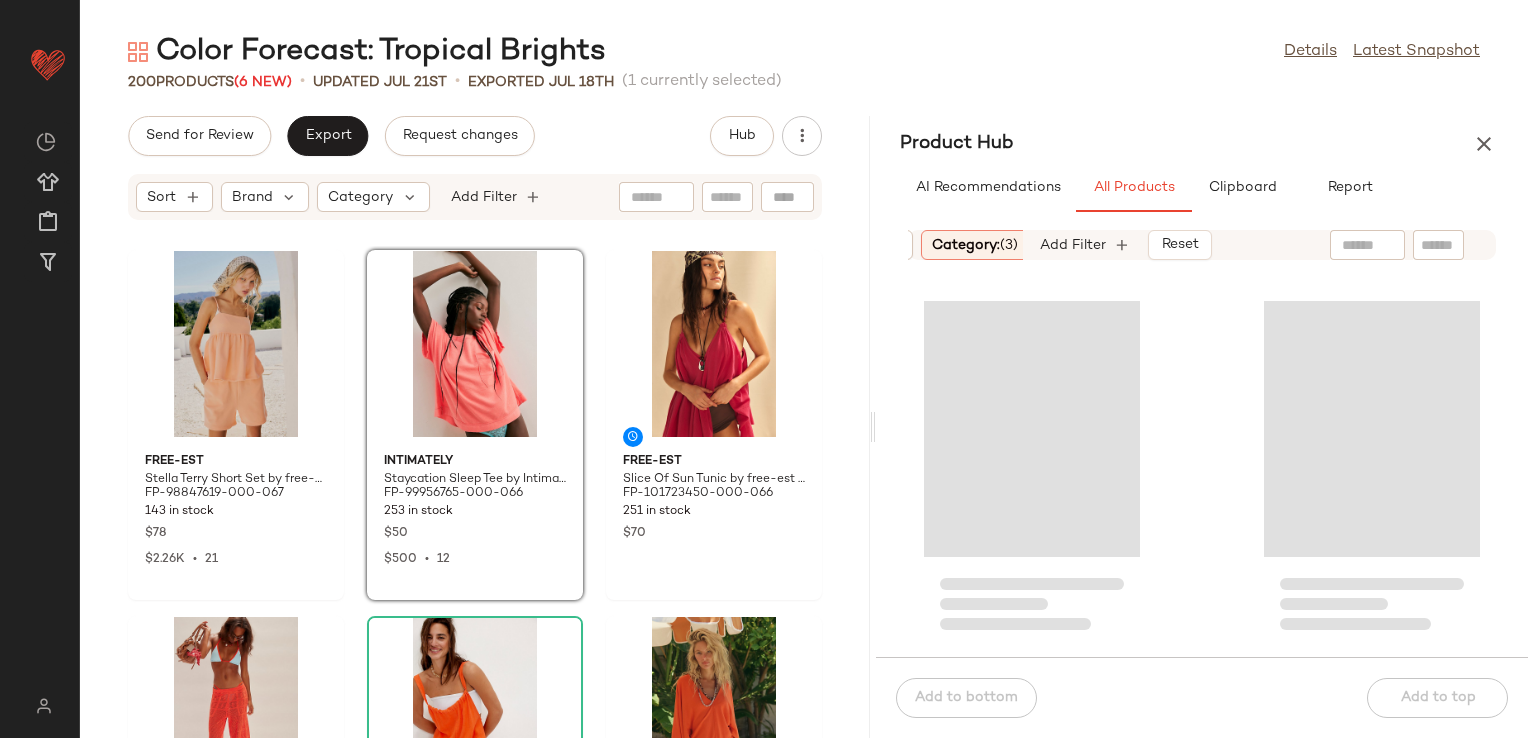 click on "AI Recommendations   All Products   Clipboard   Report" at bounding box center (1202, 188) 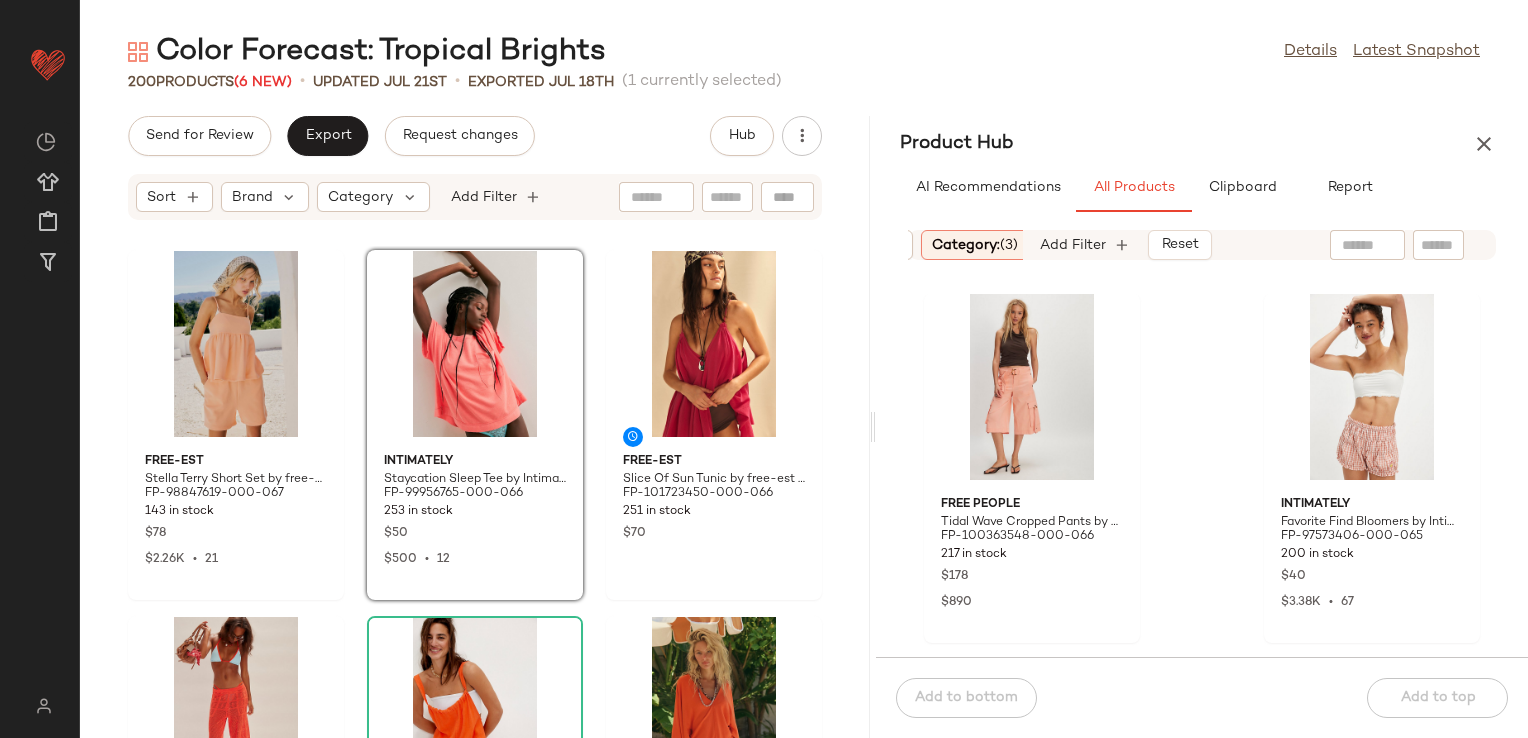 scroll, scrollTop: 2916, scrollLeft: 0, axis: vertical 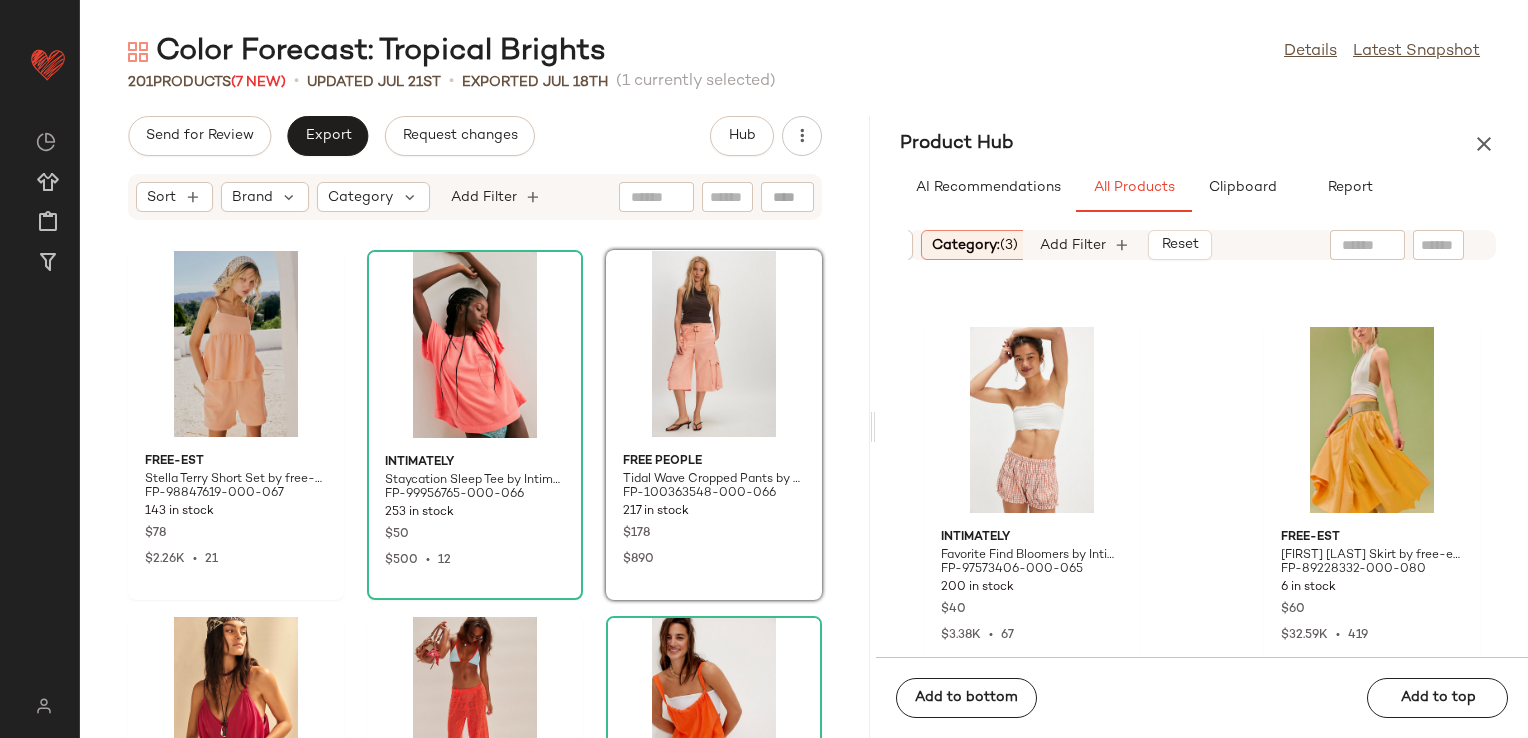 click on "free-est Stella Terry Short Set by free-est at Free People in Pink, Size: M FP-98847619-000-067 143 in stock $78 $2.26K  •  21 Intimately Staycation Sleep Tee by Intimately at Free People in Pink, Size: S FP-99956765-000-066 253 in stock $50 $500  •  12 Free People Tidal Wave Cropped Pants by Free People in Pink, Size: US 0 FP-100363548-000-066 217 in stock $178 $890 free-est Slice Of Sun Tunic by free-est at Free People in Pink, Size: XL FP-101723450-000-066 251 in stock $70 free-est Corbyn Fauxchet Capris by free-est at Free People in Red, Size: M FP-97367056-000-060 290 in stock $50 $5.22K  •  50 Free People Freebird Linen Shortall by Free People in Red, Size: XL FP-97109201-000-060 29 in stock $98 $1.37K  •  14 free-est Good Feels V-Neck Mini Dress by free-est at Free People in Orange, Size: L FP-93466951-000-080 88 in stock $70 $10.47K  •  132 Intimately Honey Textured Tube Top by Intimately at Free People in Orange, Size: M/L FP-102033503-000-280 210 in stock $38 $1.79K  •  30" 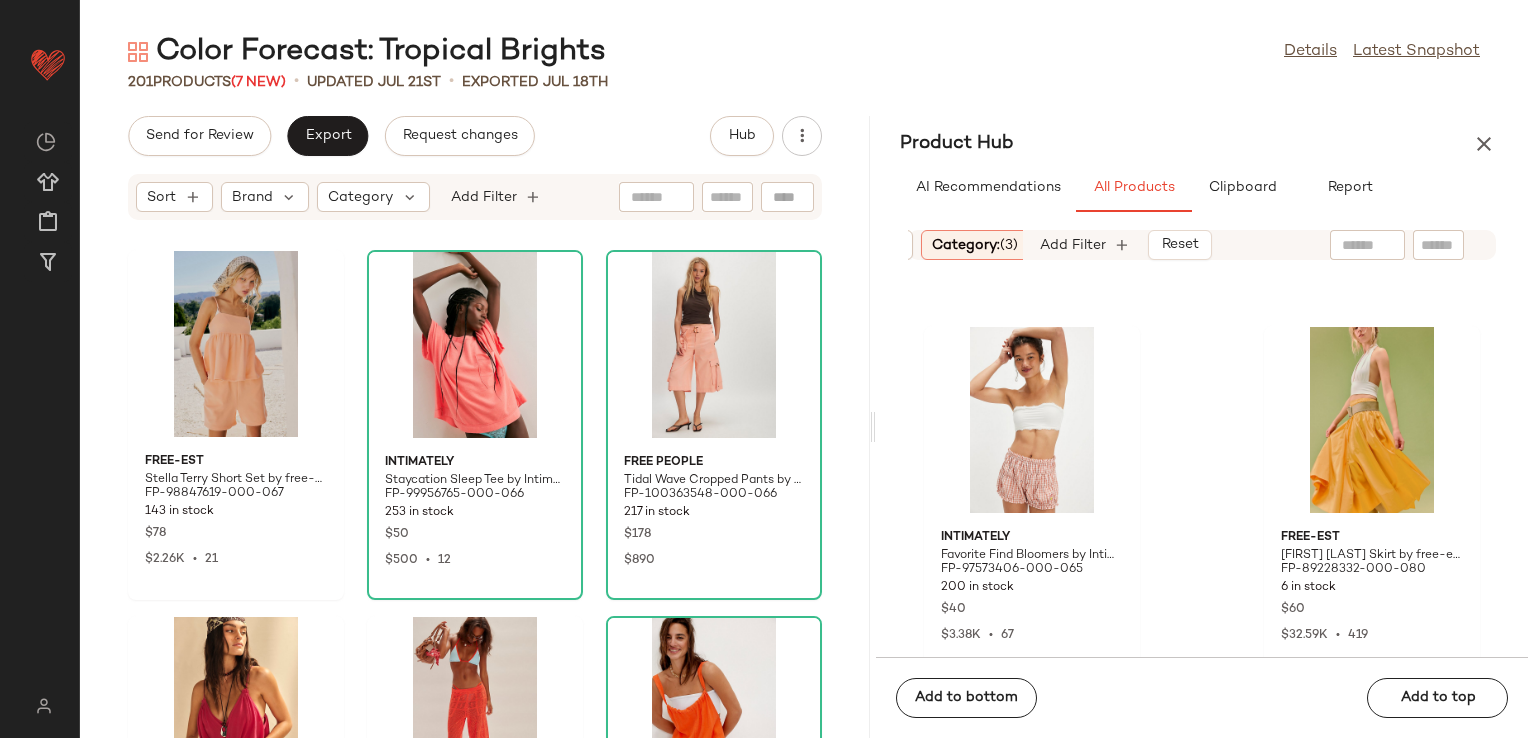 click on "Intimately Favorite Find Bloomers by Intimately at Free People in Pink, Size: XS FP-97573406-000-065 200 in stock $40 $3.38K  •  67 free-est Lowen Midi Skirt by free-est at Free People in Orange, Size: XS FP-89228332-000-080 6 in stock $60 $32.59K  •  419 Richer Poorer Recycled Fleece Wide-Leg Pants by Richer Poorer at Free People in Brown, Size: XS FP-80405830-000-028 1 in stock $78 Free People Rae Knit Cascade Skirt by Free People in Red, Size: US 0 FP-99360612-000-060 283 in stock $98 APPARIS APPARIS Bullet Sans Vegan Leather Cross Skirt at Free People in Tan, Size: XS FP-97118228-000-224 14 in stock $258 We The Free We The Free Moxie Flocked Pull-On Barrel Jeans at Free People in Orange, Size: 29 FP-76149772-000-081 77 in stock $228 Free People Day's End Linen Pull-On Pants by Free People in Red, Size: S FP-96149315-000-060 163 in stock $78 $64.76K  •  660 We The Free We The Free Jayde Flare Jeans at Free People in Red, Size: 31 FP-58182312-000-086 1 in stock $98 $6.78K  •  60" 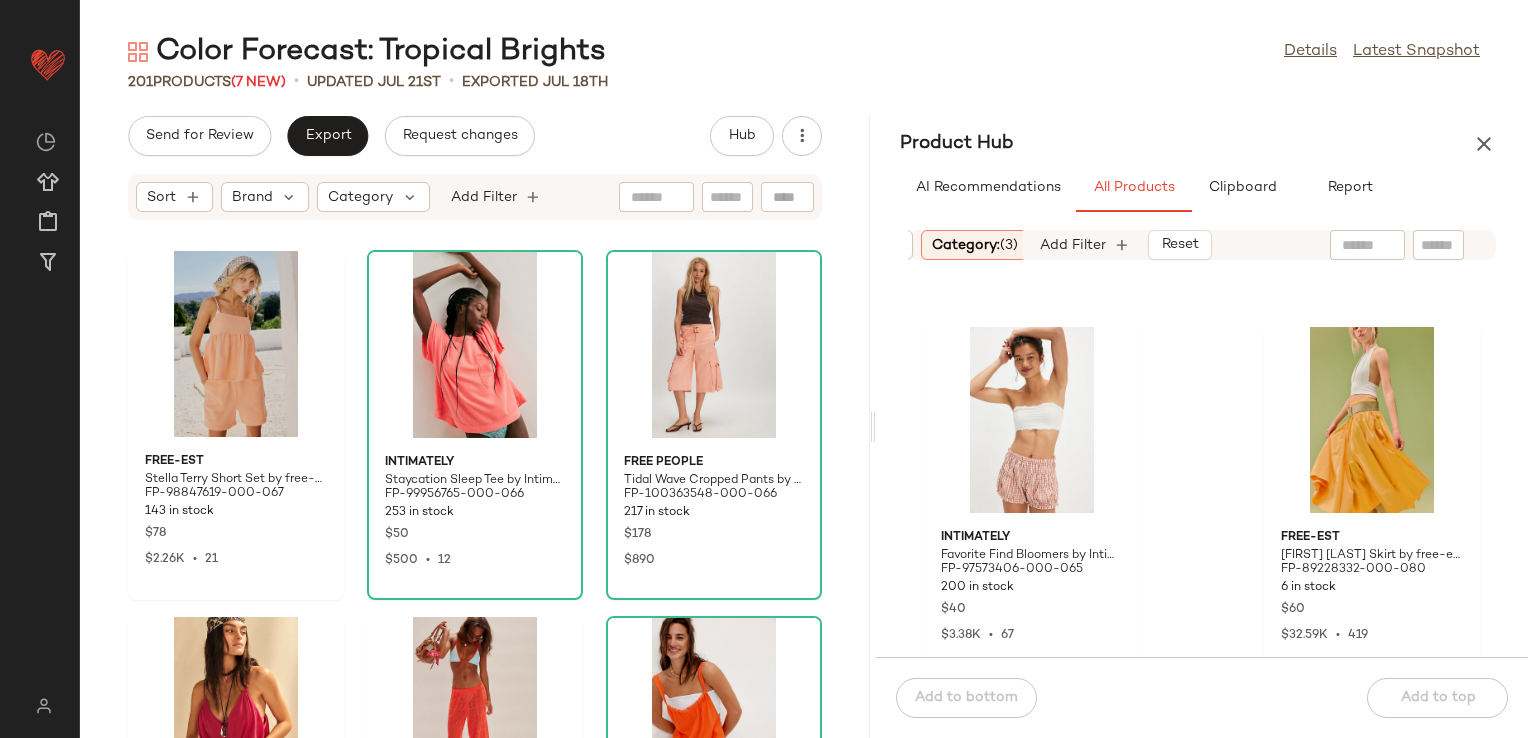 click at bounding box center [1202, -1154] 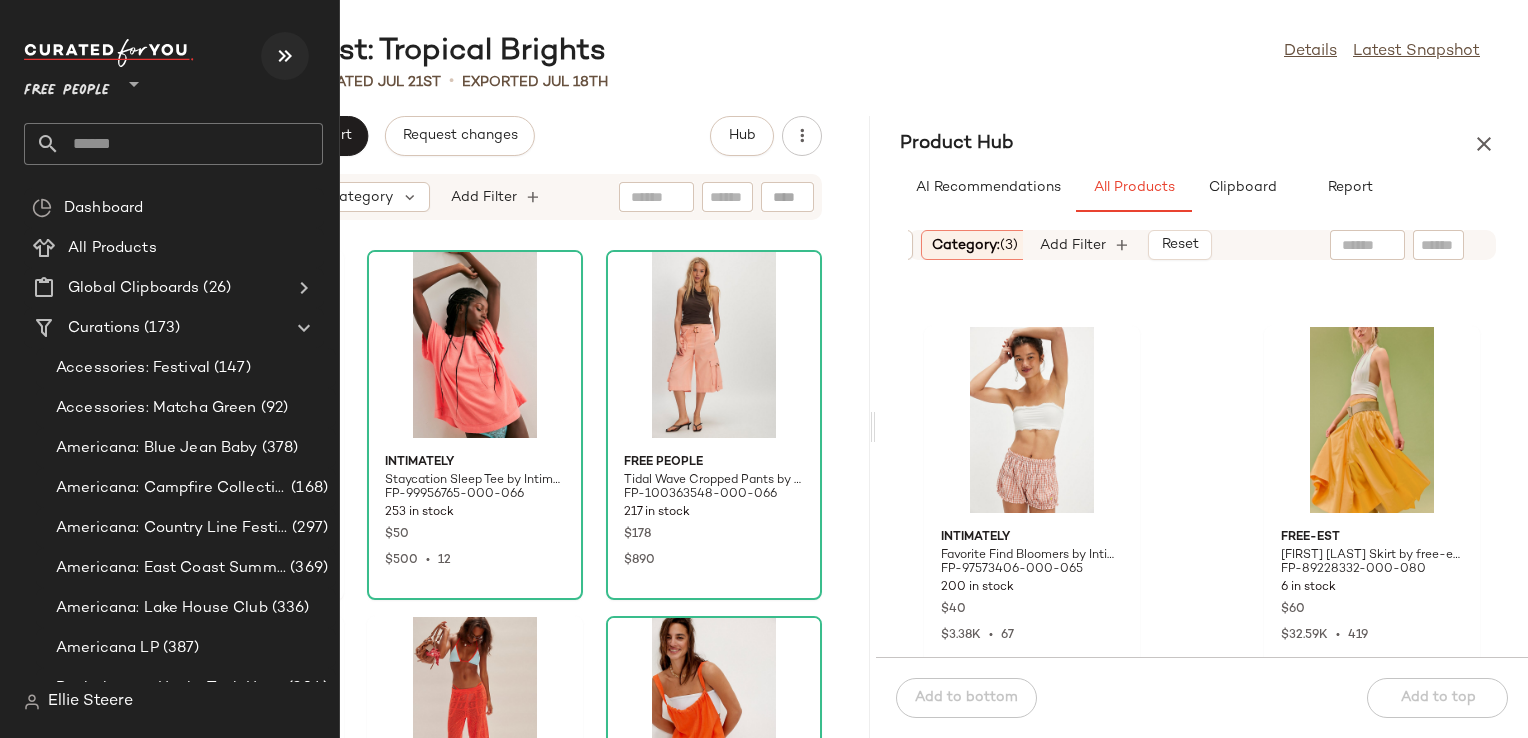 click at bounding box center [285, 56] 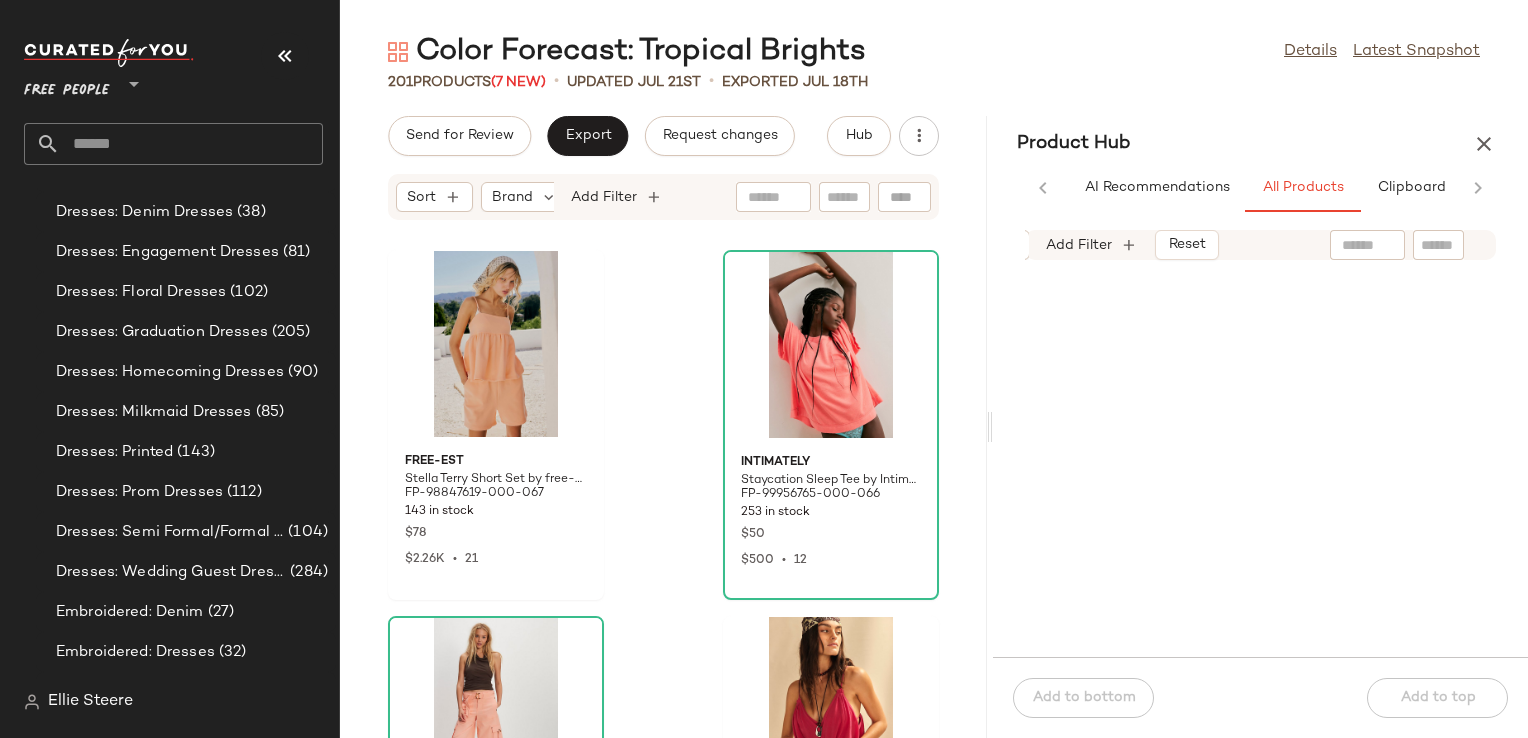 scroll, scrollTop: 1776, scrollLeft: 0, axis: vertical 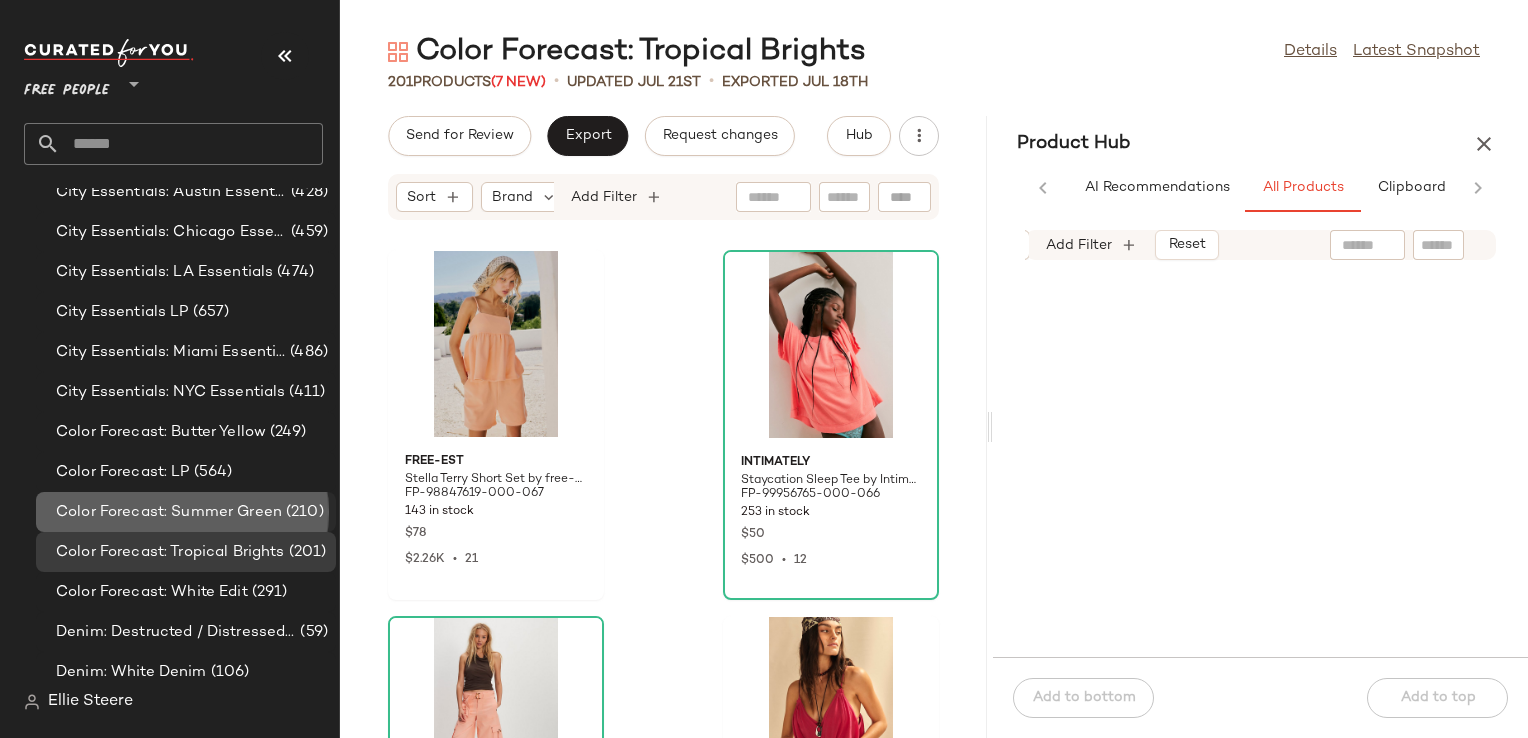 click on "Color Forecast: Summer Green" at bounding box center [169, 512] 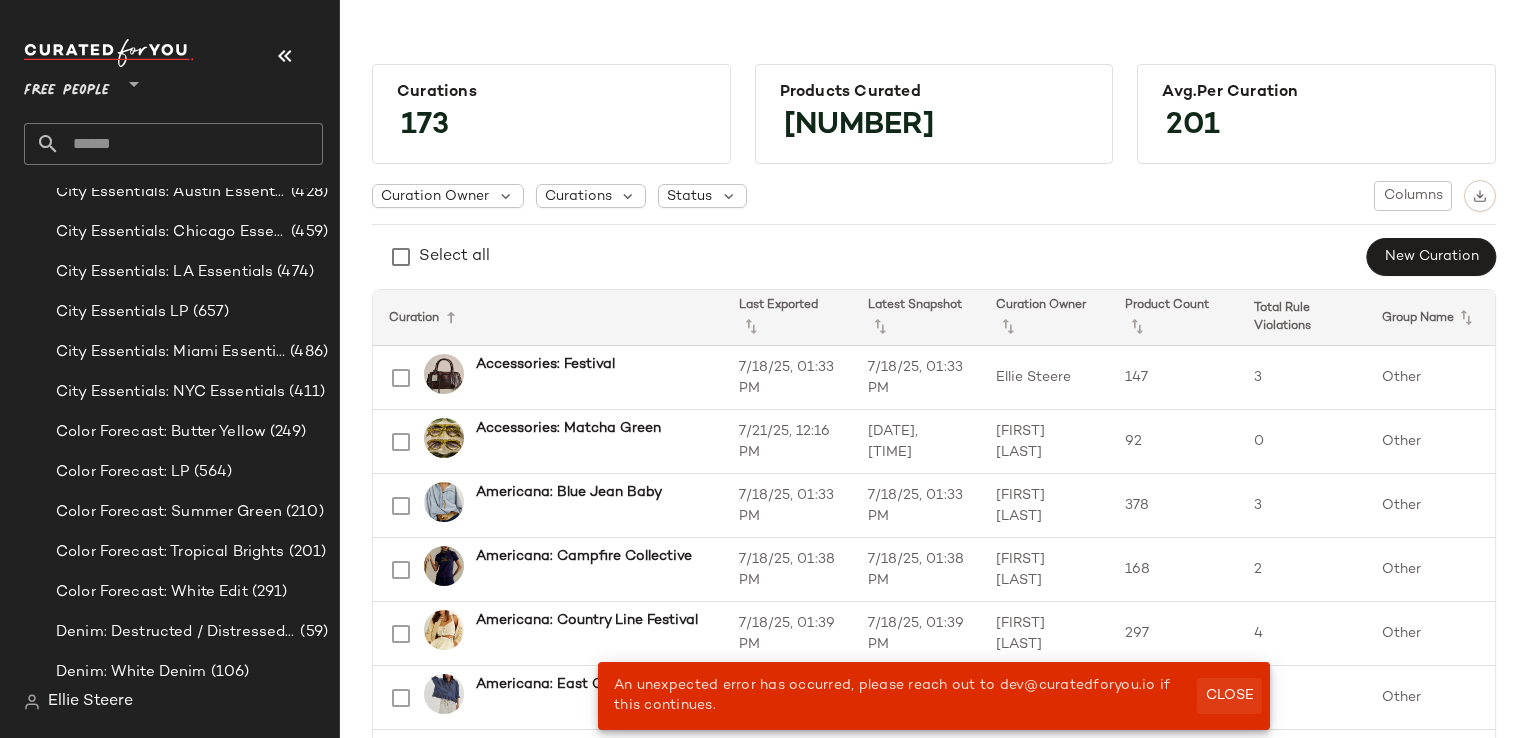 click on "Close" 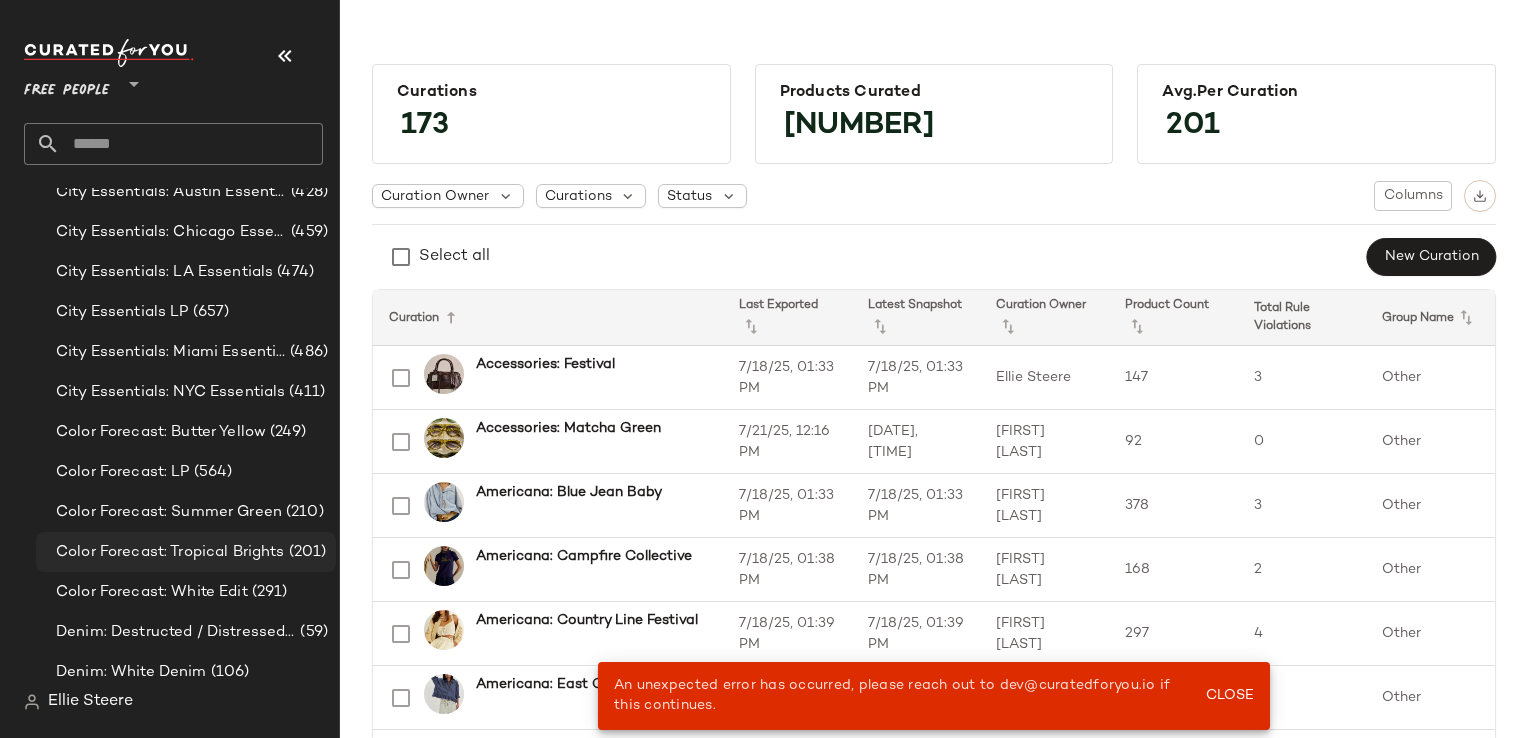 click on "Color Forecast: Tropical Brights" at bounding box center (170, 552) 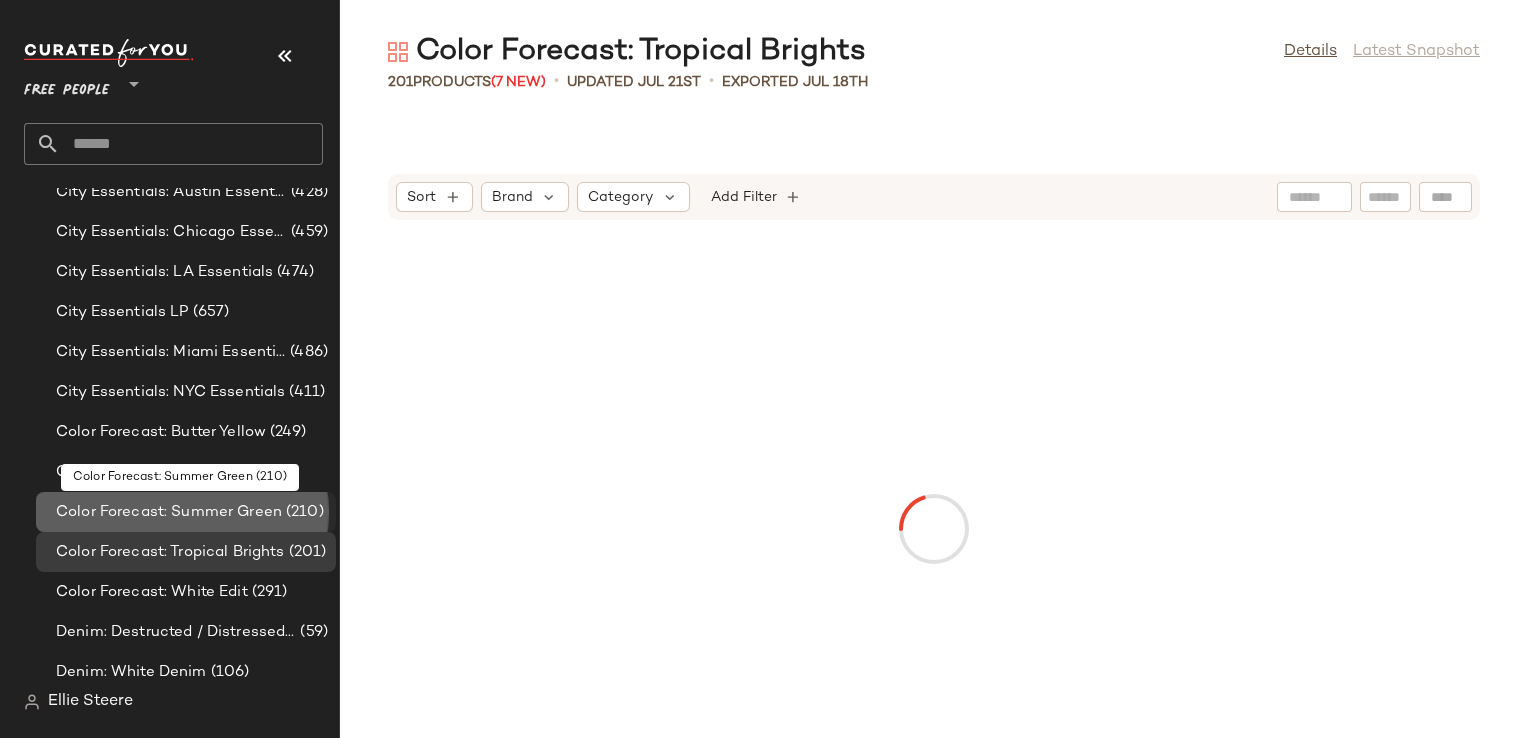 click on "Color Forecast: Summer Green" at bounding box center [169, 512] 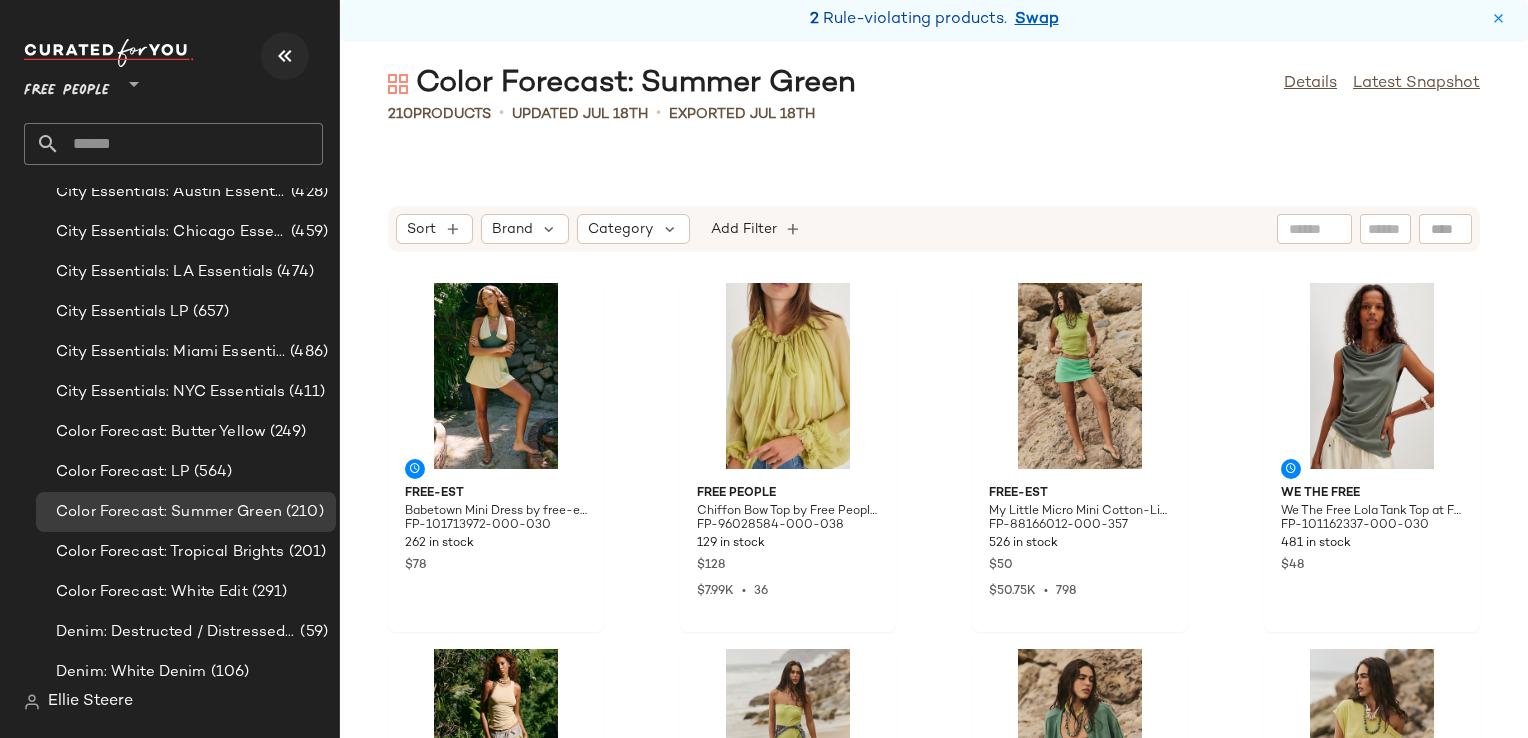 click at bounding box center [285, 56] 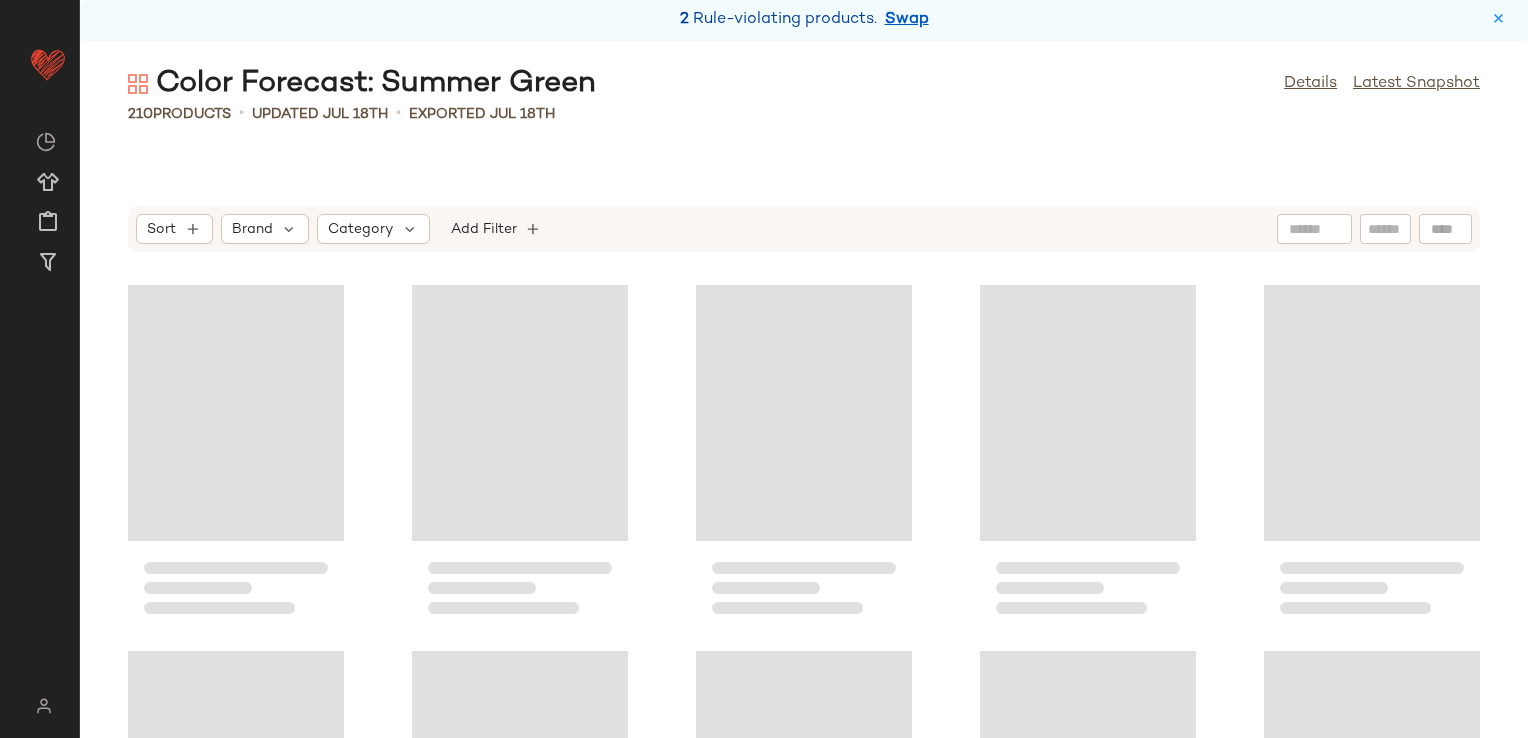 scroll, scrollTop: 0, scrollLeft: 0, axis: both 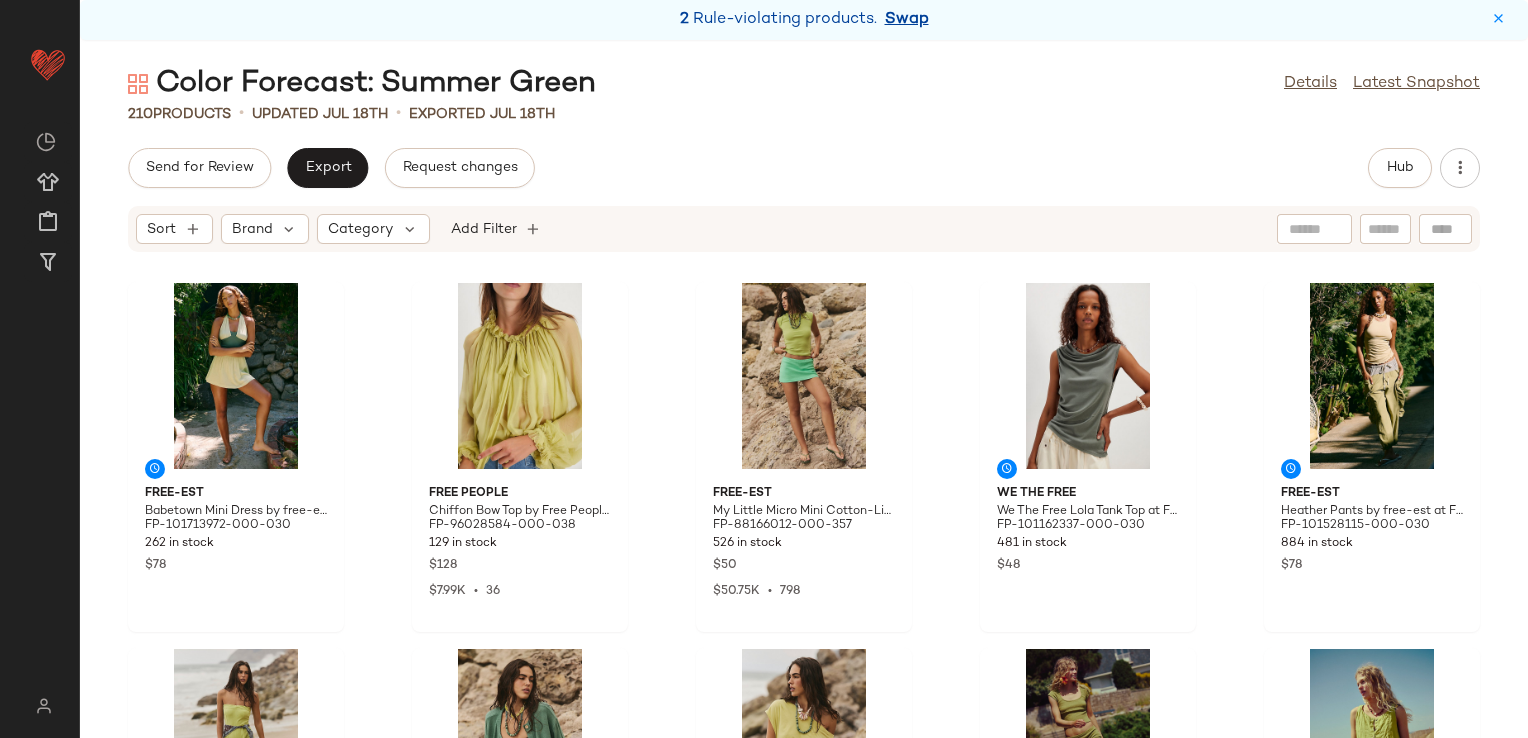 click on "Swap" at bounding box center (907, 20) 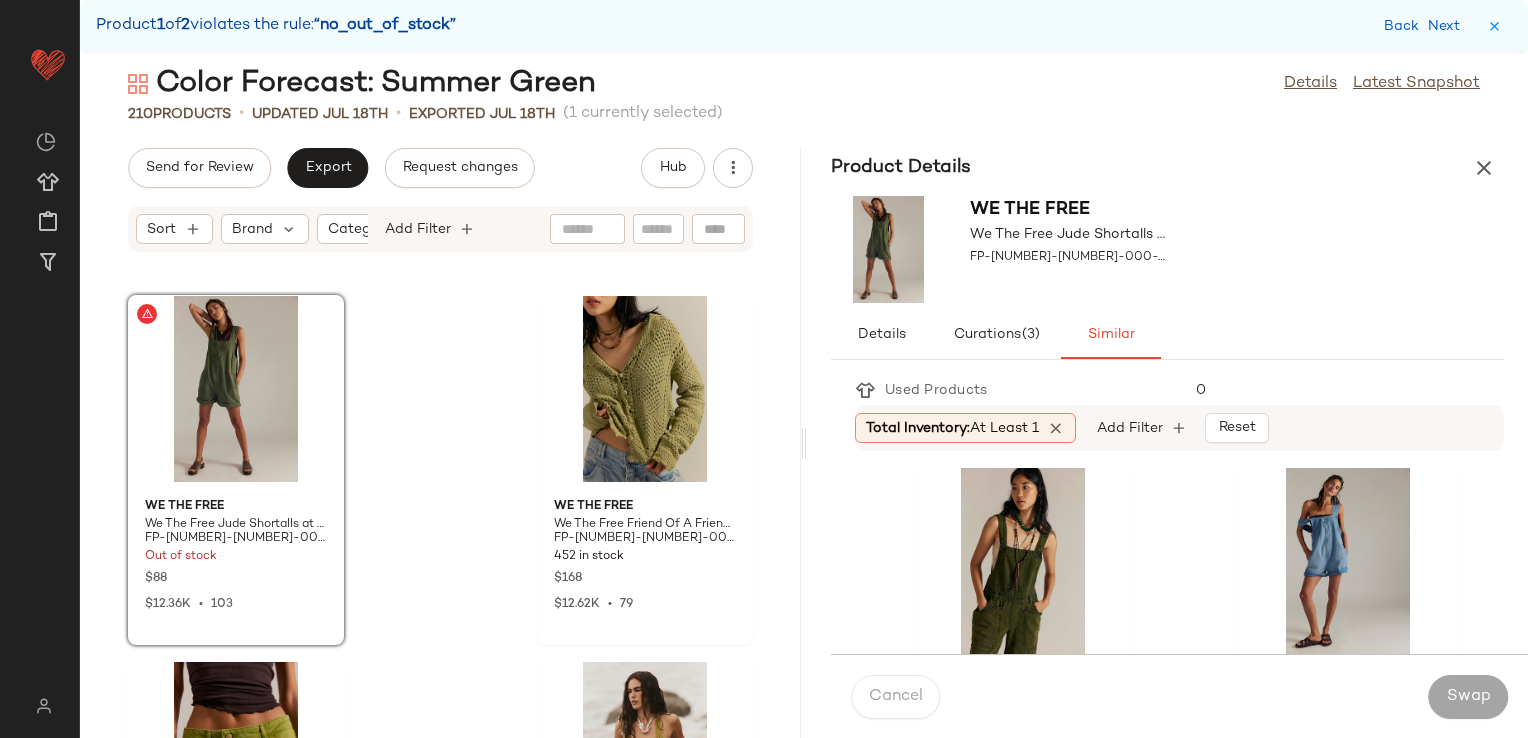 scroll, scrollTop: 4292, scrollLeft: 0, axis: vertical 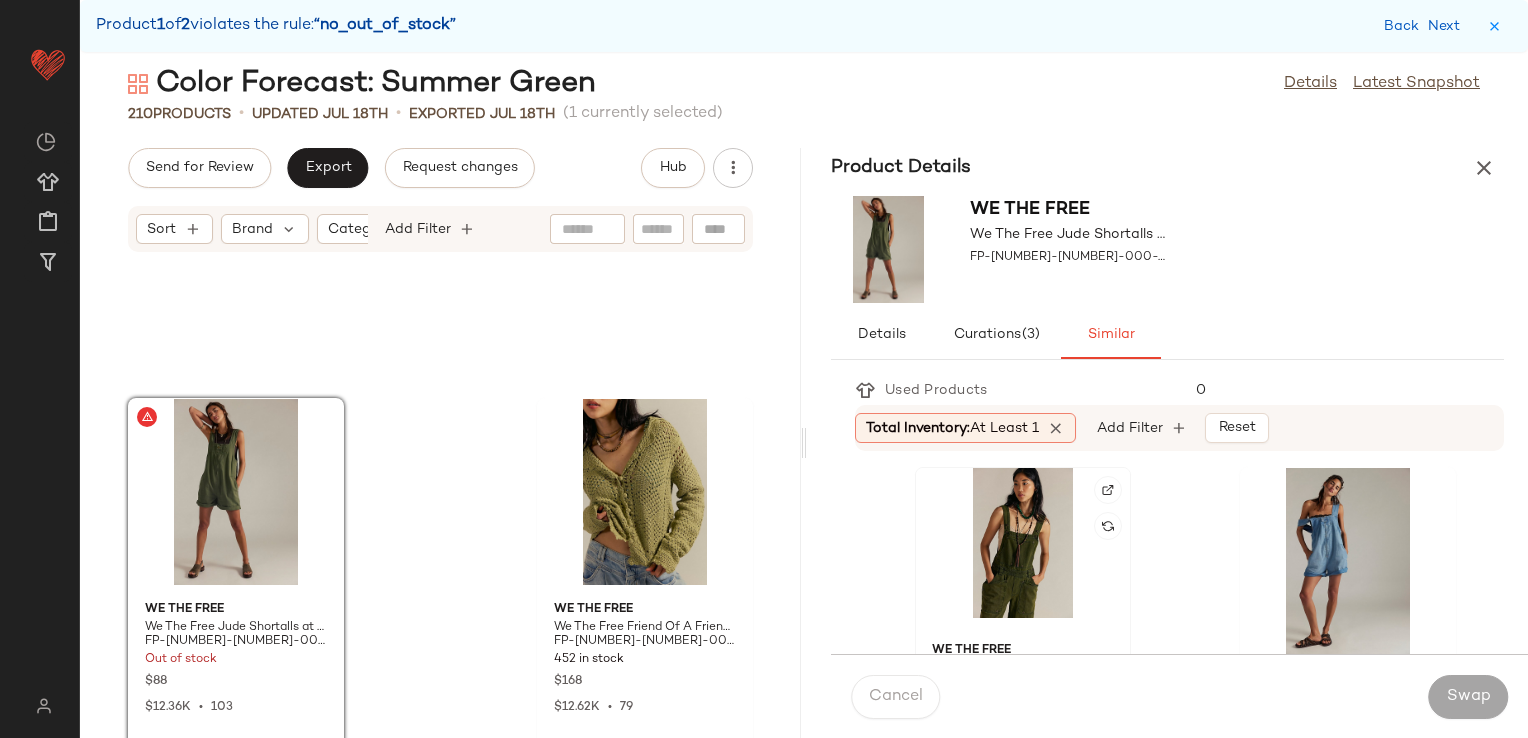 click 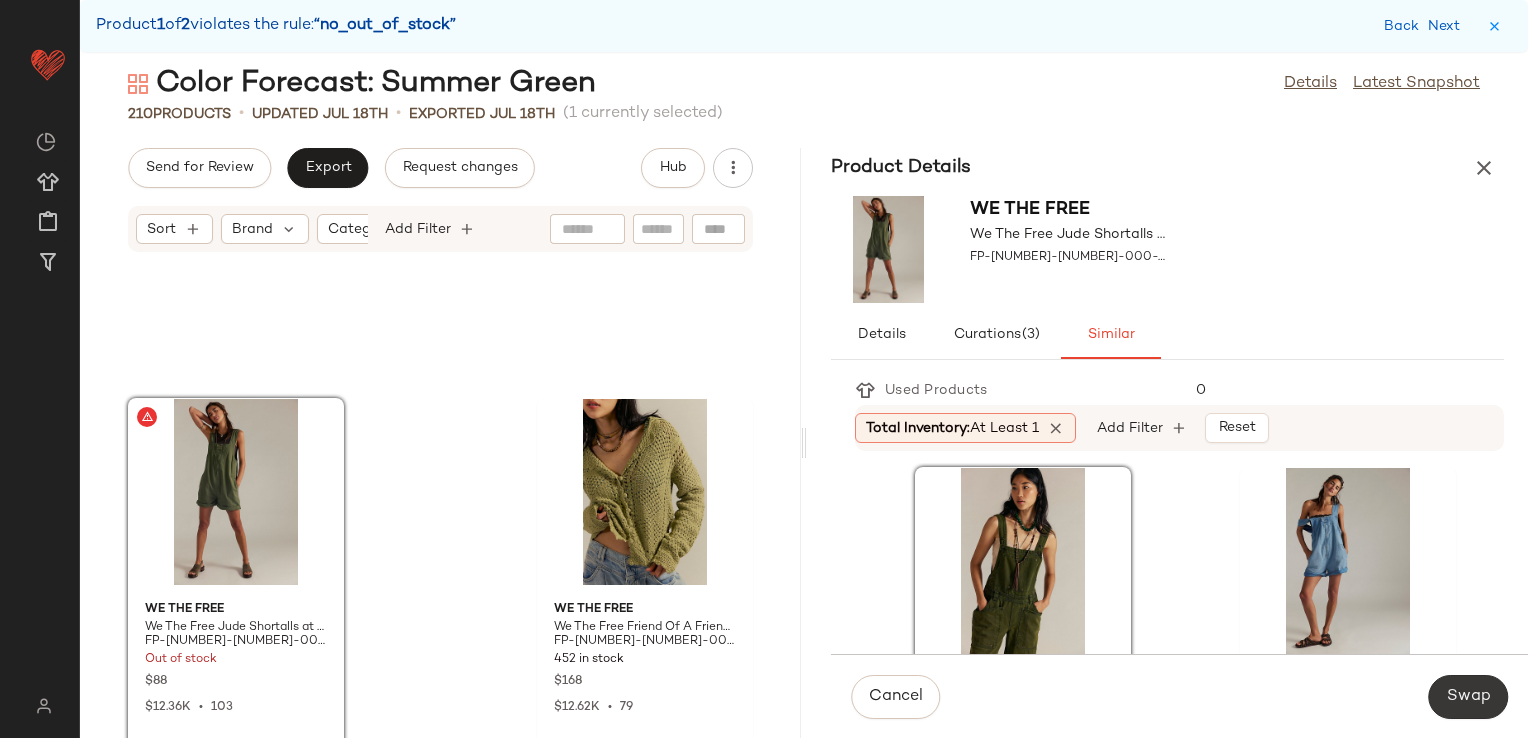 click on "Swap" 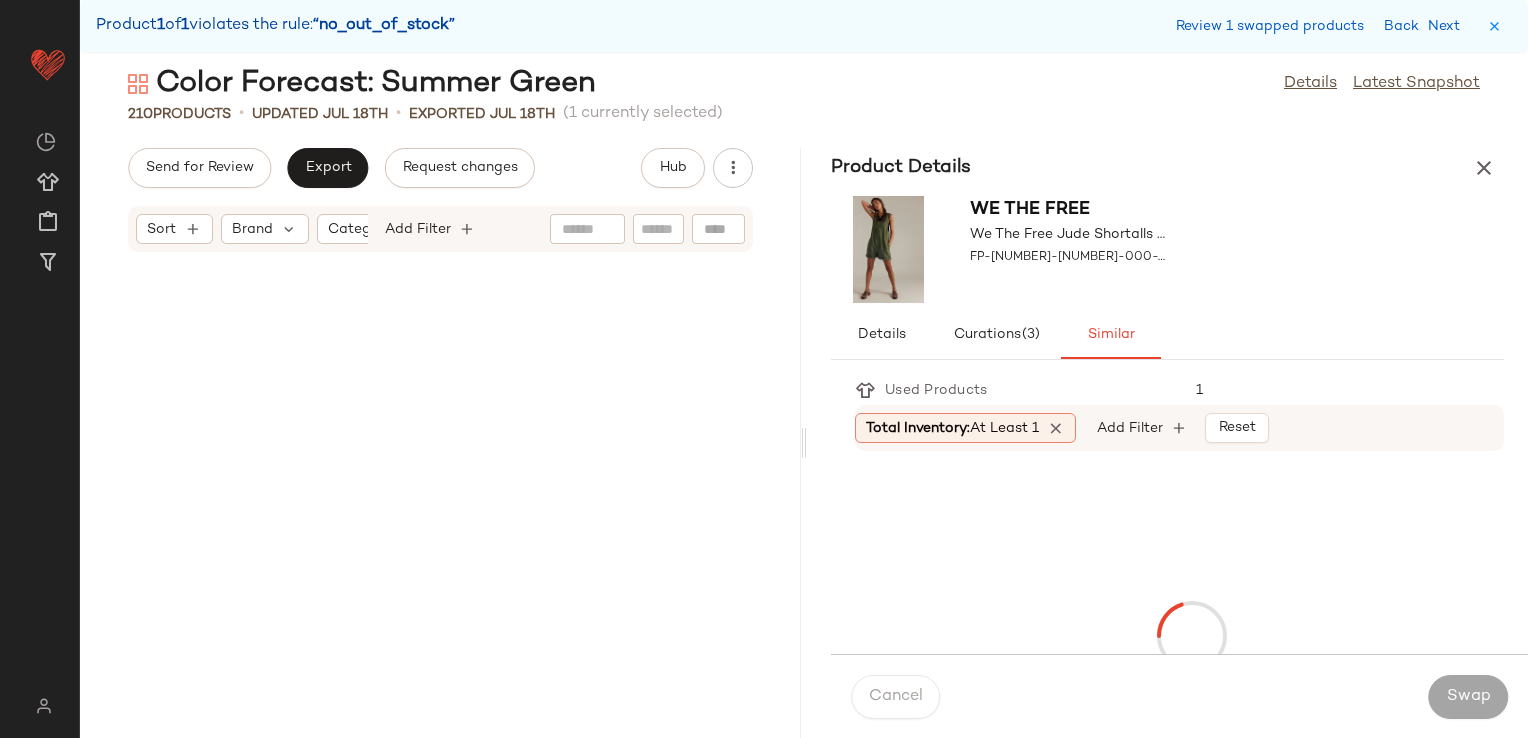 scroll, scrollTop: 5124, scrollLeft: 0, axis: vertical 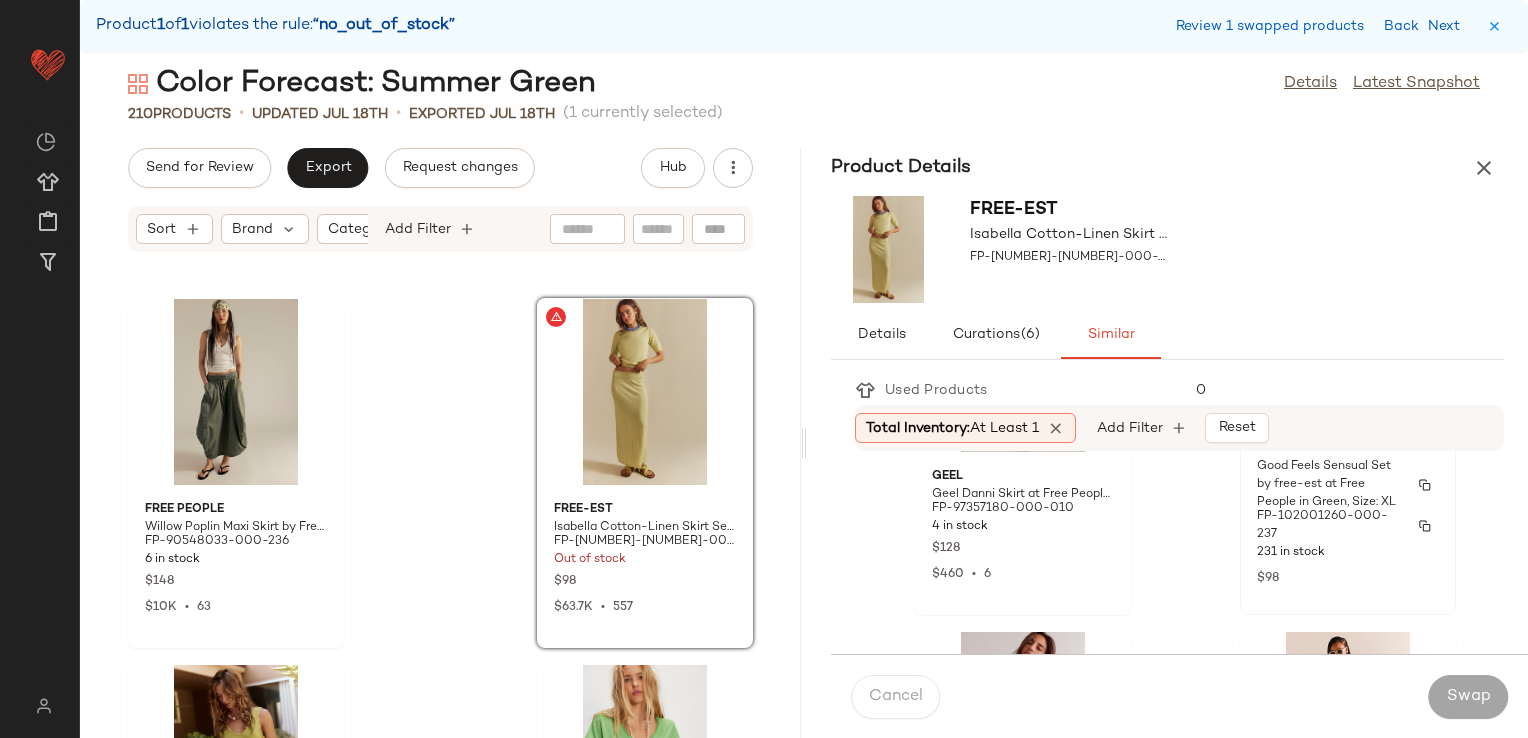 click on "FP-102001260-000-237" at bounding box center [1348, 526] 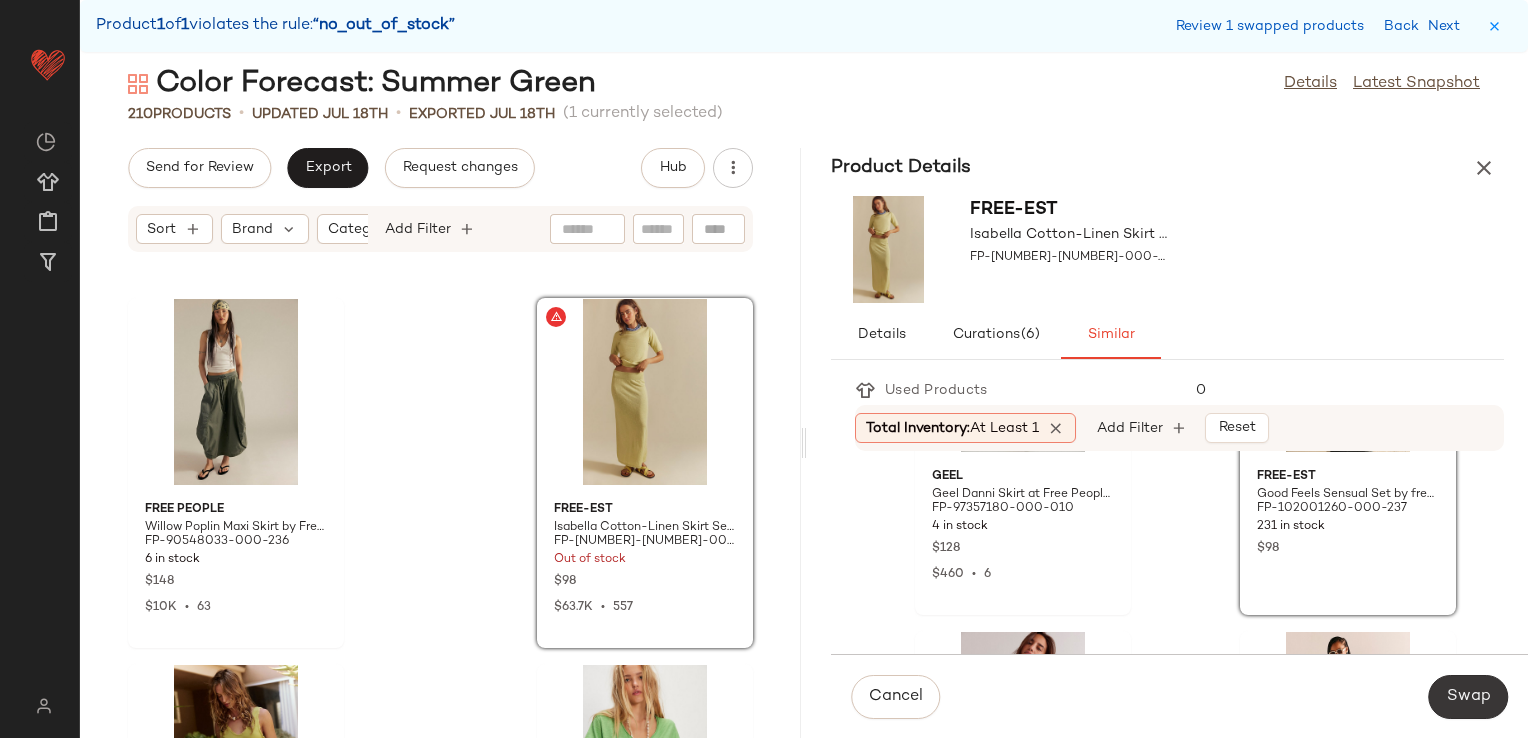 click on "Swap" at bounding box center (1468, 697) 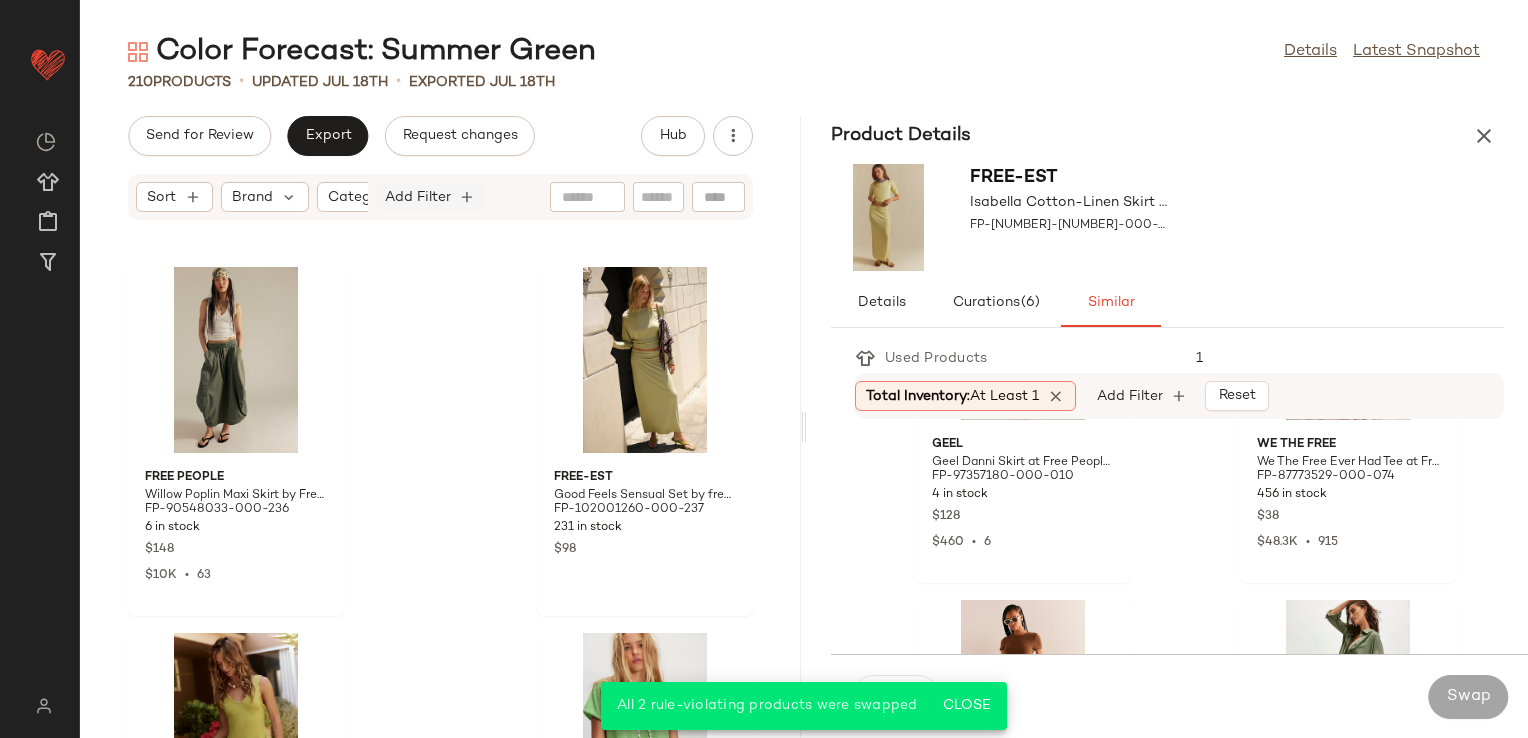 click on "Add Filter" at bounding box center [418, 197] 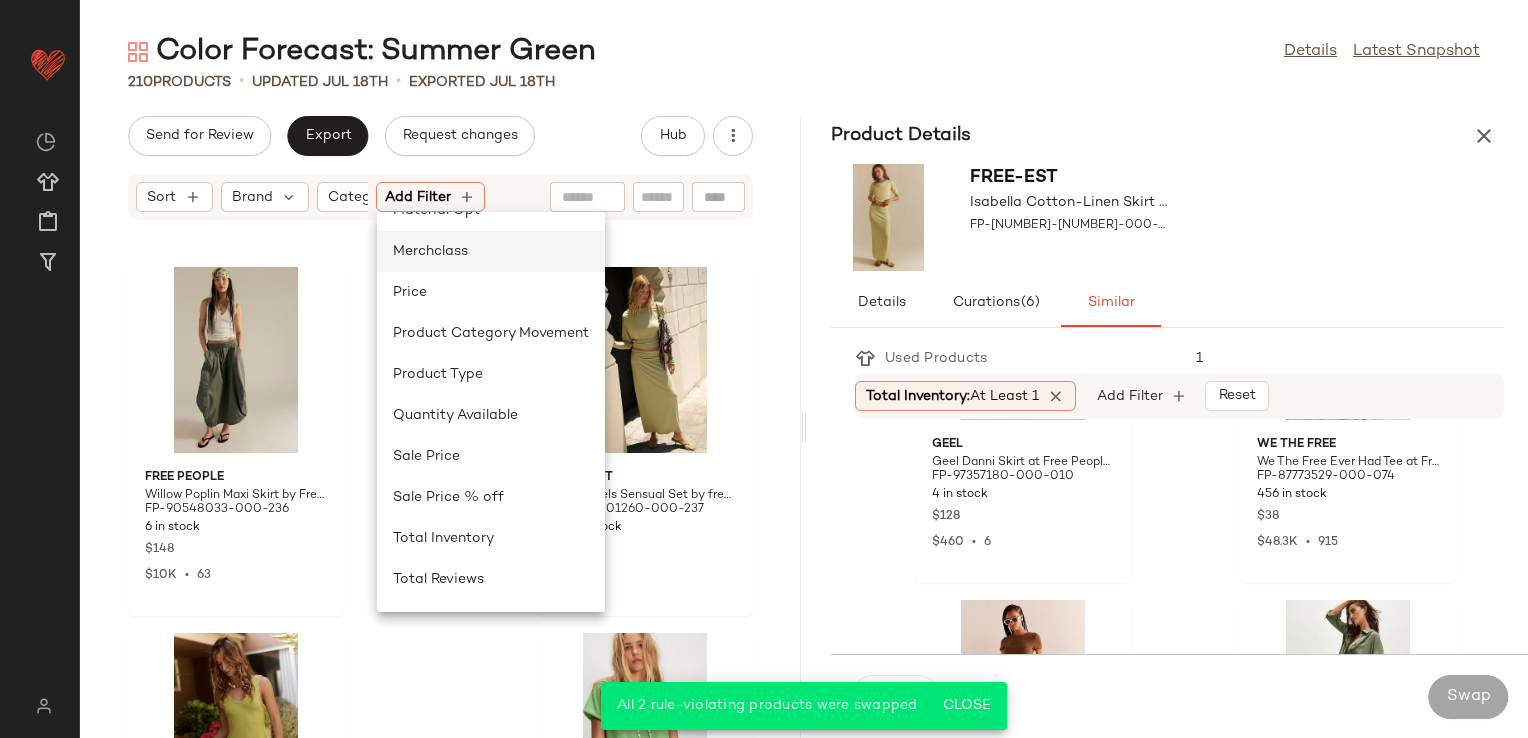 scroll, scrollTop: 600, scrollLeft: 0, axis: vertical 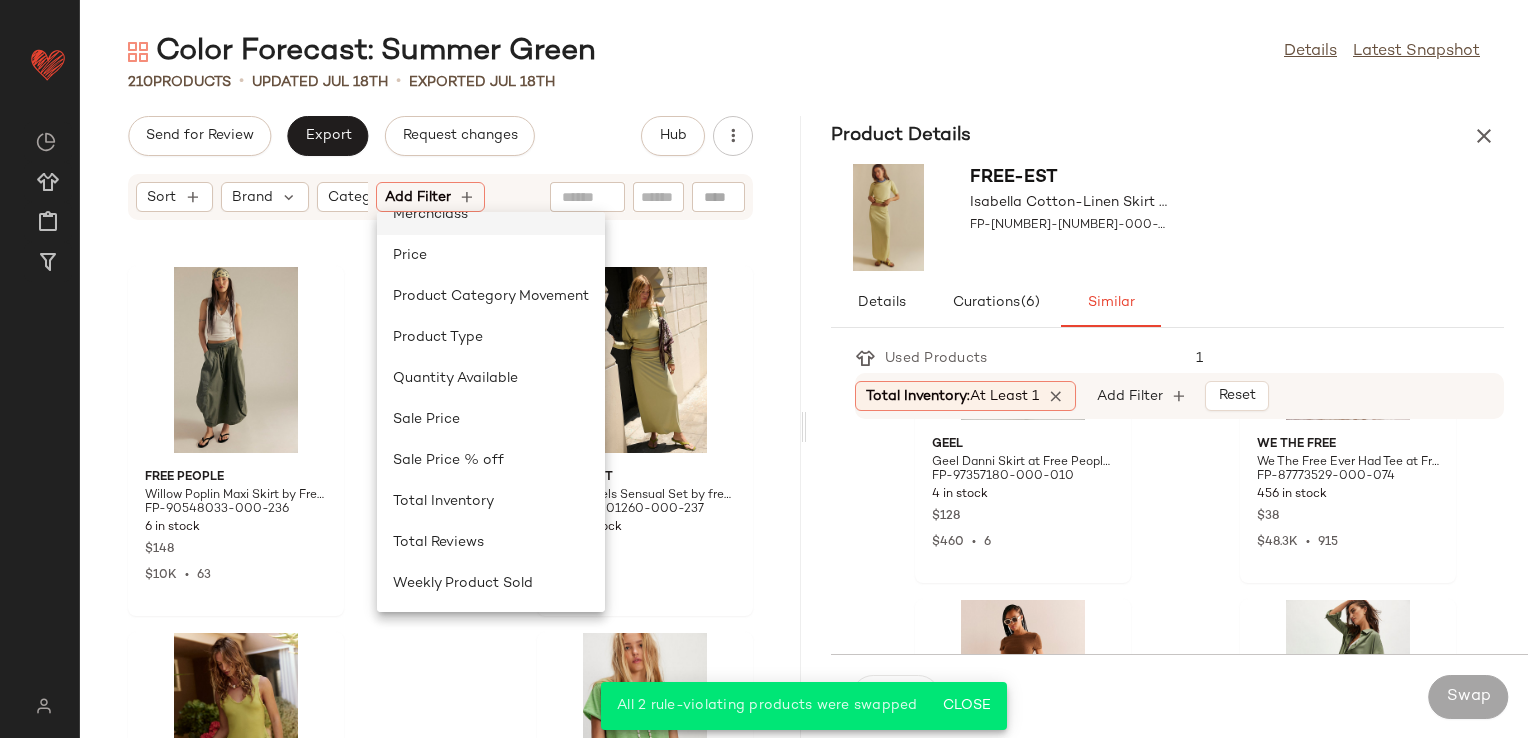 click on "Sale Price" 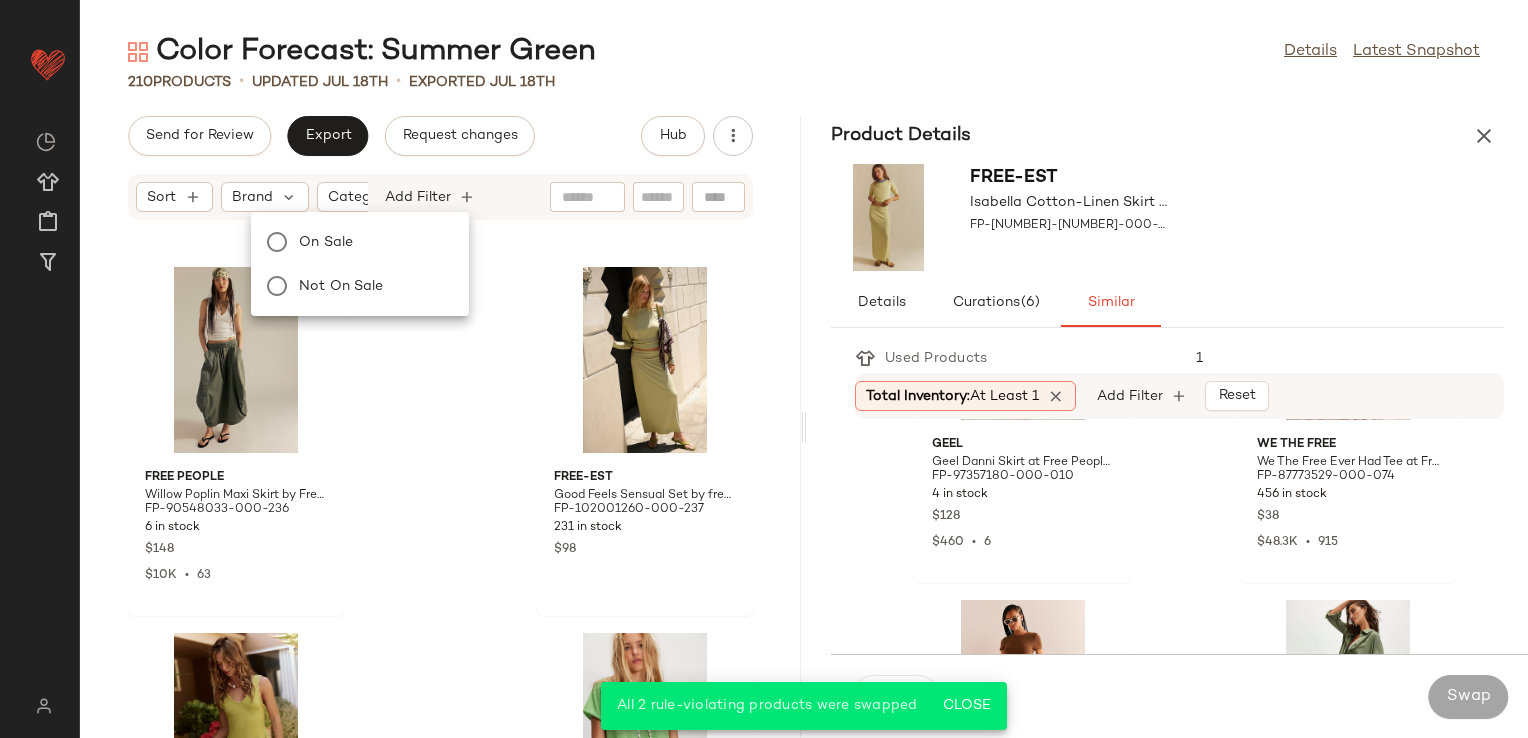 scroll, scrollTop: 0, scrollLeft: 182, axis: horizontal 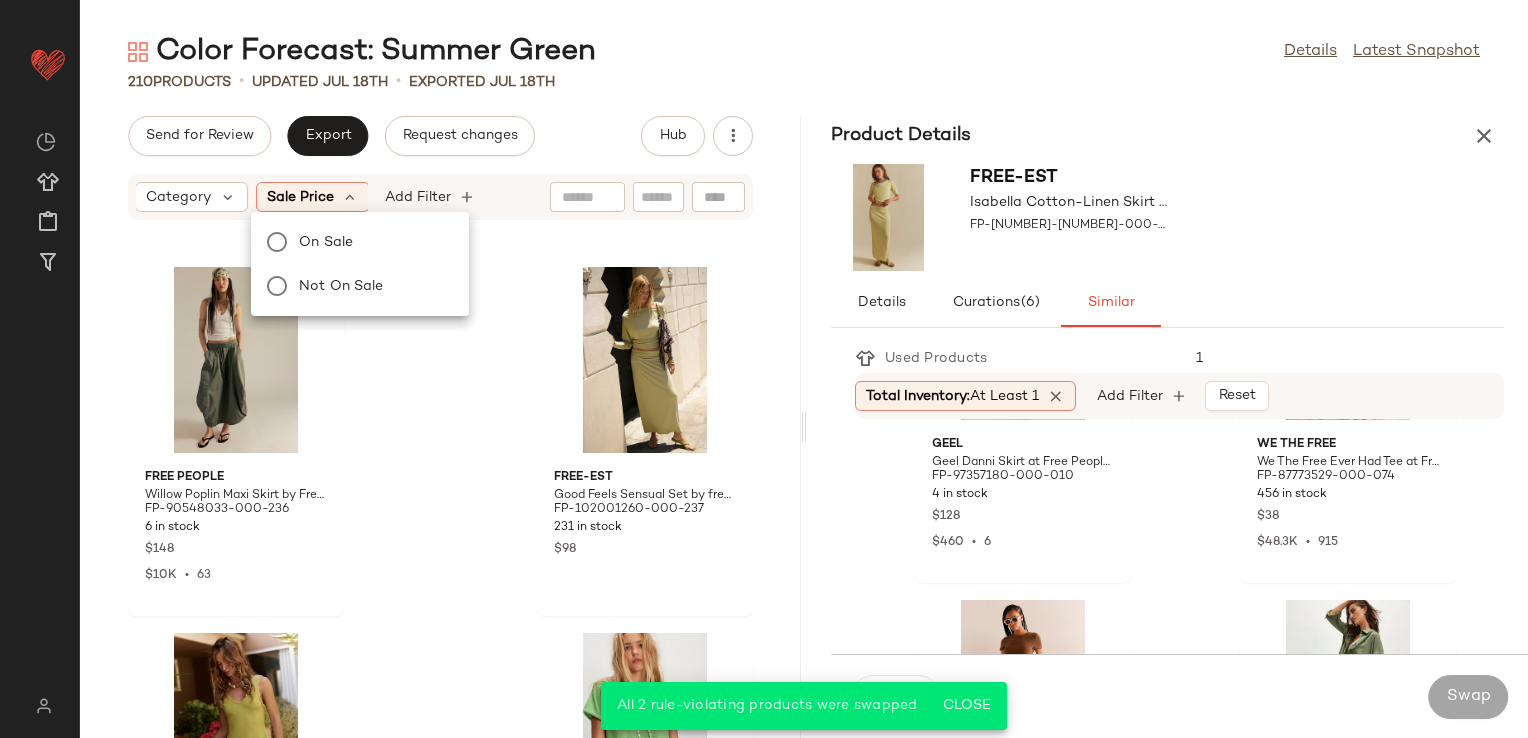 click on "On sale Not on sale" 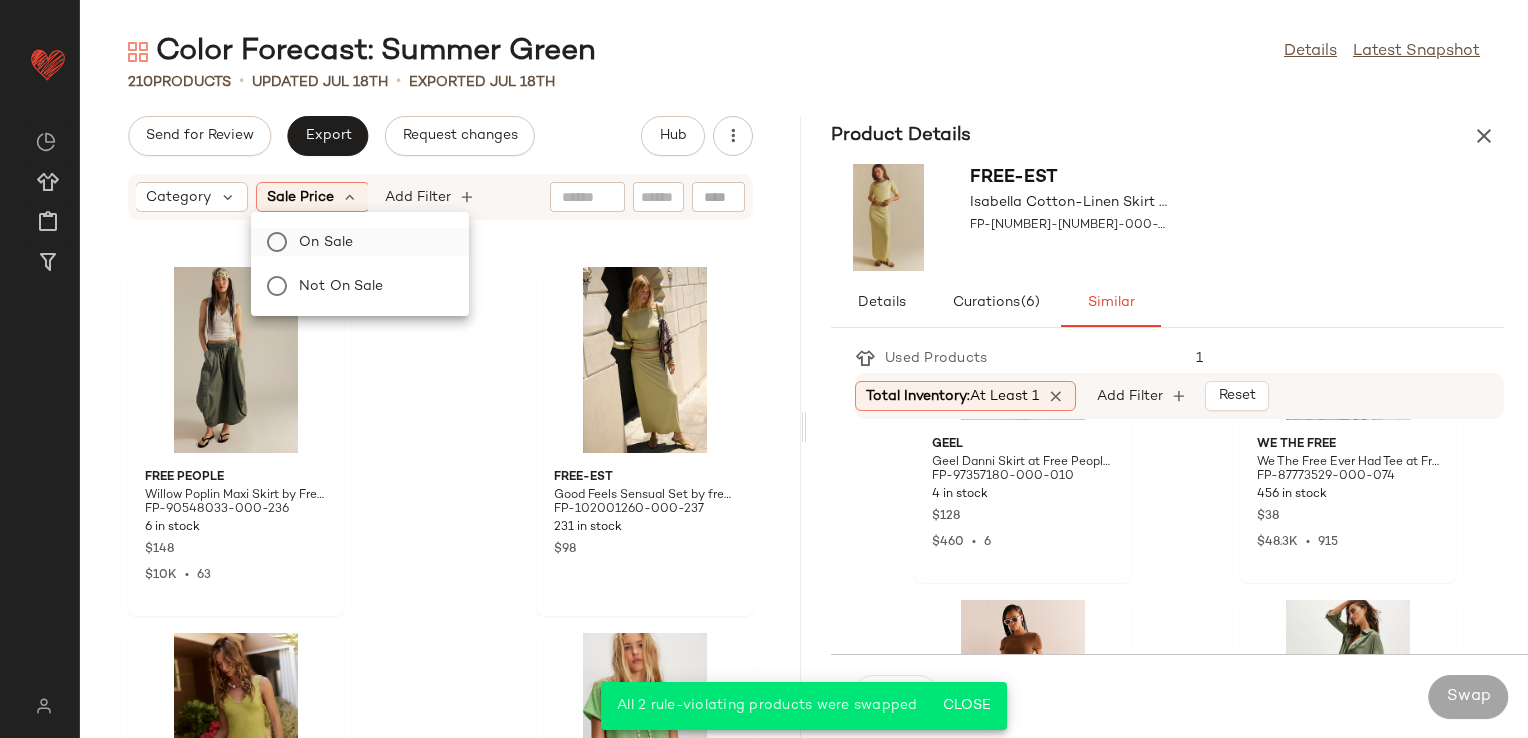click on "On sale" at bounding box center (372, 242) 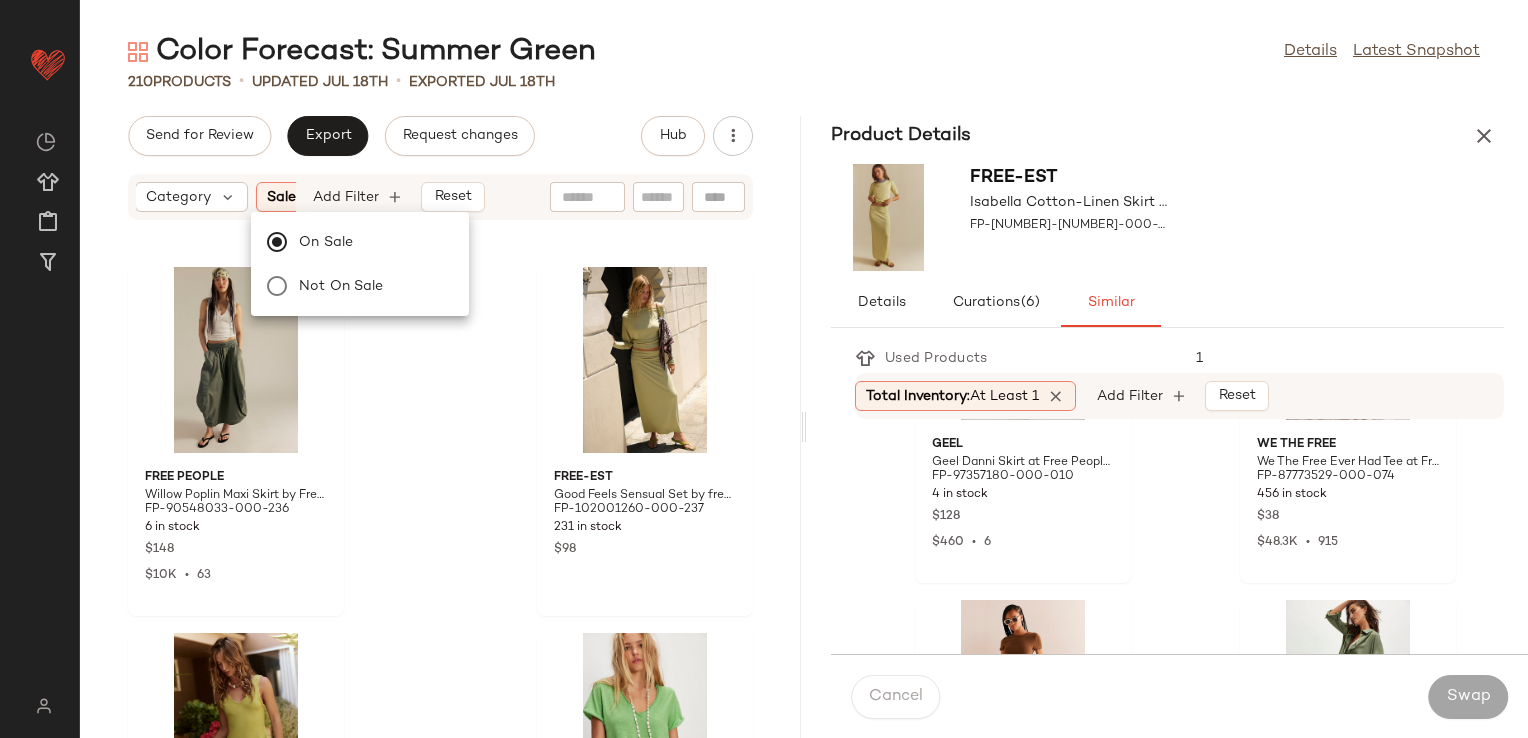 click on "Sort  Brand  Category  Sale Price:   On sale Add Filter   Reset" at bounding box center (440, 197) 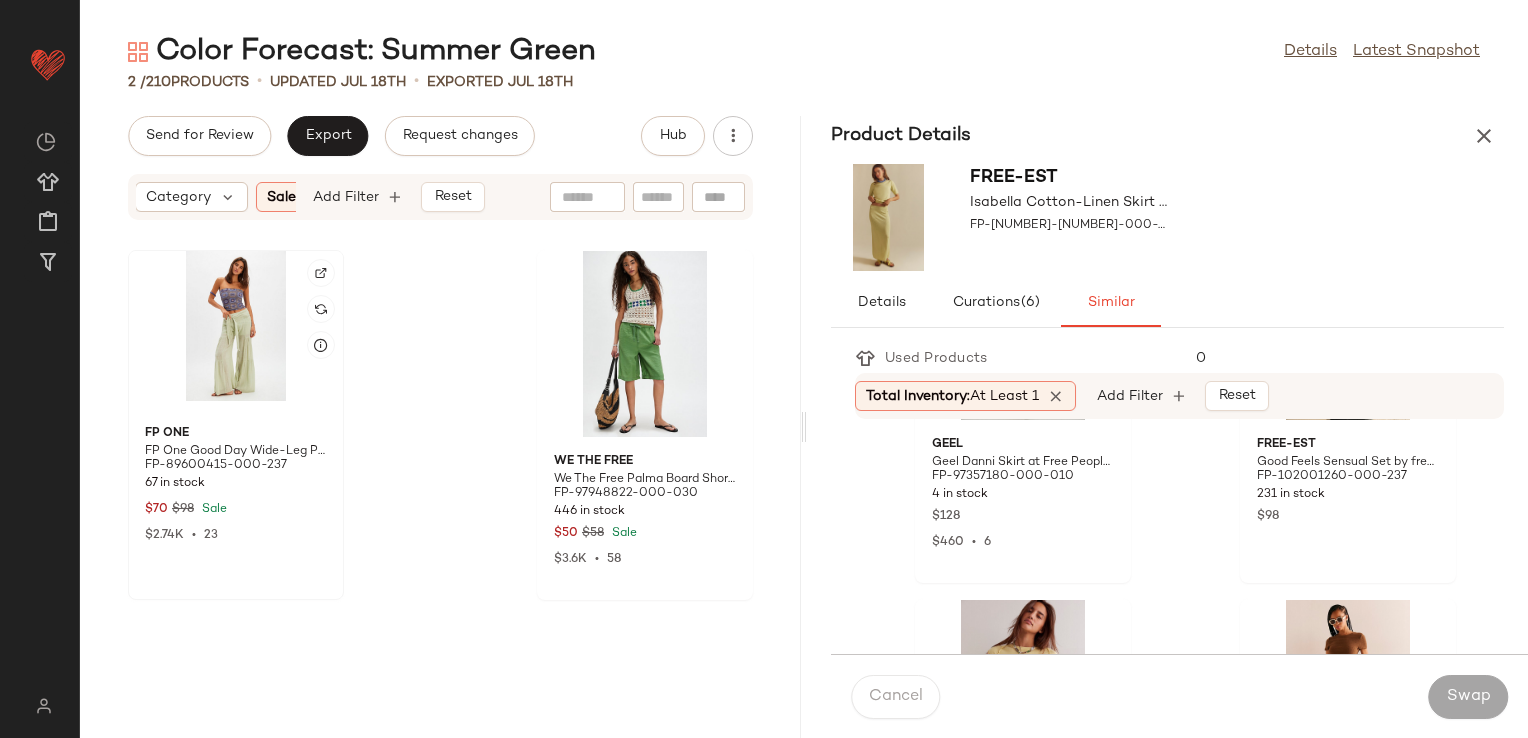click 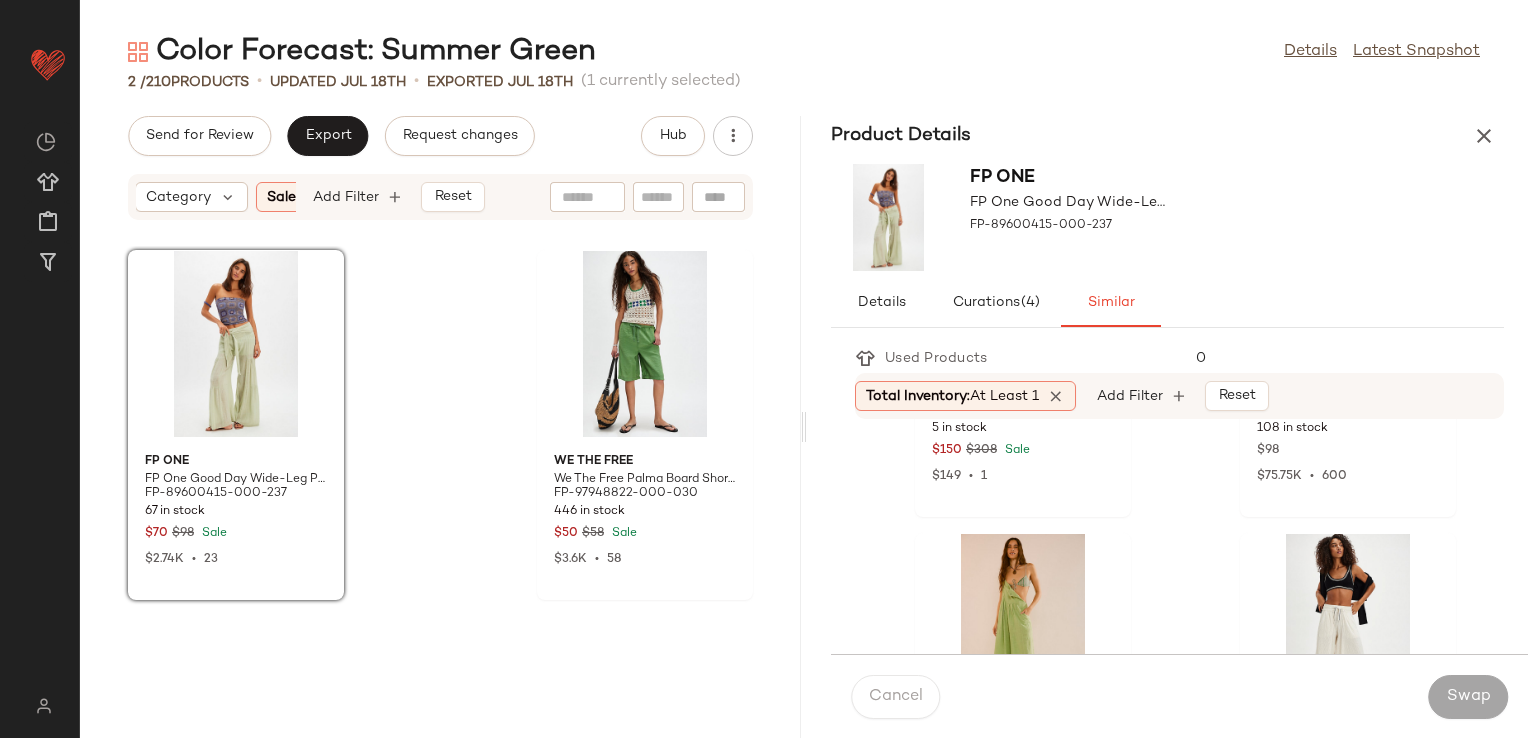 scroll, scrollTop: 1200, scrollLeft: 0, axis: vertical 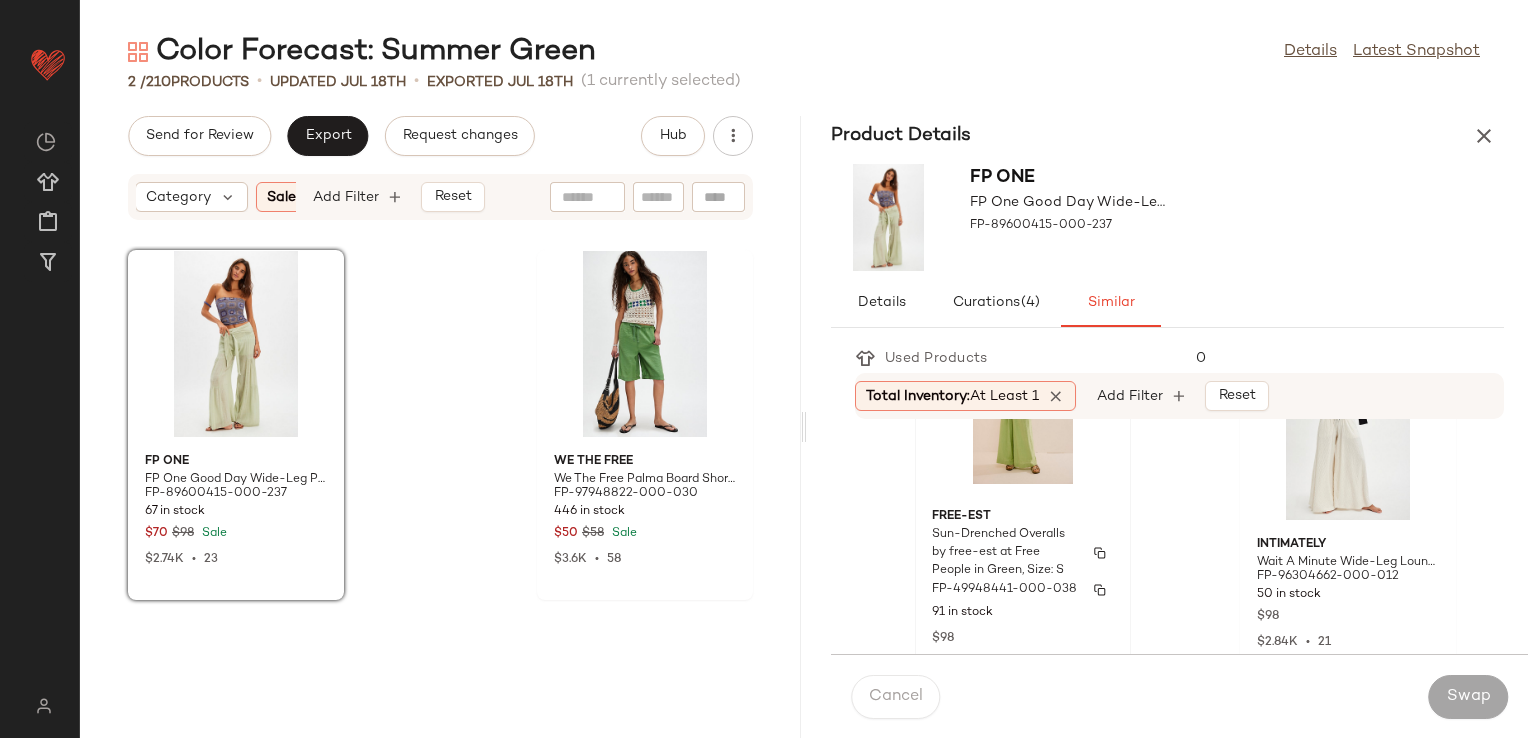 click on "Sun-Drenched Overalls by free-est at Free People in Green, Size: S" at bounding box center [1005, 553] 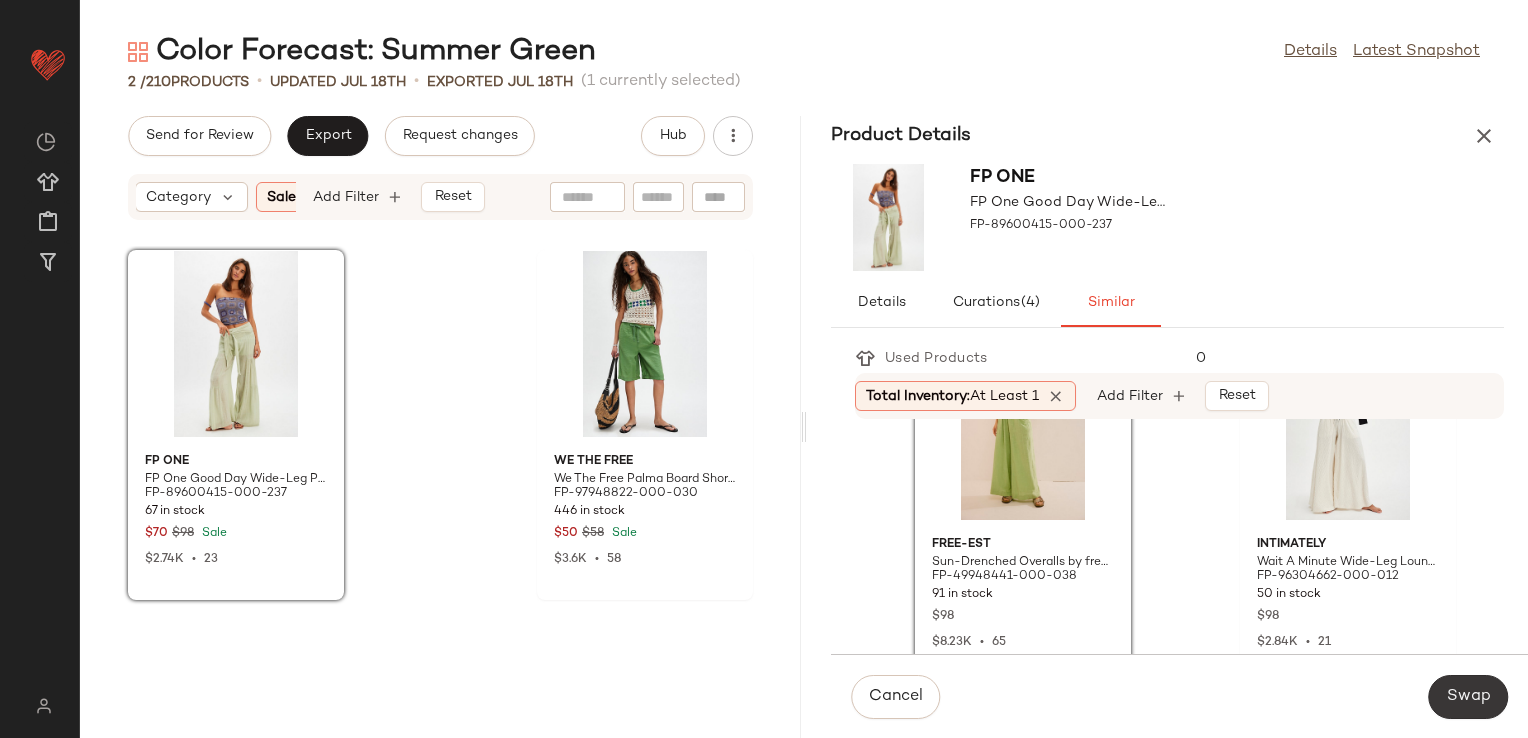 click on "Swap" 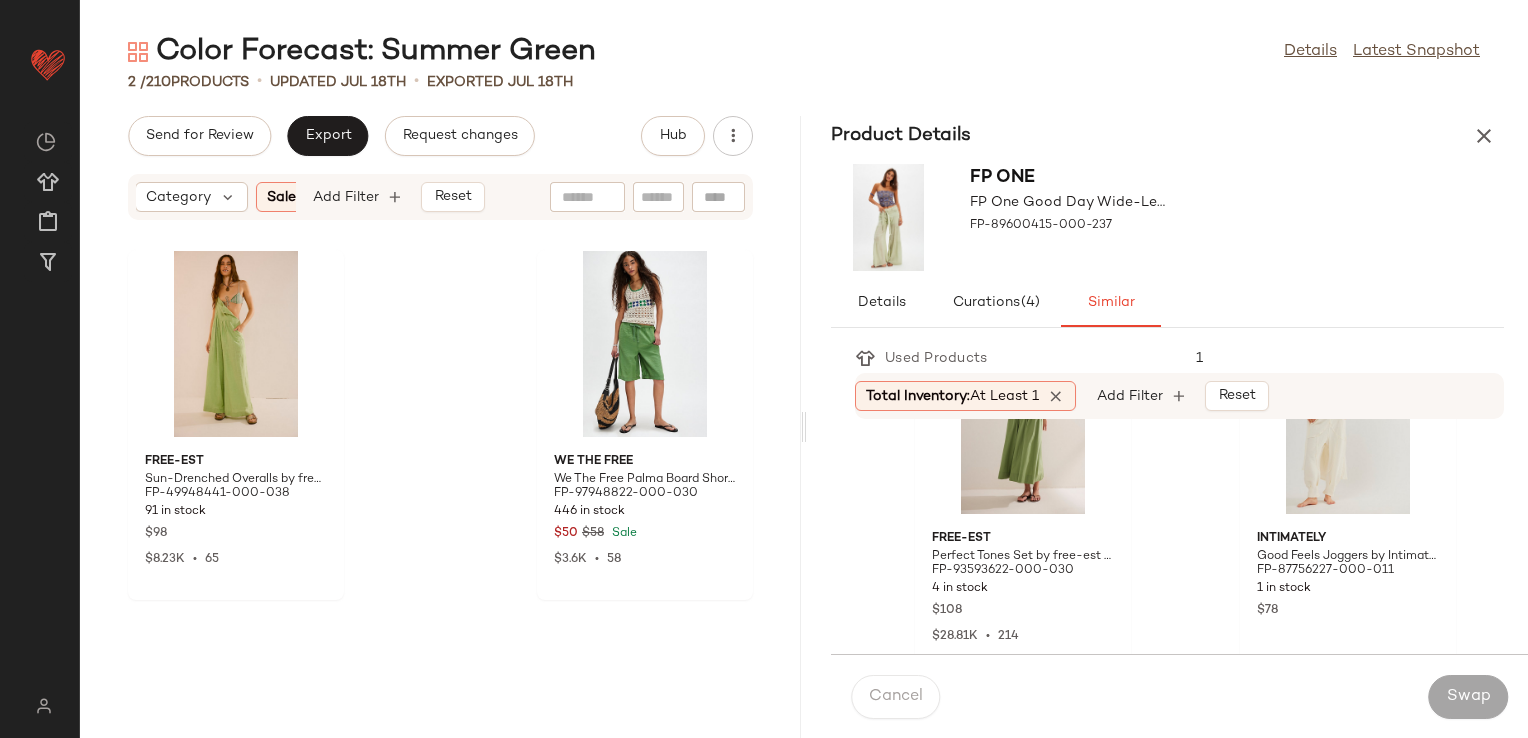 scroll, scrollTop: 1600, scrollLeft: 0, axis: vertical 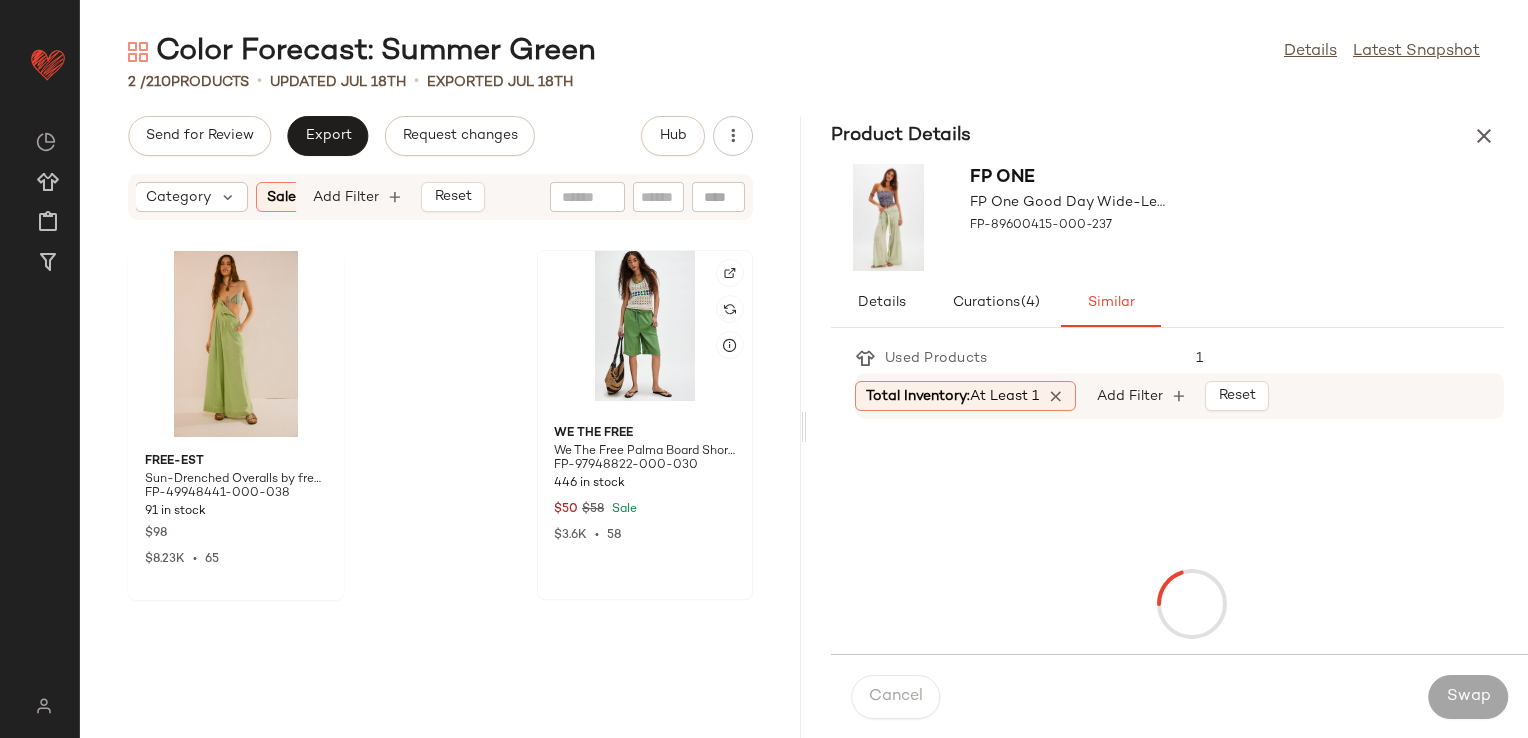 click 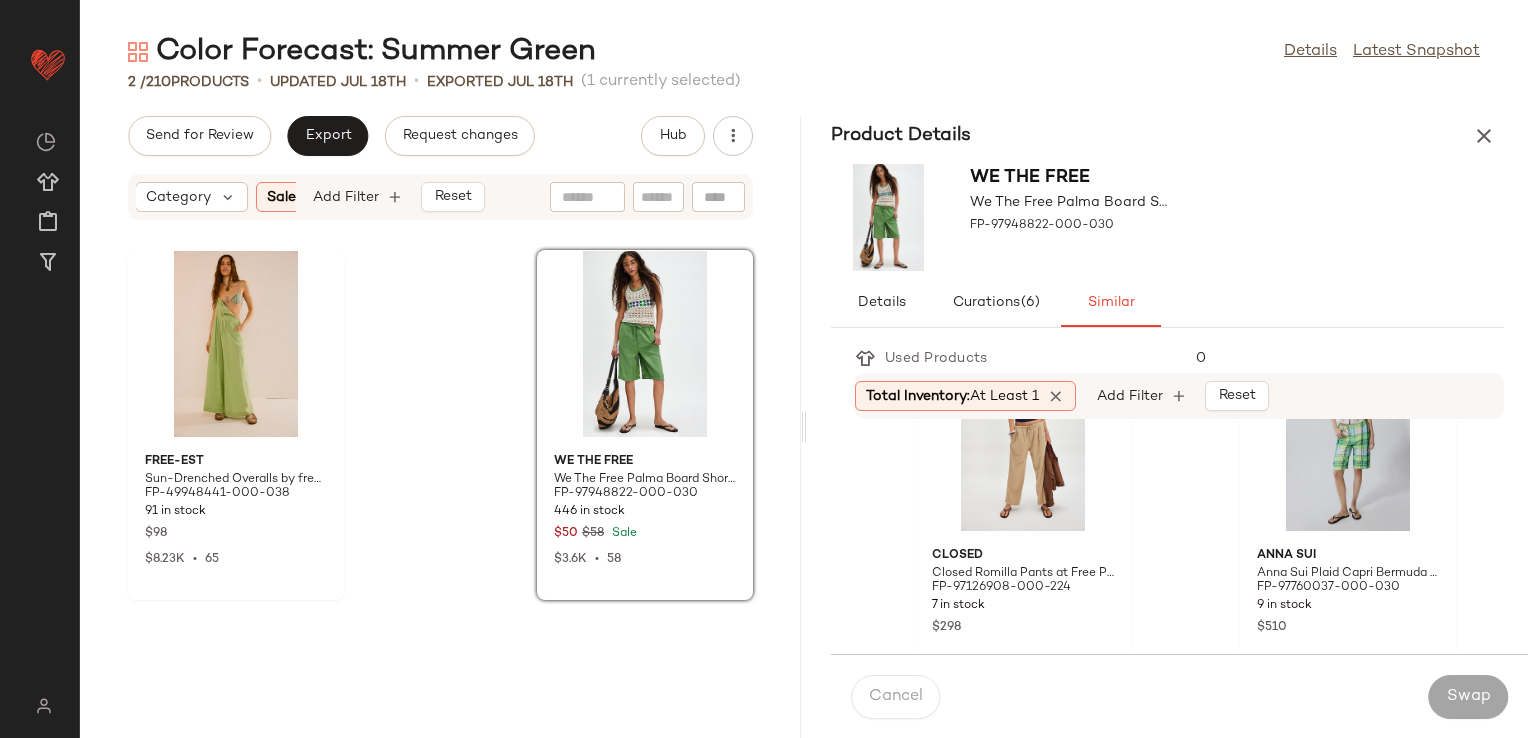 scroll, scrollTop: 1200, scrollLeft: 0, axis: vertical 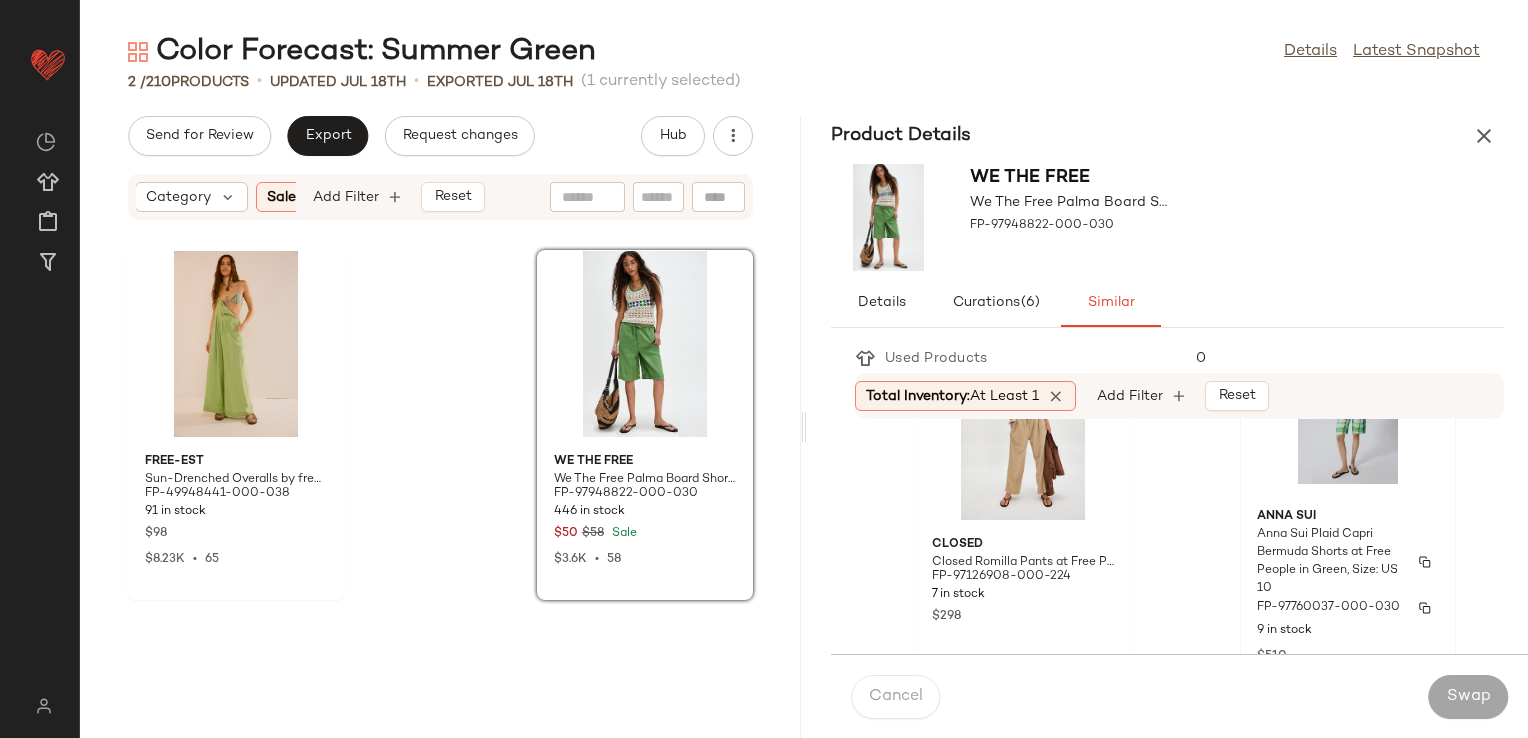 click on "Anna Sui Plaid Capri Bermuda Shorts at Free People in Green, Size: US 10" at bounding box center (1330, 562) 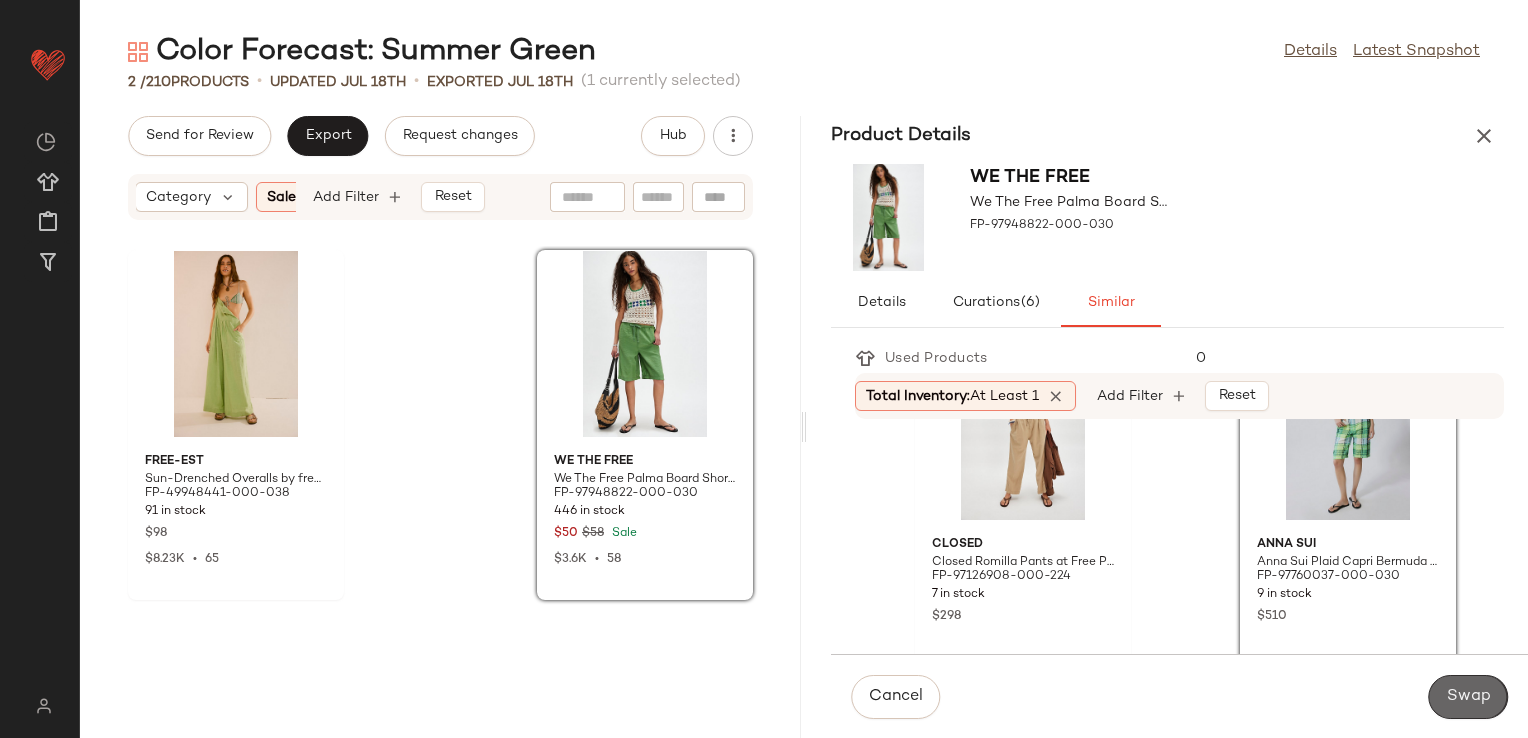 click on "Swap" 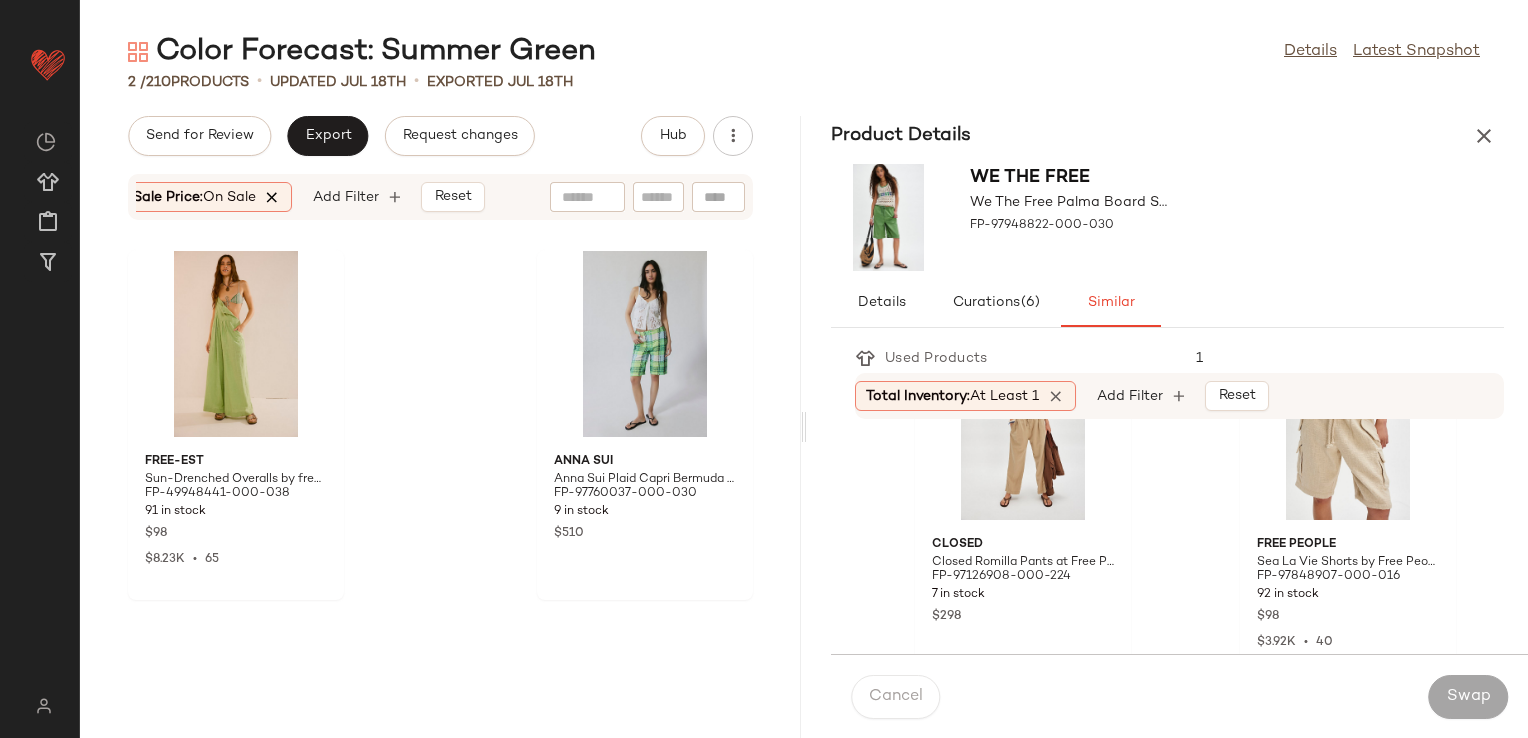 click at bounding box center [273, 197] 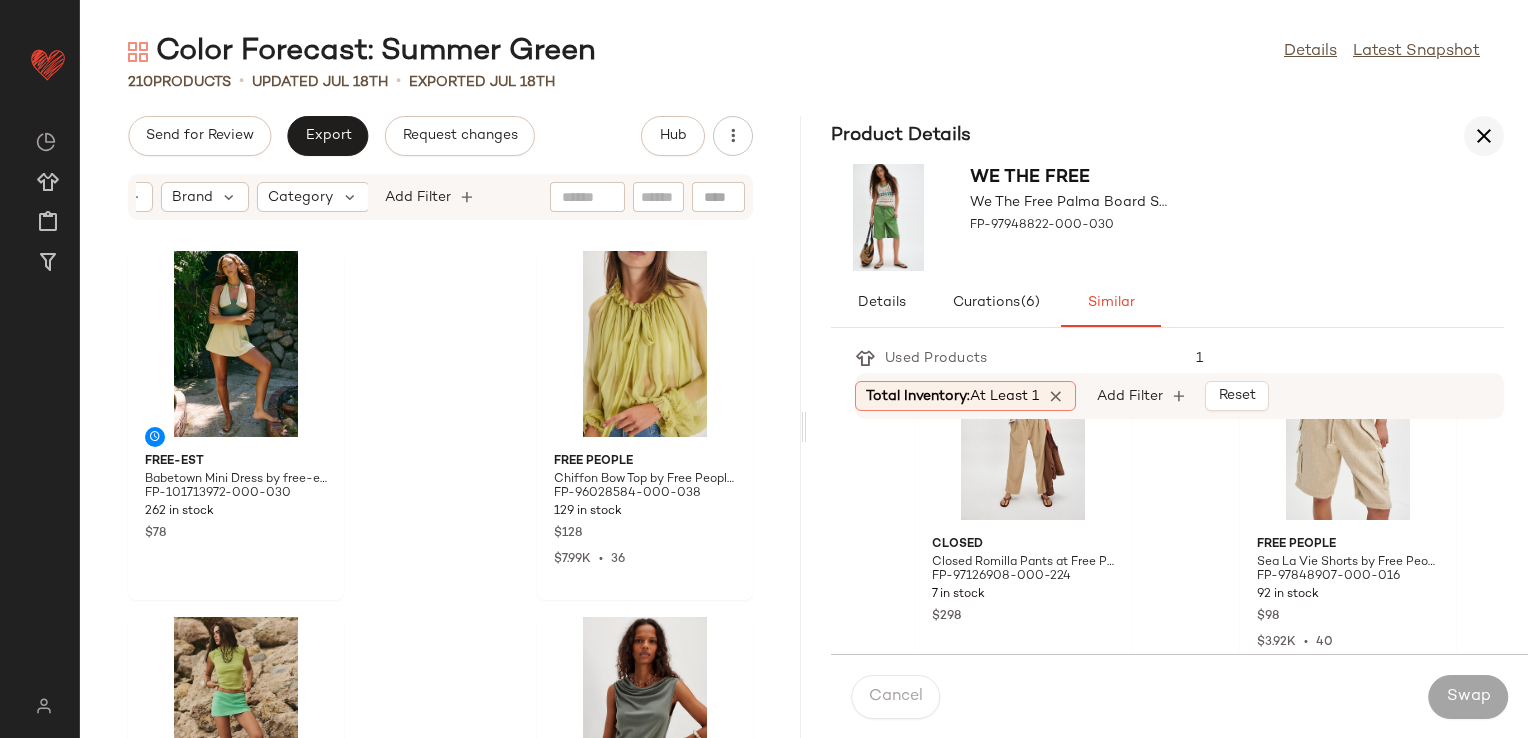 click at bounding box center [1484, 136] 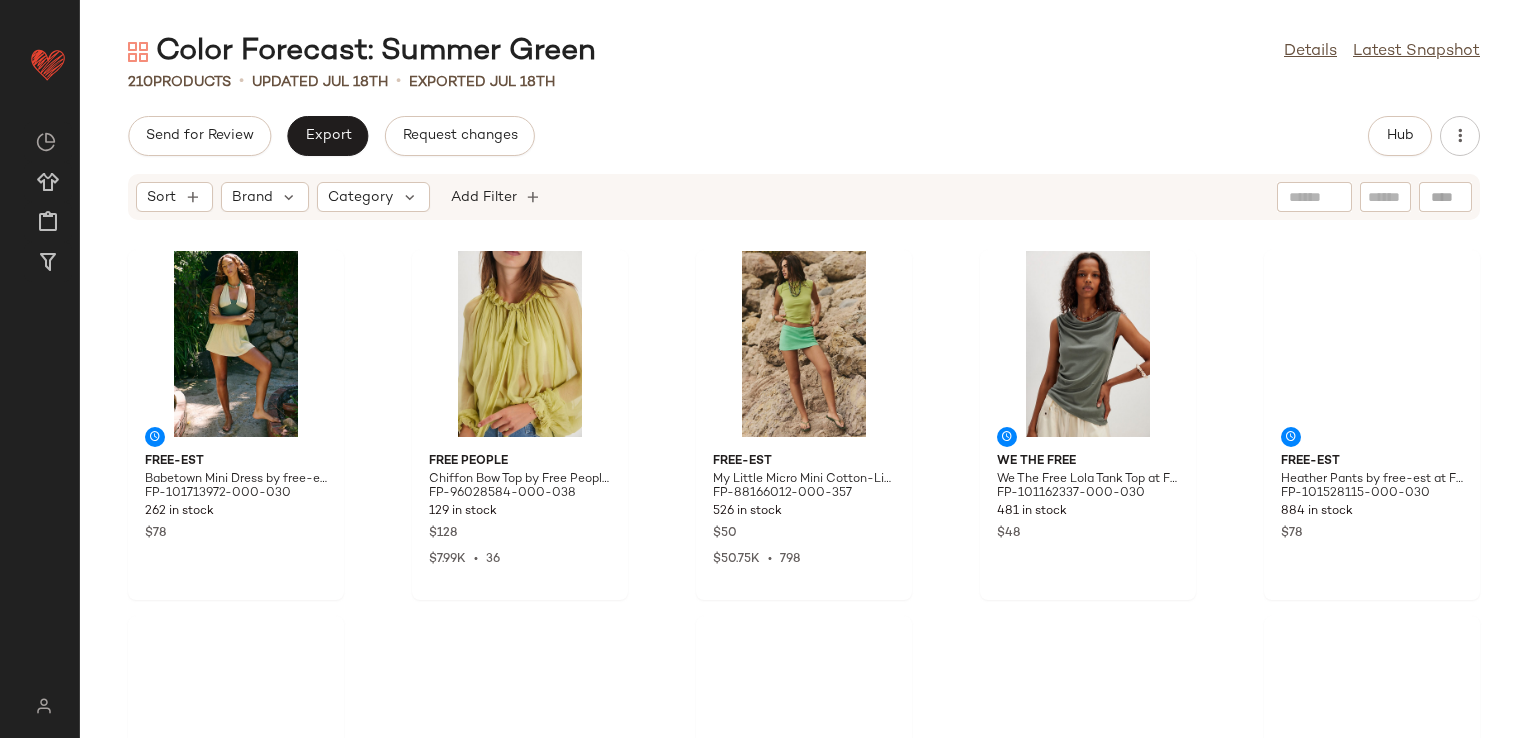 scroll, scrollTop: 0, scrollLeft: 0, axis: both 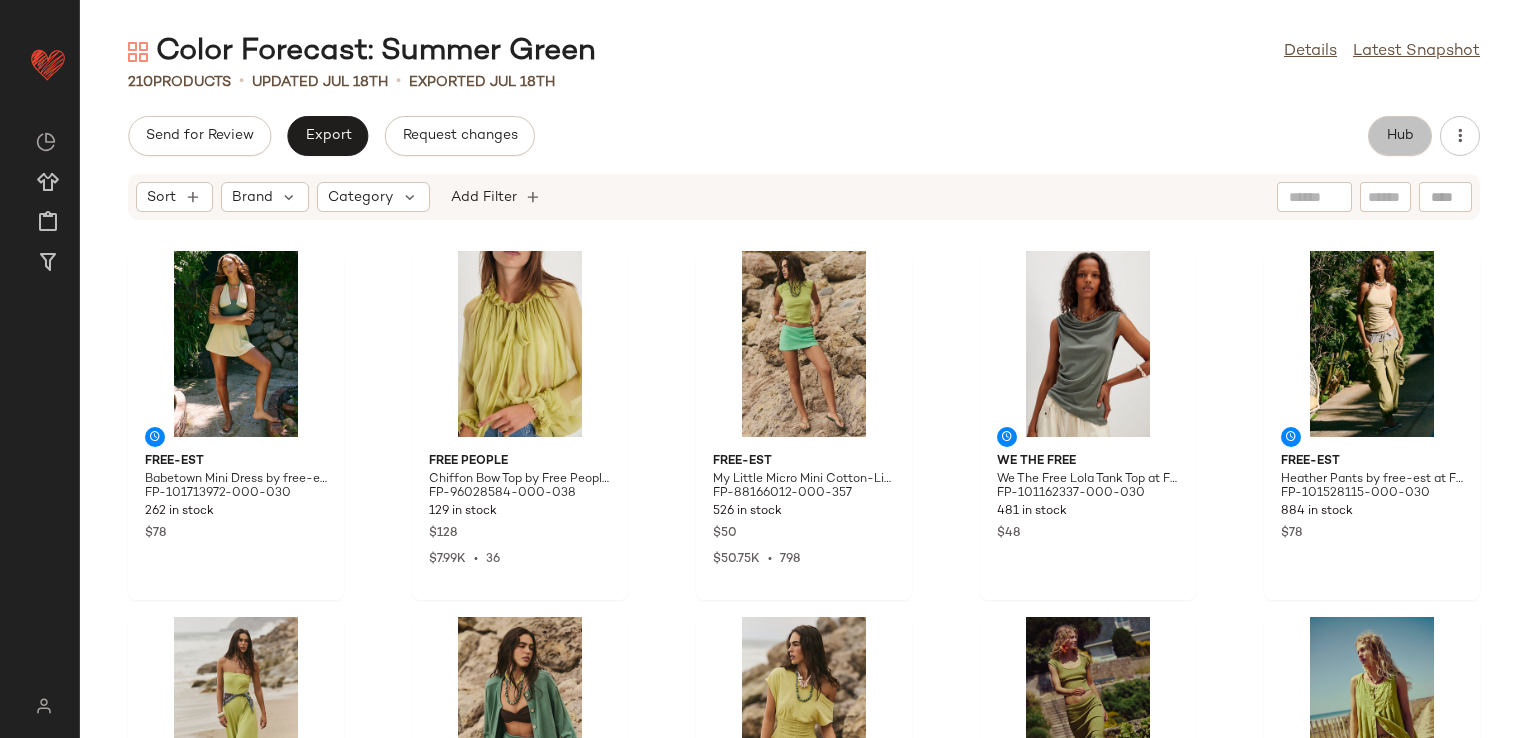 click on "Hub" at bounding box center [1400, 136] 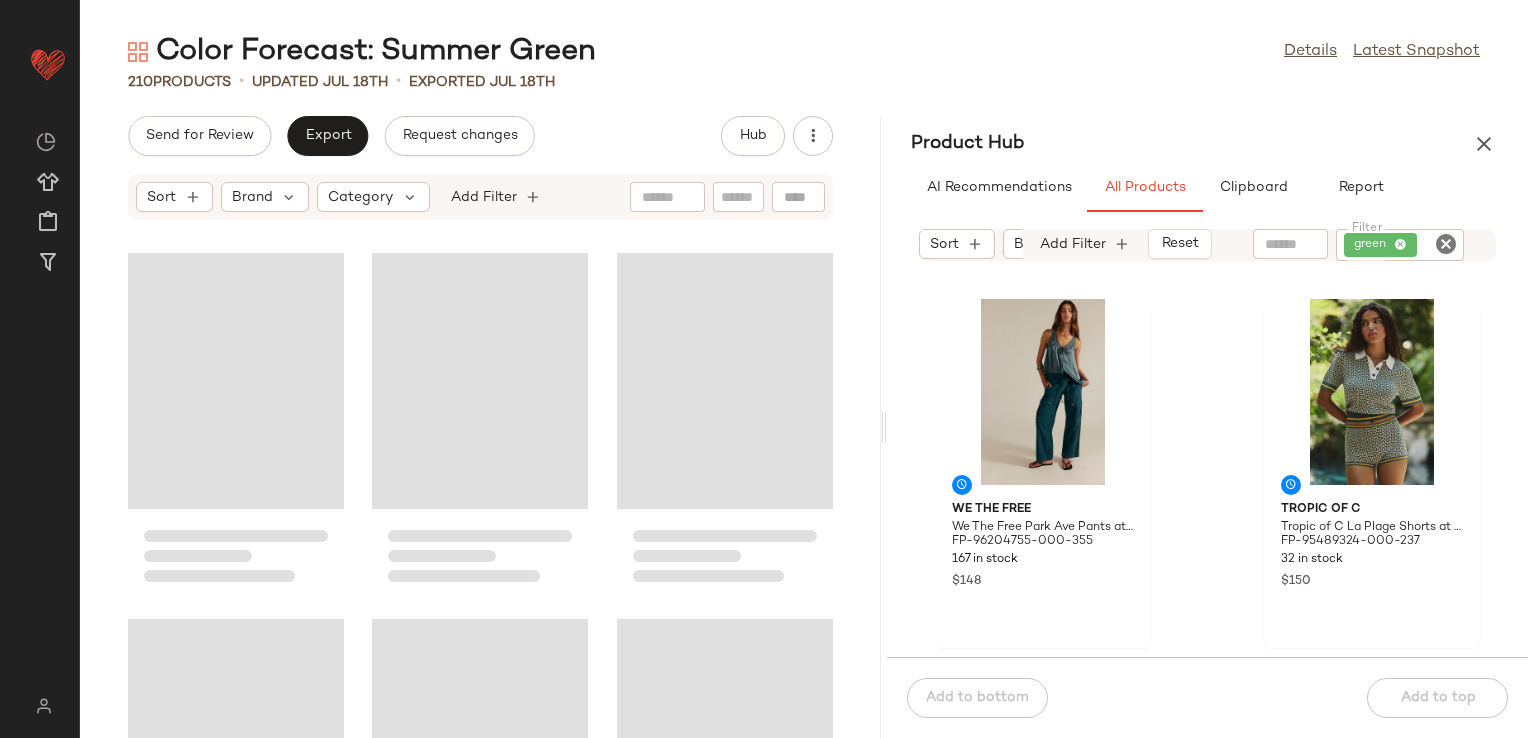 drag, startPoint x: 800, startPoint y: 425, endPoint x: 884, endPoint y: 419, distance: 84.21401 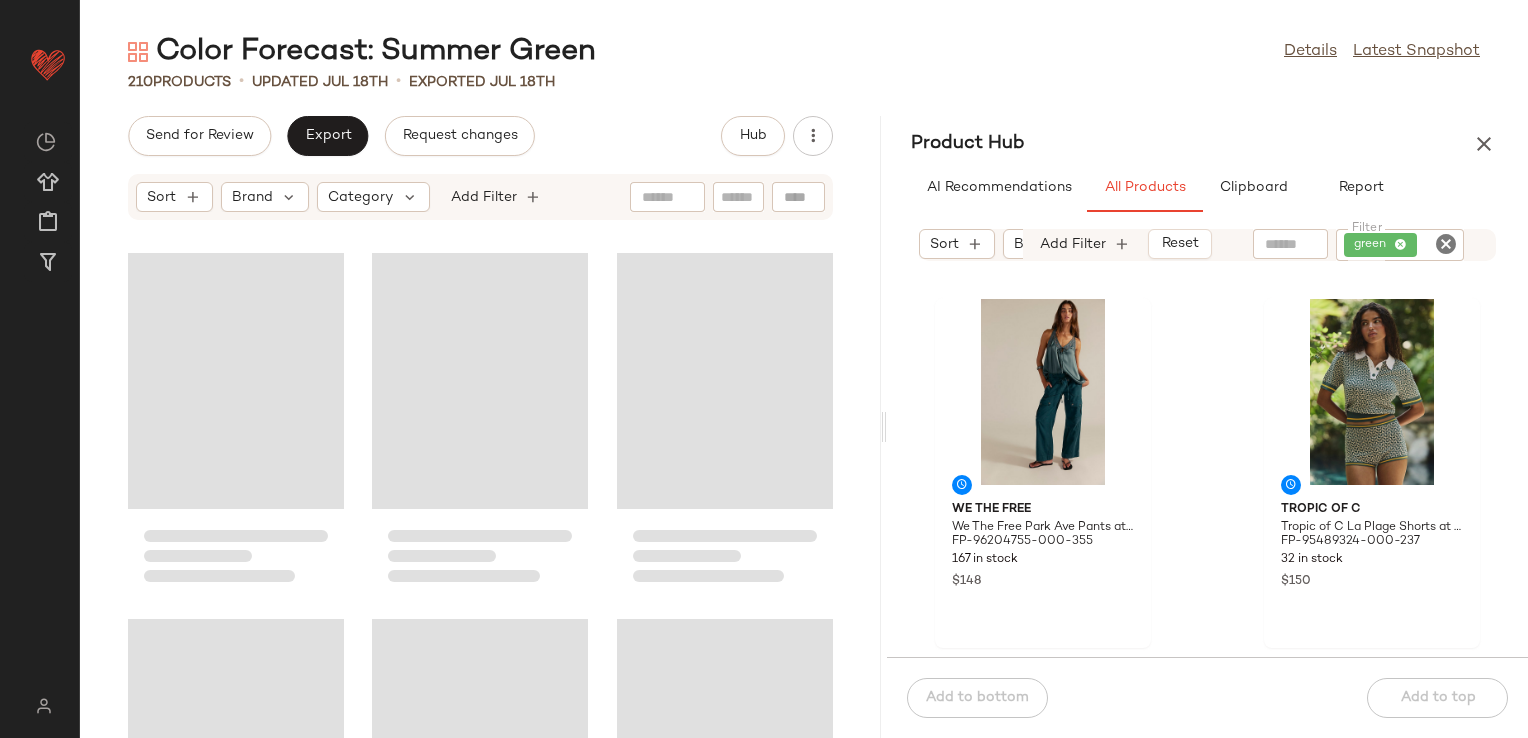 click on "Color Forecast: Summer Green  Details   Latest Snapshot  210   Products   •   updated [DATE]  •  Exported [DATE]  Send for Review   Export   Request changes   Hub  Sort  Brand  Category  Add Filter  green Filter We The Free We The Free Park Ave Pants at Free People in Green, Size: XS FP-[NUMBER]-[NUMBER]-000-355 167 in stock $148 Tropic of C Tropic of C La Plage Shorts at Free People in Green, Size: M FP-[NUMBER]-[NUMBER]-000-237 32 in stock $150 Rujuta Sheth Rujuta Sheth Kaantha Pants at Free People in Green, Size: S FP-[NUMBER]-[NUMBER]-000-030 1 in stock $220 free-est Blythe Pants by free-est at Free People in Green, Size: XL FP-[NUMBER]-[NUMBER]-000-070 215 in stock $78 $4.76K  •  58 Free People Chloe Knit Pants by Free People in Green, Size: M FP-[NUMBER]-[NUMBER]-000-230 125 in stock $78 $1.17K  •  15 We The Free FP-[NUMBER]-[NUMBER]-000-030 32" at bounding box center [804, 385] 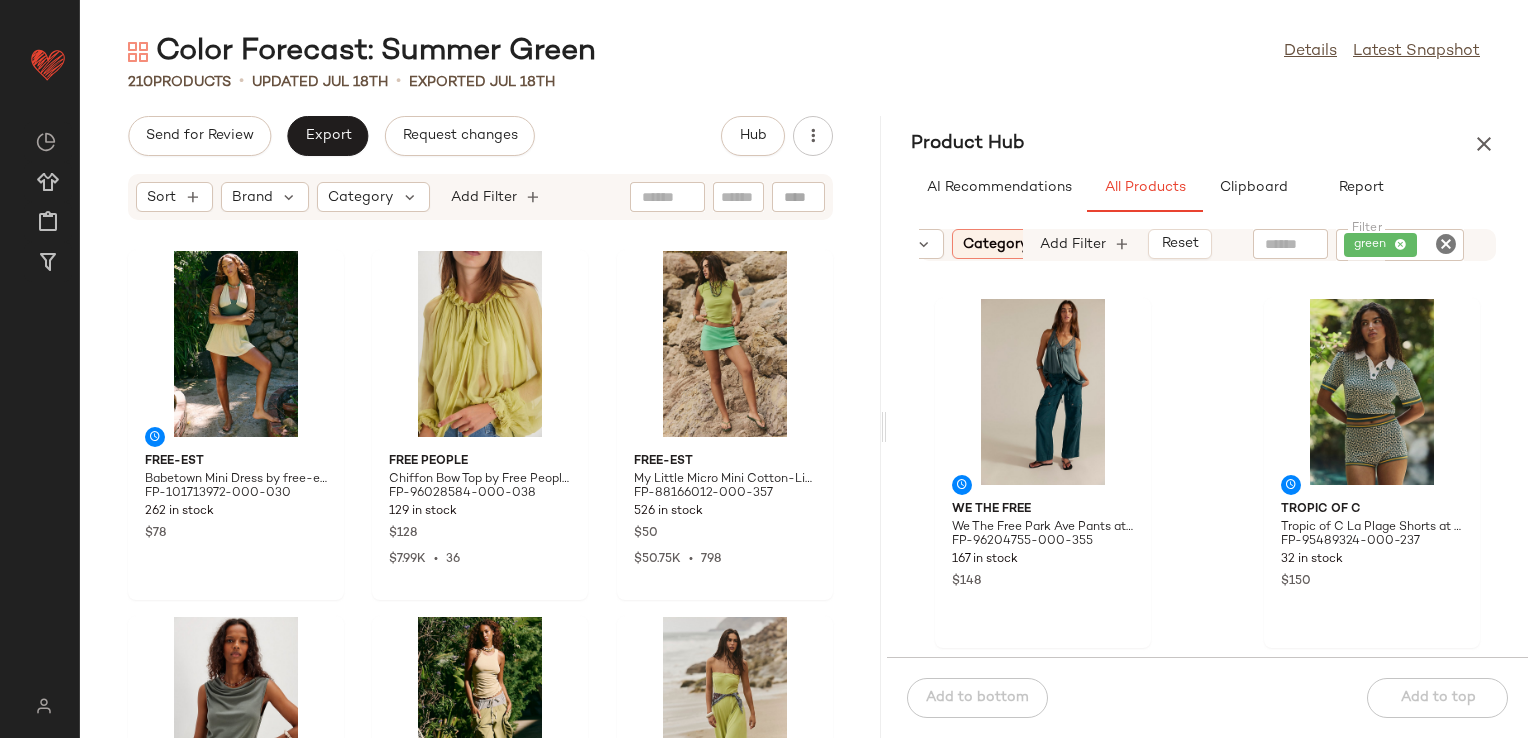 scroll, scrollTop: 0, scrollLeft: 140, axis: horizontal 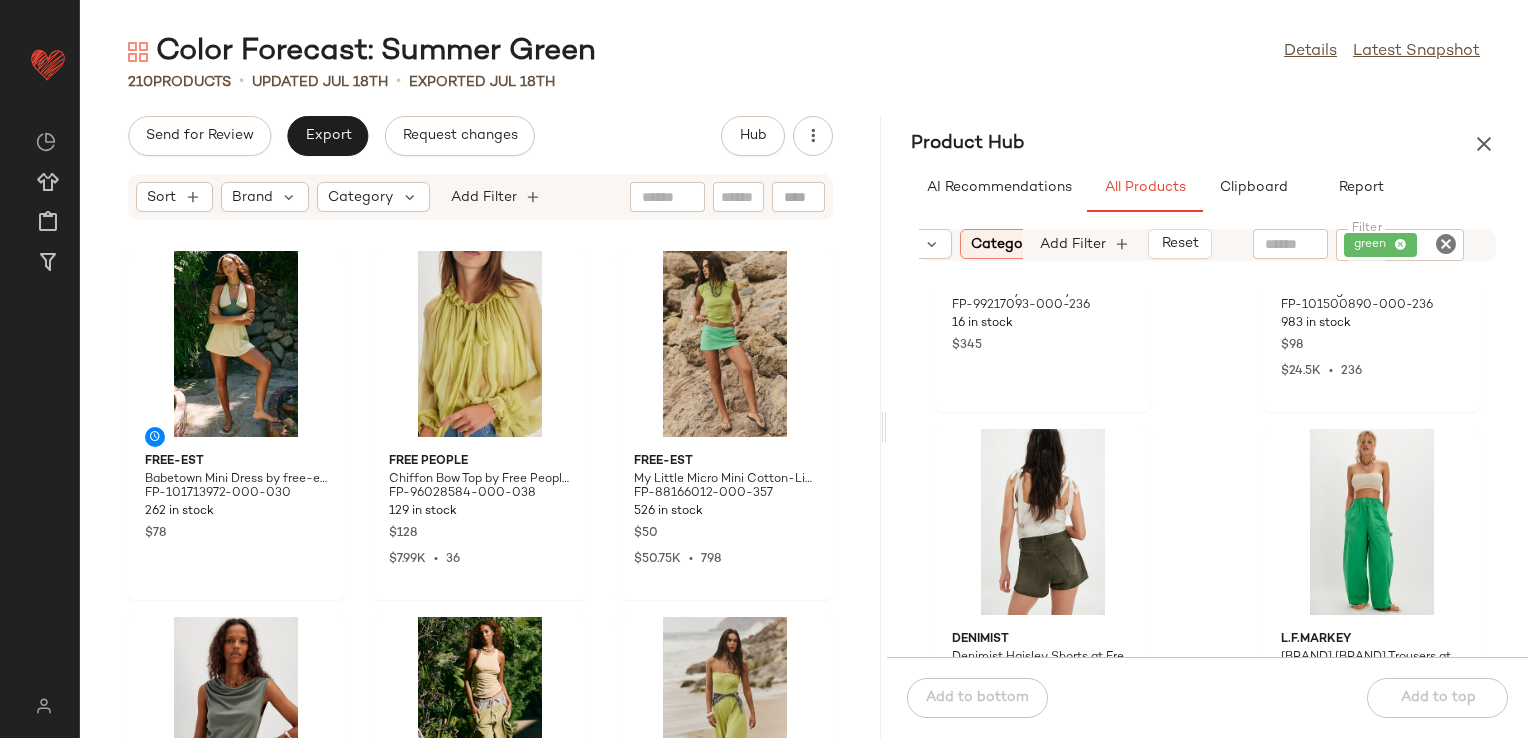 click 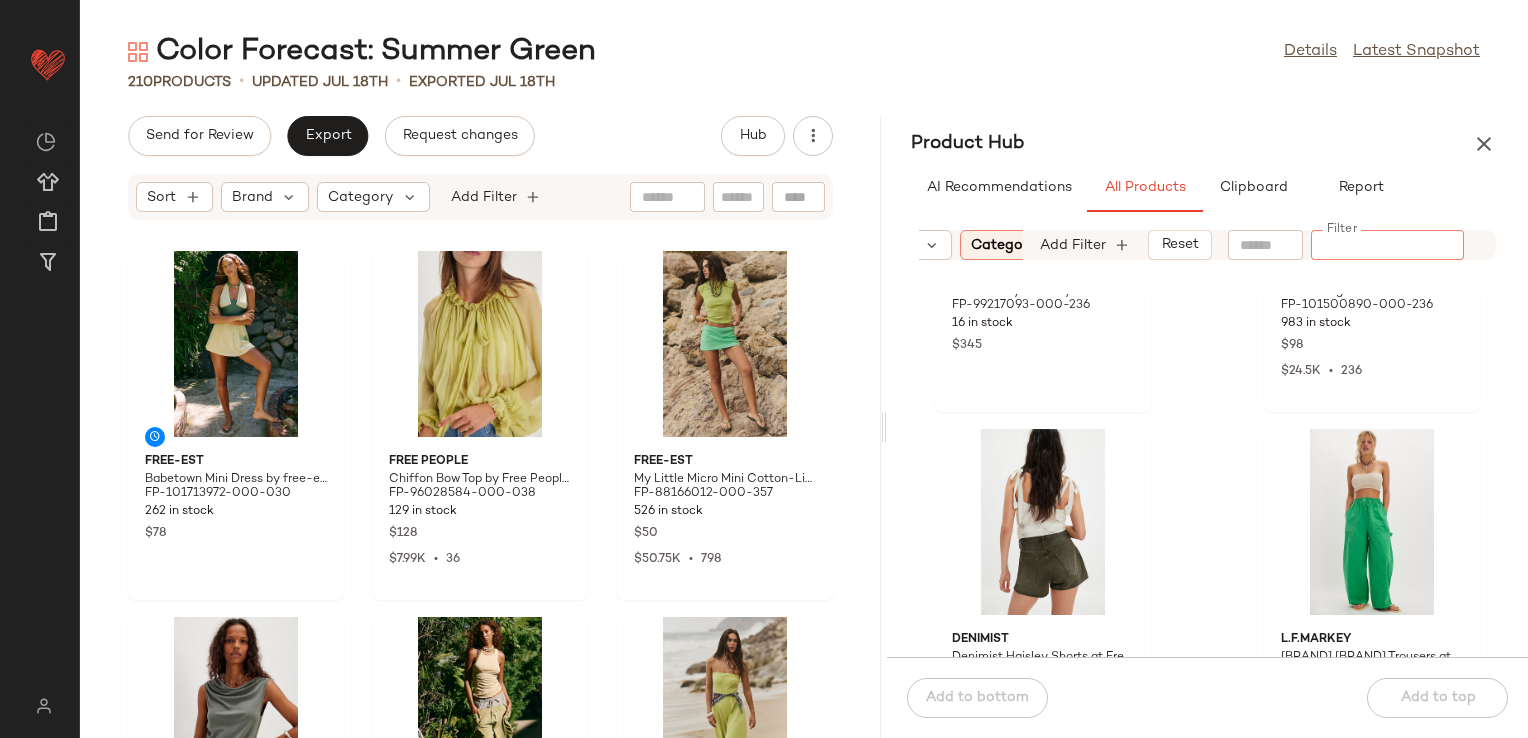 click on "AI Recommendations   All Products   Clipboard   Report" at bounding box center (1207, 188) 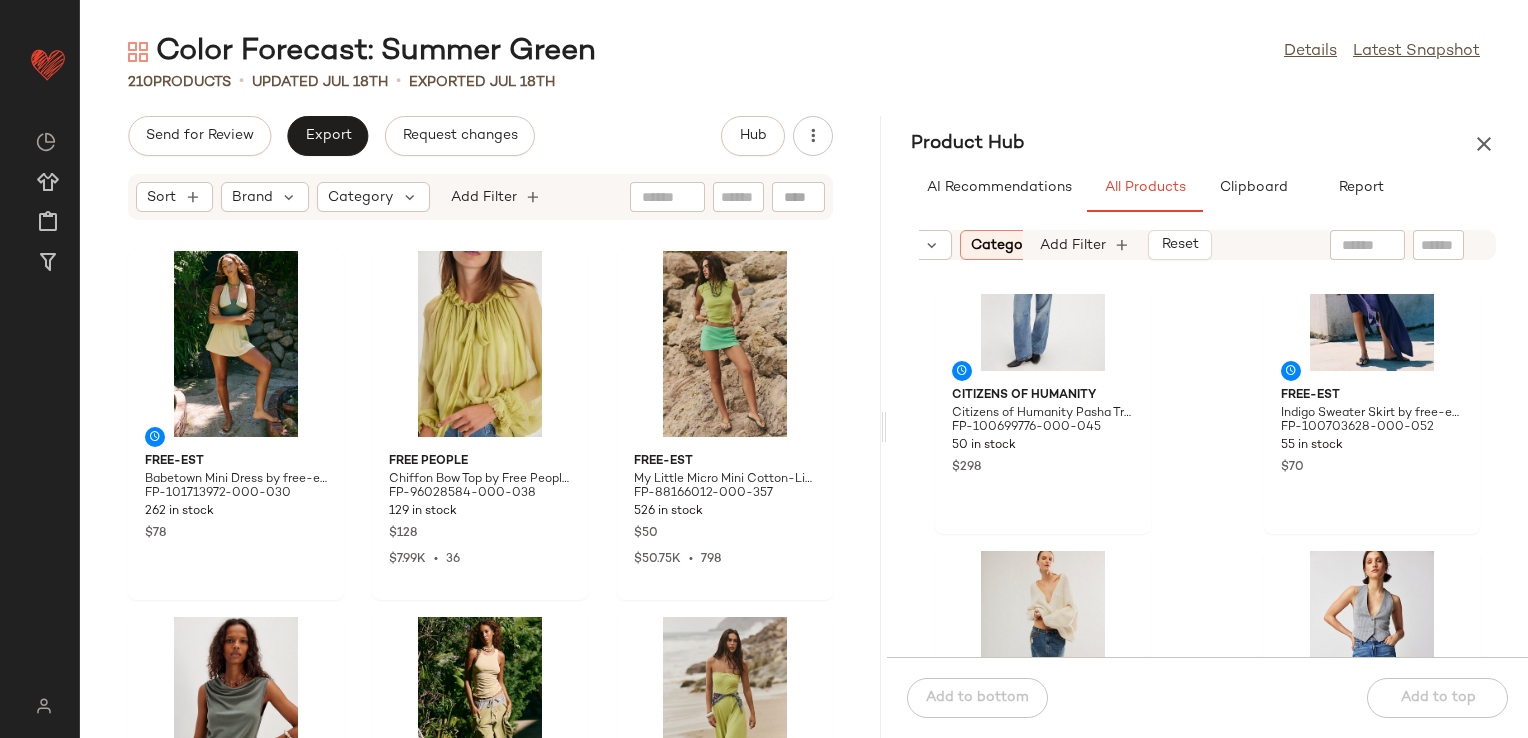 scroll, scrollTop: 2516, scrollLeft: 0, axis: vertical 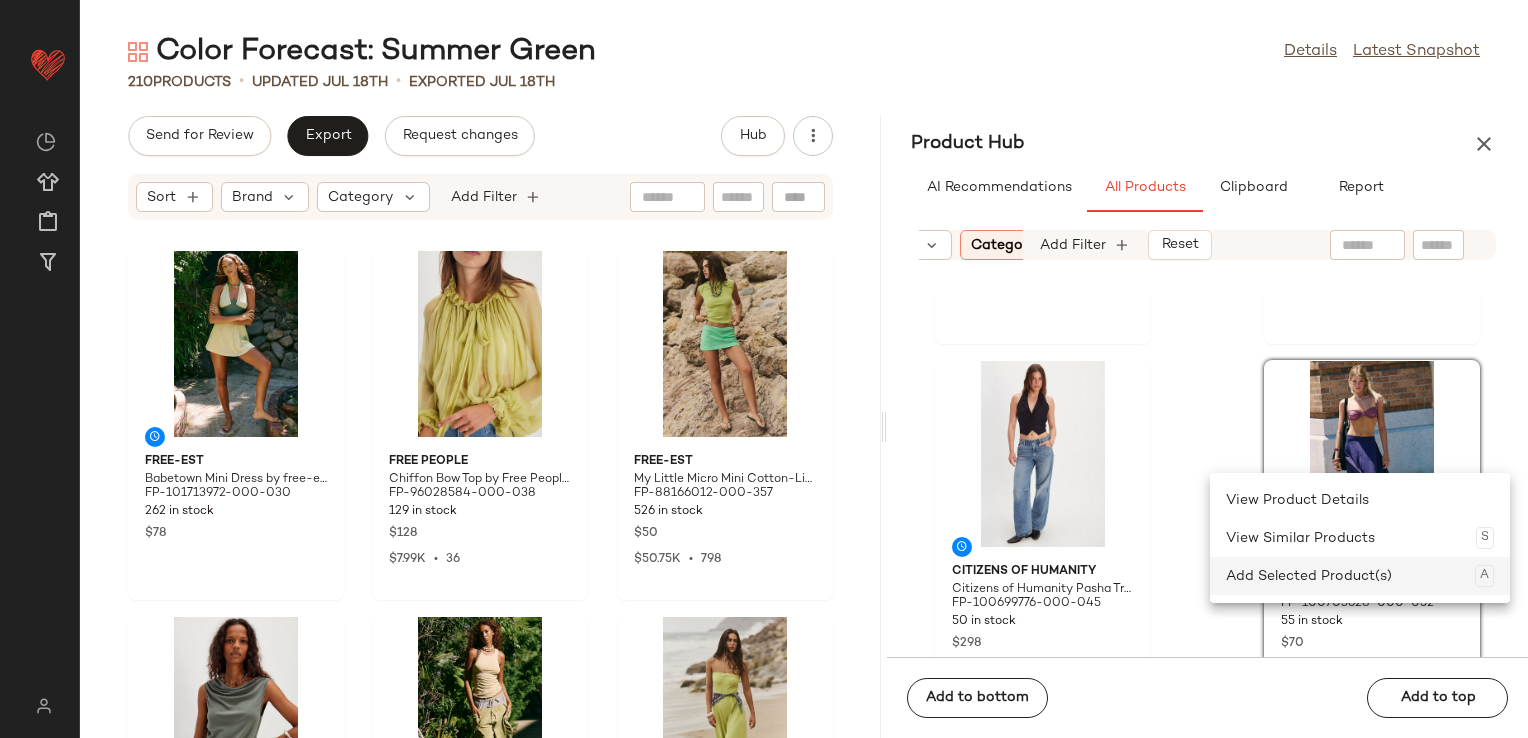 click on "Add Selected Product(s)  A" 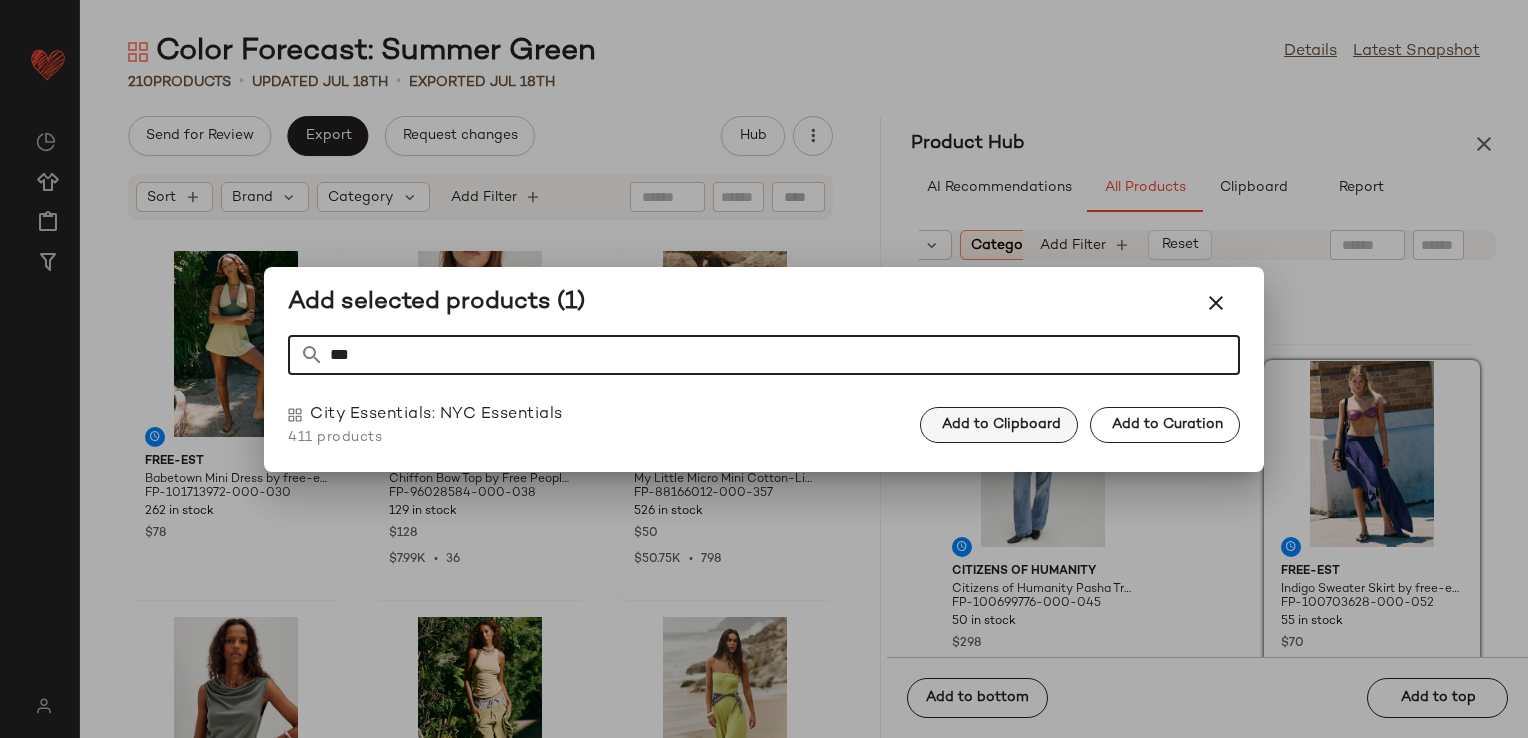 type on "***" 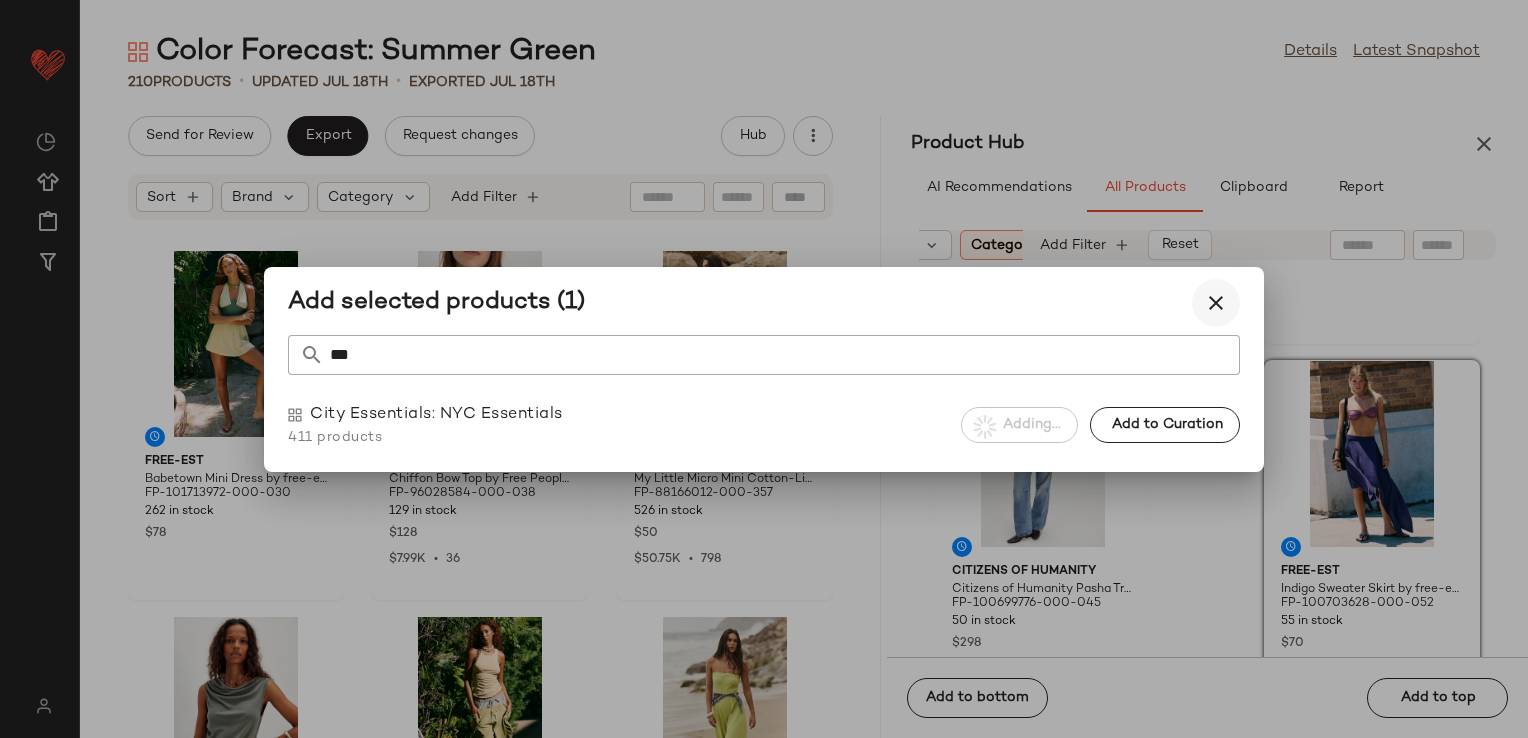 click at bounding box center (1216, 303) 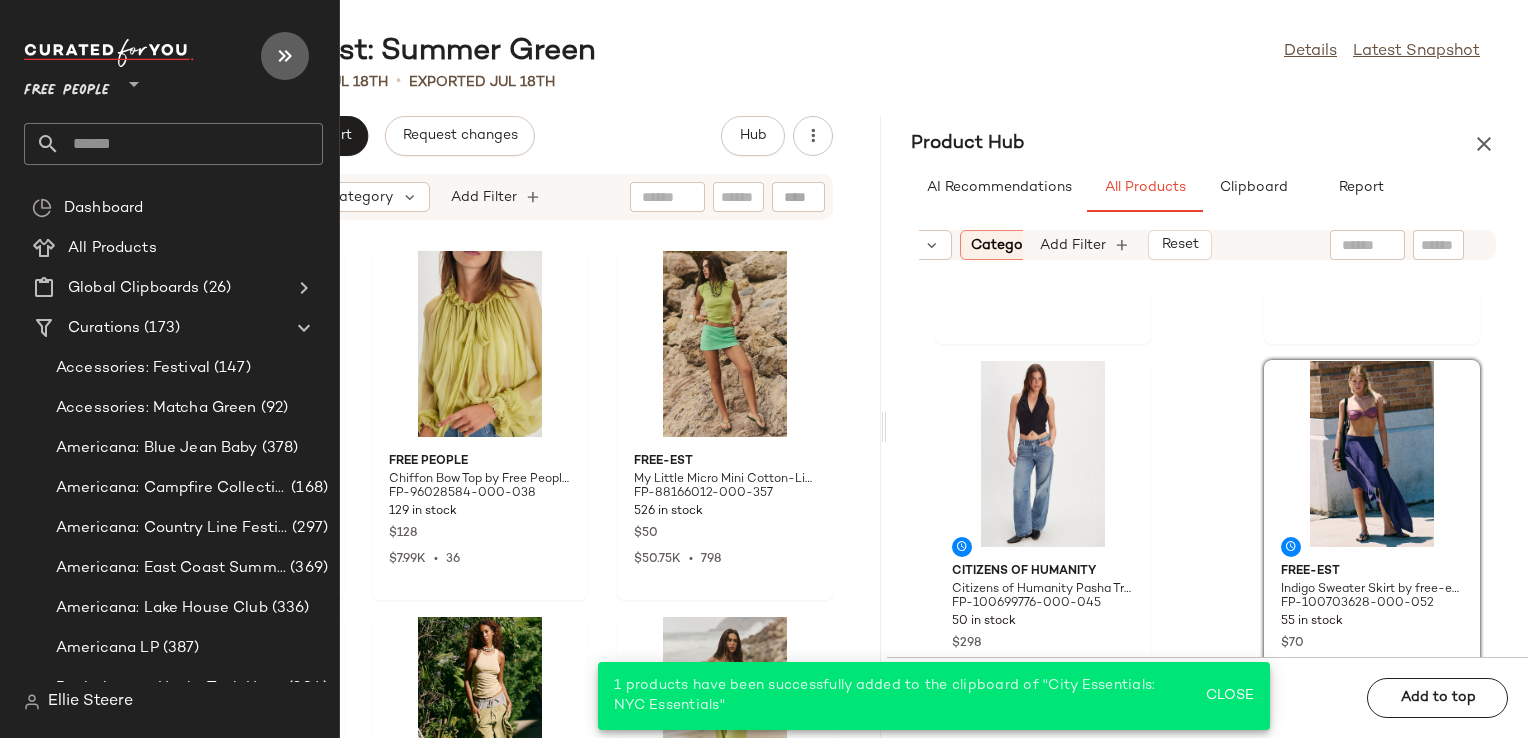 click at bounding box center [285, 56] 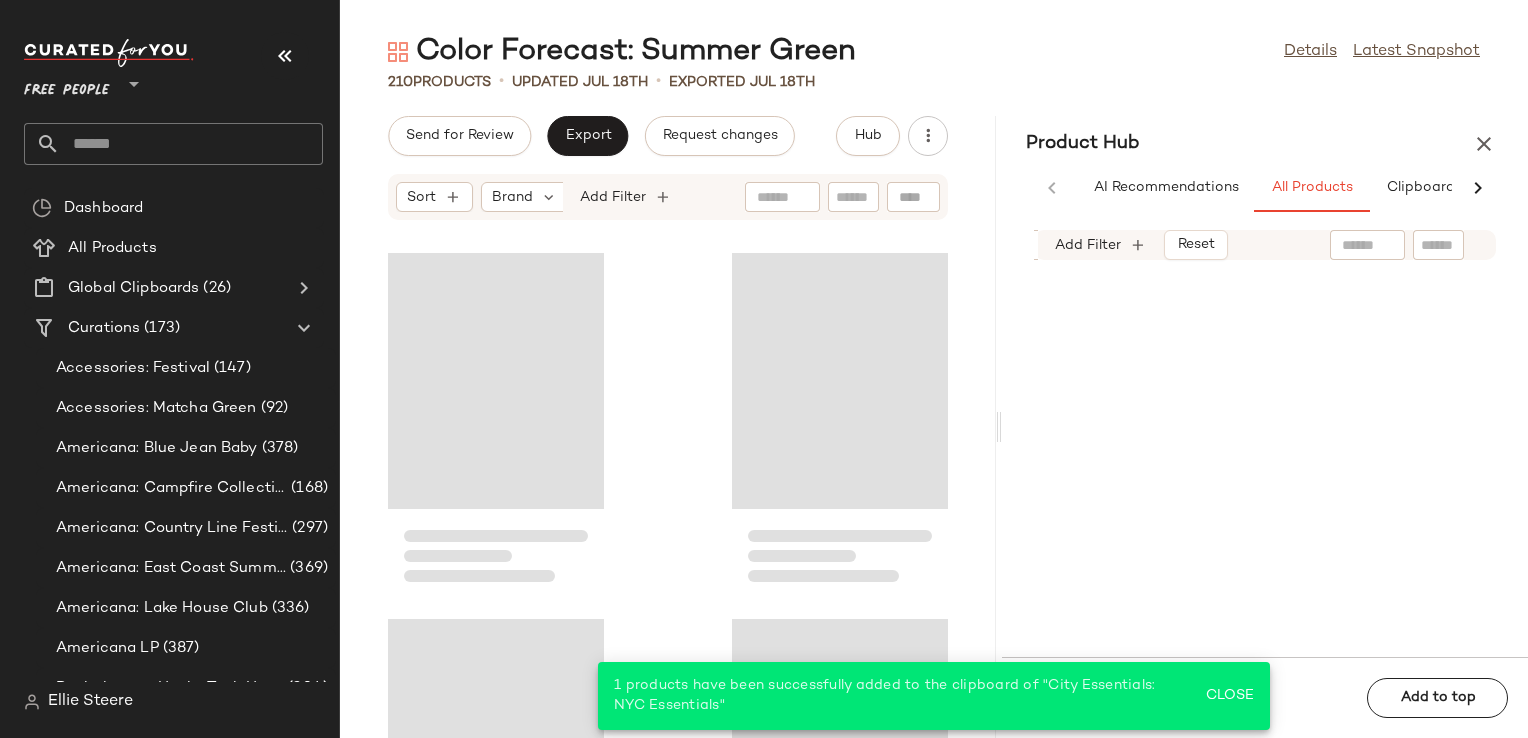 scroll, scrollTop: 5490, scrollLeft: 0, axis: vertical 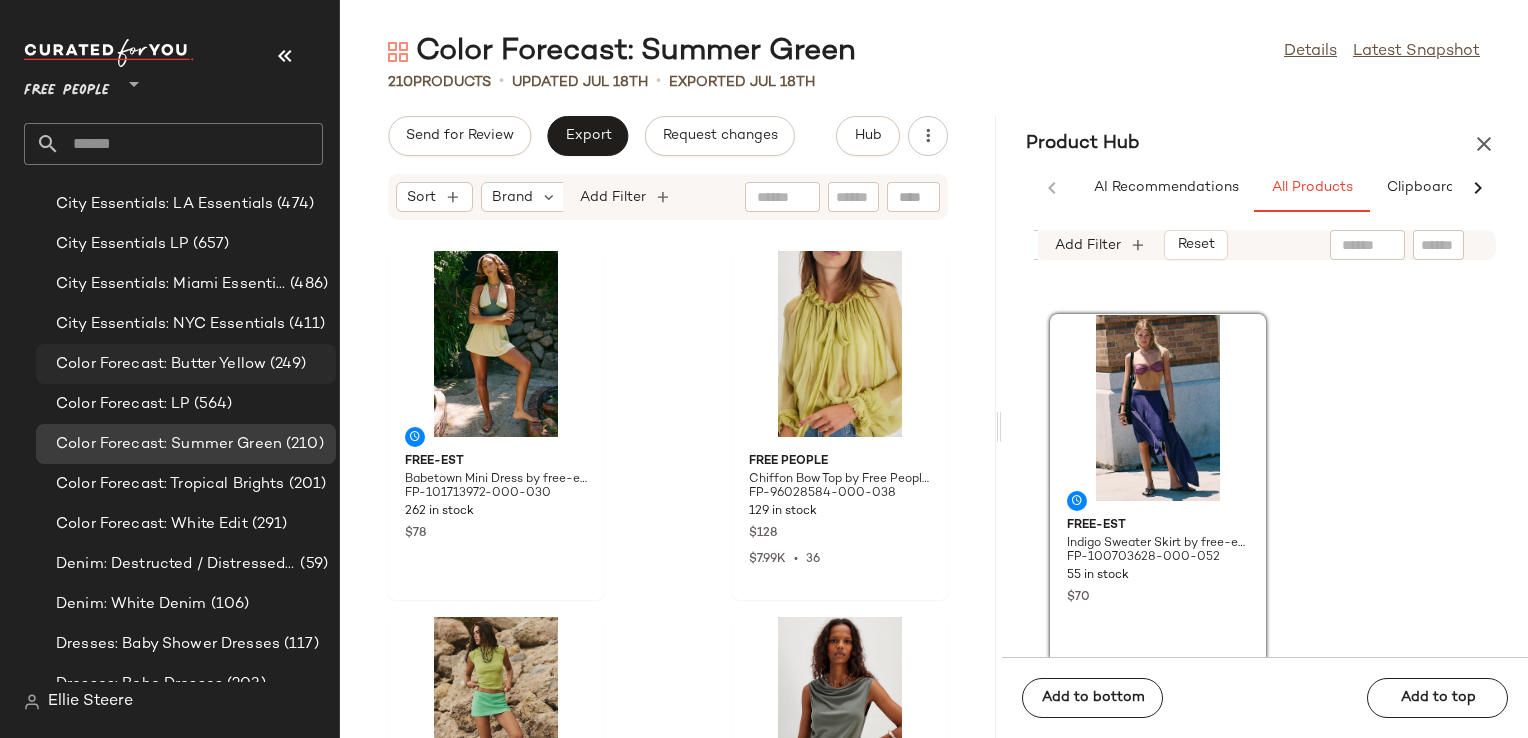 click on "Color Forecast: Butter Yellow" at bounding box center (161, 364) 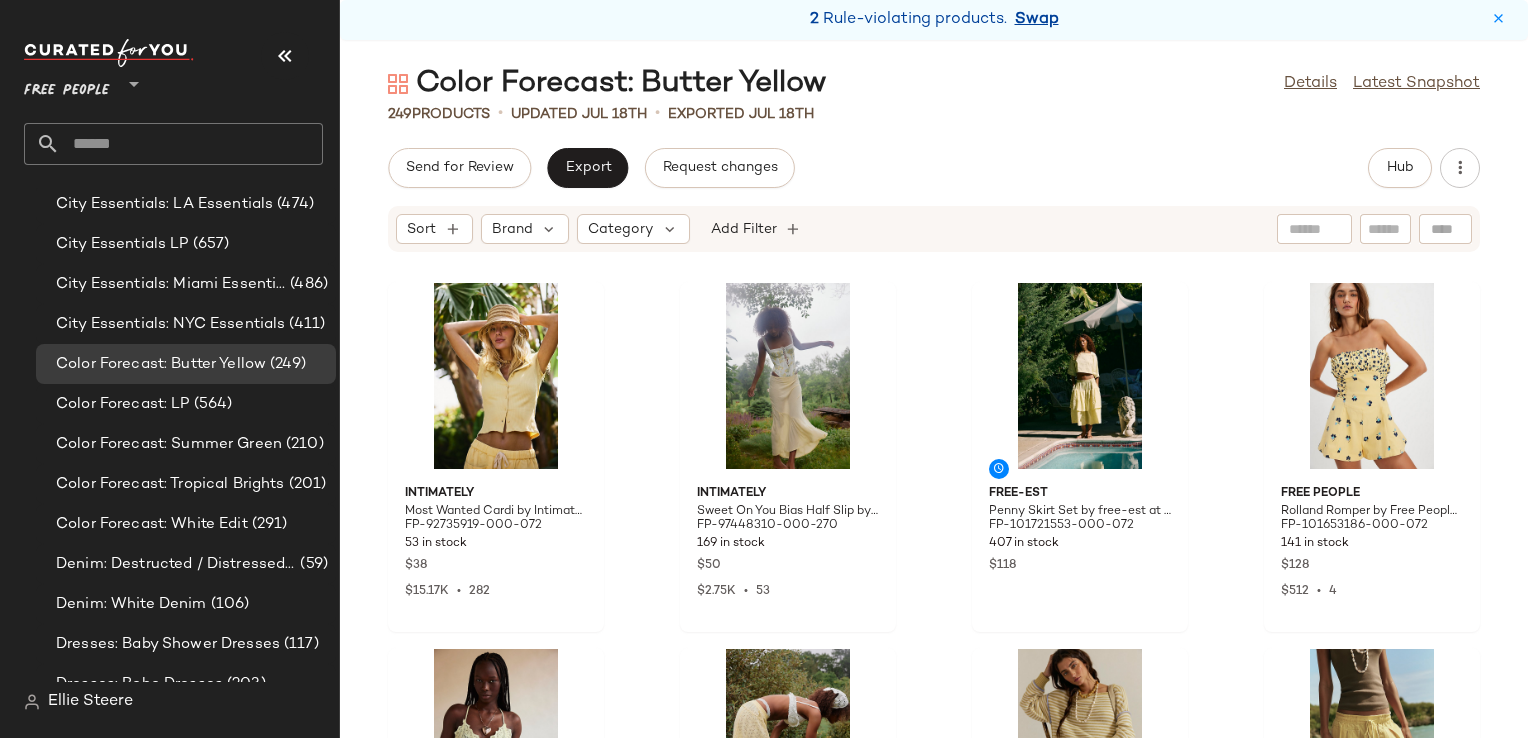 click on "Swap" at bounding box center (1037, 20) 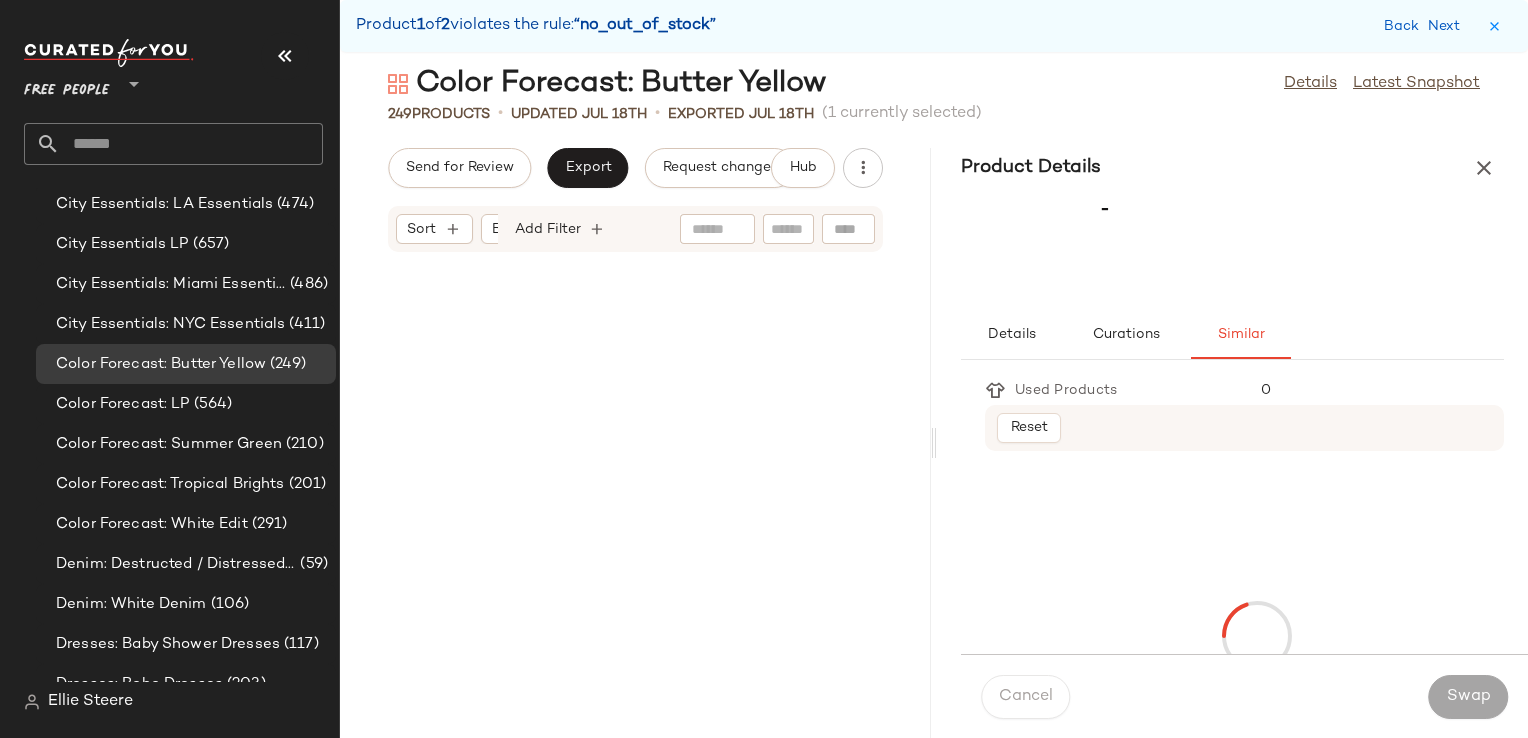 scroll, scrollTop: 1464, scrollLeft: 0, axis: vertical 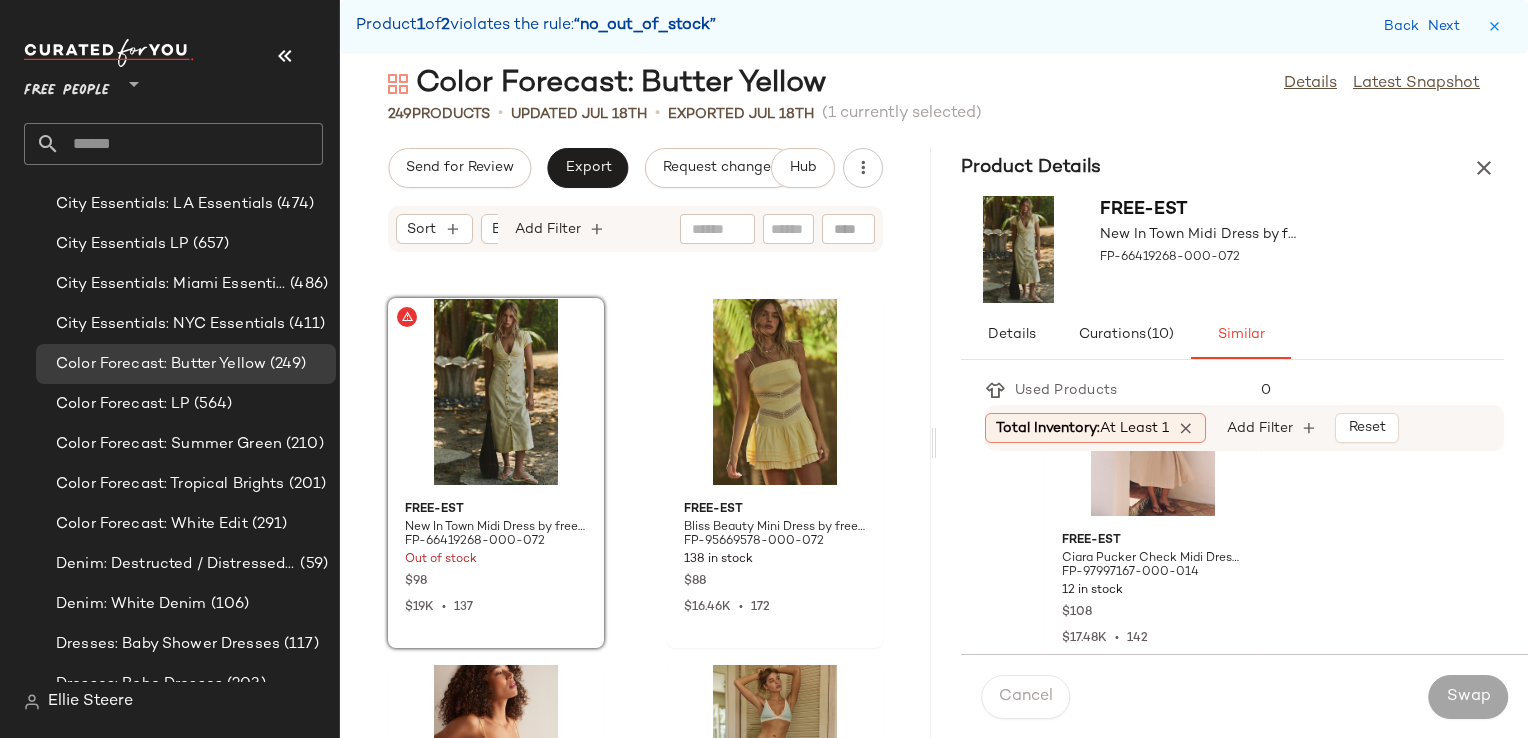 click on "249   Products   •   updated [DATE]  •  Exported [DATE]   (1 currently selected)" 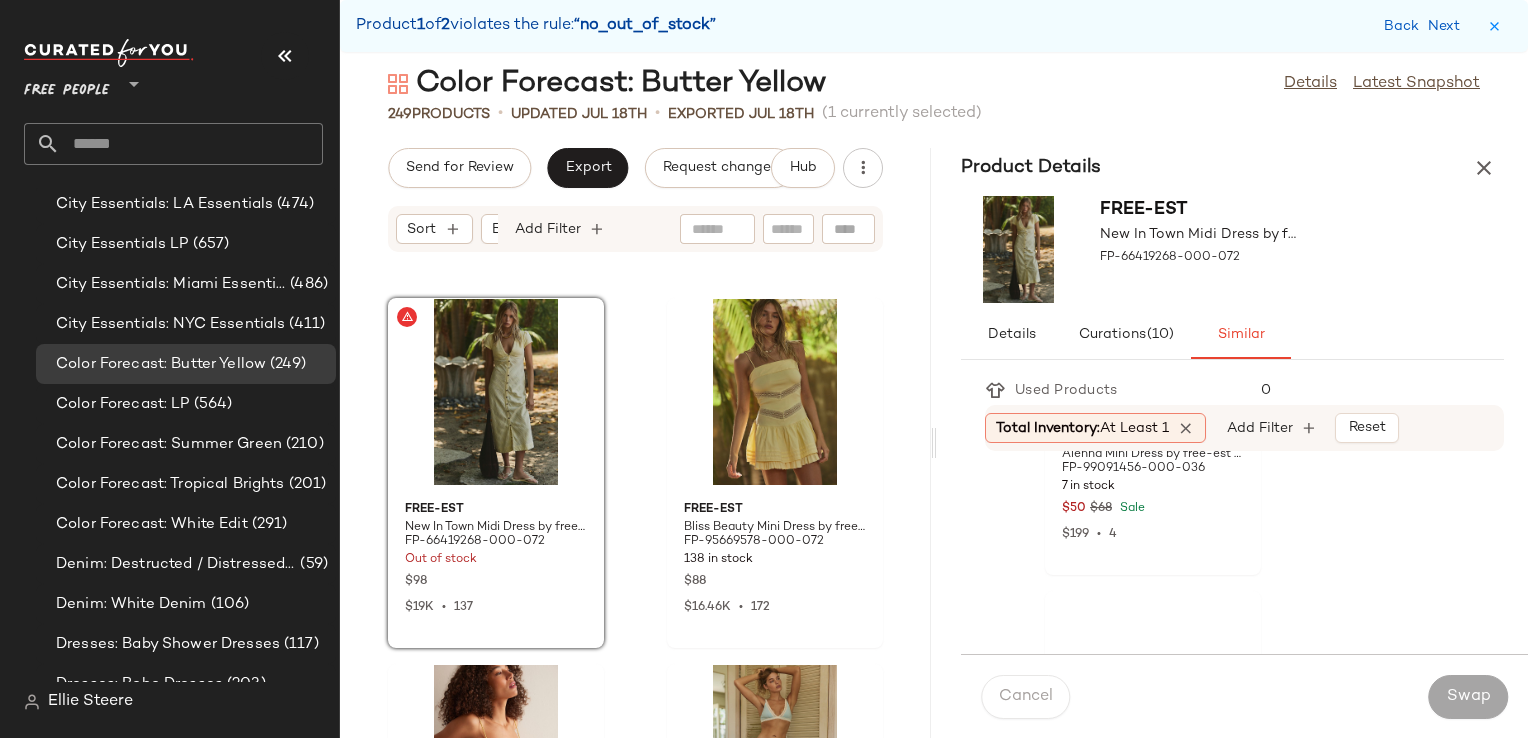 scroll, scrollTop: 6900, scrollLeft: 0, axis: vertical 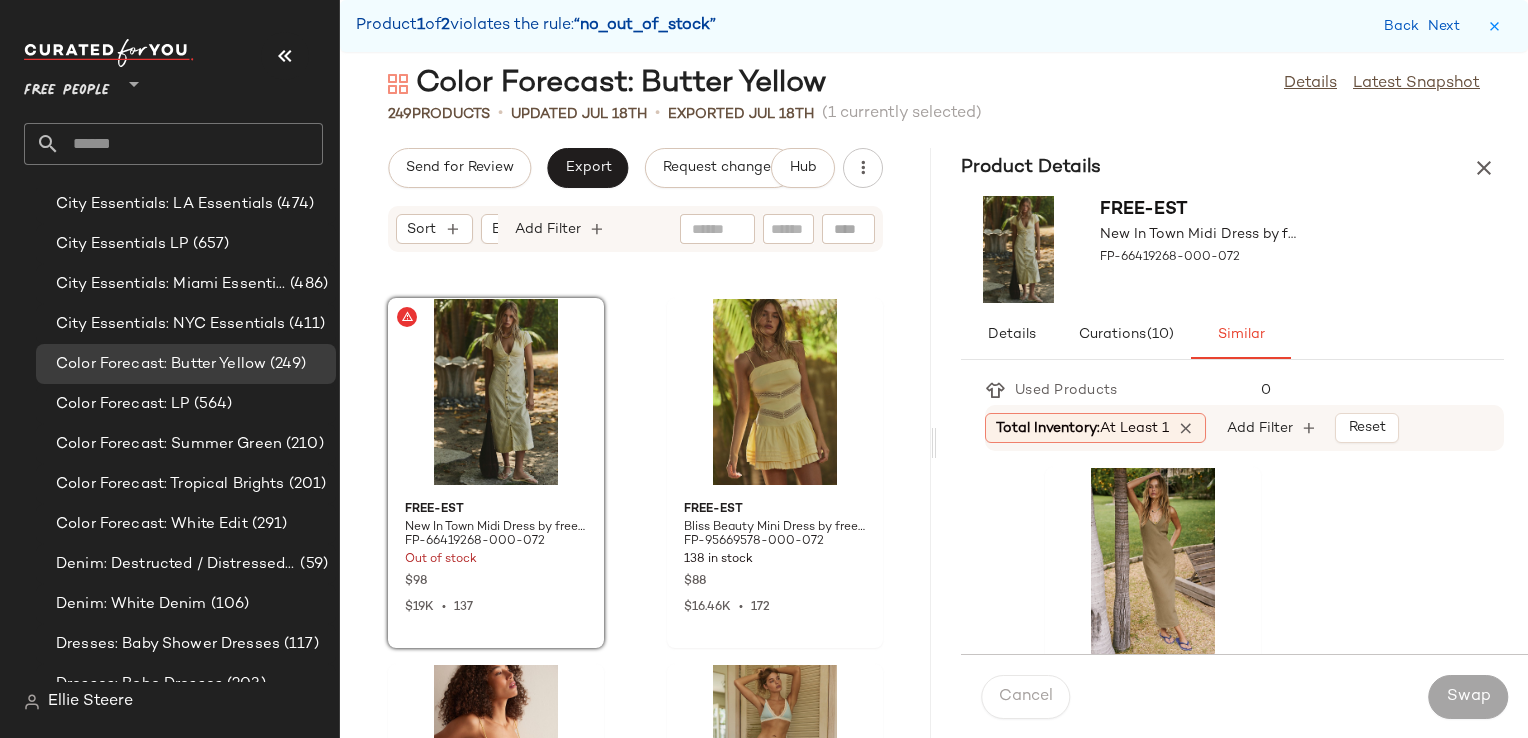 click on "free-est Good Times Midi Dress by free-est at Free People in Green, Size: L FP-90600123-000-230 2 in stock $78 $1.4K  •  18 free-est Vintage Summer Midi Dress by free-est at Free People in Orange, Size: M FP-57617375-000-083 74 in stock $98 $12.47K  •  115 free-est Mindy Backless Midi Dress by free-est at Free People in Green, Size: XL FP-87464467-000-034 61 in stock $78 $6.46K  •  70 free-est Sea Foam Midi Dress by free-est at Free People in Green, Size: L FP-96320411-000-030 144 in stock $98 $14.83K  •  148 free-est Vance Maxi Dress by free-est at Free People in Green, Size: XS FP-97510093-000-237 34 in stock $70 $2.73K  •  9 free-est Sea Foam Midi Dress by free-est at Free People in White, Size: M FP-96320411-000-011 630 in stock $98 $14.83K  •  148 free-est Honey Midi Dress by free-est at Free People in White, Size: XL FP-100992577-000-011 140 in stock $98 $9.4K  •  67 free-est Ciara Pucker Check Midi Dress by free-est at Free People in Tan, Size: L FP-97997167-000-014 12 in stock $108  •" 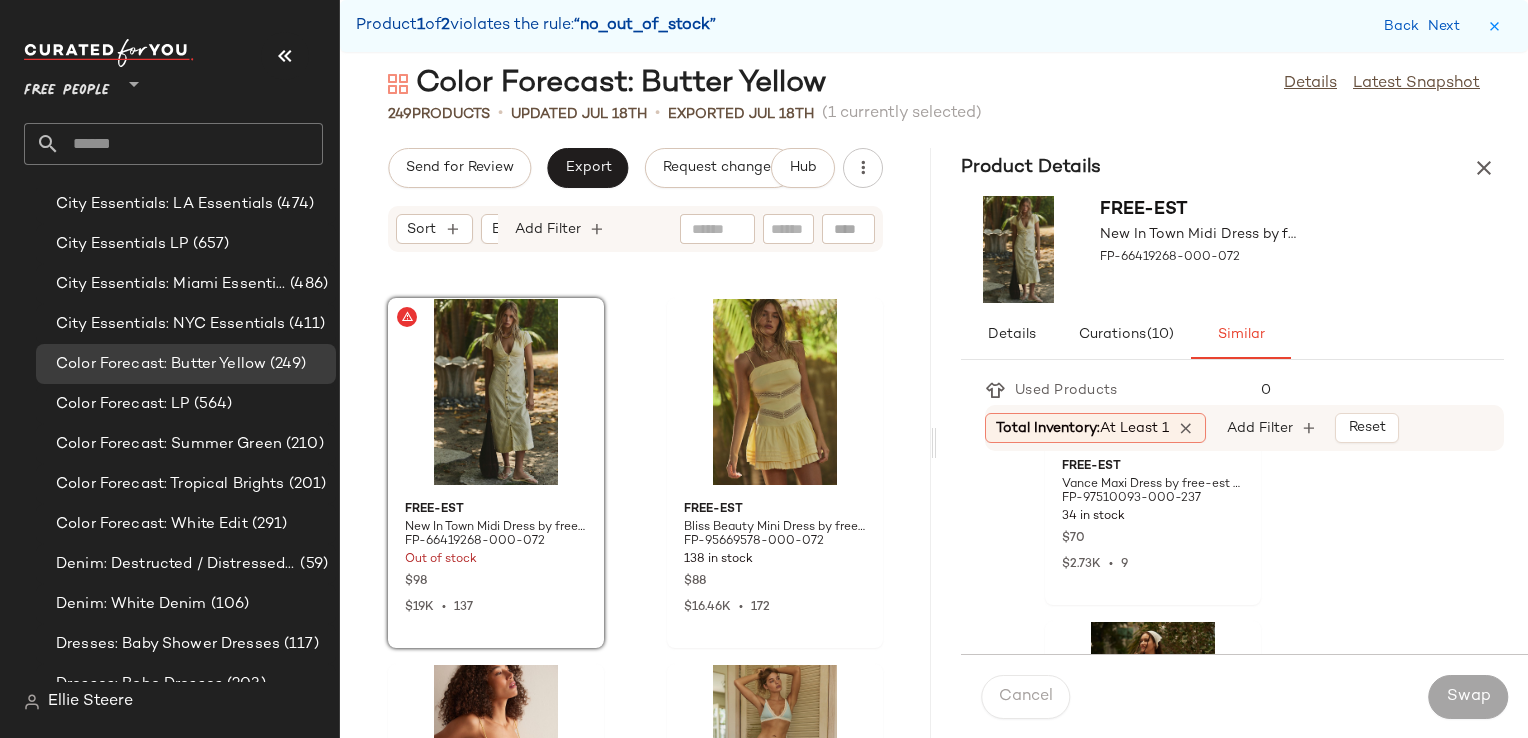 scroll, scrollTop: 1700, scrollLeft: 0, axis: vertical 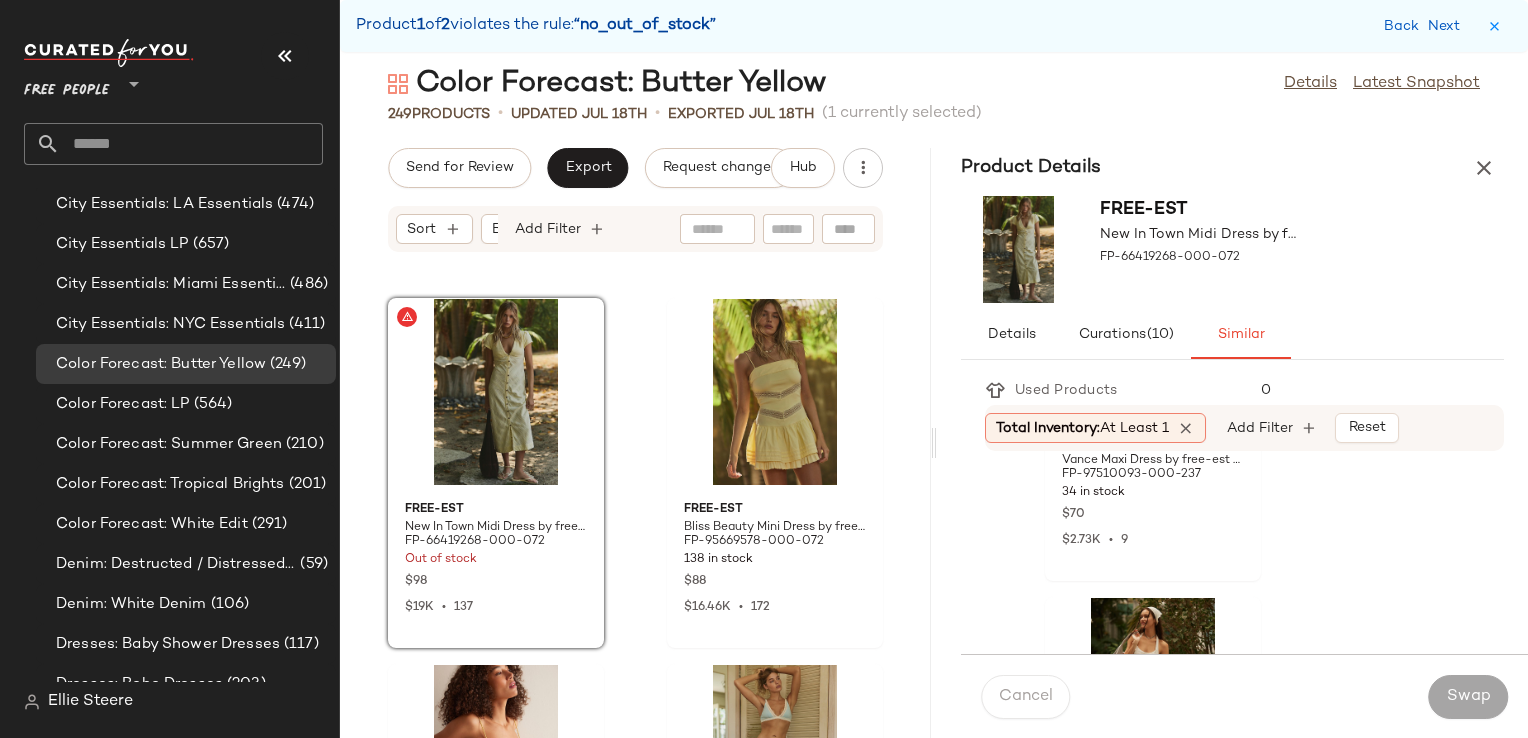 click on "free-est Good Times Midi Dress by free-est at Free People in Green, Size: L FP-90600123-000-230 2 in stock $78 $1.4K  •  18 free-est Vintage Summer Midi Dress by free-est at Free People in Orange, Size: M FP-57617375-000-083 74 in stock $98 $12.47K  •  115 free-est Mindy Backless Midi Dress by free-est at Free People in Green, Size: XL FP-87464467-000-034 61 in stock $78 $6.46K  •  70 free-est Sea Foam Midi Dress by free-est at Free People in Green, Size: L FP-96320411-000-030 144 in stock $98 $14.83K  •  148 free-est Vance Maxi Dress by free-est at Free People in Green, Size: XS FP-97510093-000-237 34 in stock $70 $2.73K  •  9 free-est Sea Foam Midi Dress by free-est at Free People in White, Size: M FP-96320411-000-011 630 in stock $98 $14.83K  •  148 free-est Honey Midi Dress by free-est at Free People in White, Size: XL FP-100992577-000-011 140 in stock $98 $9.4K  •  67 free-est Ciara Pucker Check Midi Dress by free-est at Free People in Tan, Size: L FP-97997167-000-014 12 in stock $108  •" 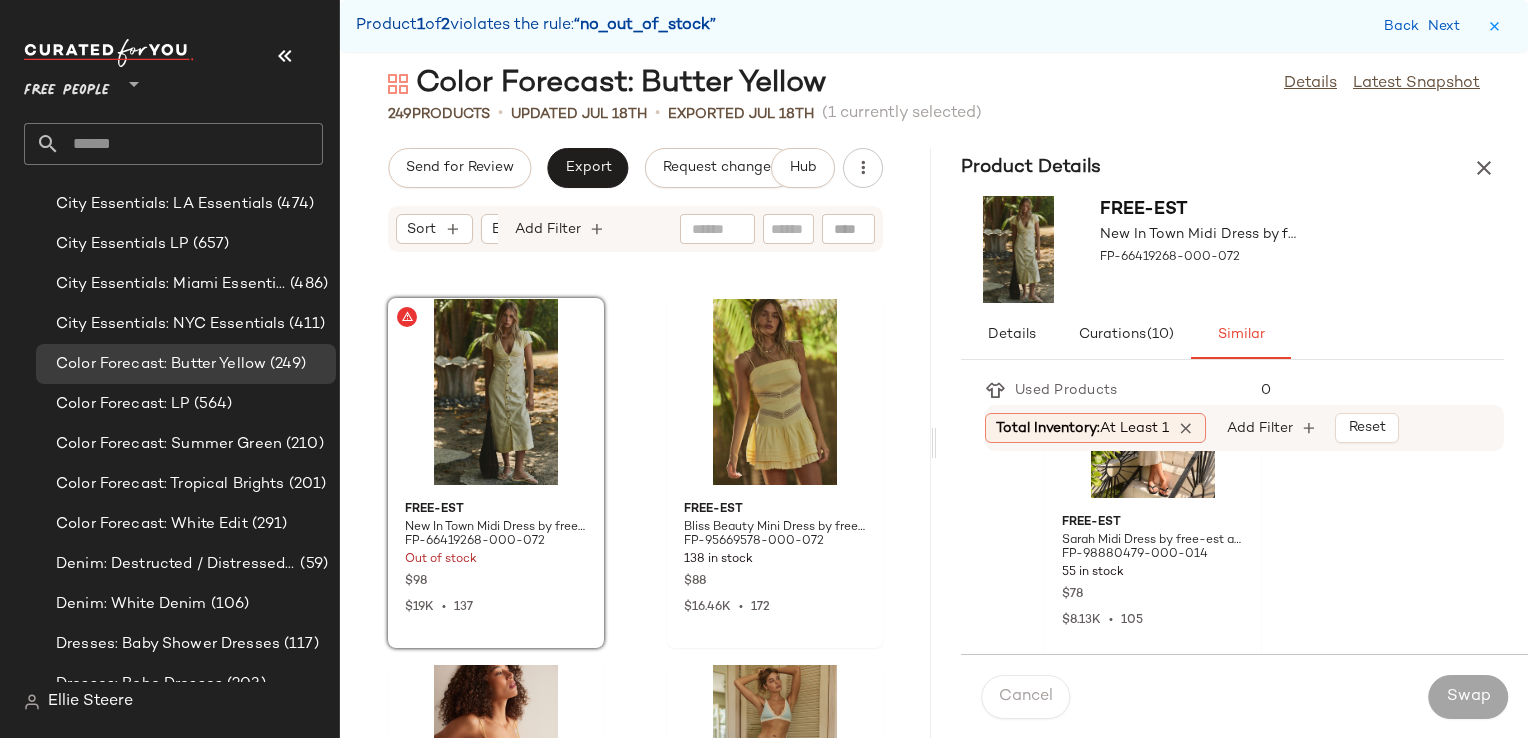 scroll, scrollTop: 8946, scrollLeft: 0, axis: vertical 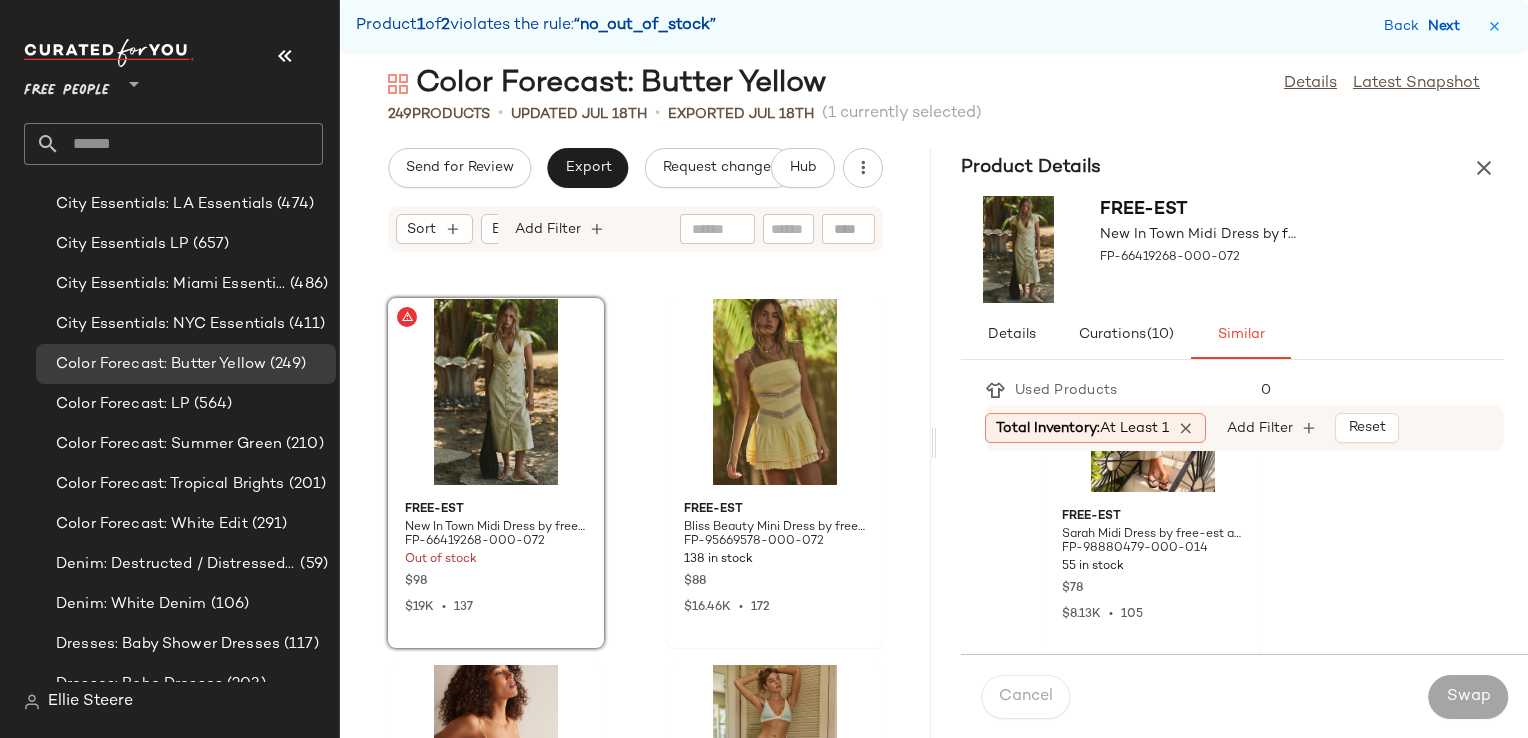 click on "Next" at bounding box center [1448, 26] 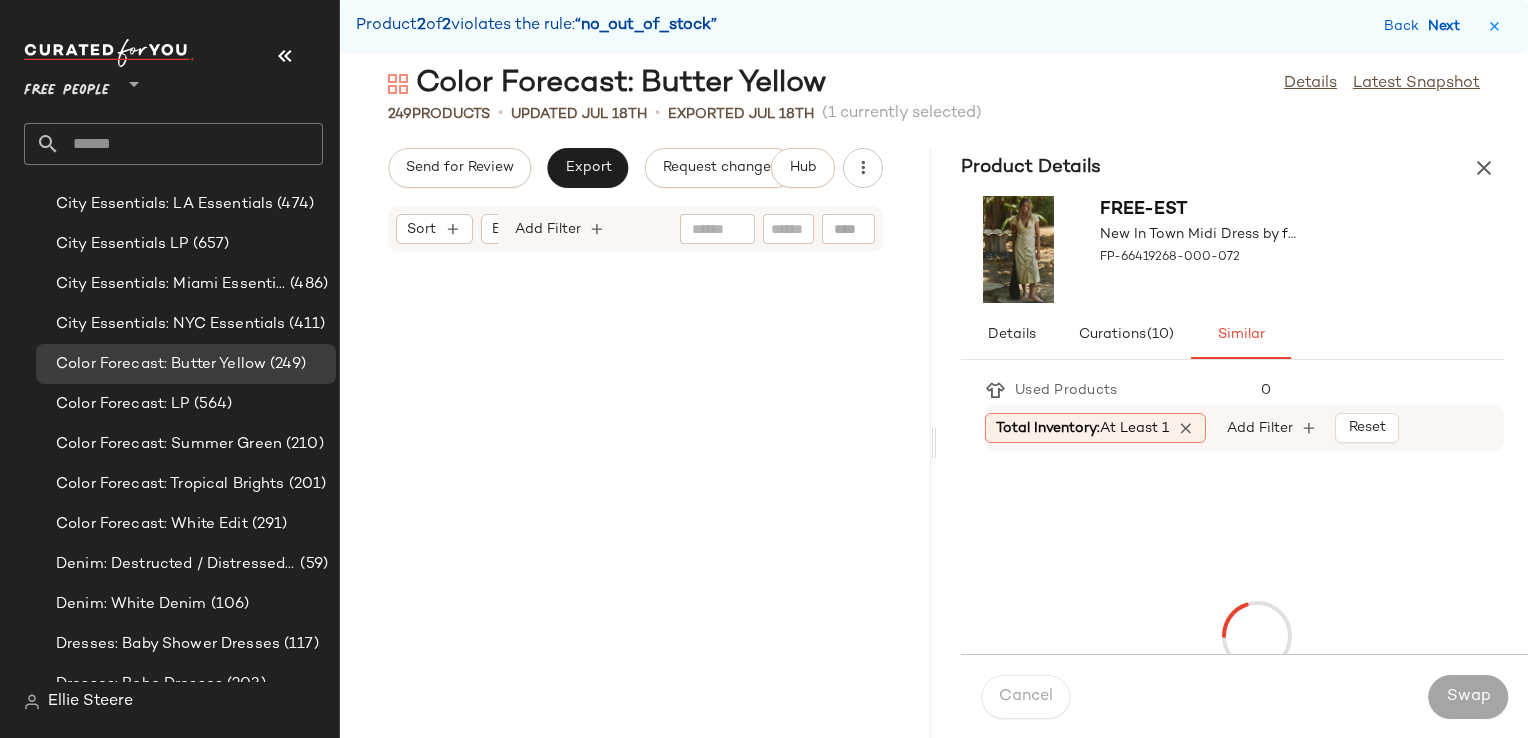 scroll, scrollTop: 32940, scrollLeft: 0, axis: vertical 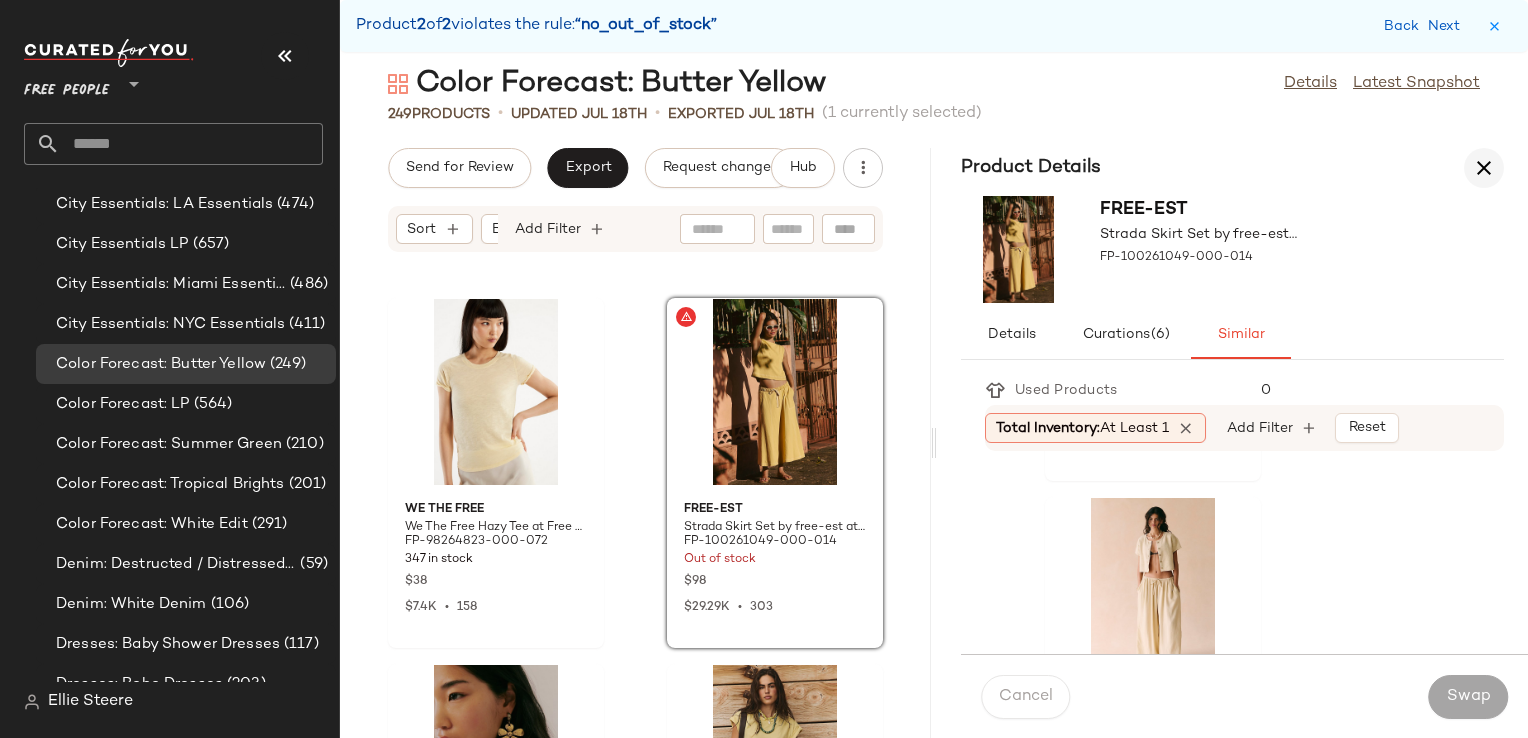 click at bounding box center [1484, 168] 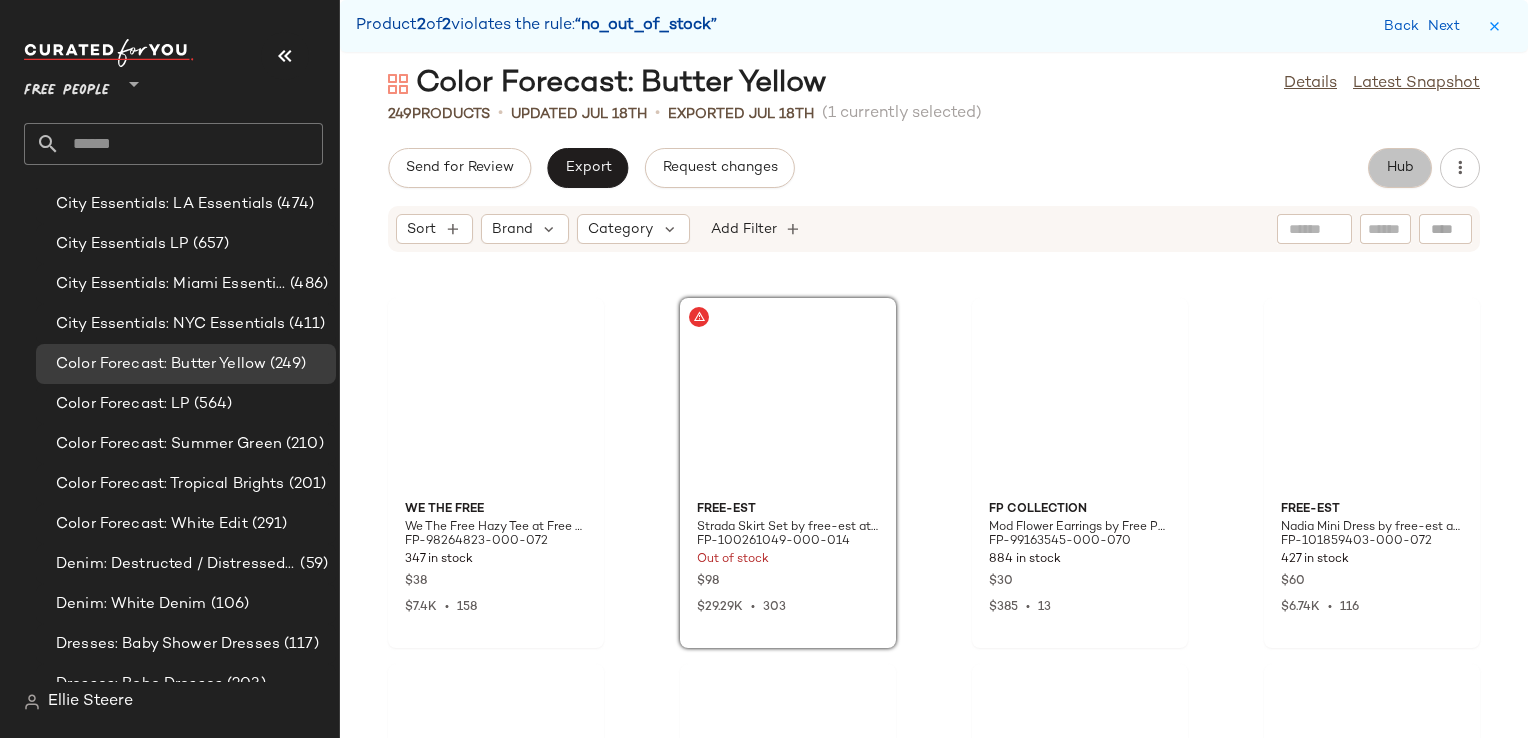 click on "Hub" 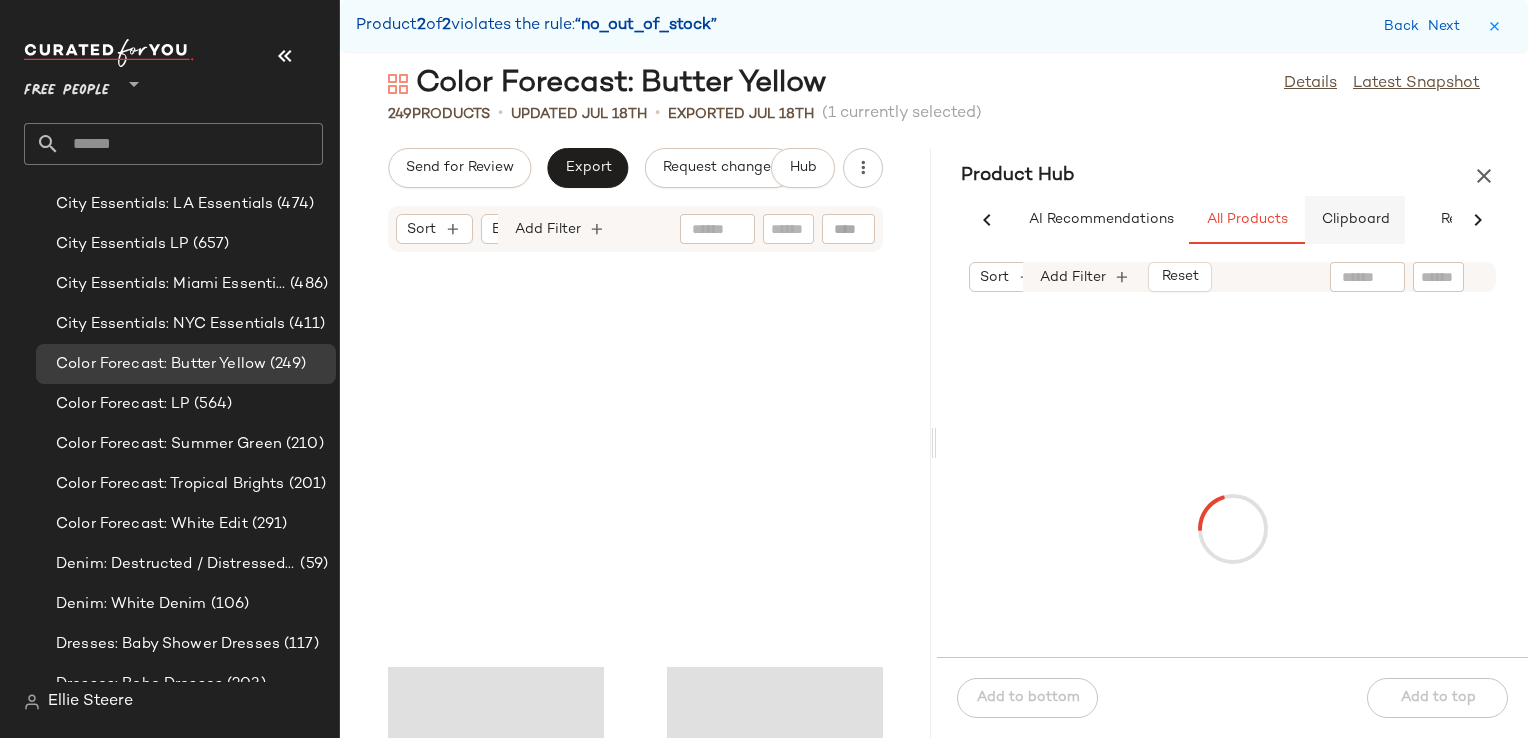 scroll, scrollTop: 16836, scrollLeft: 0, axis: vertical 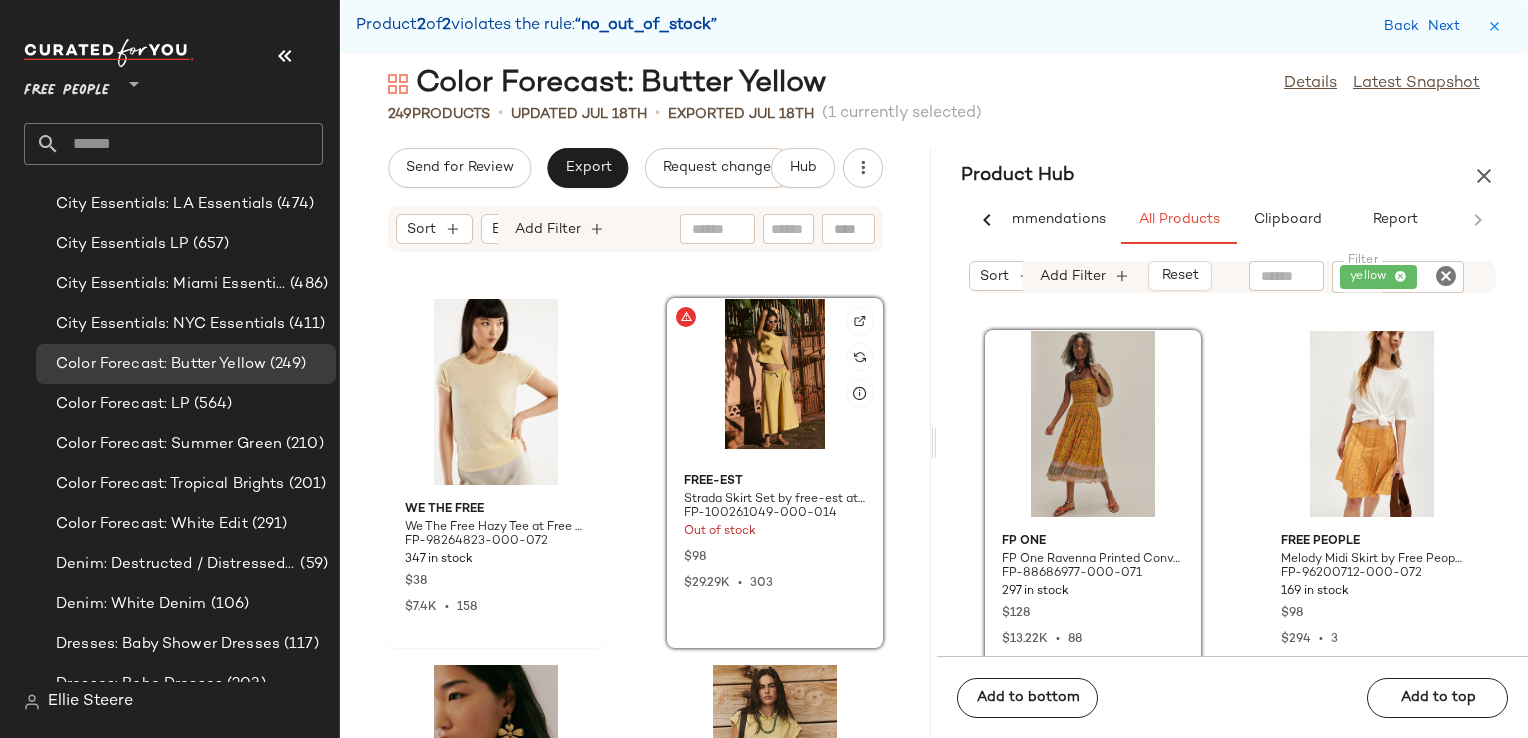 click 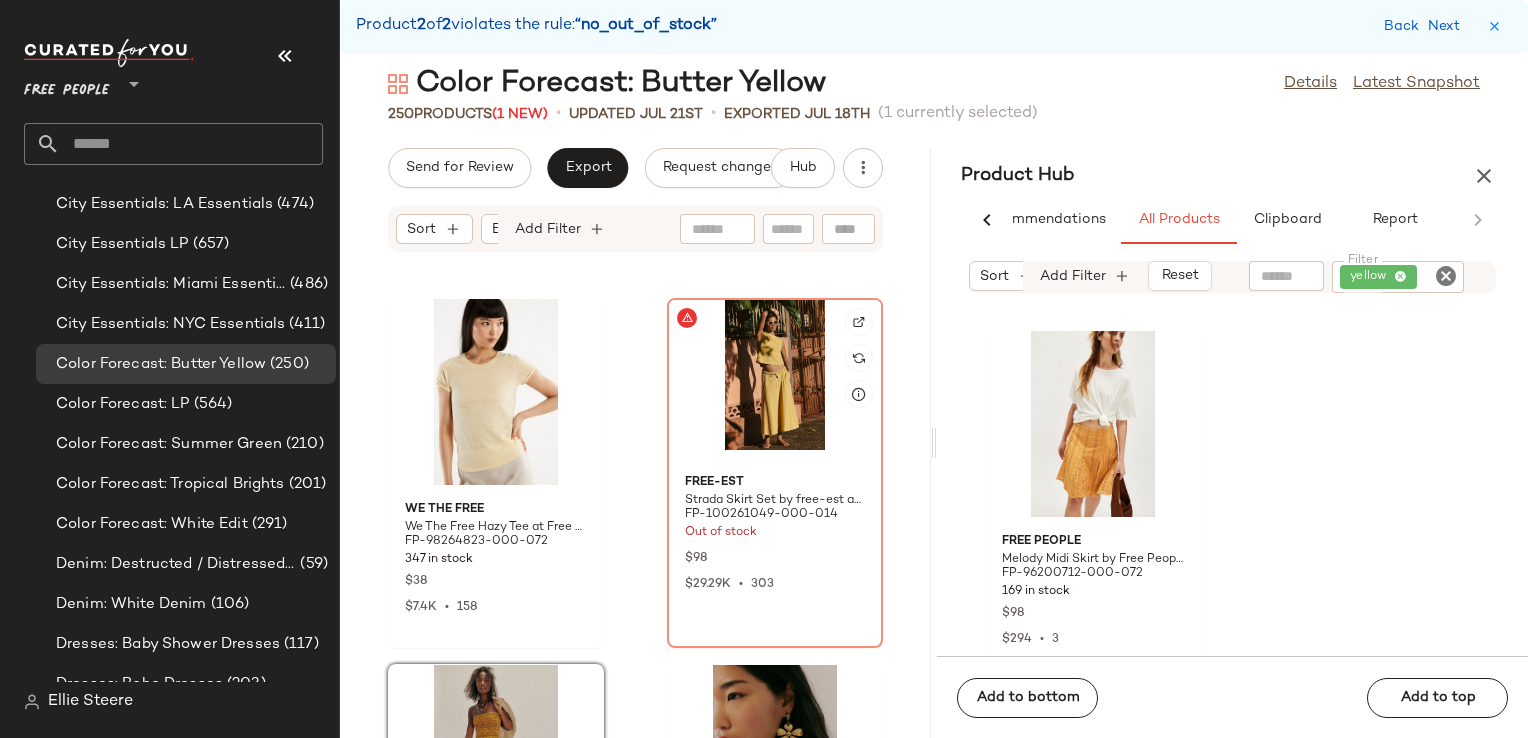 click 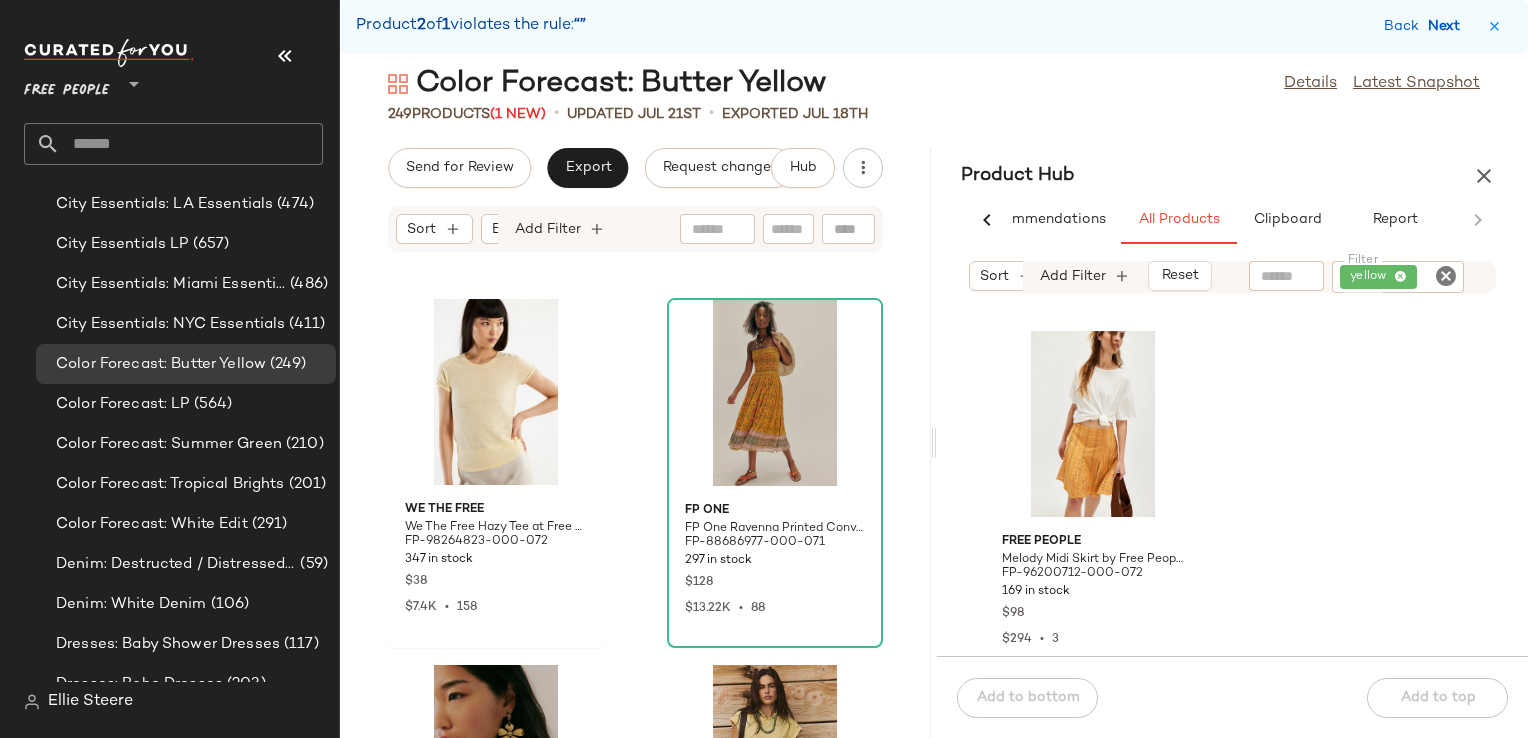 click on "Next" at bounding box center (1448, 26) 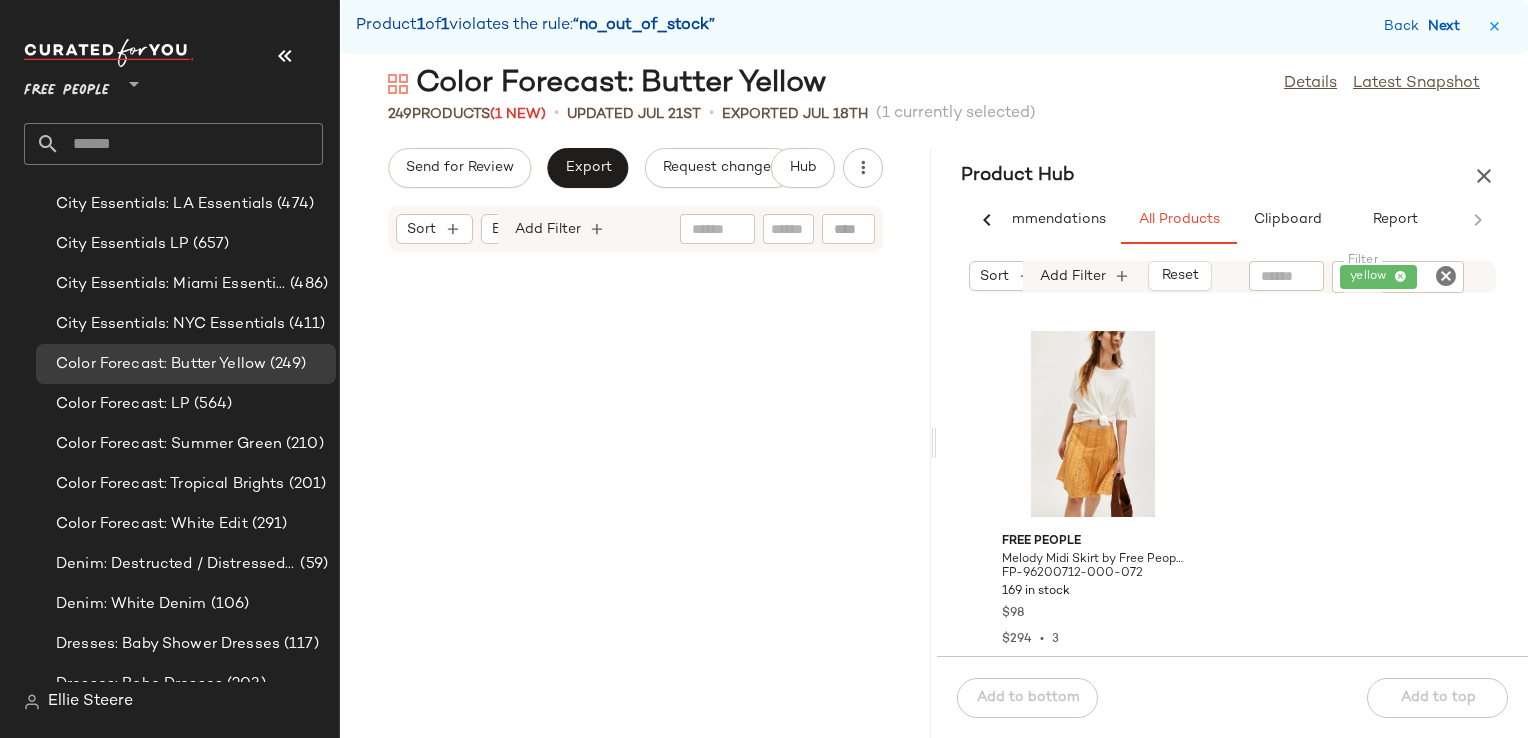scroll, scrollTop: 1464, scrollLeft: 0, axis: vertical 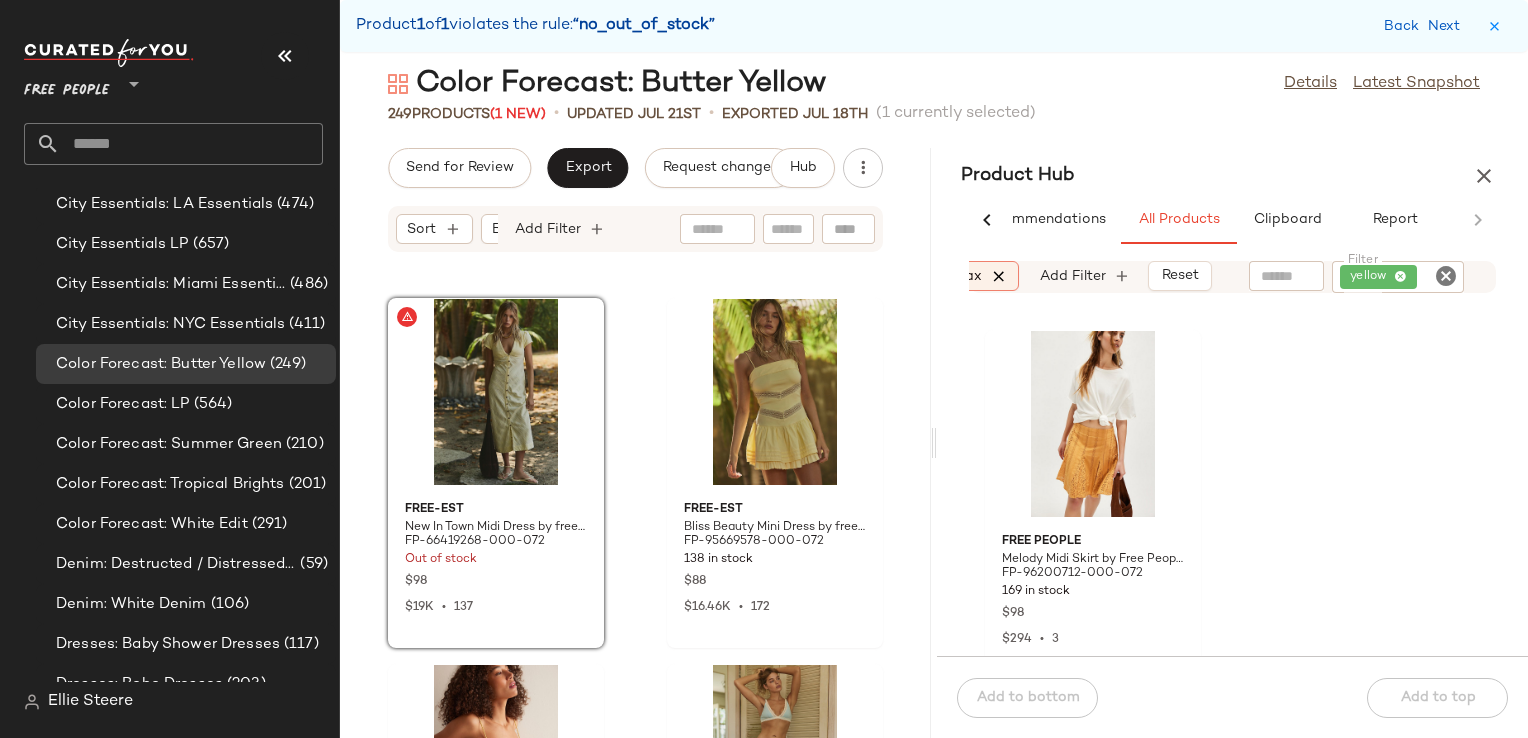 click at bounding box center [999, 276] 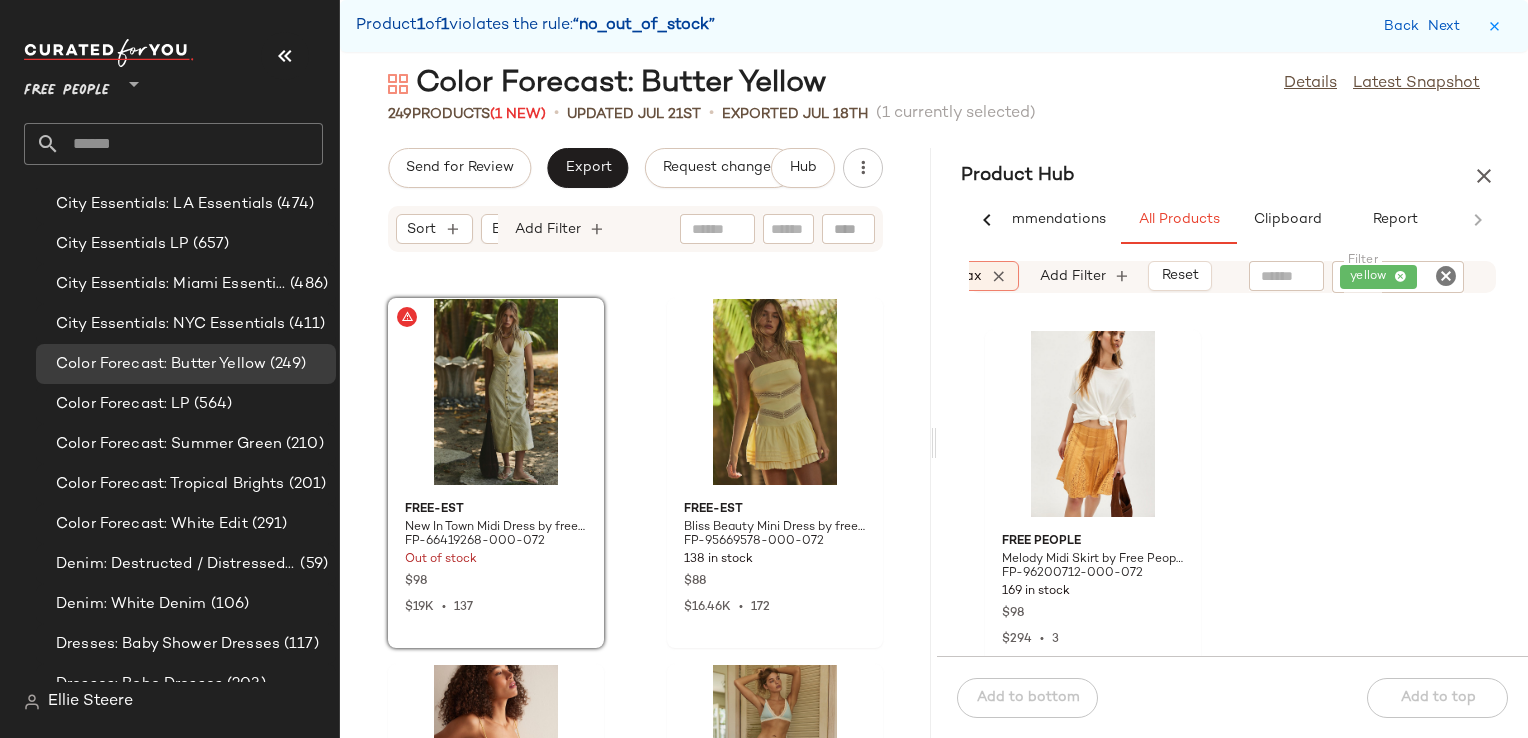 scroll, scrollTop: 0, scrollLeft: 844, axis: horizontal 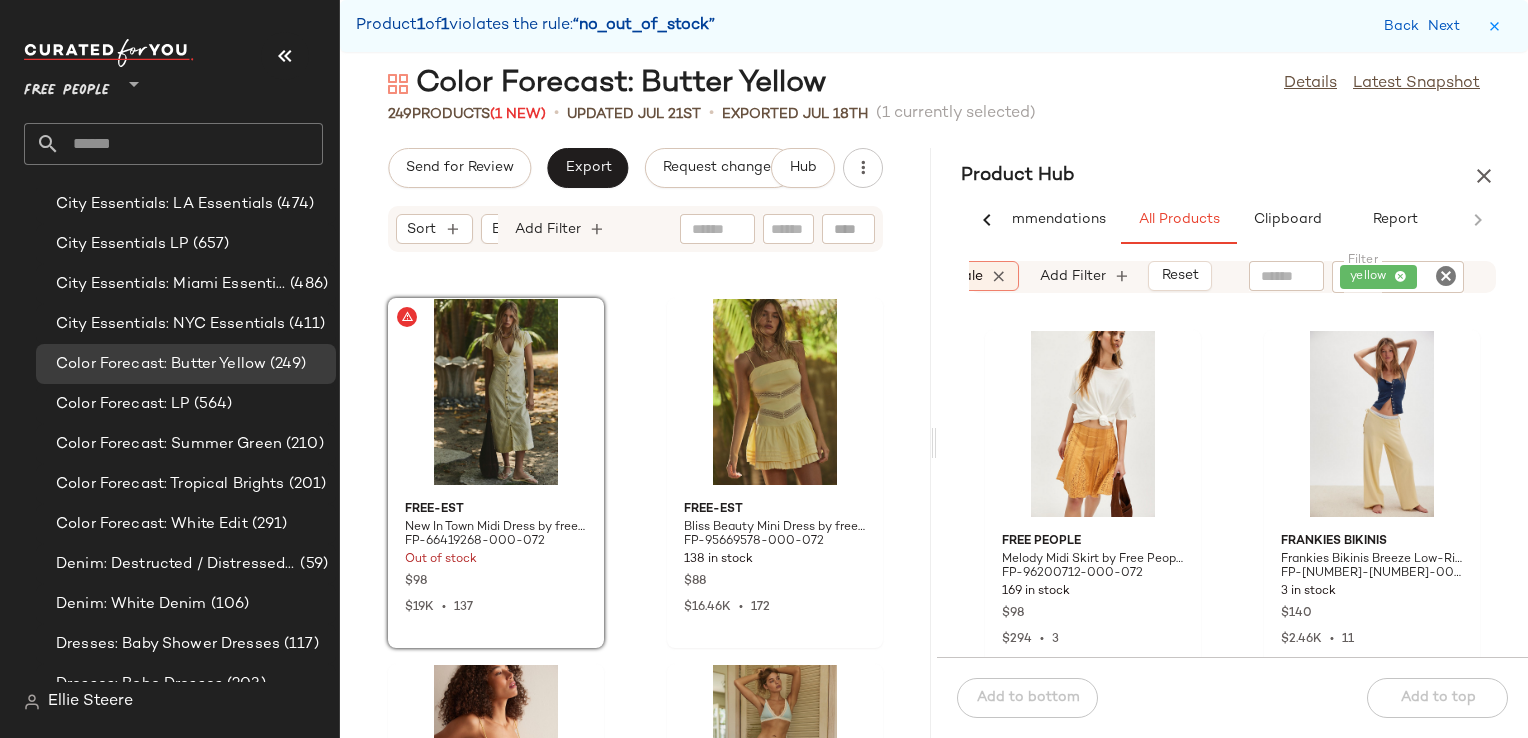 click 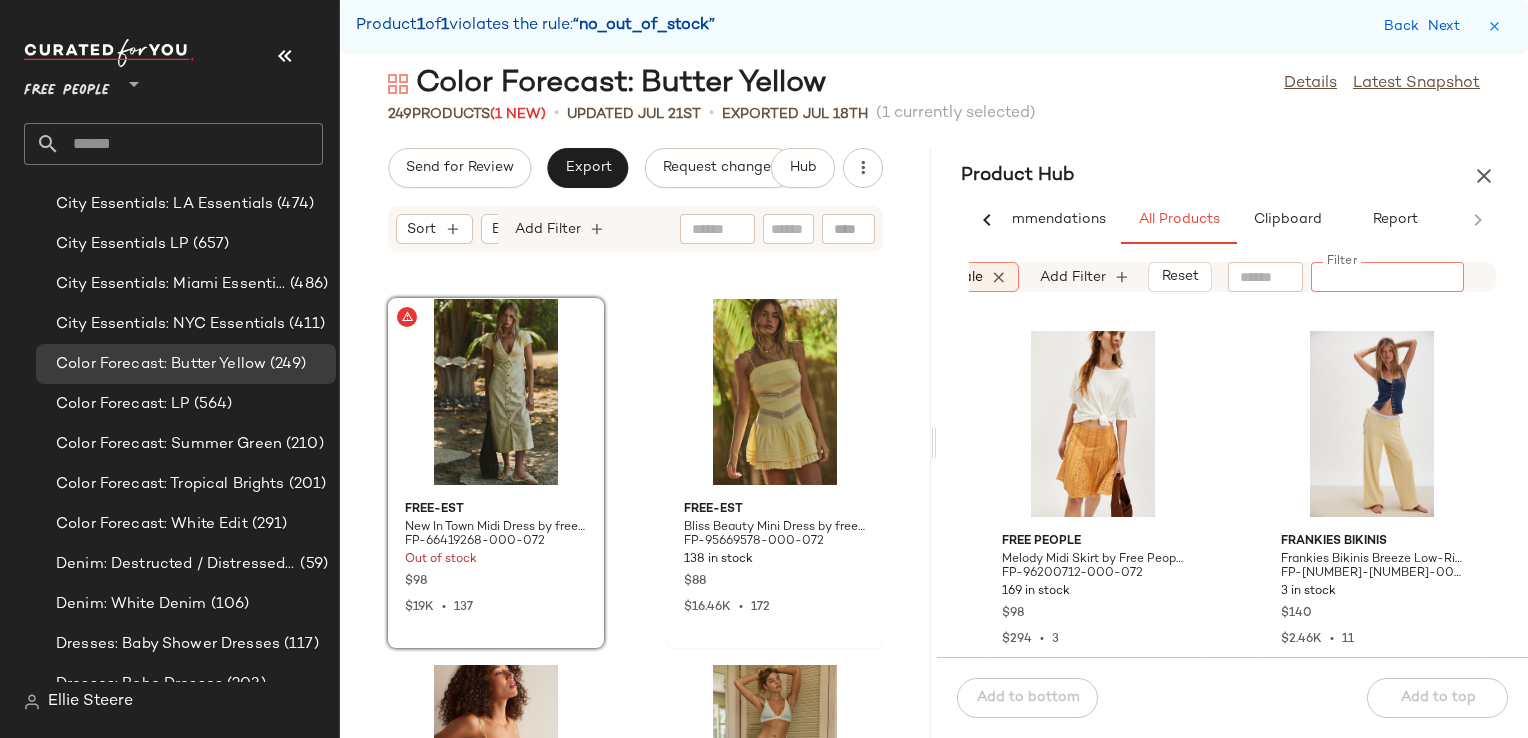 click on "Sort  Brand  Category:   (3) In Curation?:   No Availability:   in_stock Sale Price:   Not on sale Add Filter   Reset  Filter Filter" at bounding box center (1232, 277) 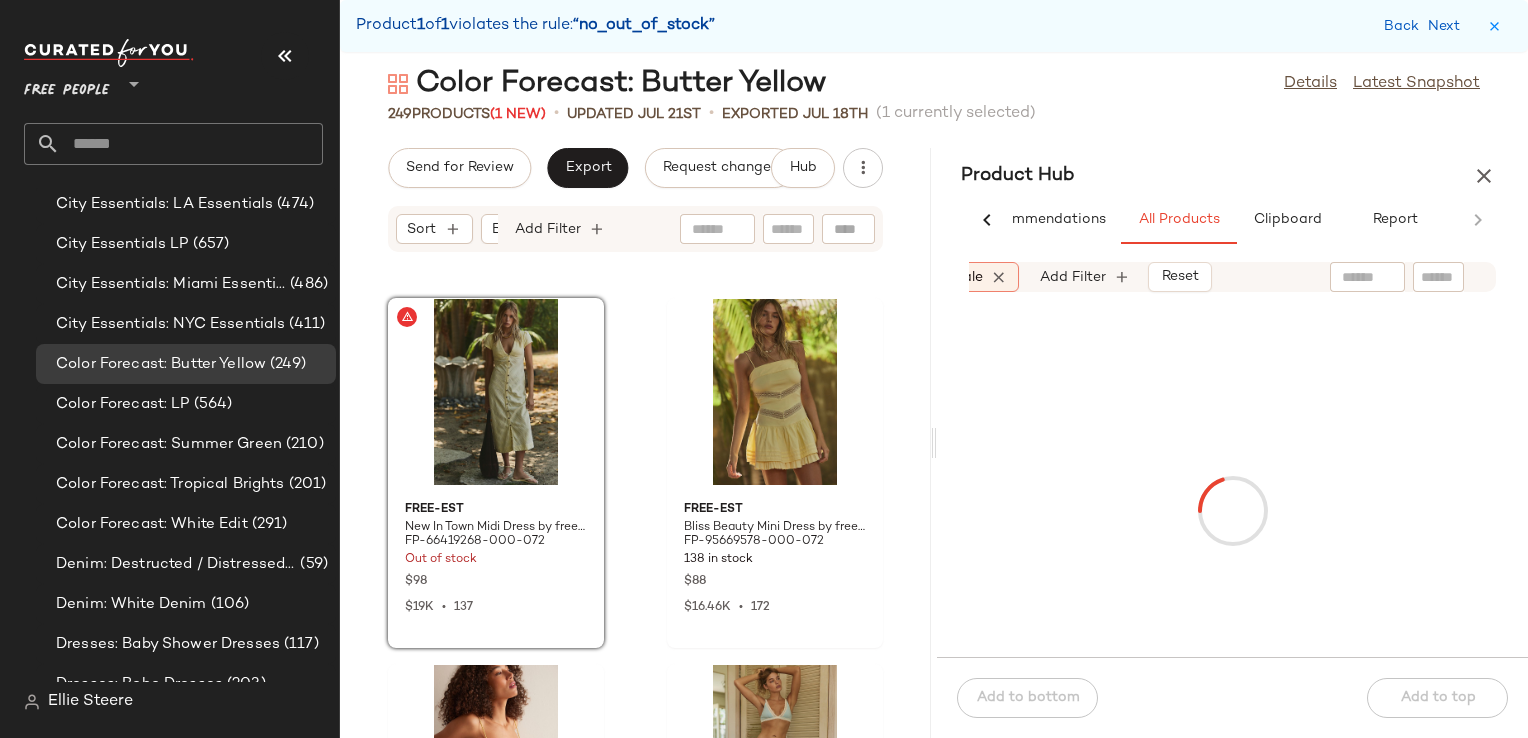 click 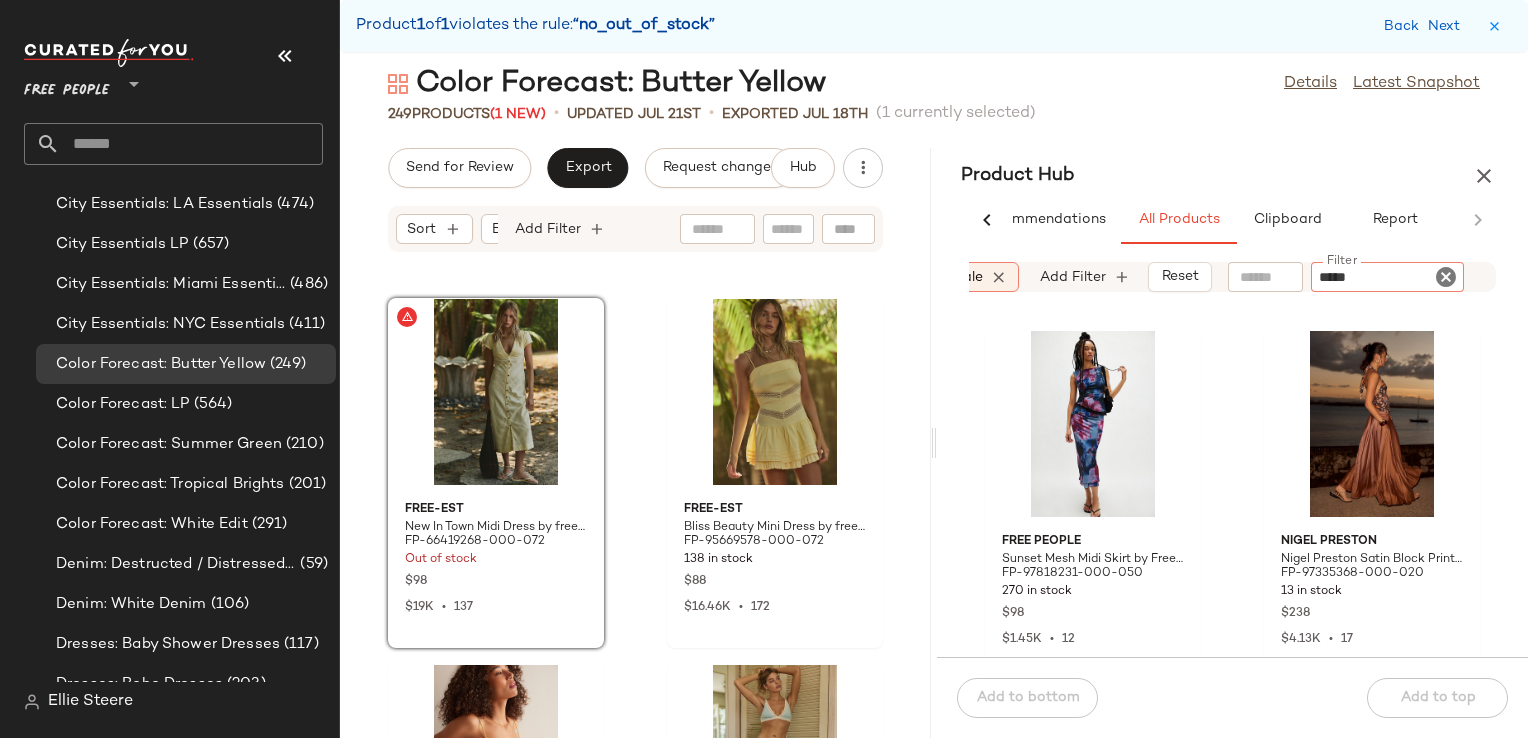 type on "******" 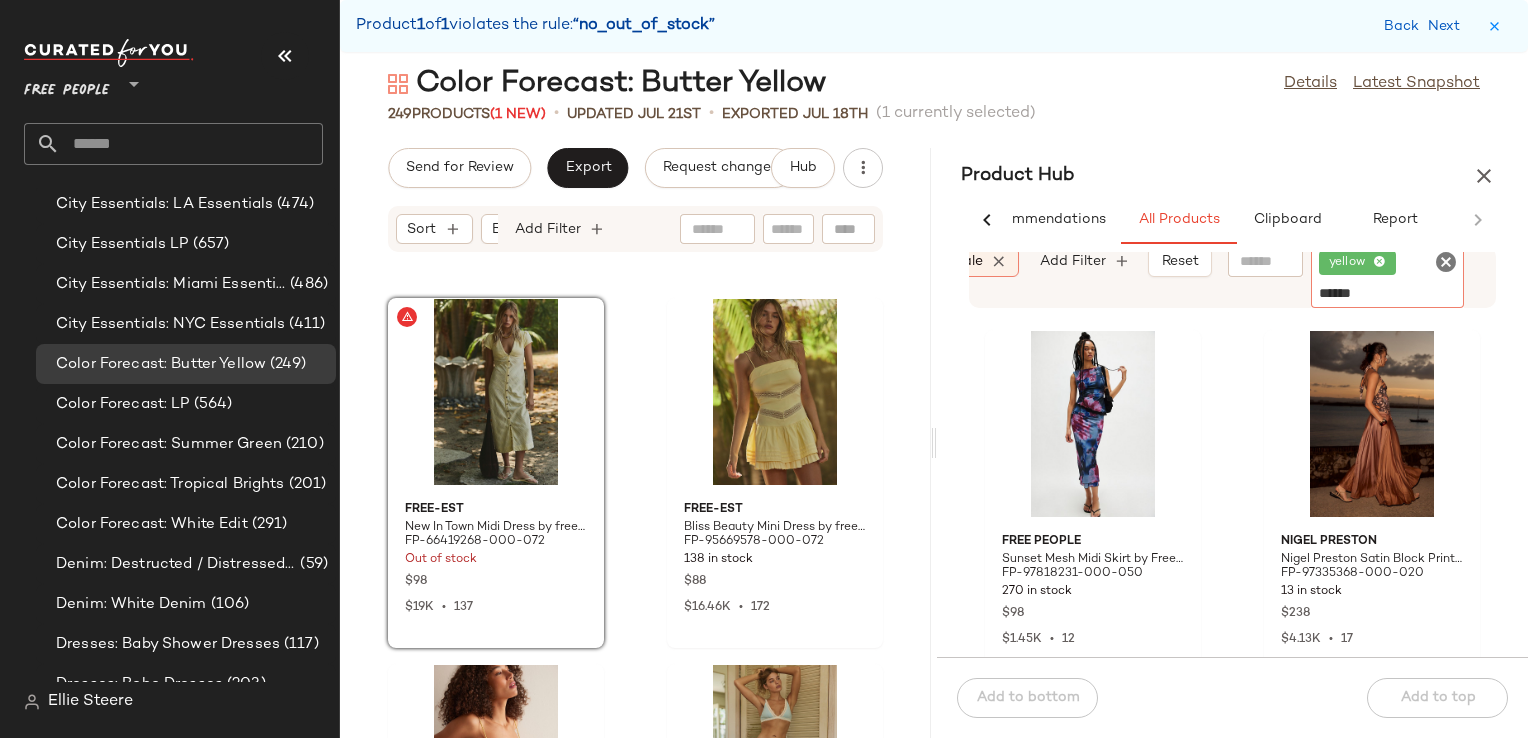 type 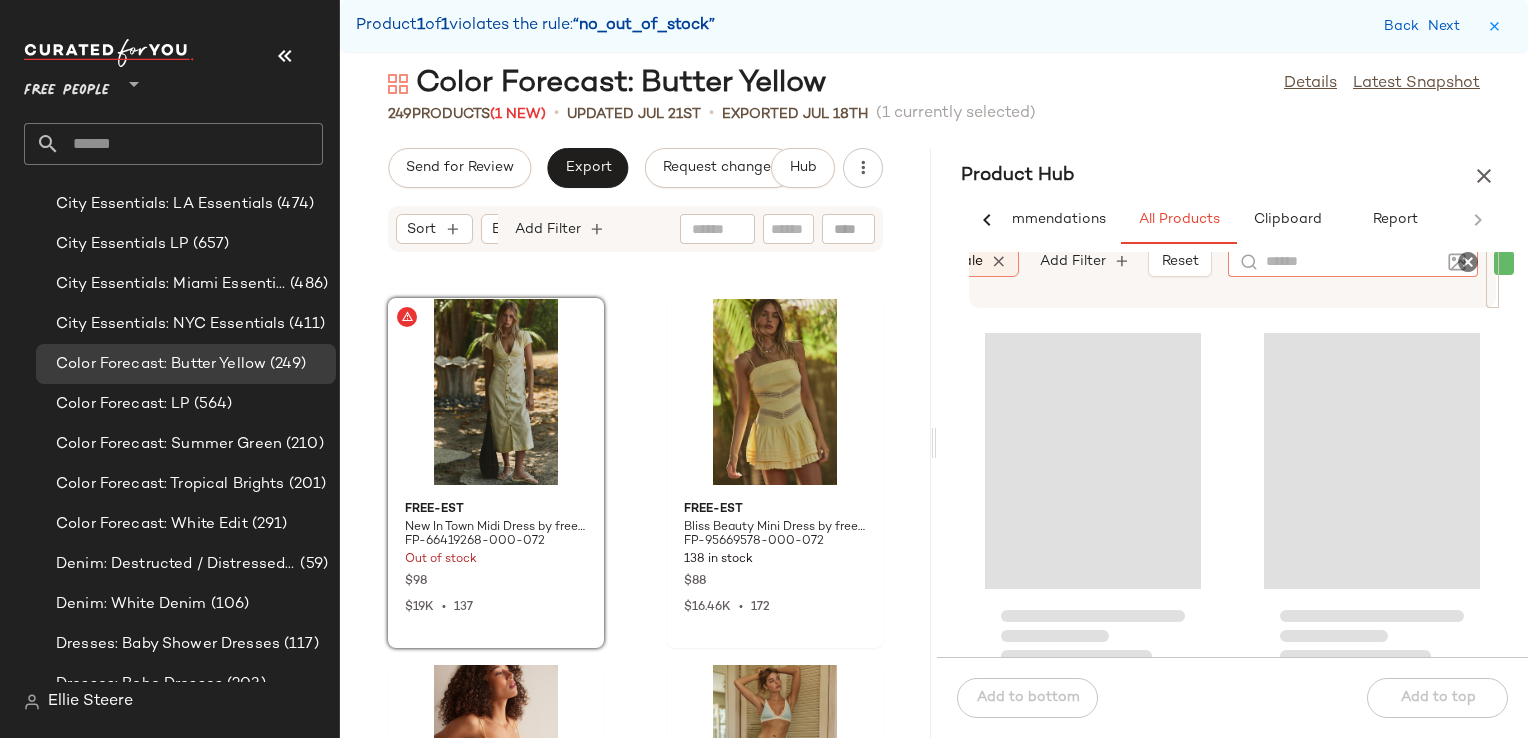 click 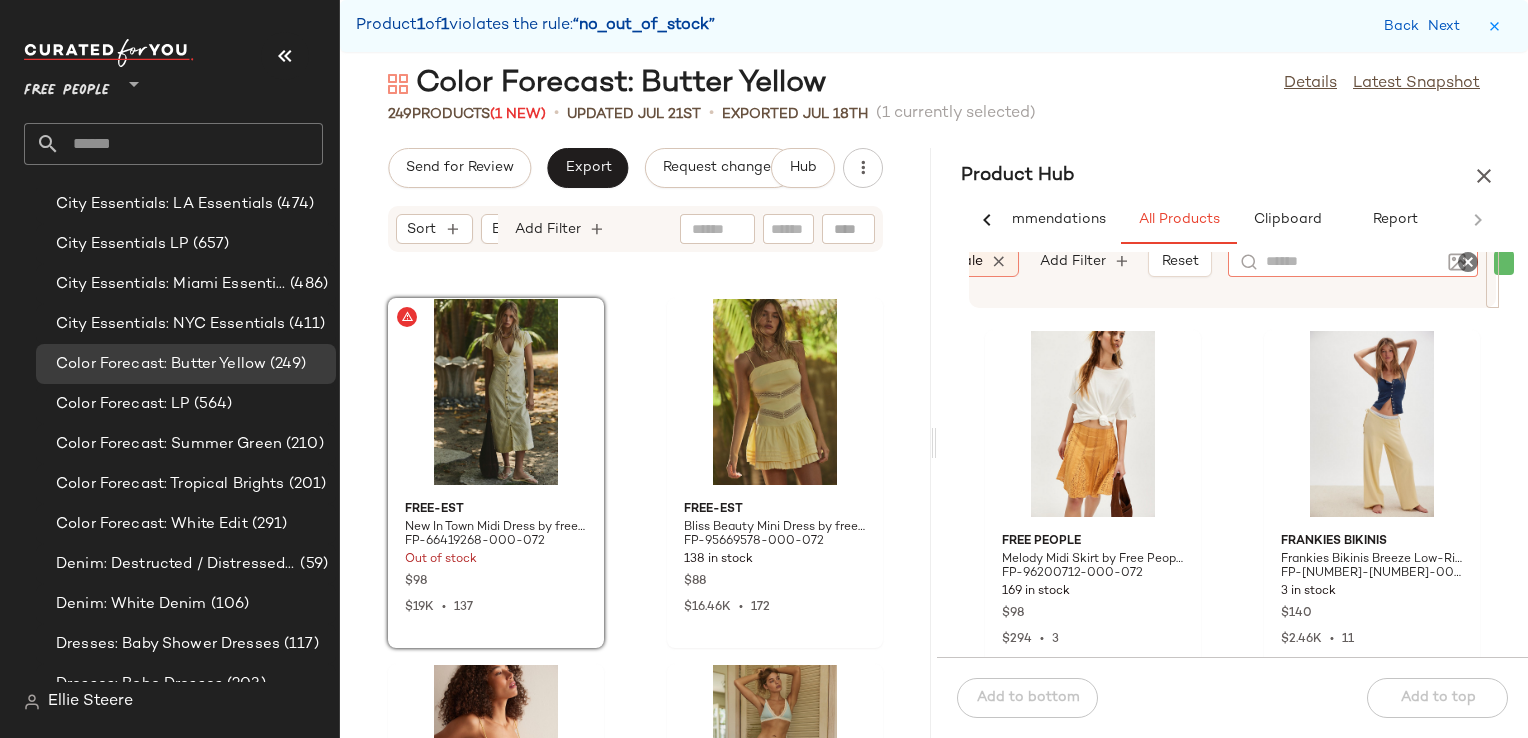 type on "*" 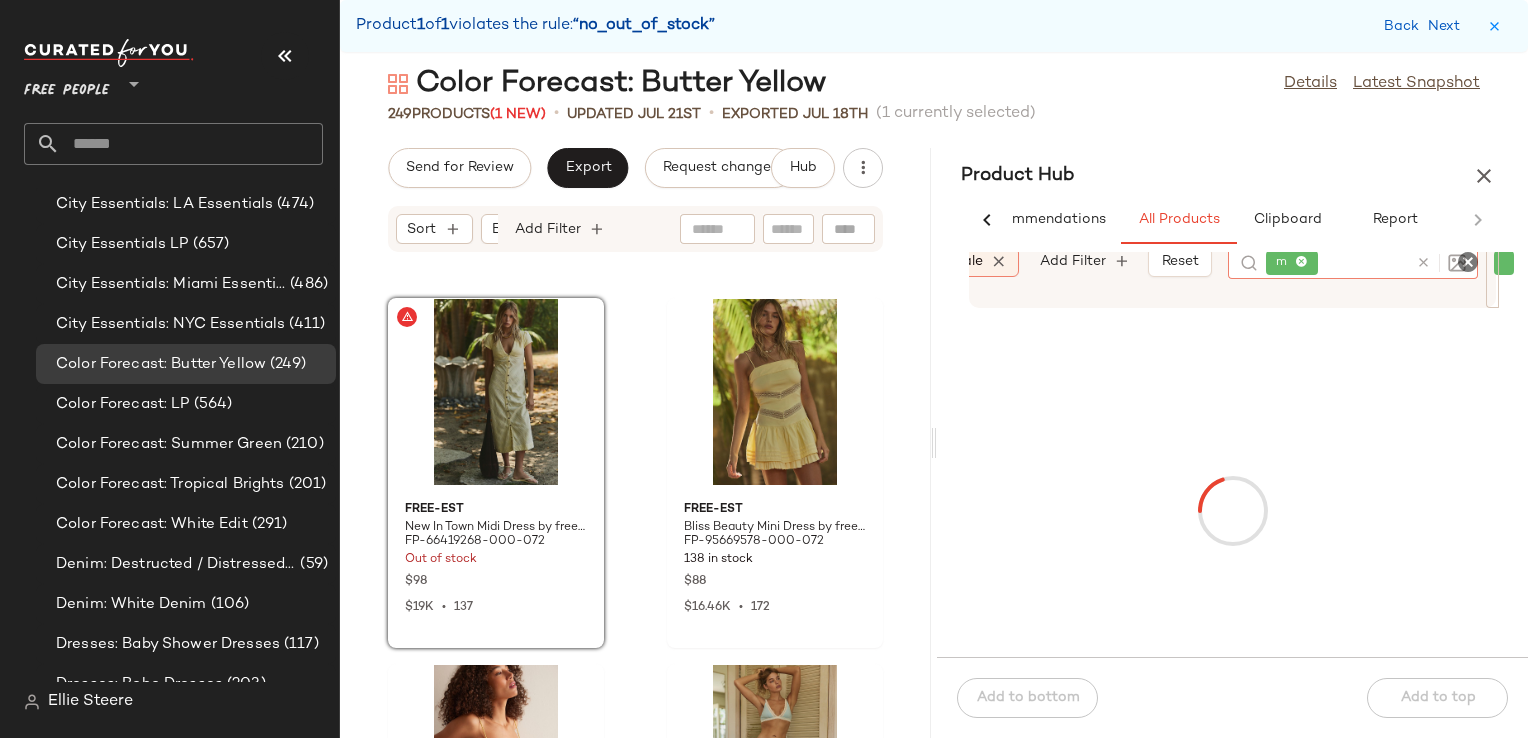 click at bounding box center (1423, 262) 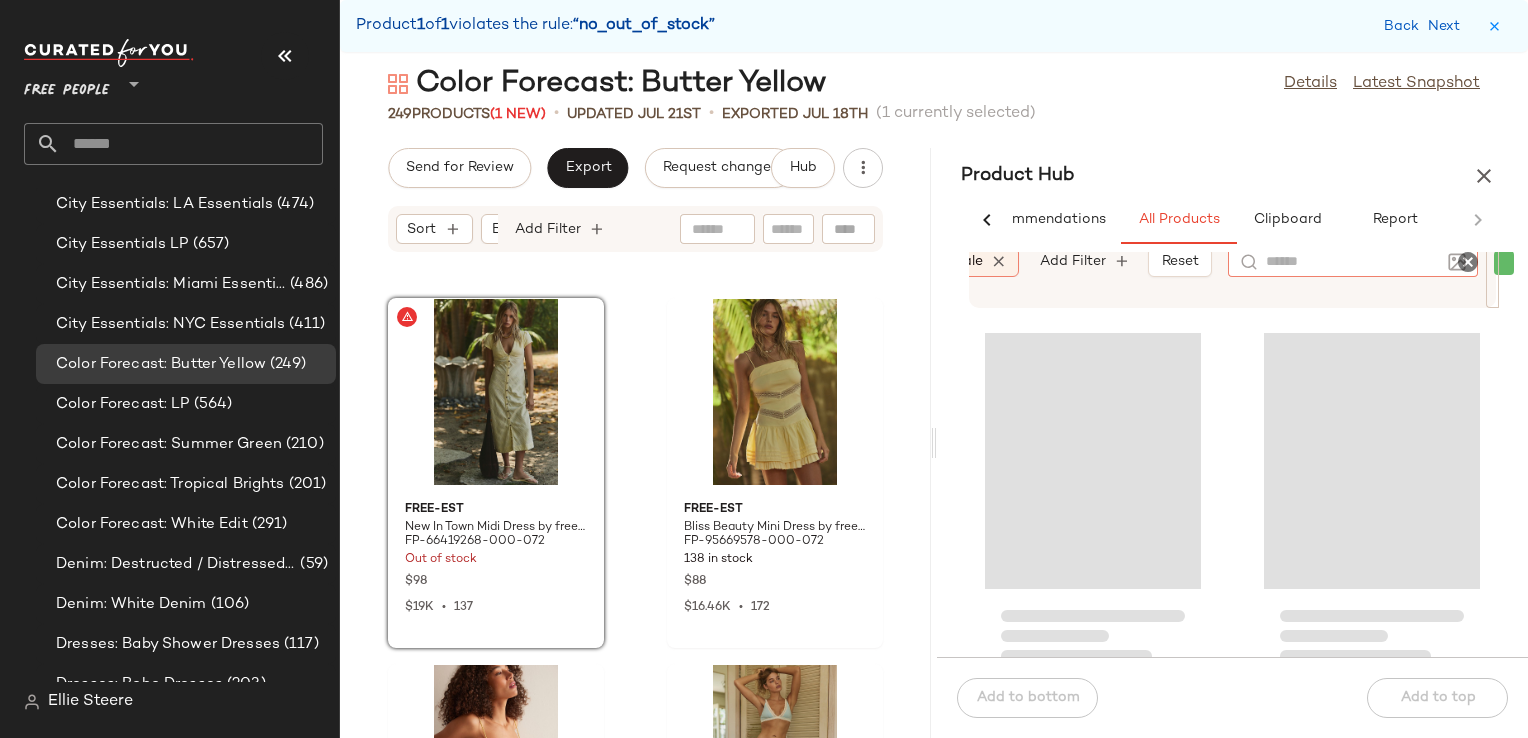 click on "Product Hub" at bounding box center (1232, 176) 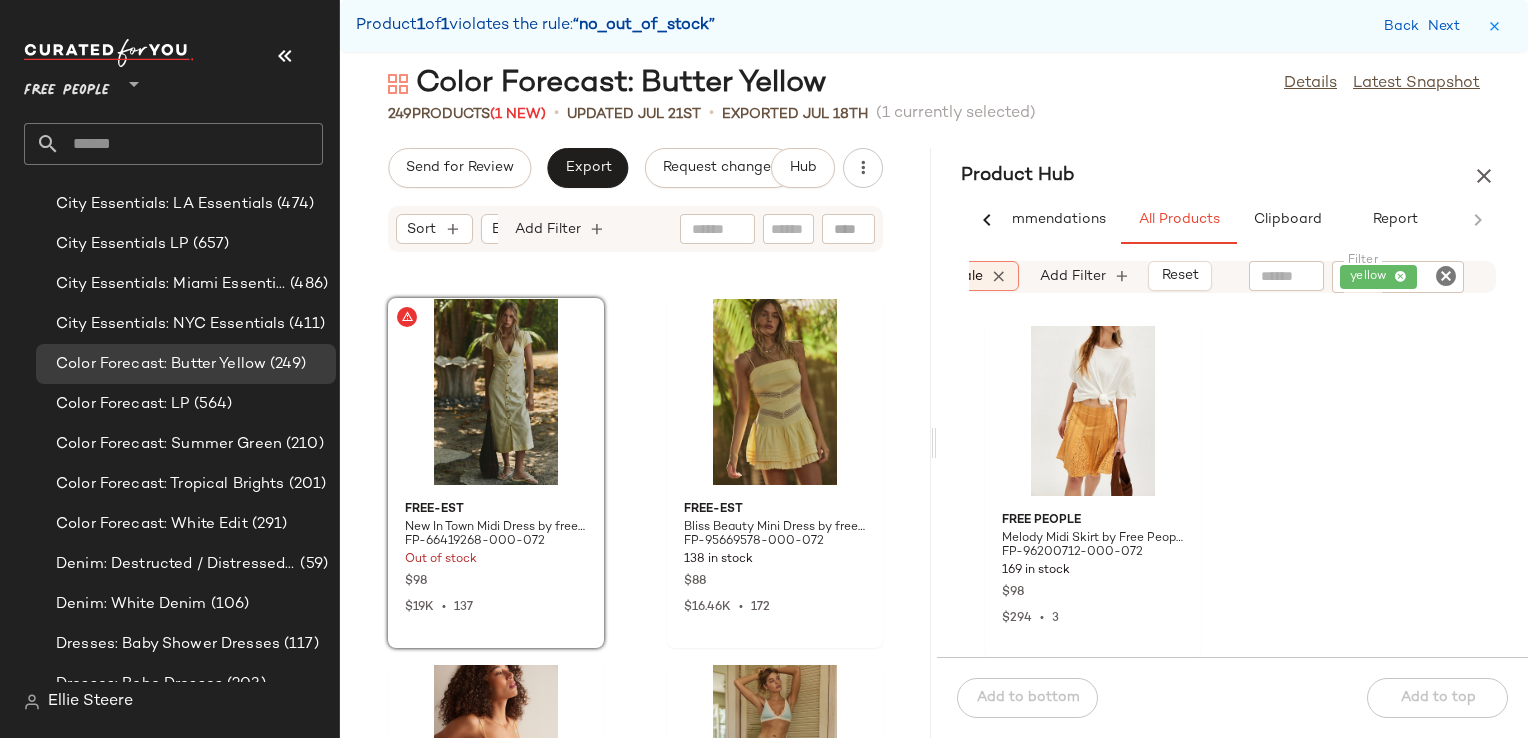 scroll, scrollTop: 770, scrollLeft: 0, axis: vertical 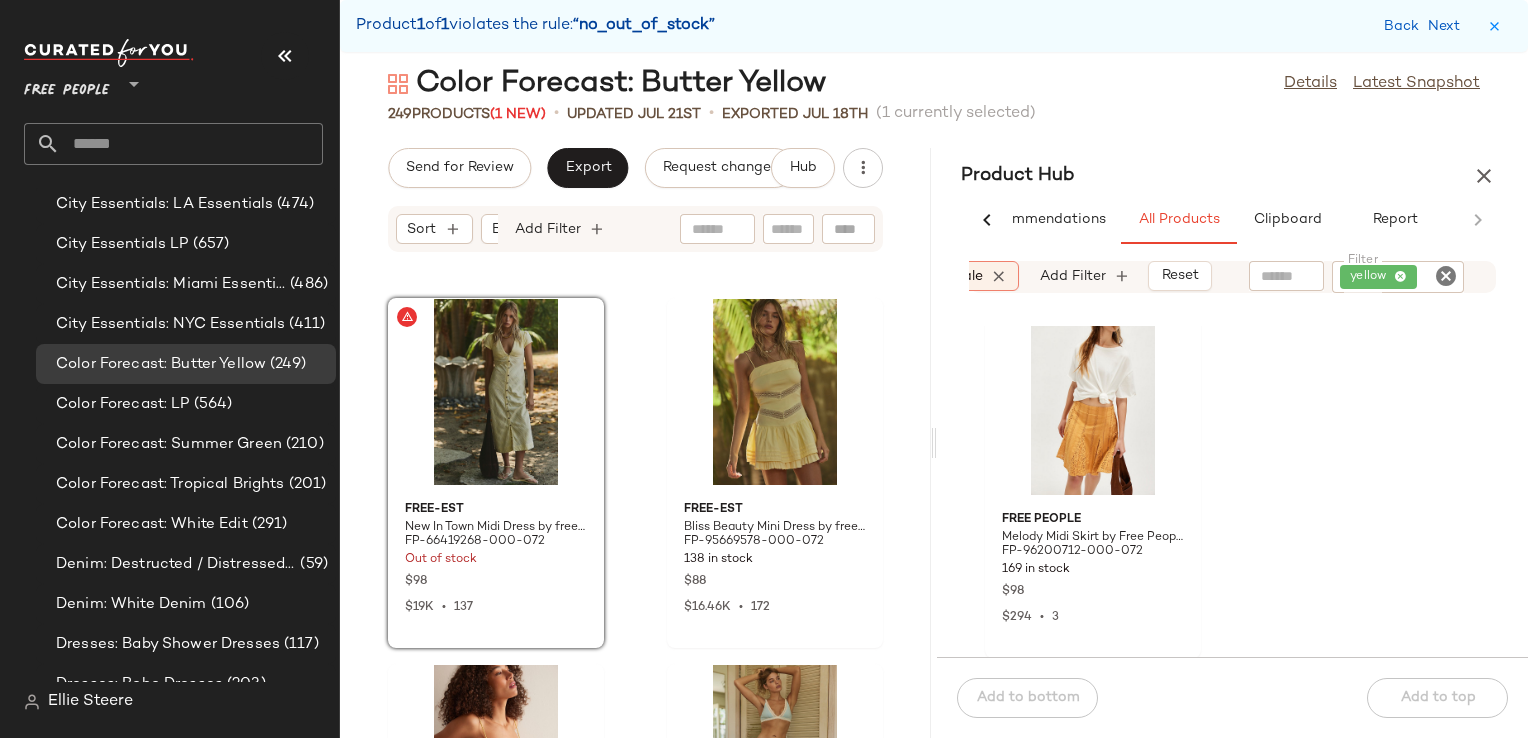 click 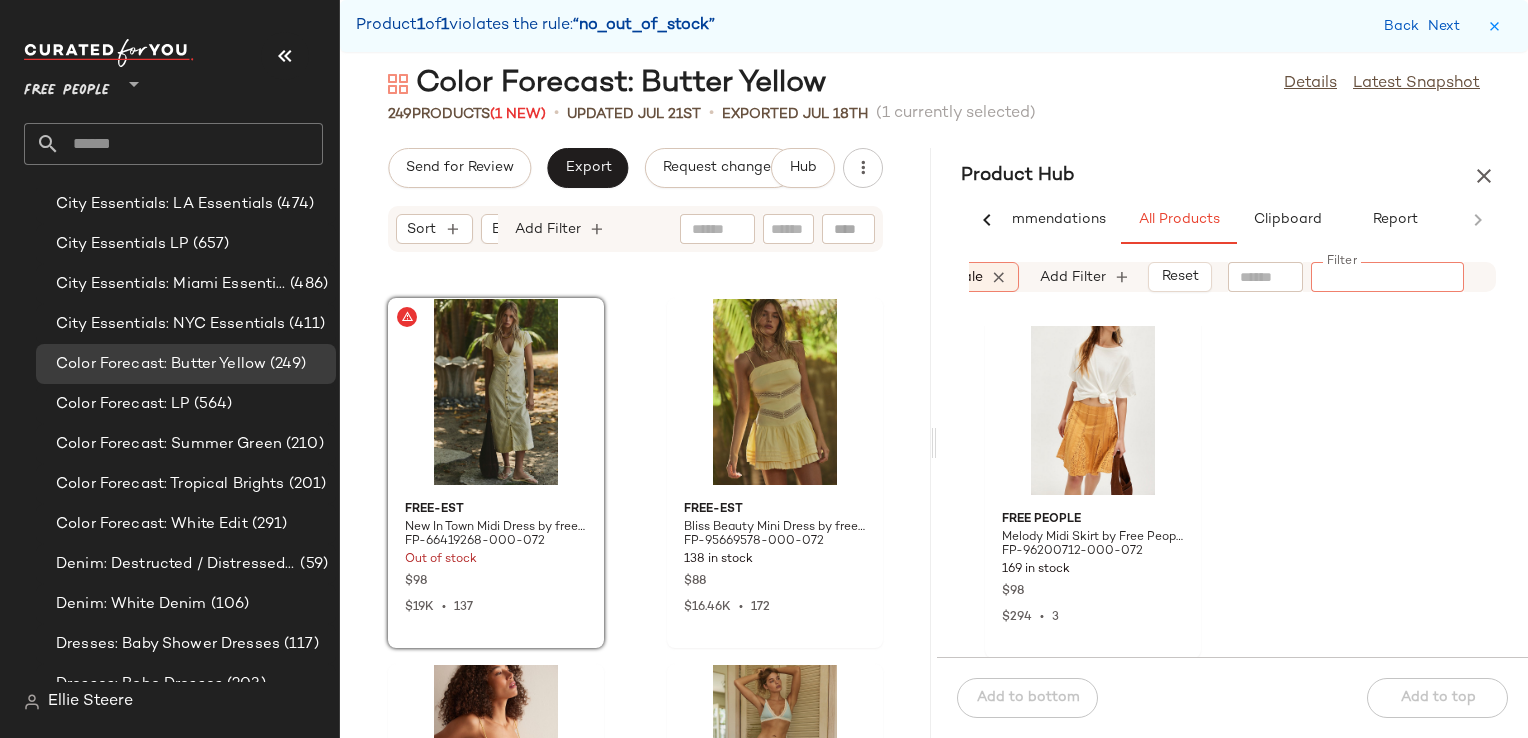click on "Product Hub" at bounding box center (1232, 176) 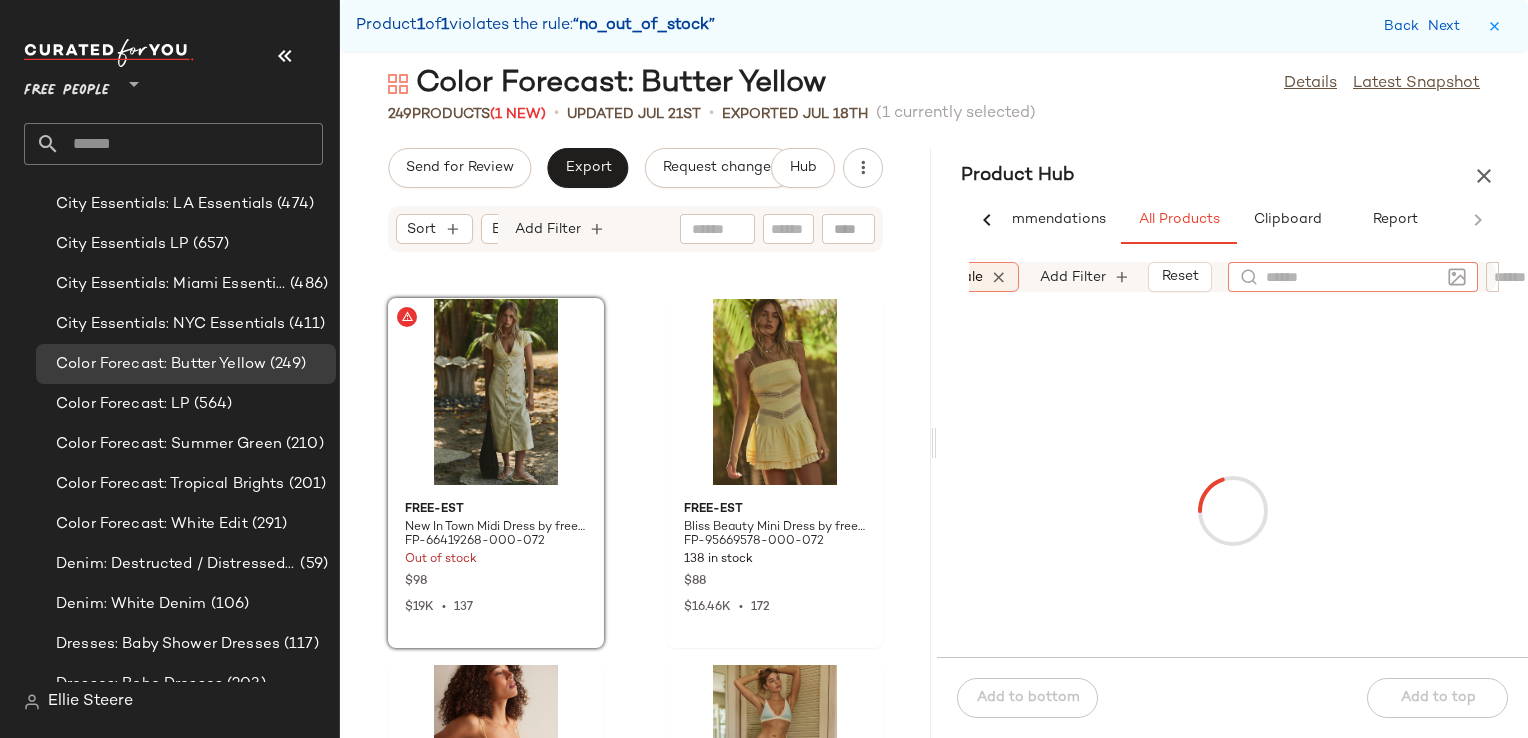 click 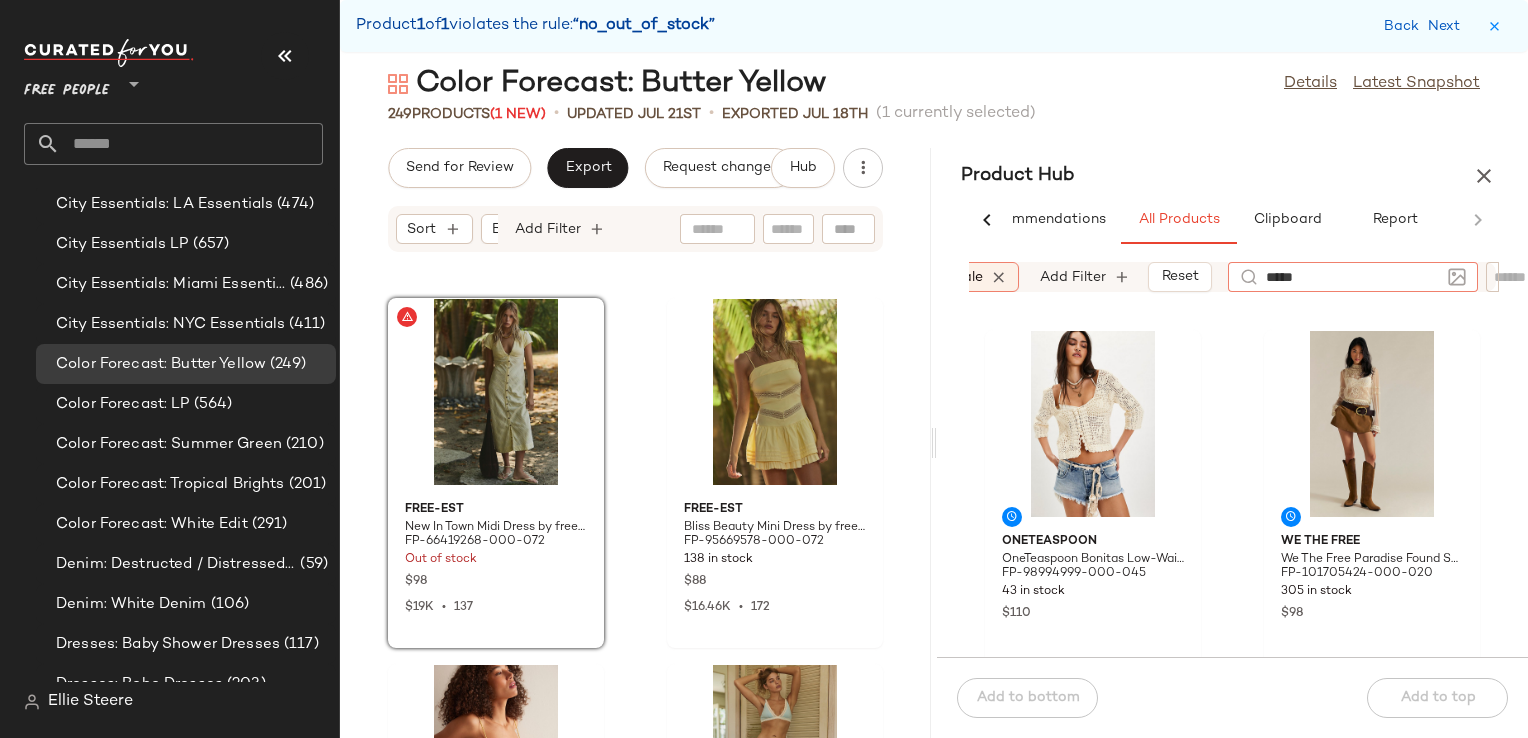 type on "******" 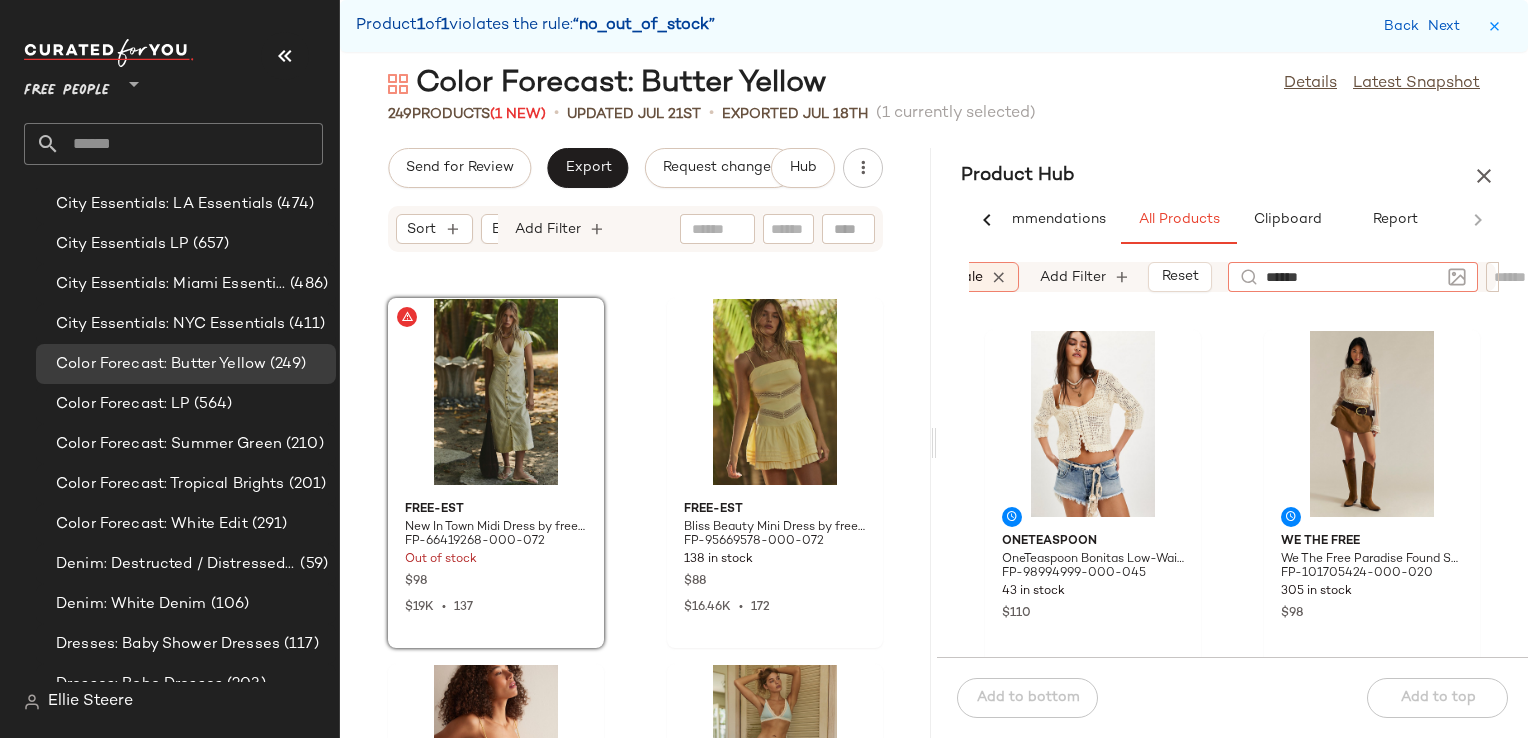 type 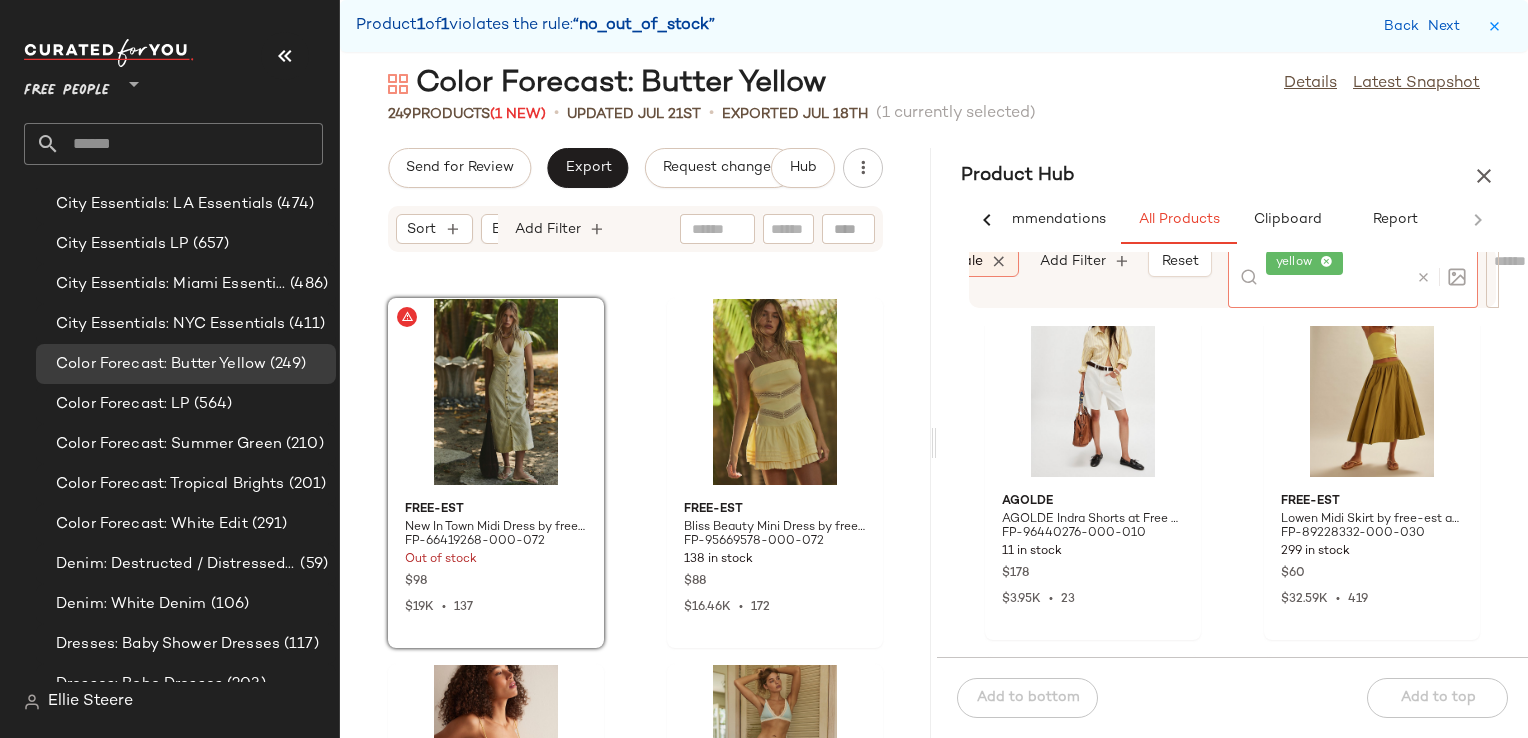 scroll, scrollTop: 3016, scrollLeft: 0, axis: vertical 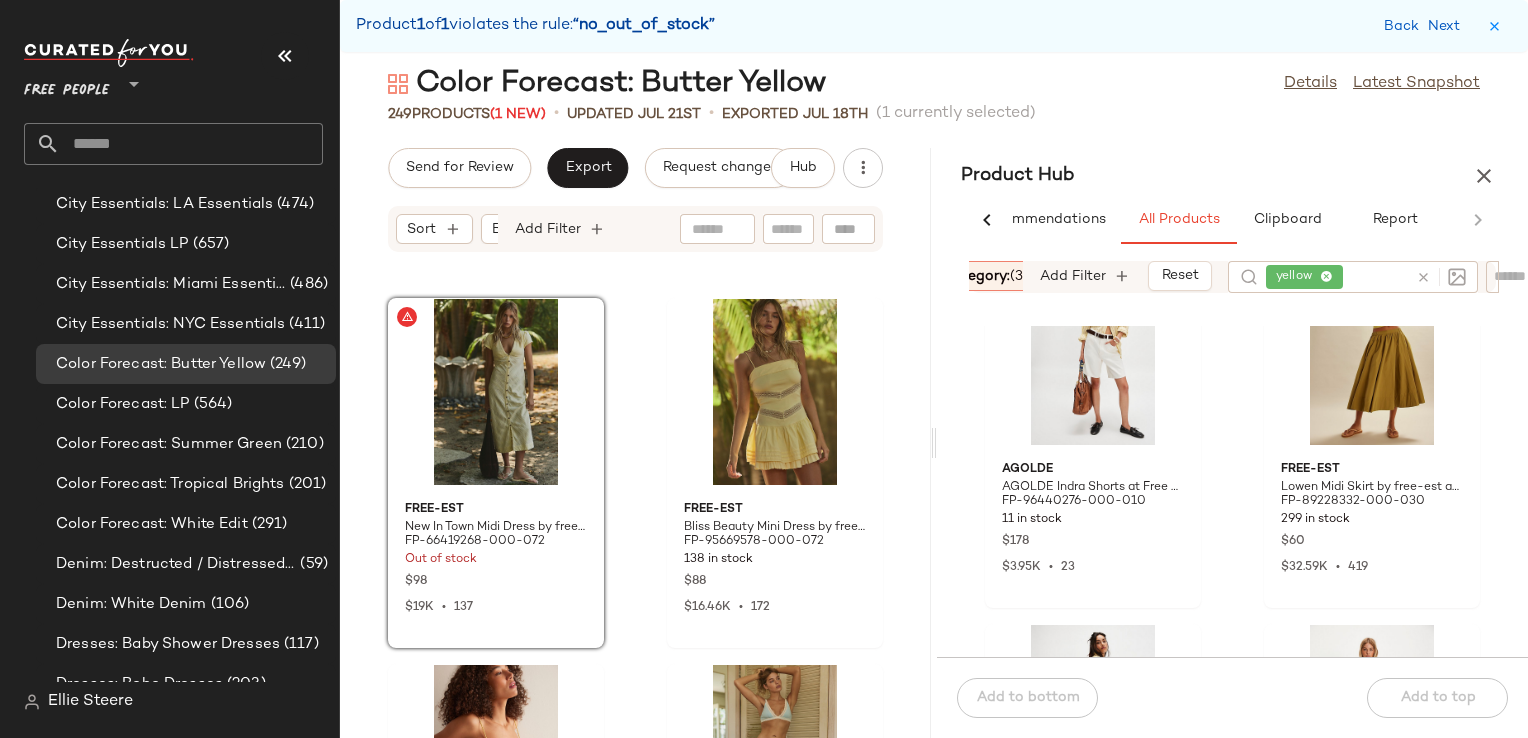 click on "Category:   (3)" at bounding box center [985, 276] 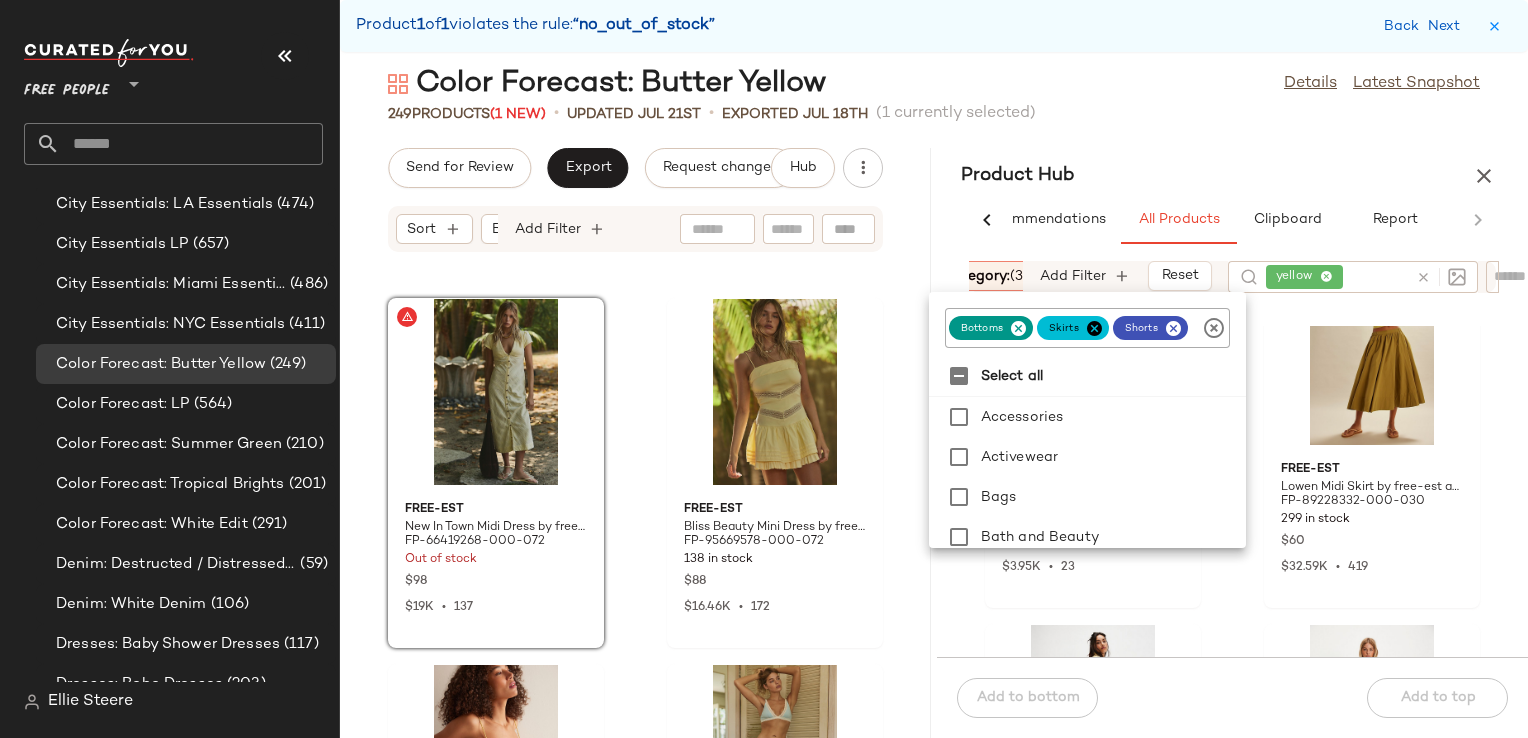 click 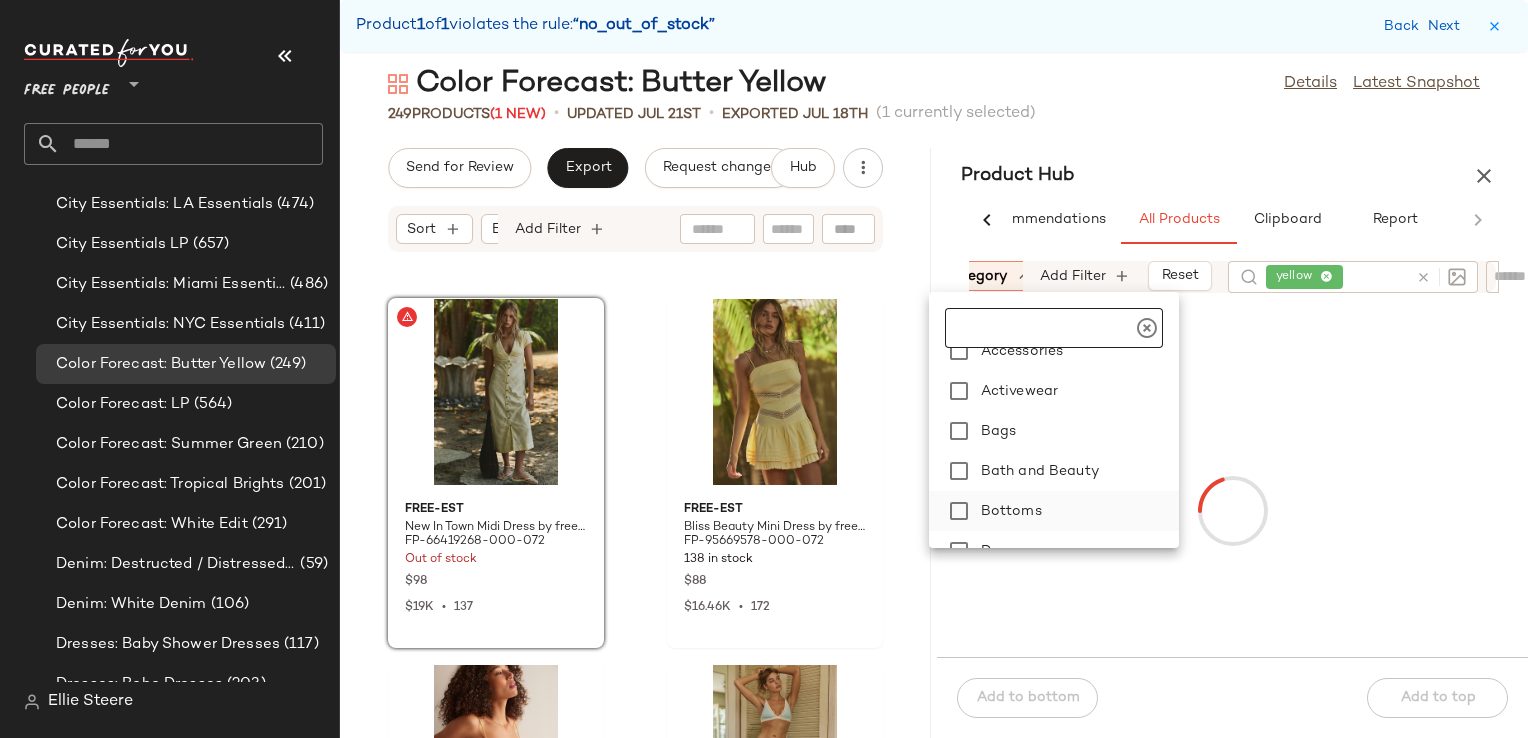 scroll, scrollTop: 100, scrollLeft: 0, axis: vertical 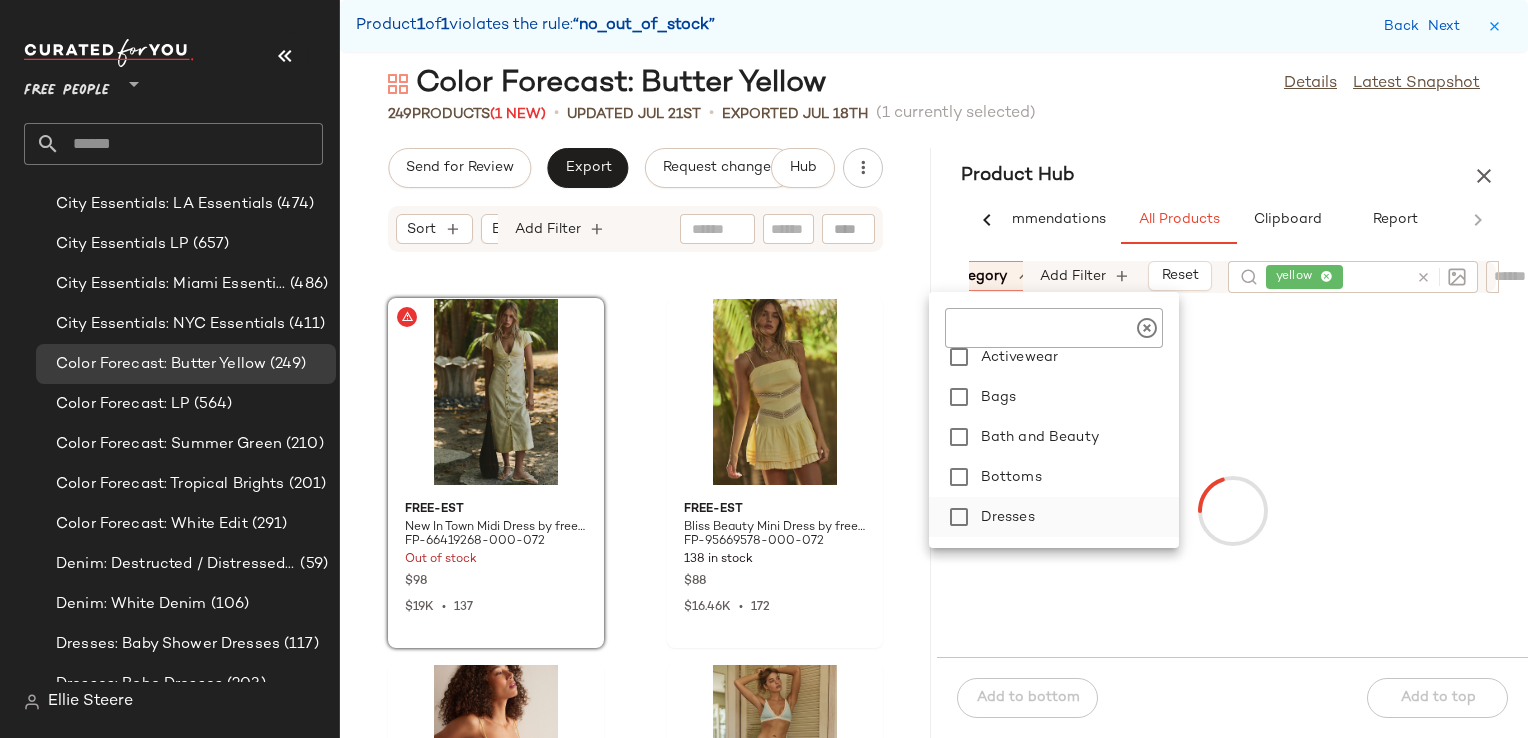 click on "Dresses" at bounding box center (1076, 517) 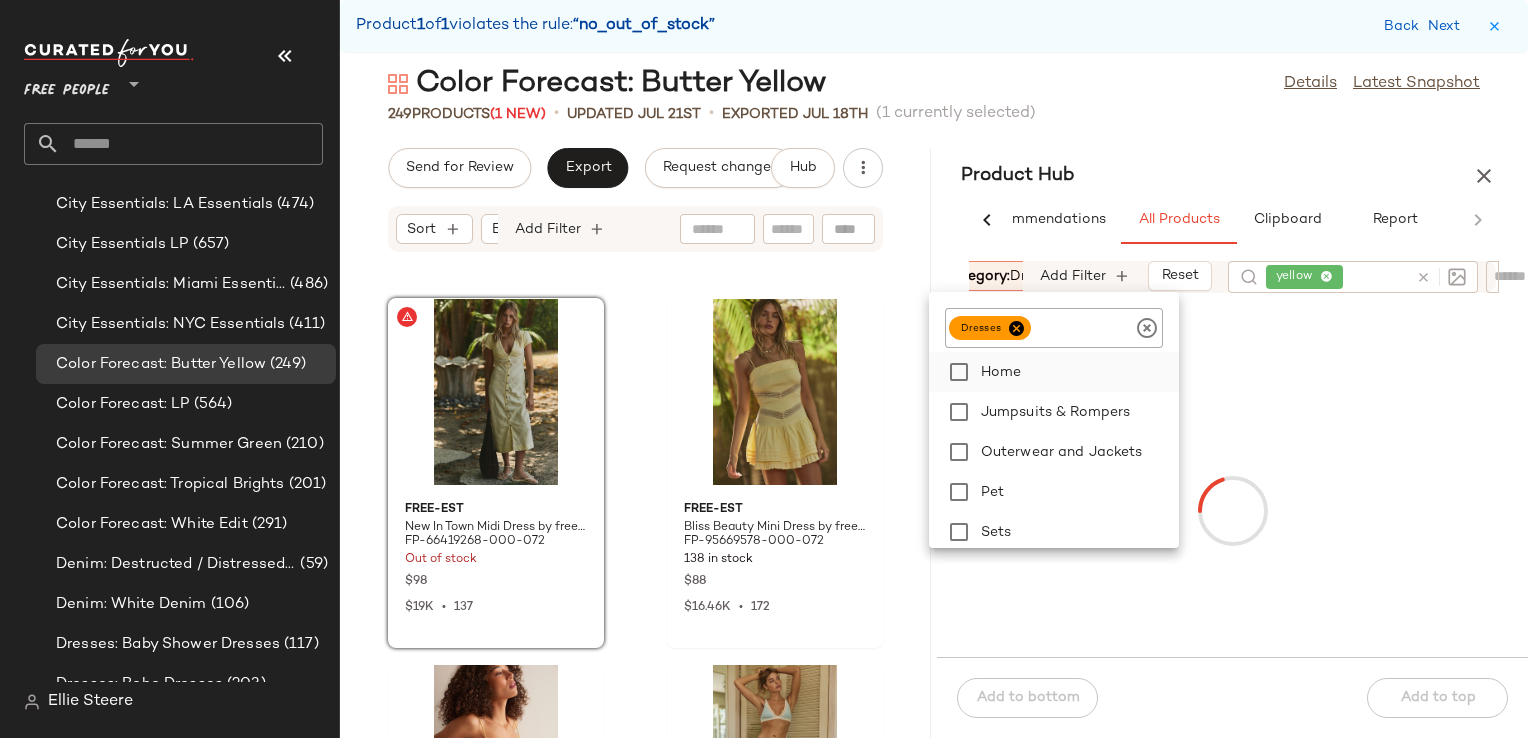 scroll, scrollTop: 400, scrollLeft: 0, axis: vertical 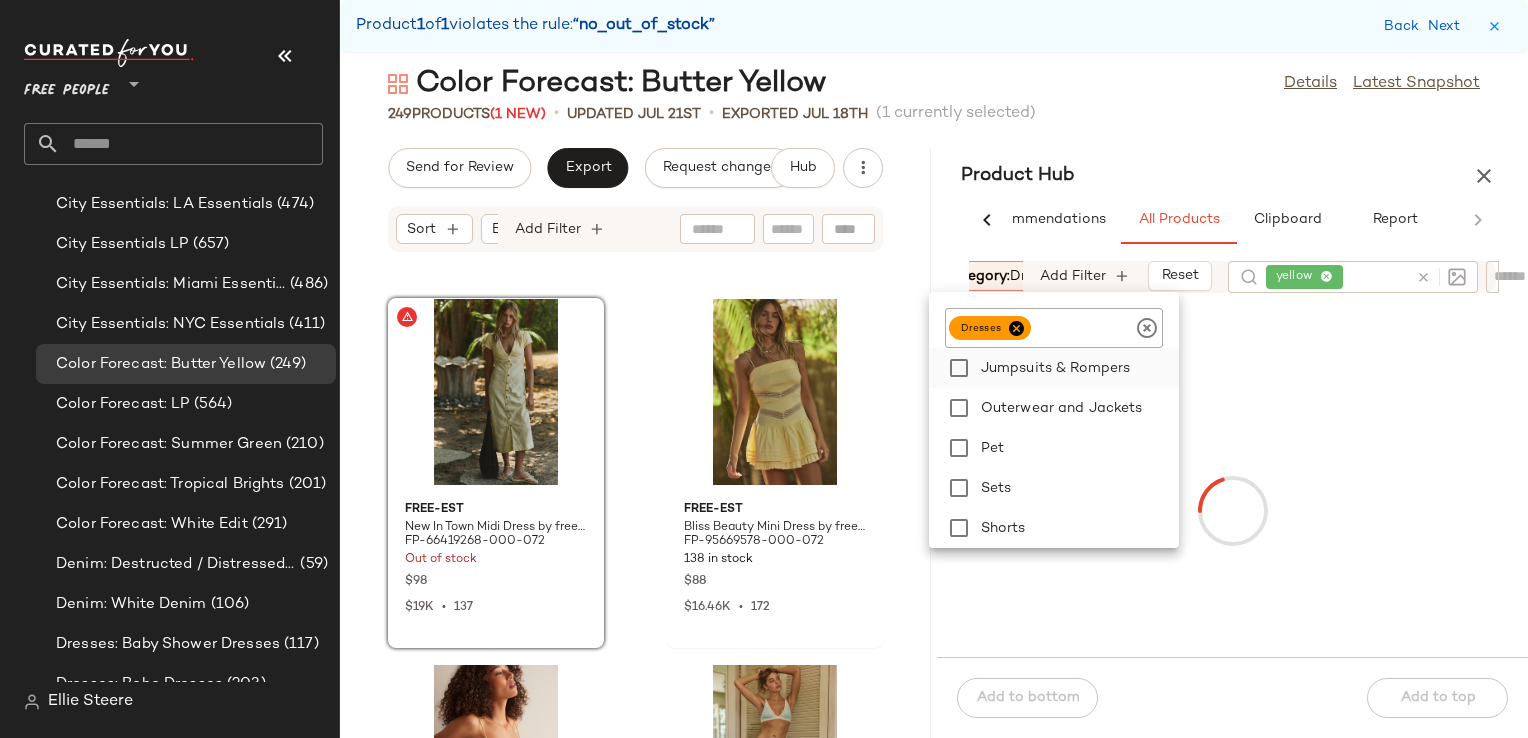 click on "Jumpsuits & Rompers" 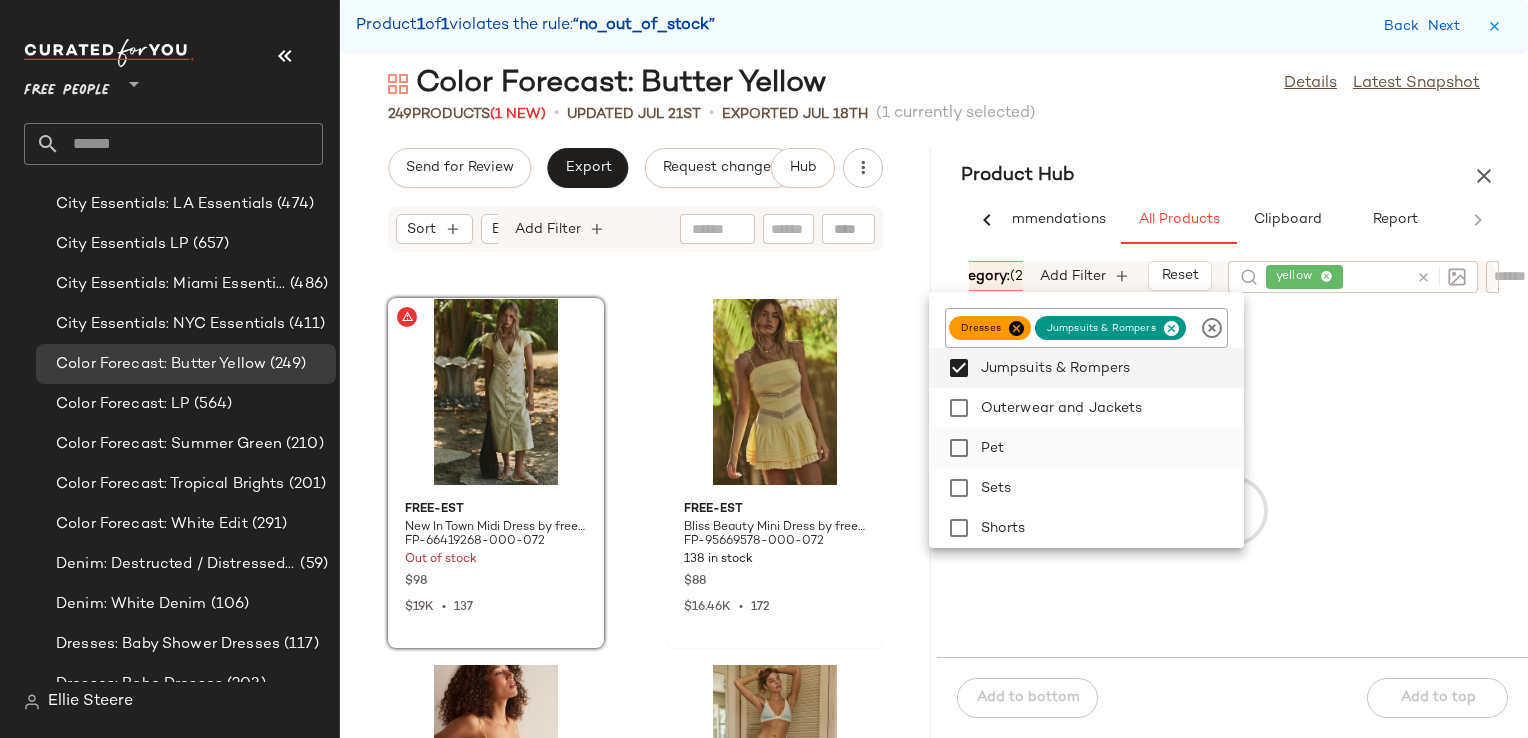 drag, startPoint x: 1067, startPoint y: 481, endPoint x: 1074, endPoint y: 471, distance: 12.206555 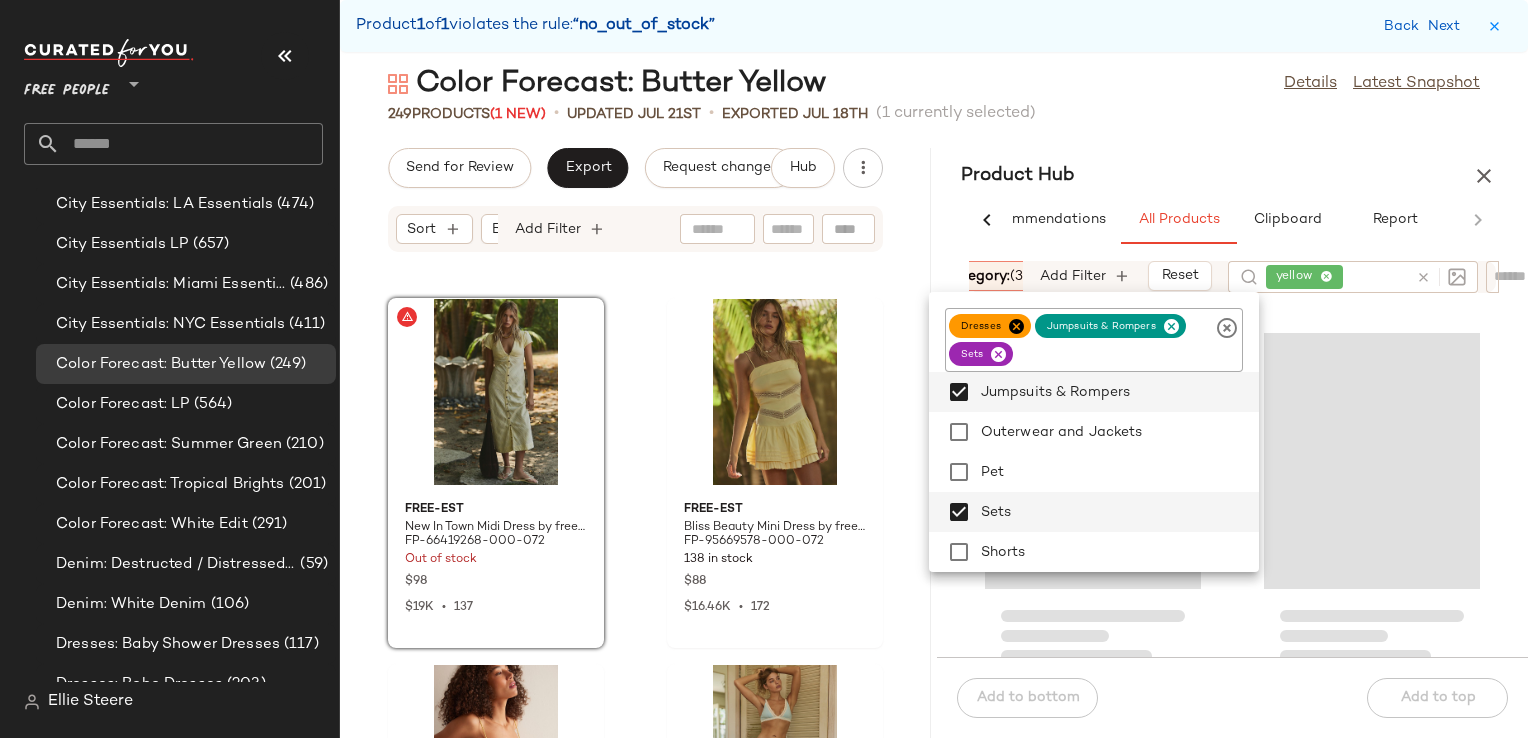 click on "Product Hub" at bounding box center (1232, 176) 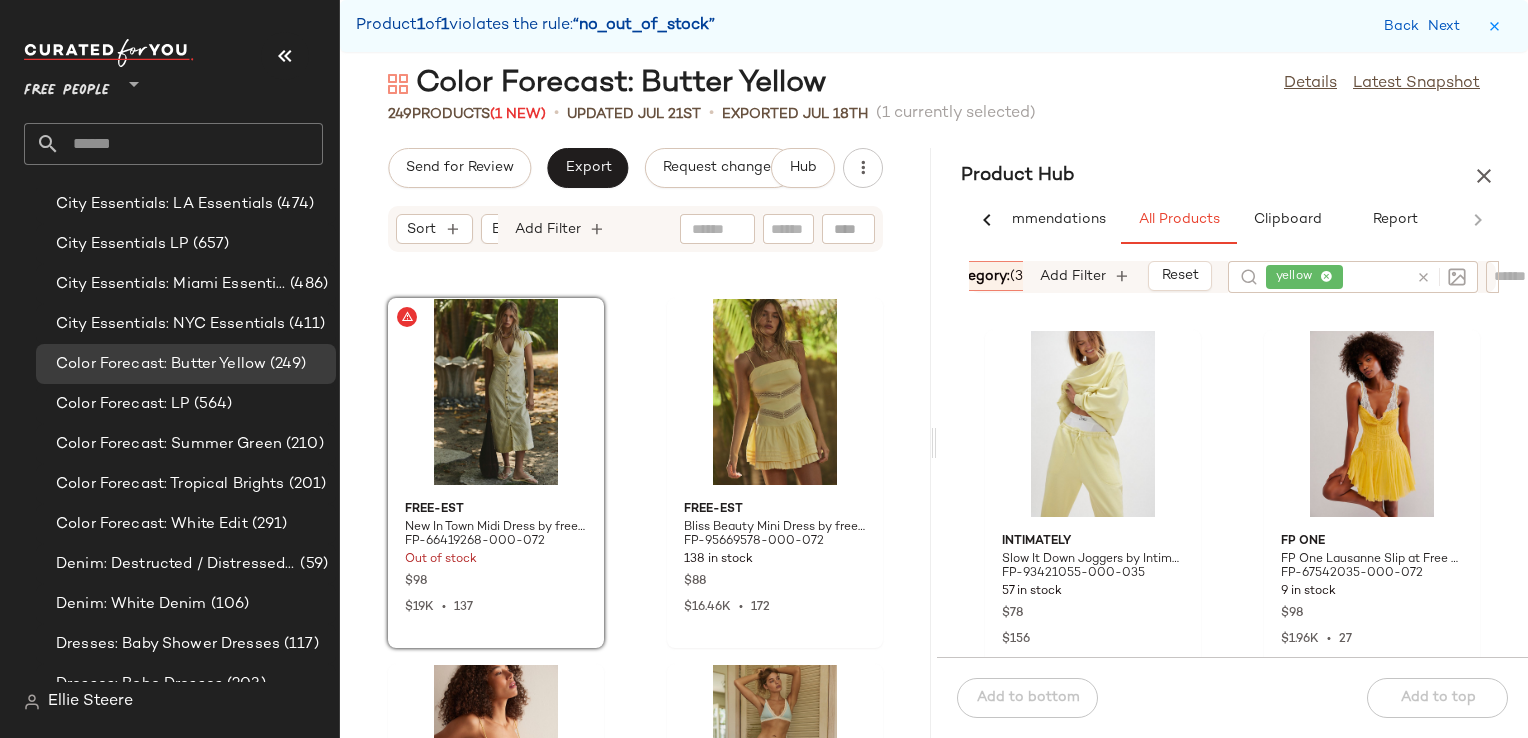 click on "Intimately Slow It Down Joggers by Intimately at Free People in Green, Size: S FP-93421055-000-035 57 in stock $78 $156 FP One FP One Lausanne Slip at Free People in Yellow, Size: M FP-67542035-000-072 9 in stock $98 $1.96K  •  27 free-est Vance Maxi Dress by free-est at Free People in Green, Size: XS FP-97510093-000-237 34 in stock $70 $2.73K  •  9 AFRM AFRM Norwood Mini Dress at Free People in Yellow, Size: S FP-99666877-000-072 67 in stock $108 $8.75K  •  75 free-est Lifestyle Maxi Dress by free-est at Free People in Orange, Size: XS FP-58364894-000-067 14 in stock $70 $3.07K  •  42 Anna Sui Anna Sui Eyelet Babydoll Dress at Free People in Yellow, Size: M FP-88243969-000-072 1 in stock $560" 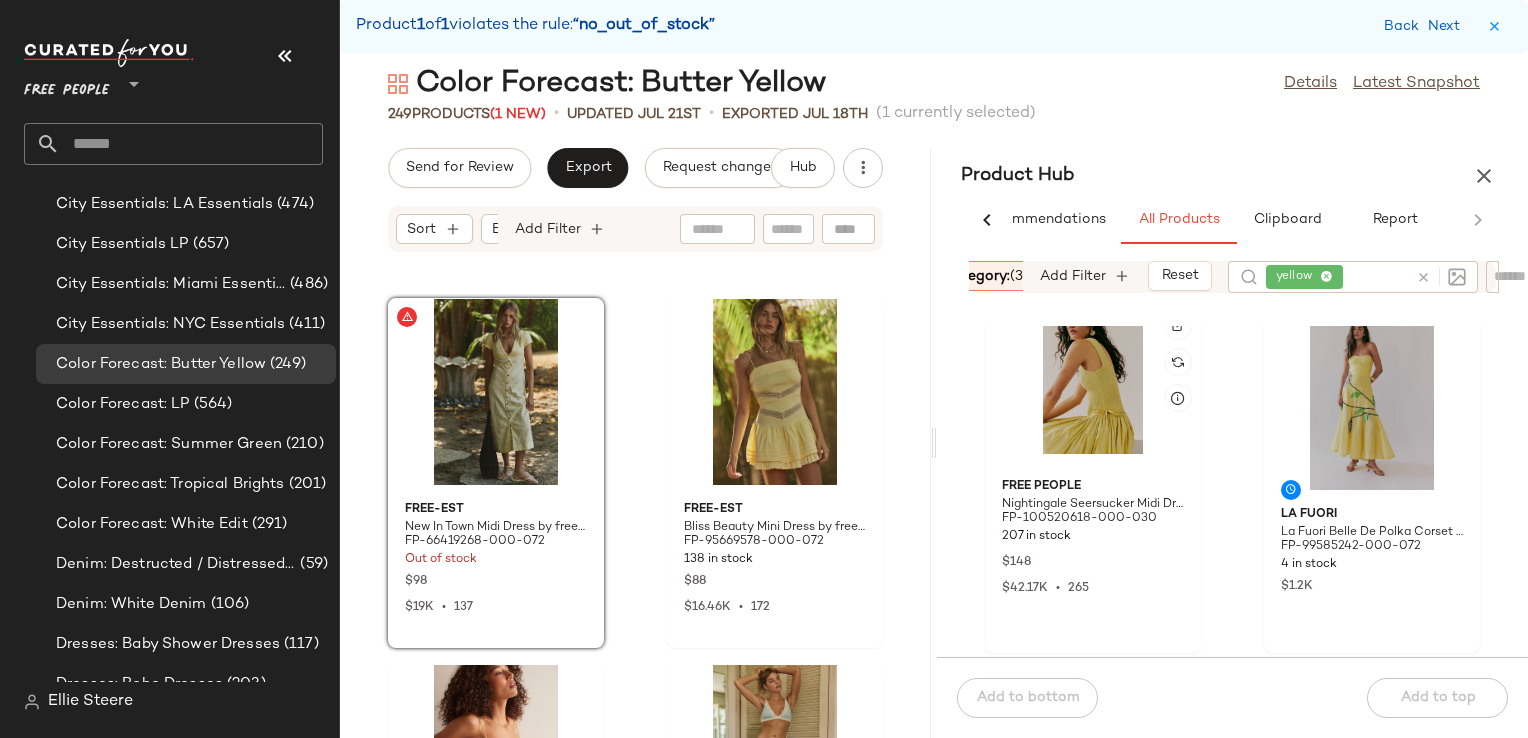 scroll, scrollTop: 4116, scrollLeft: 0, axis: vertical 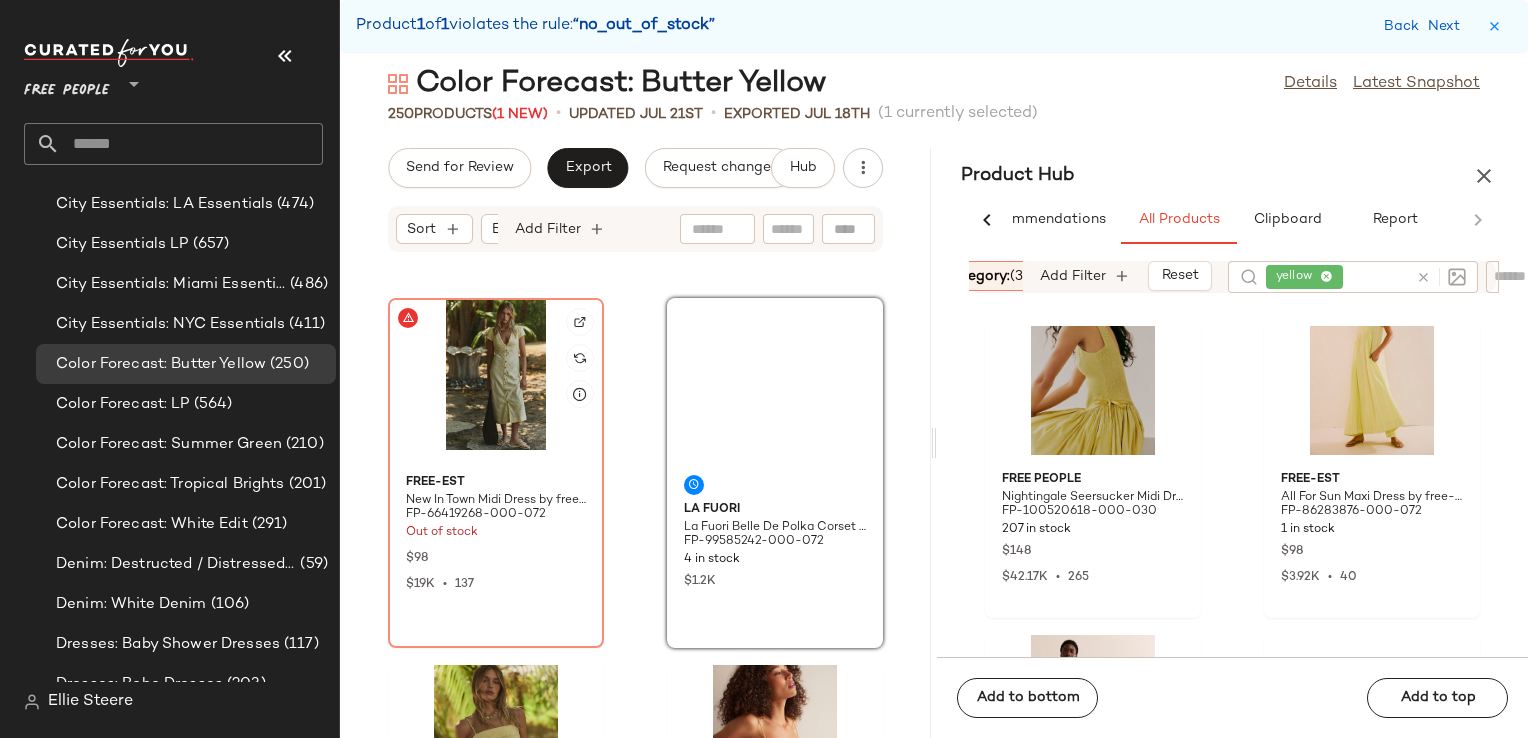 click 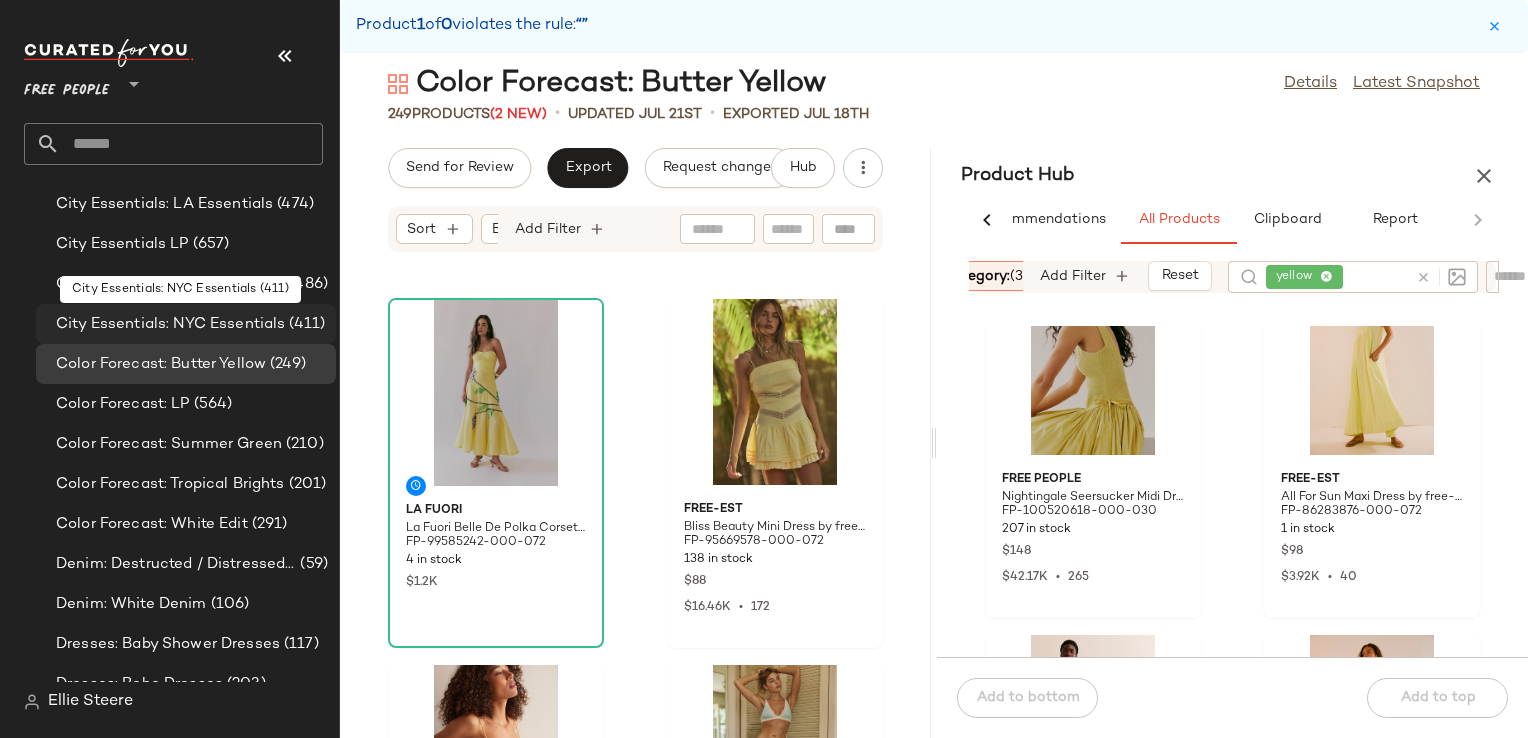 click on "City Essentials: NYC Essentials" at bounding box center [170, 324] 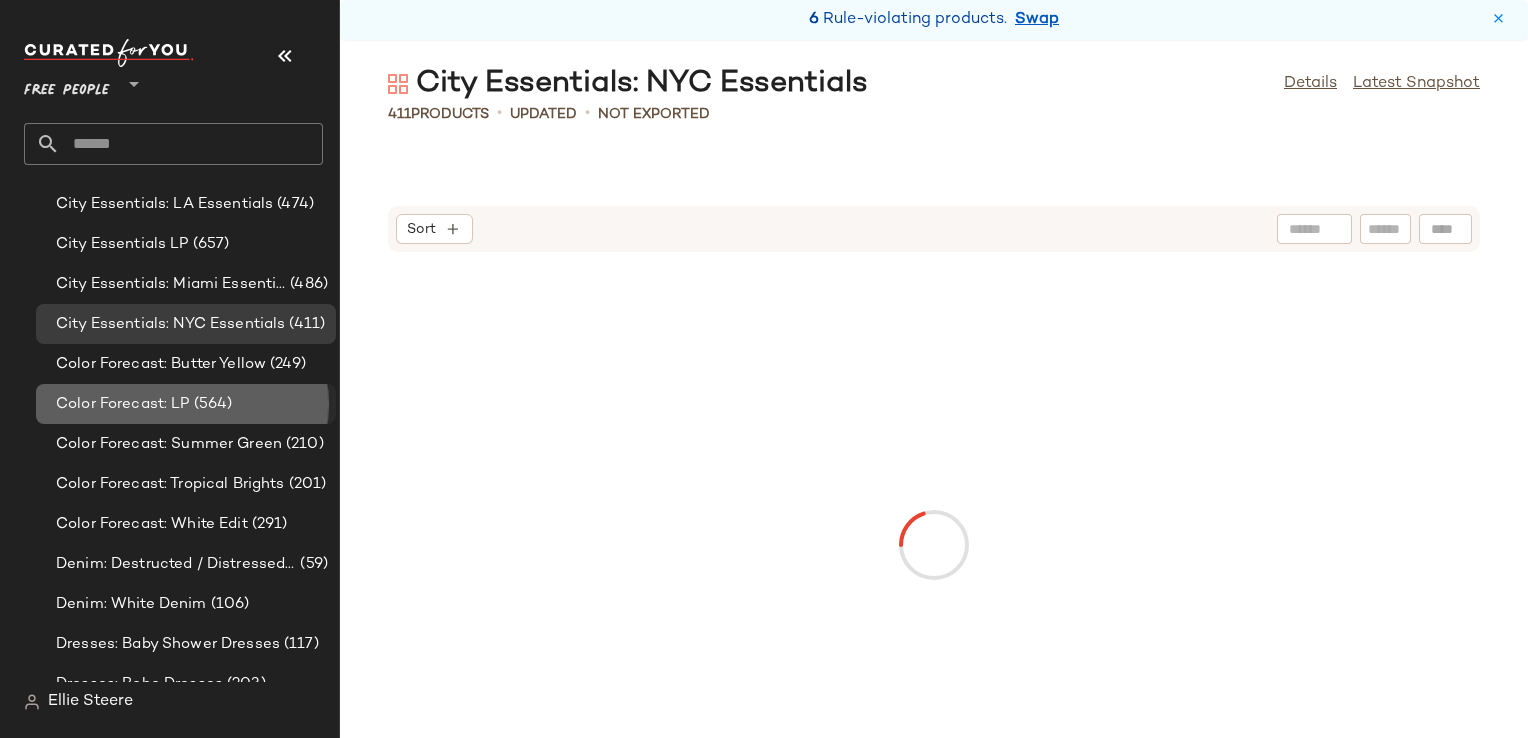 click on "Color Forecast: LP (564)" 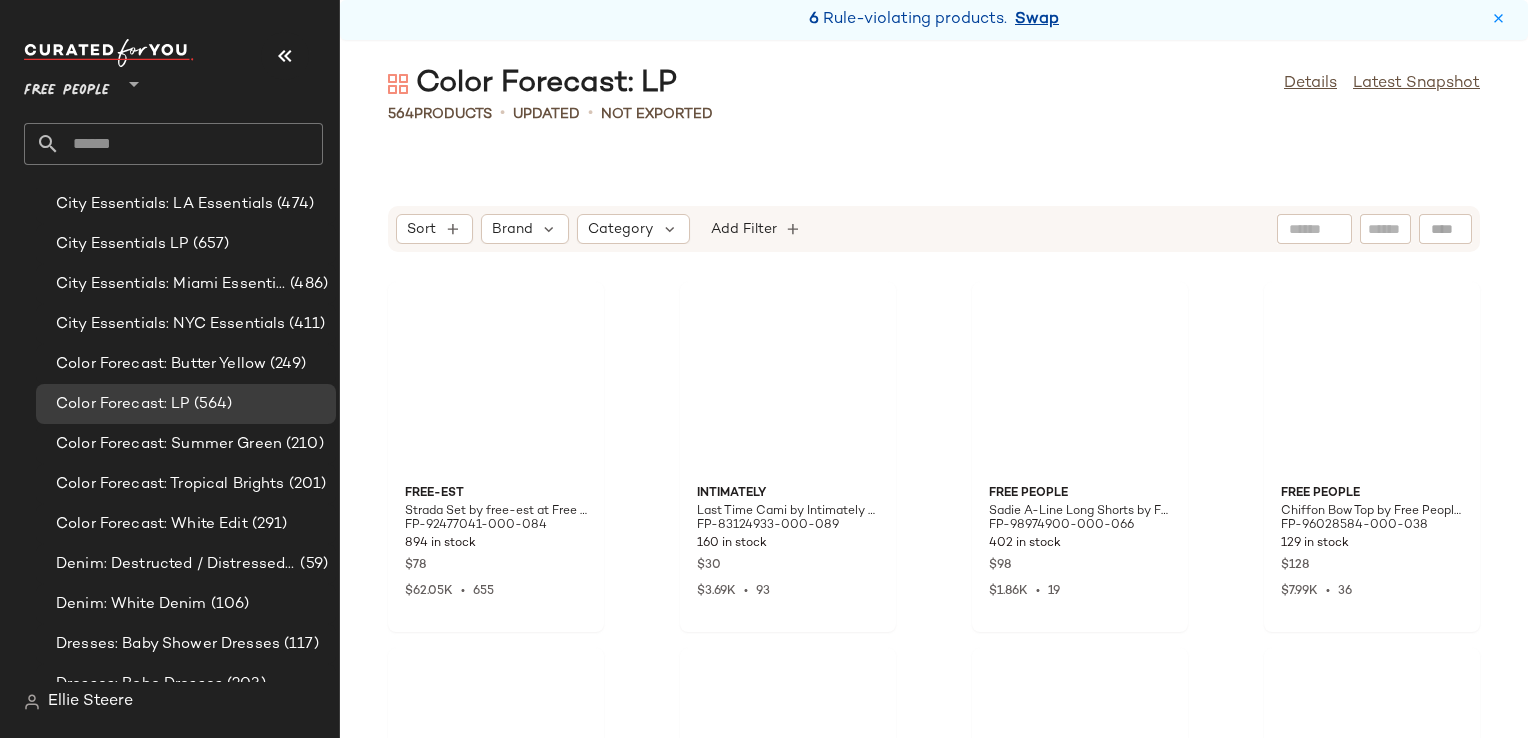click on "Swap" at bounding box center [1037, 20] 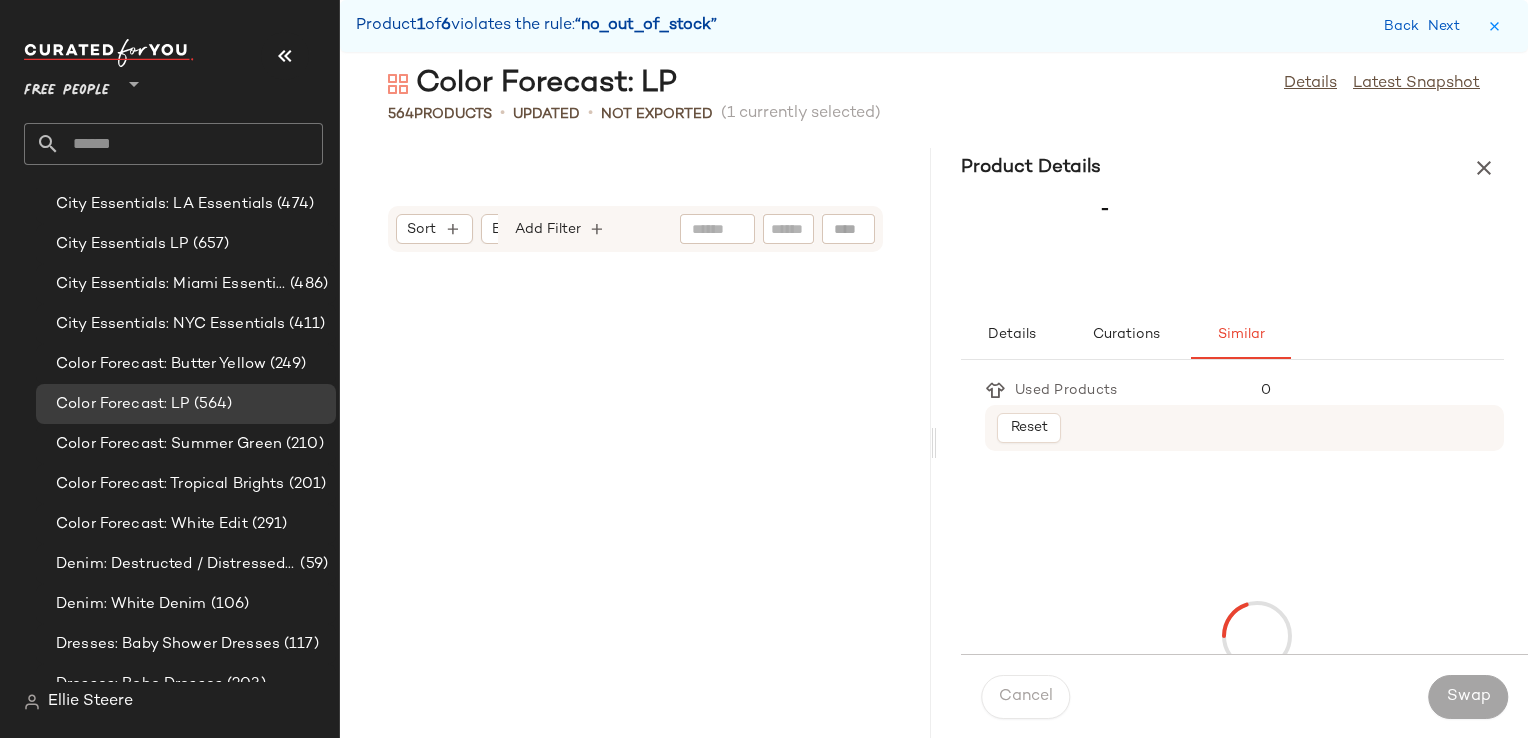 scroll, scrollTop: 19032, scrollLeft: 0, axis: vertical 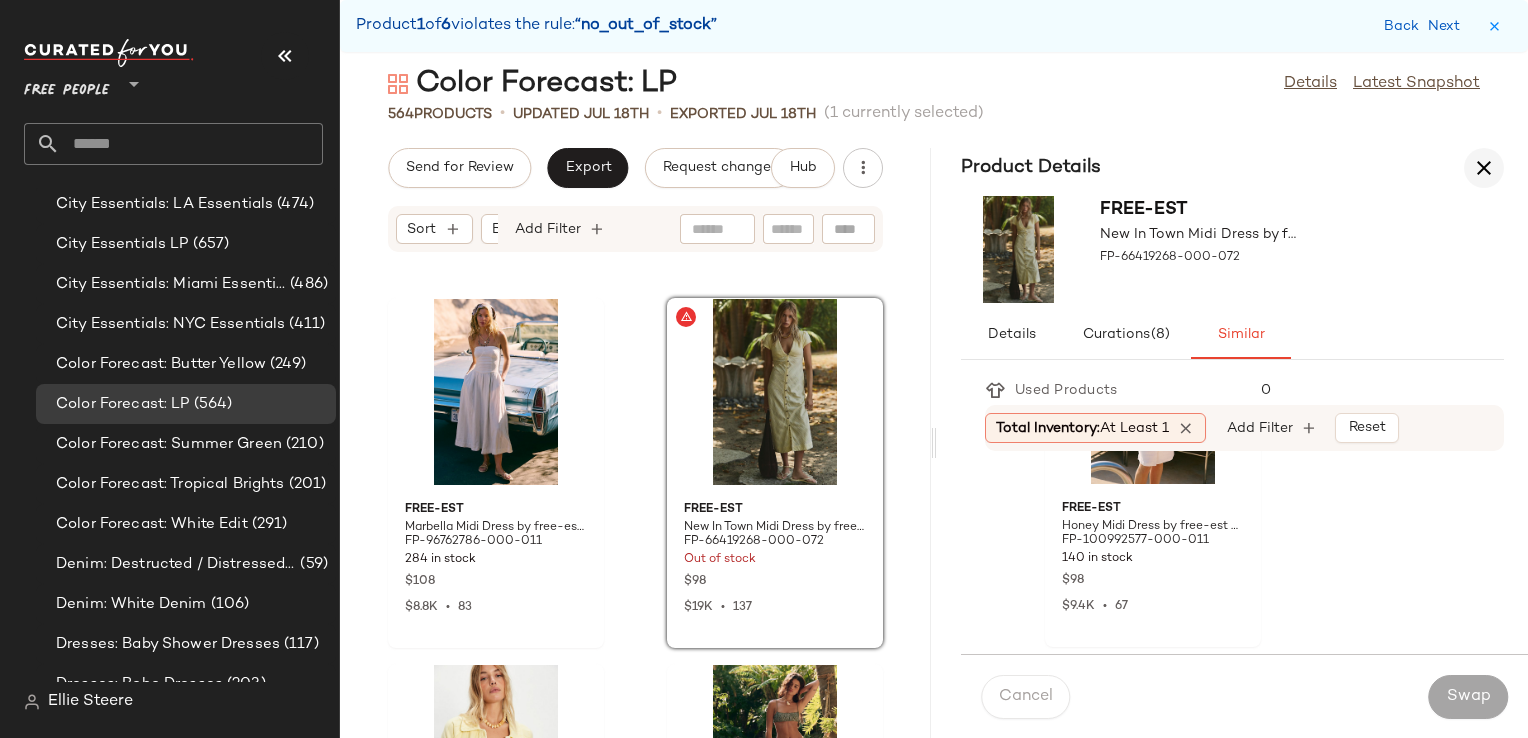 click at bounding box center (1484, 168) 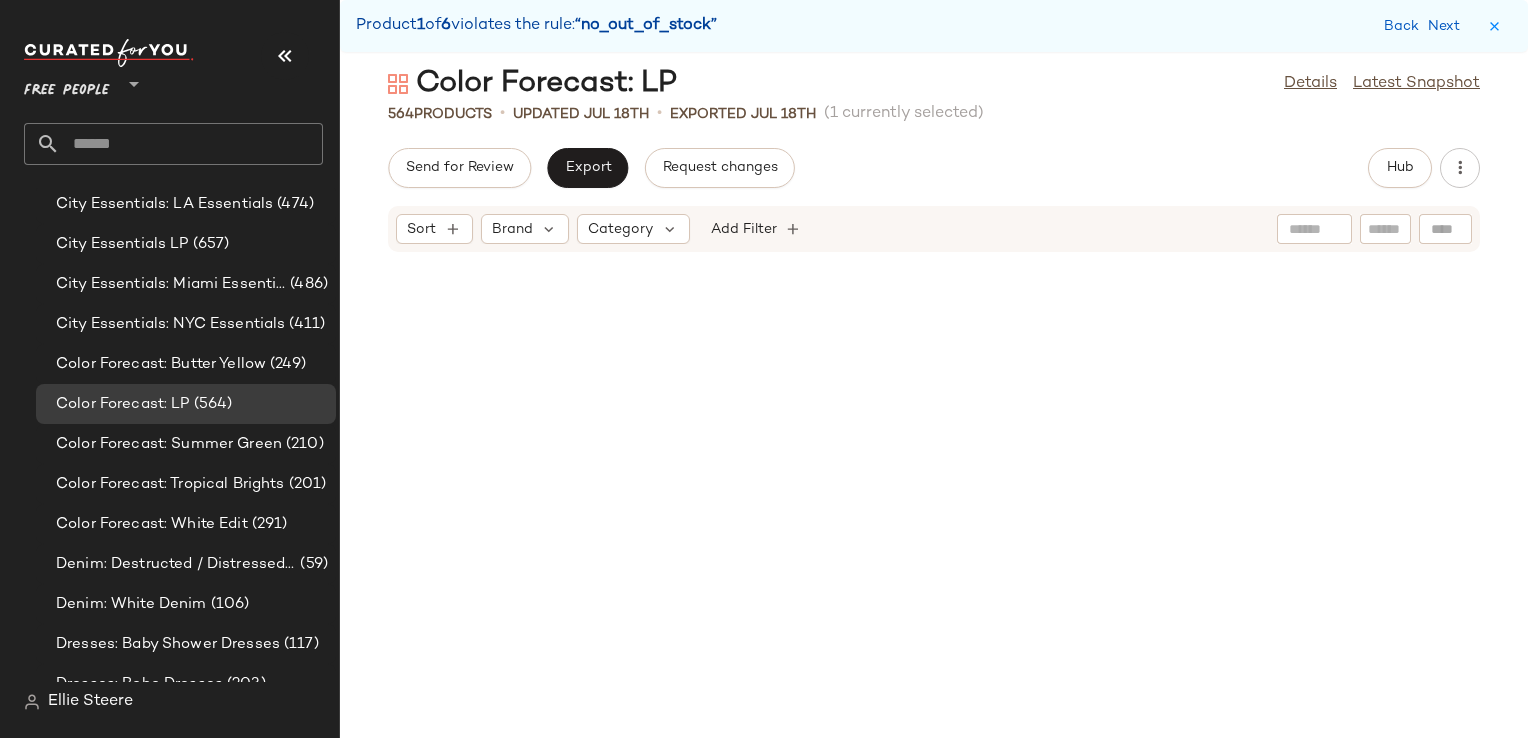 scroll, scrollTop: 9516, scrollLeft: 0, axis: vertical 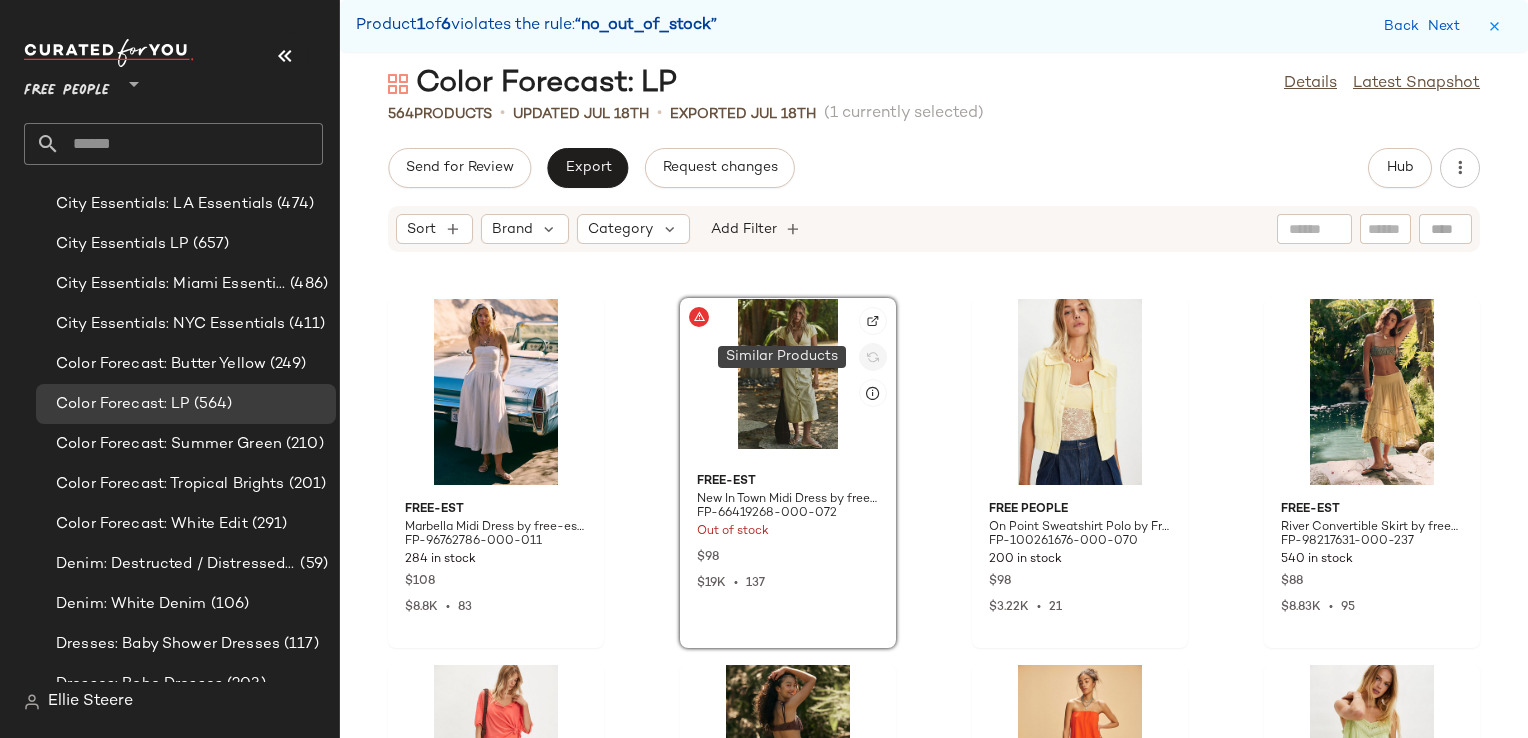 click 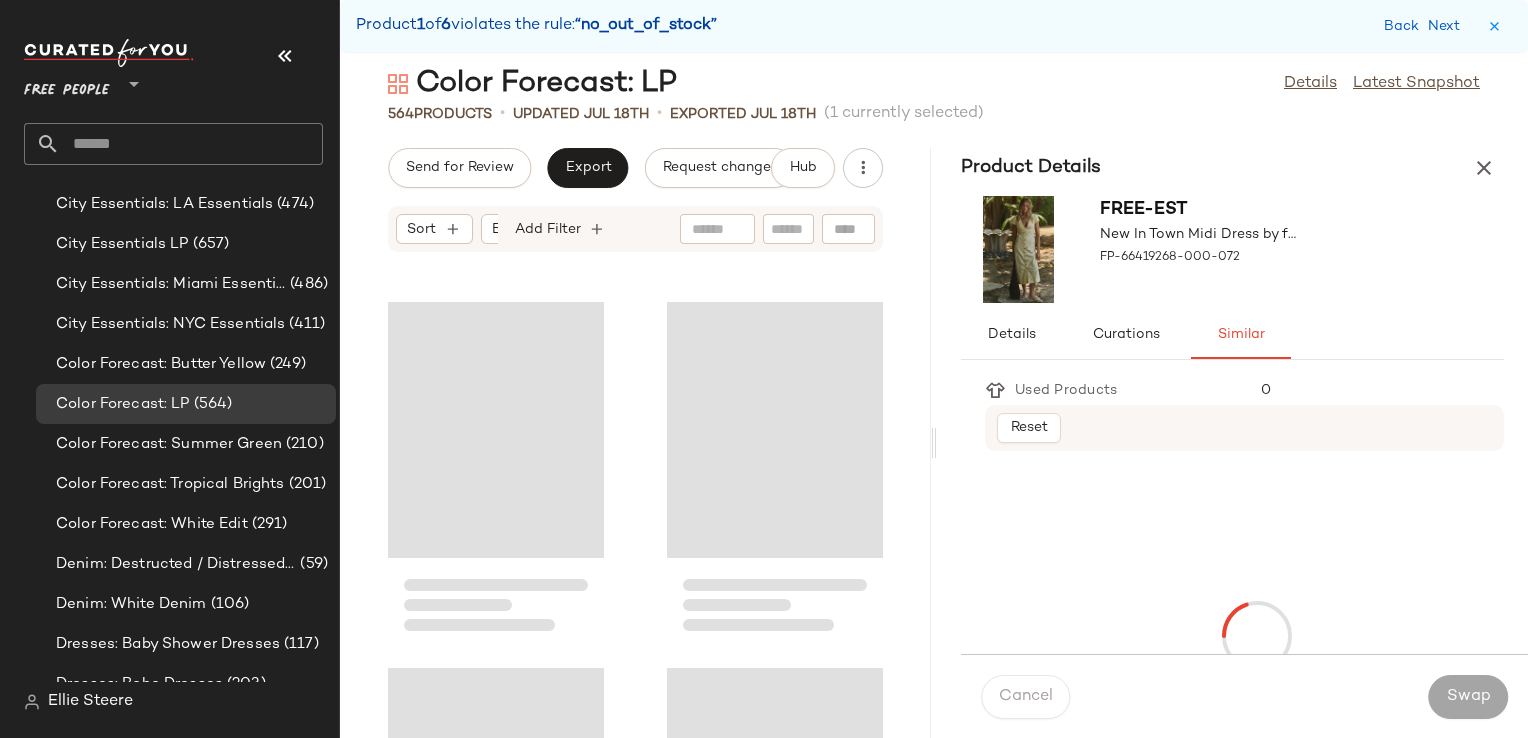 scroll, scrollTop: 19032, scrollLeft: 0, axis: vertical 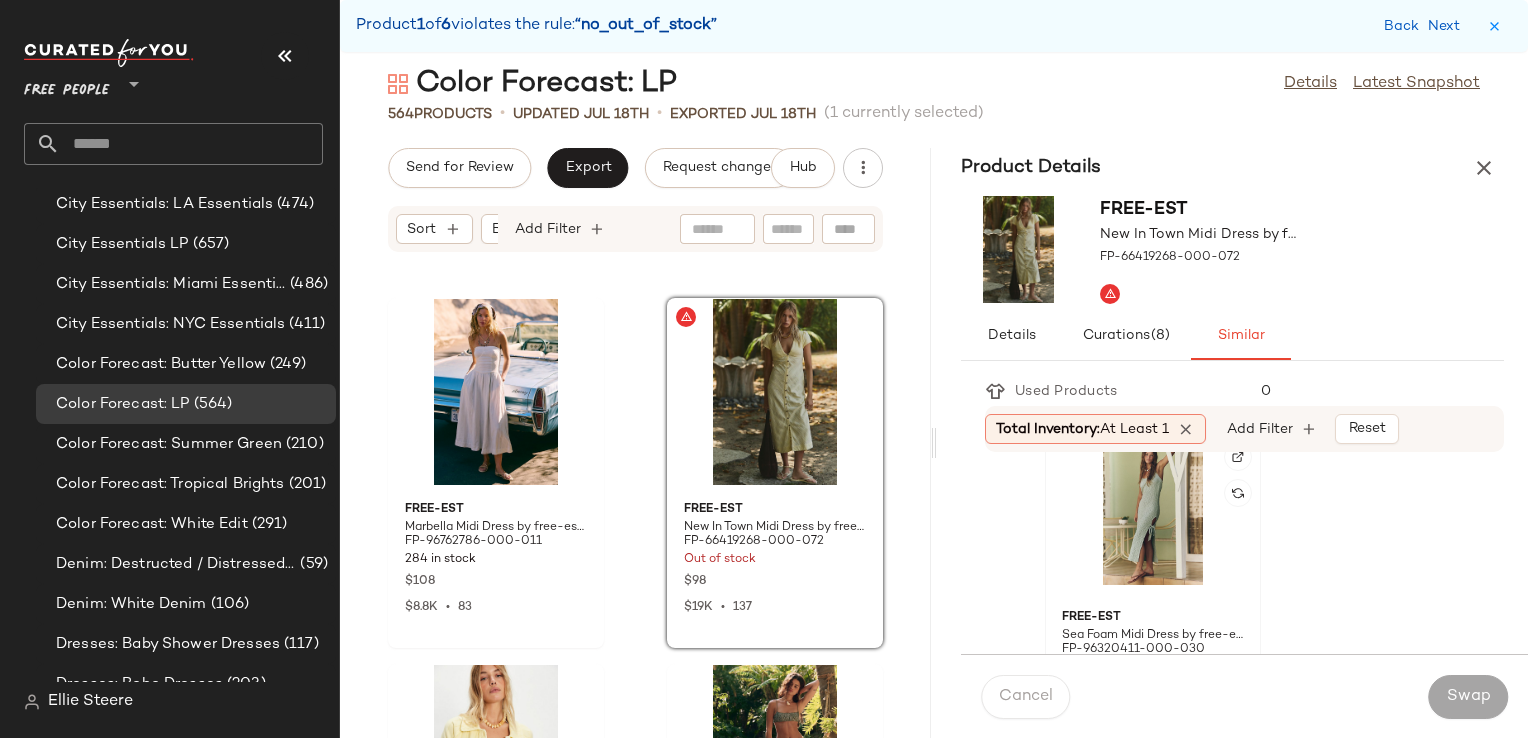 click 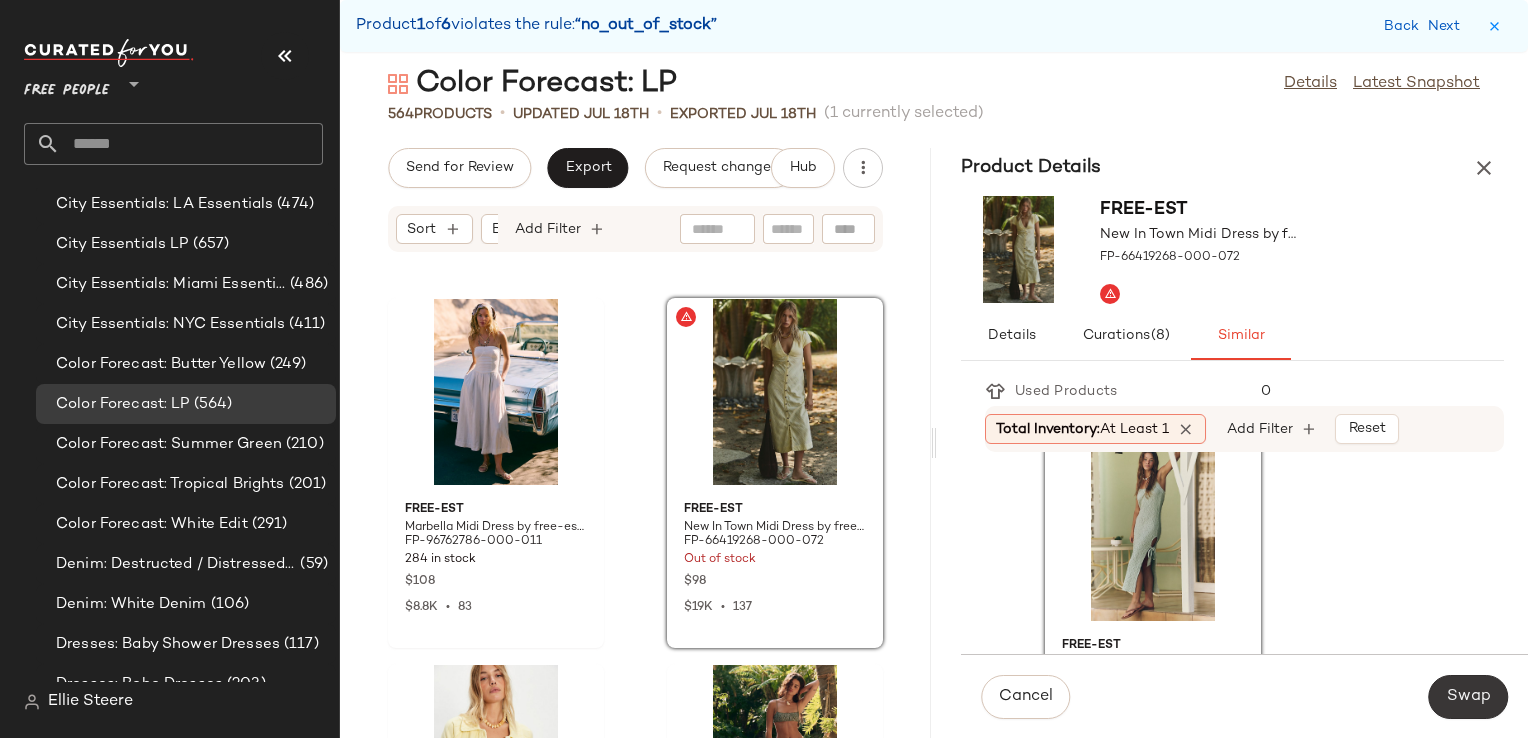 click on "Swap" 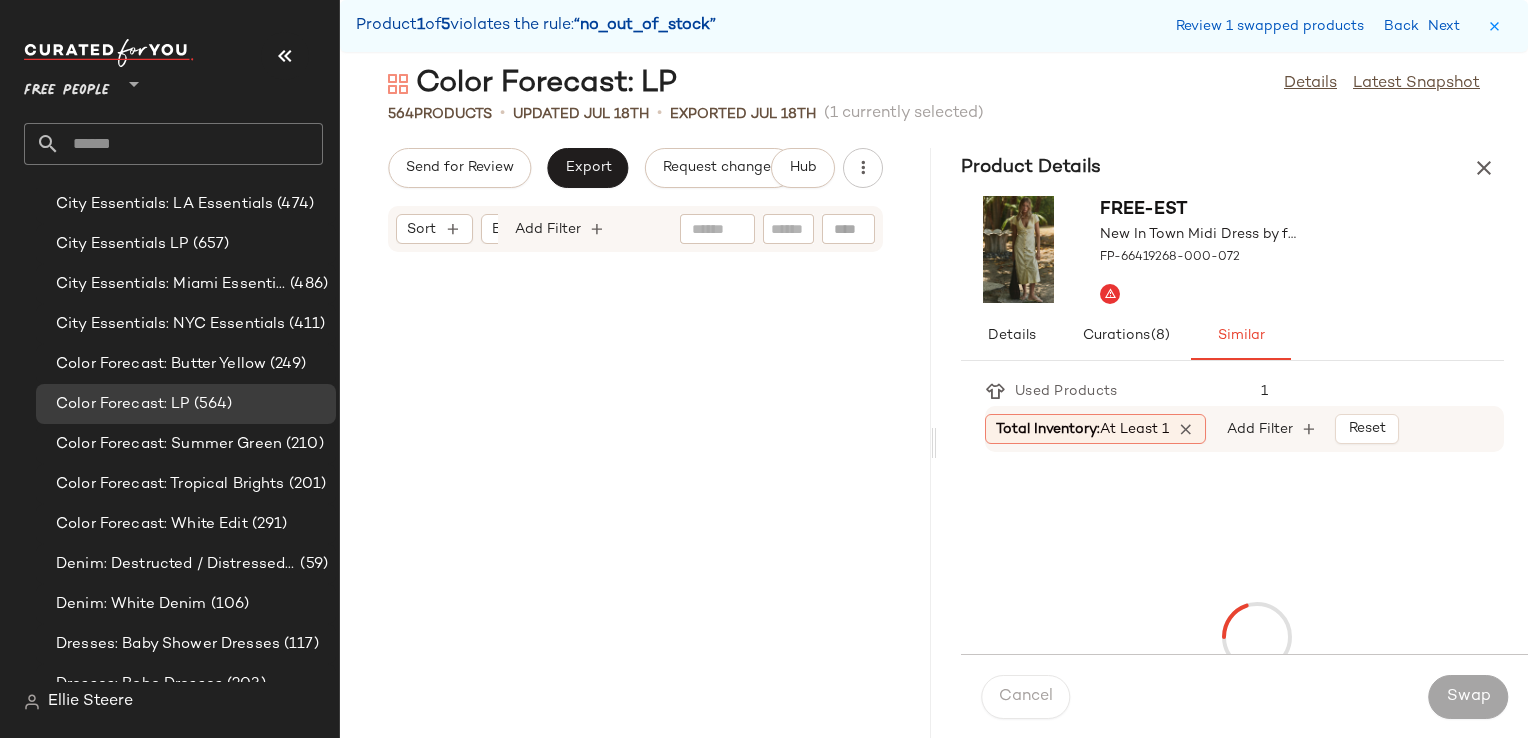 scroll, scrollTop: 26352, scrollLeft: 0, axis: vertical 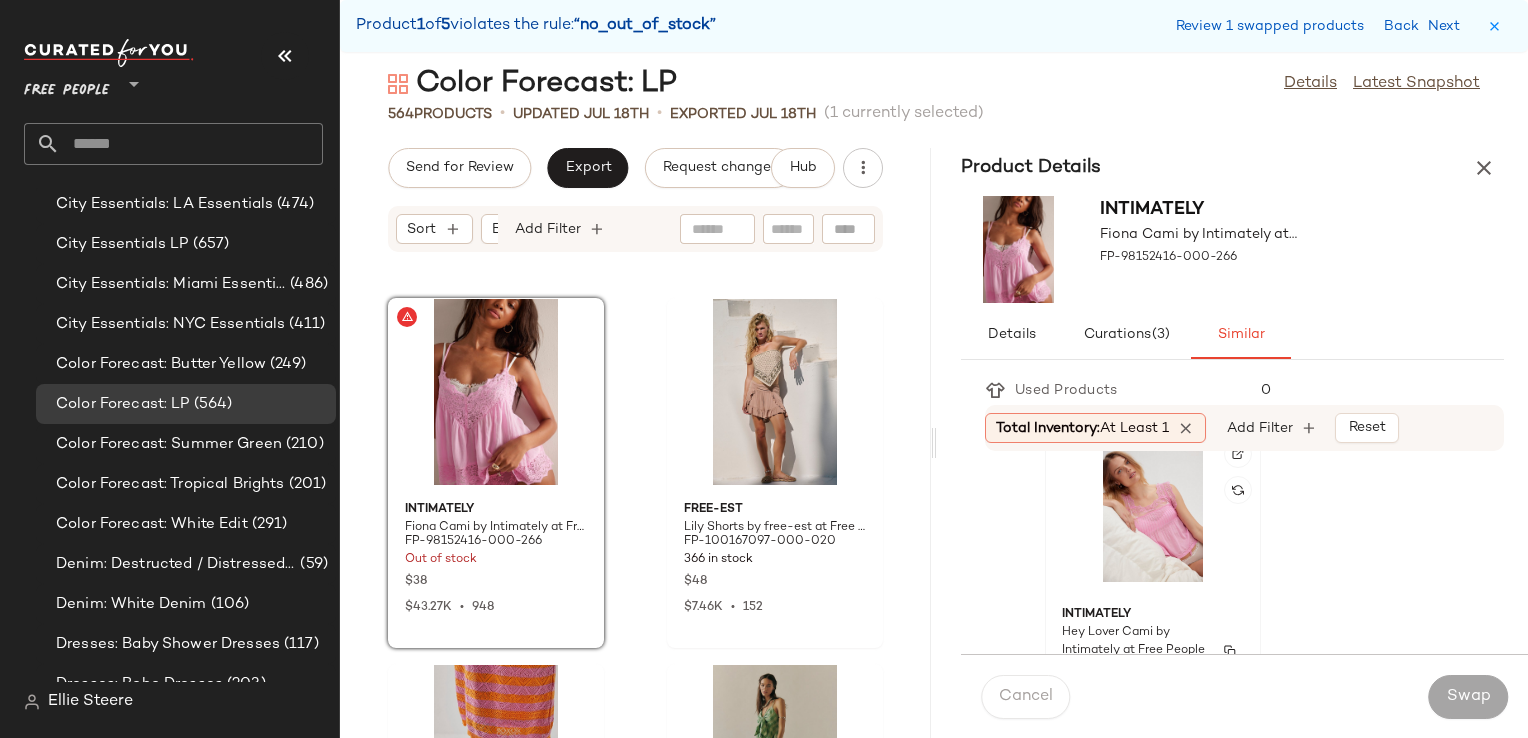 click on "Intimately Hey Lover Cami by Intimately at Free People in Pink, Size: S FP-97841514-001-066 193 in stock $68 $25.8K  •  329" 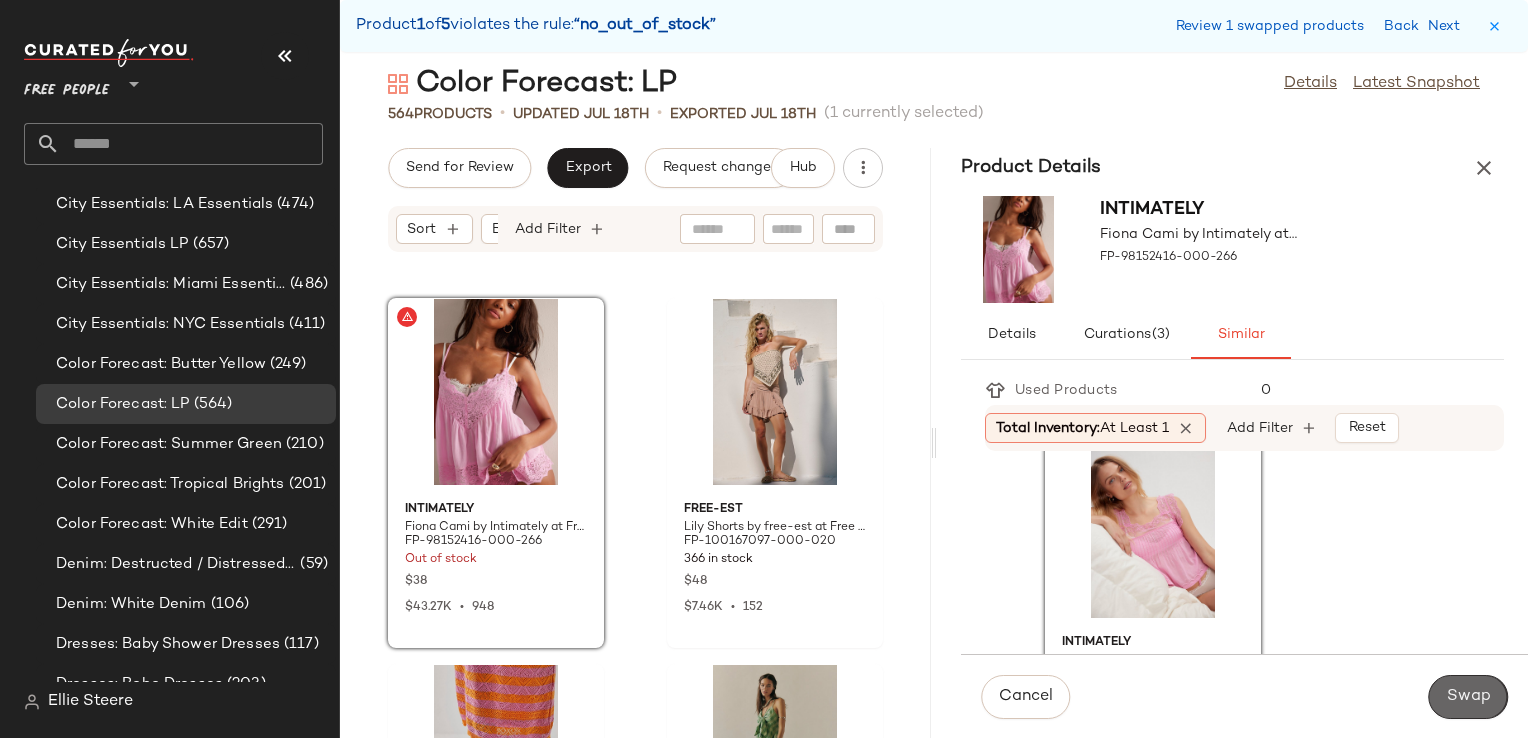 click on "Swap" 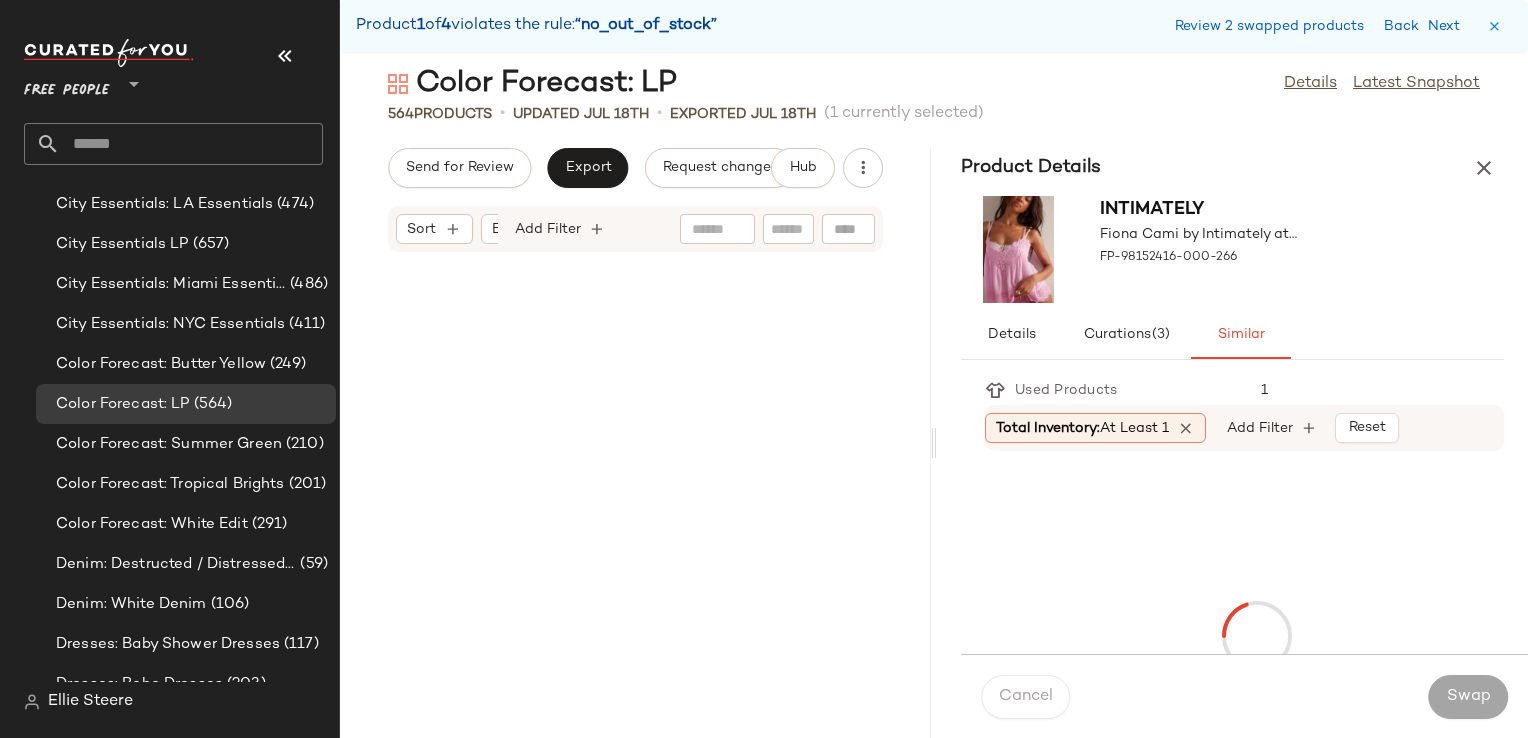 scroll, scrollTop: 68076, scrollLeft: 0, axis: vertical 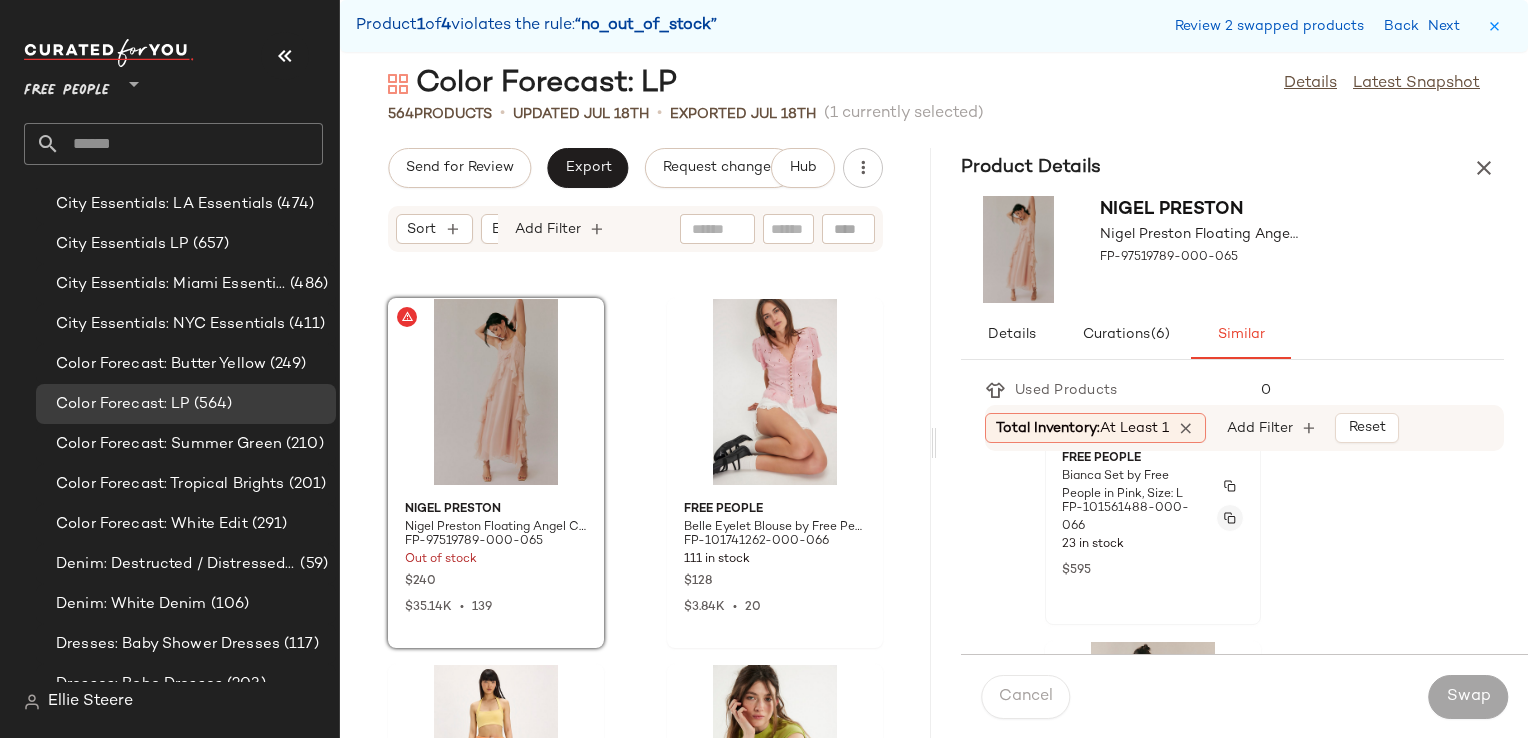 click 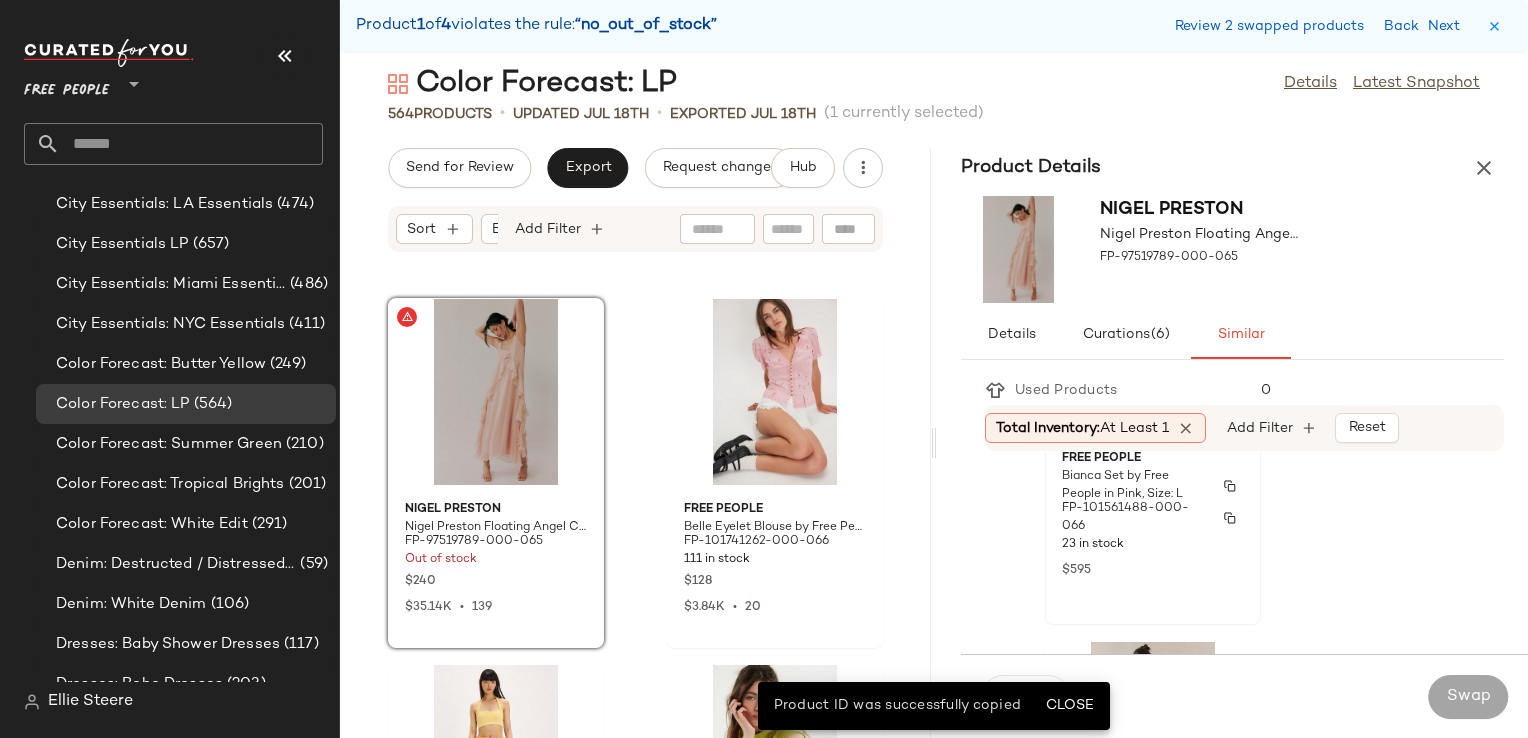 click on "FP-101561488-000-066" at bounding box center (1135, 518) 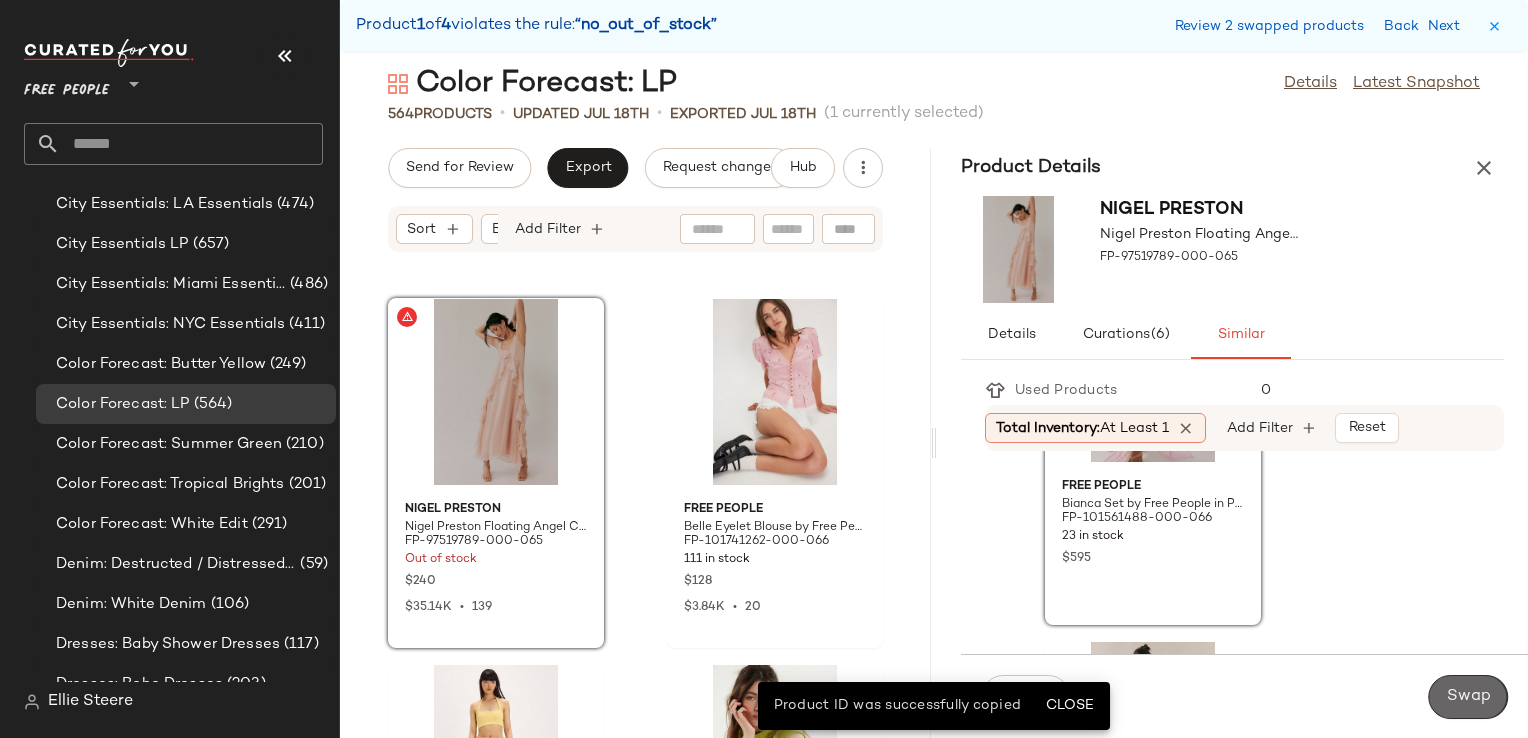 click on "Swap" 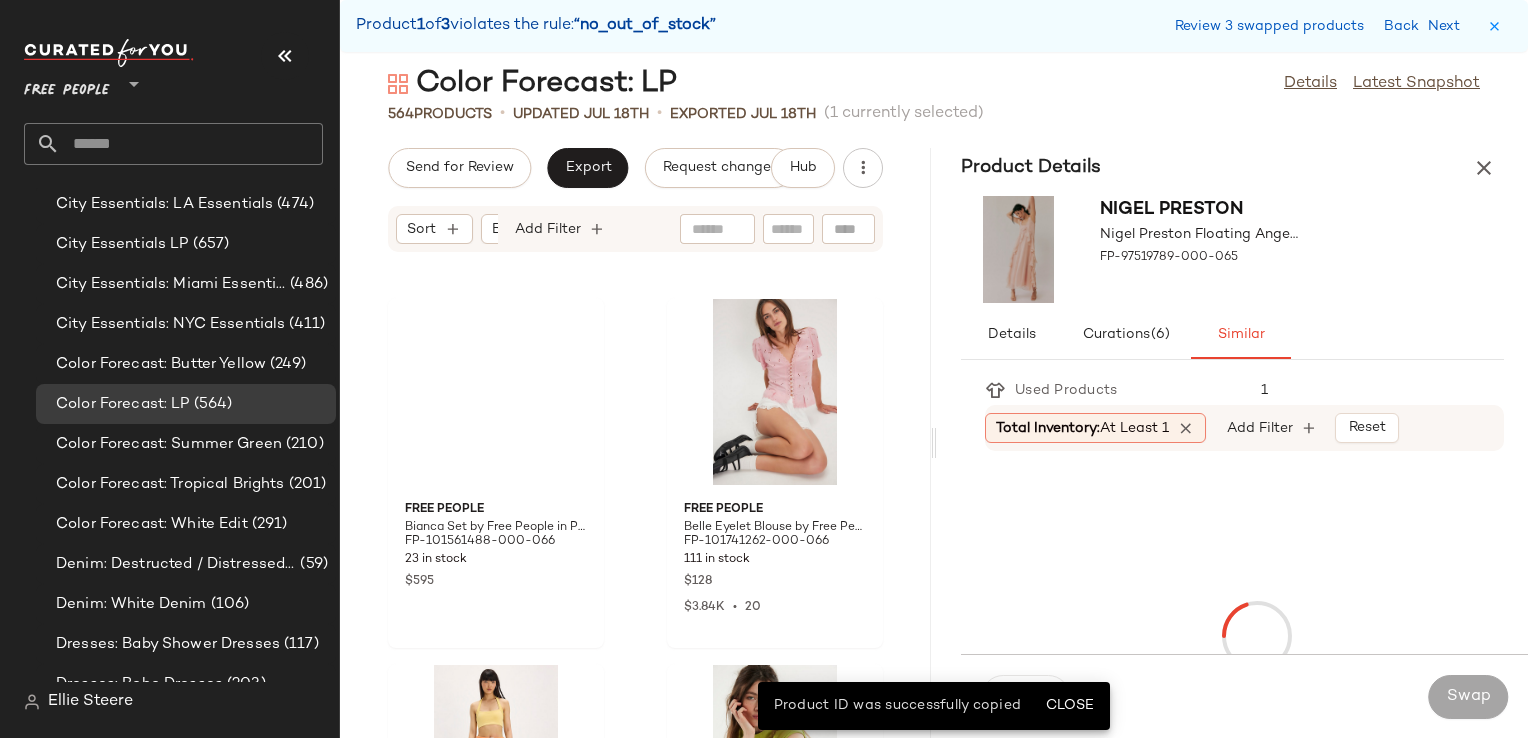 scroll, scrollTop: 90402, scrollLeft: 0, axis: vertical 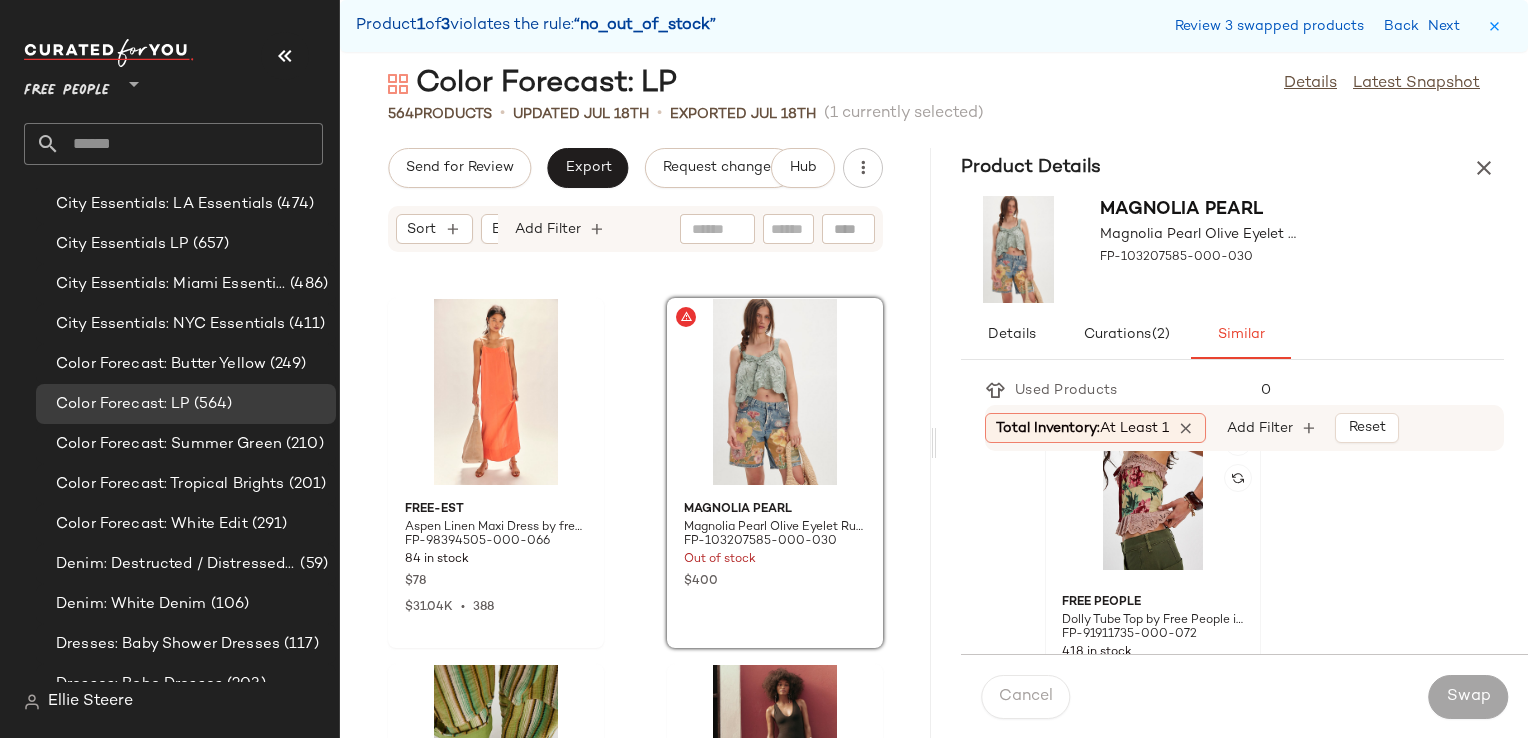 click 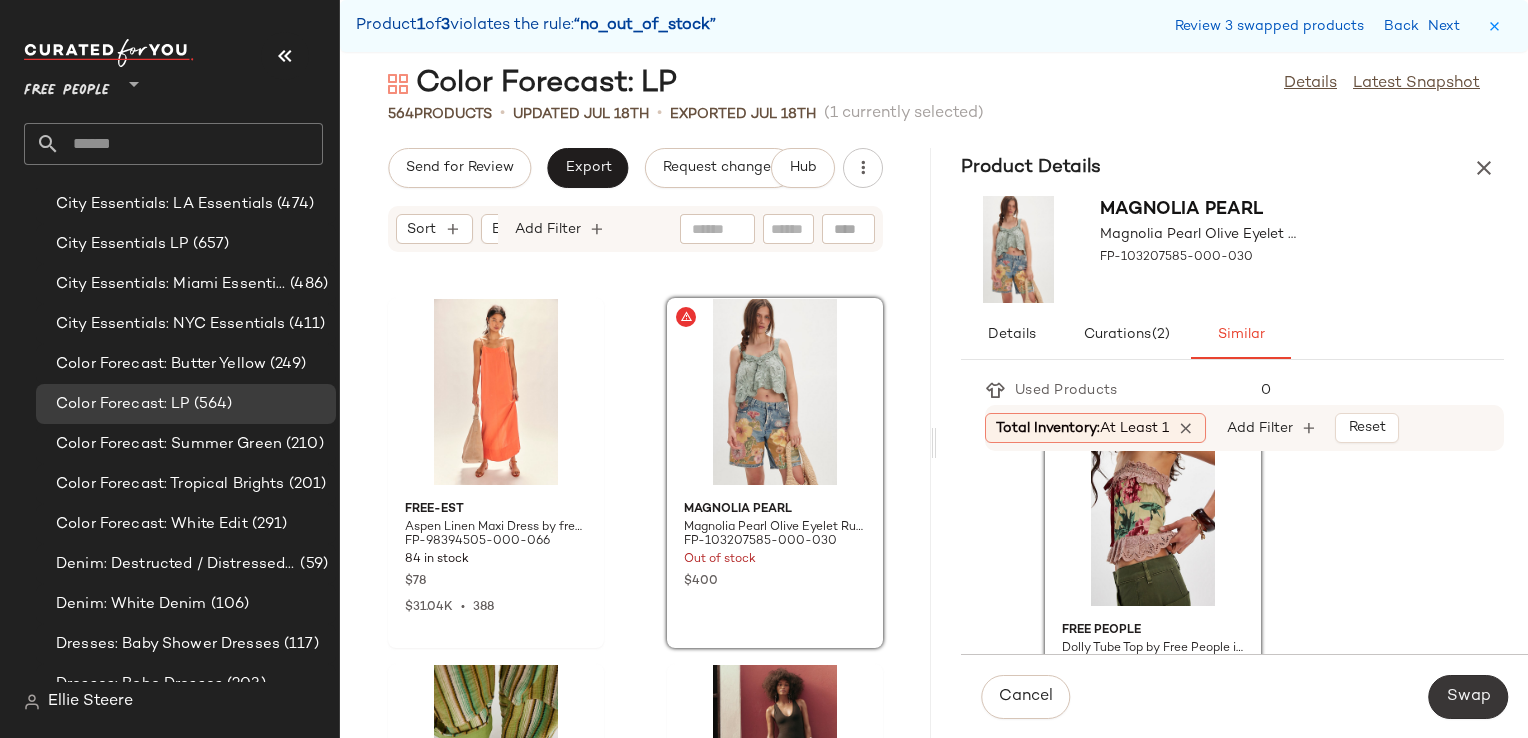 click on "Swap" 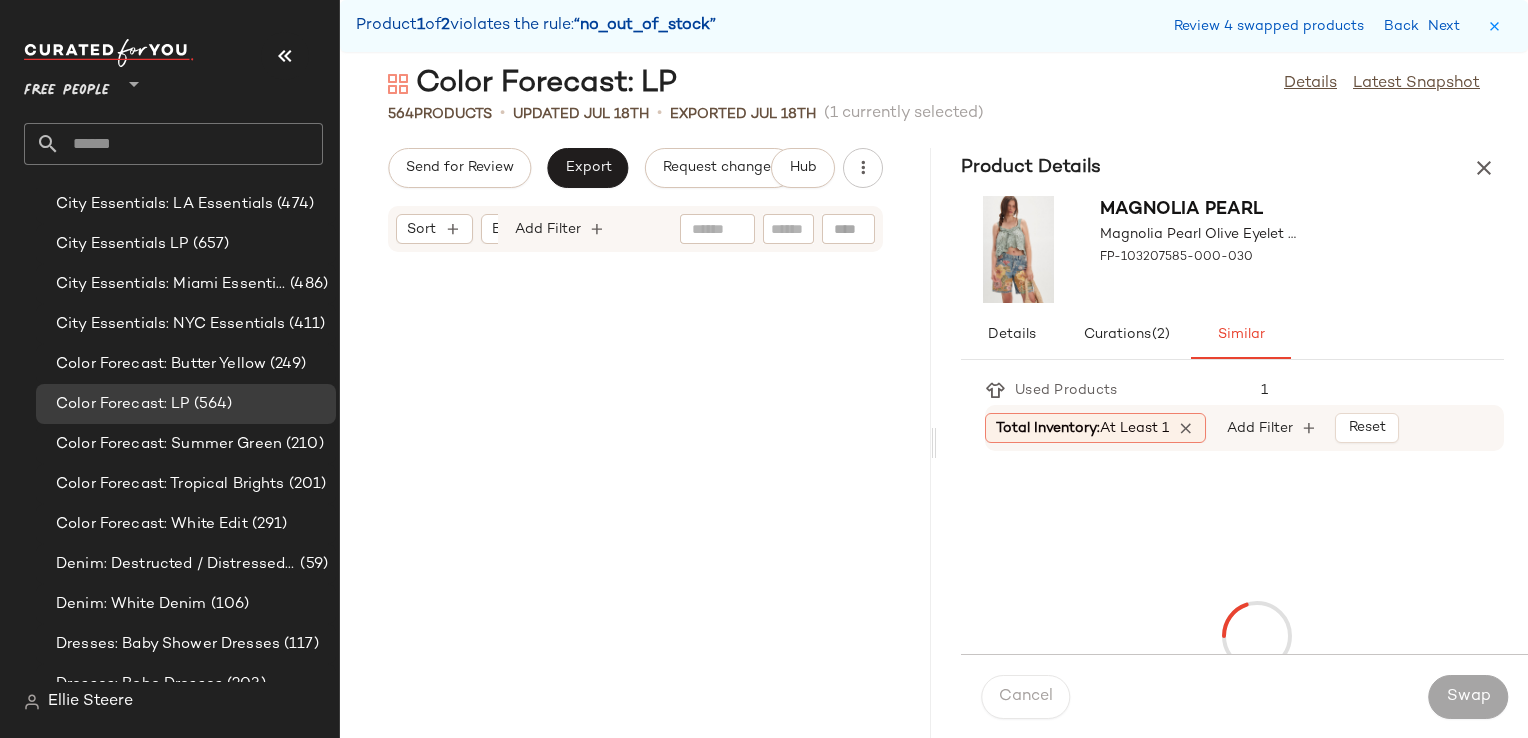 scroll, scrollTop: 93330, scrollLeft: 0, axis: vertical 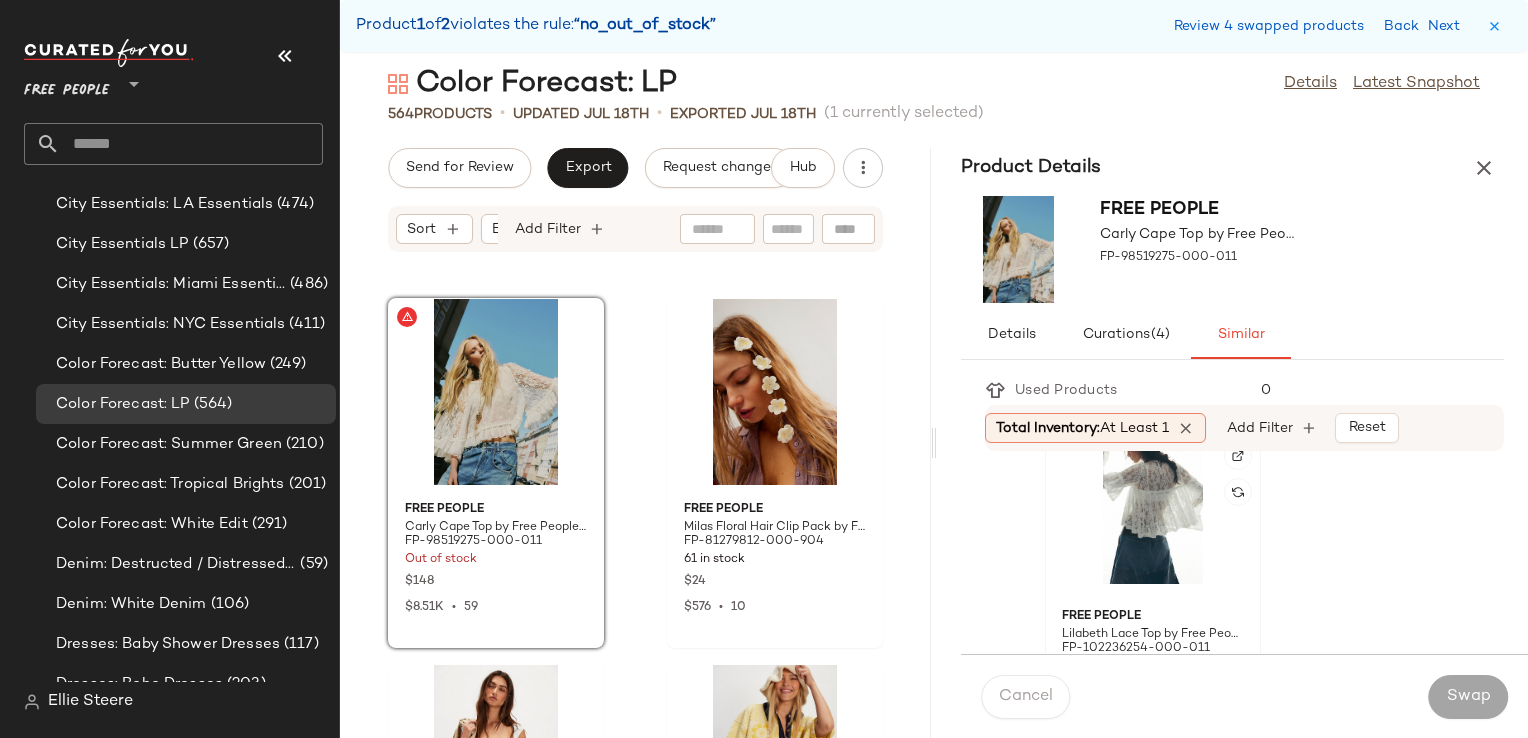 click 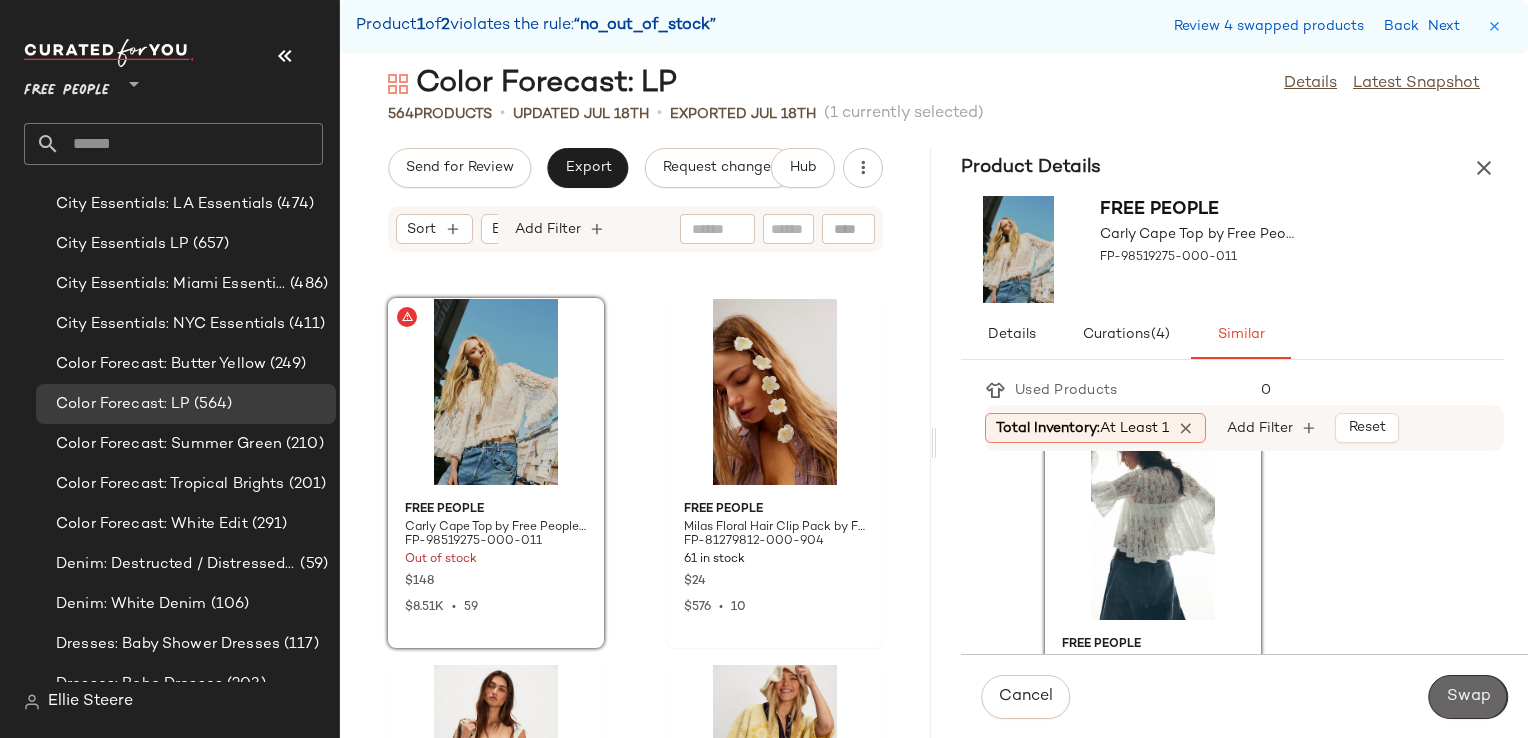 click on "Swap" at bounding box center [1468, 697] 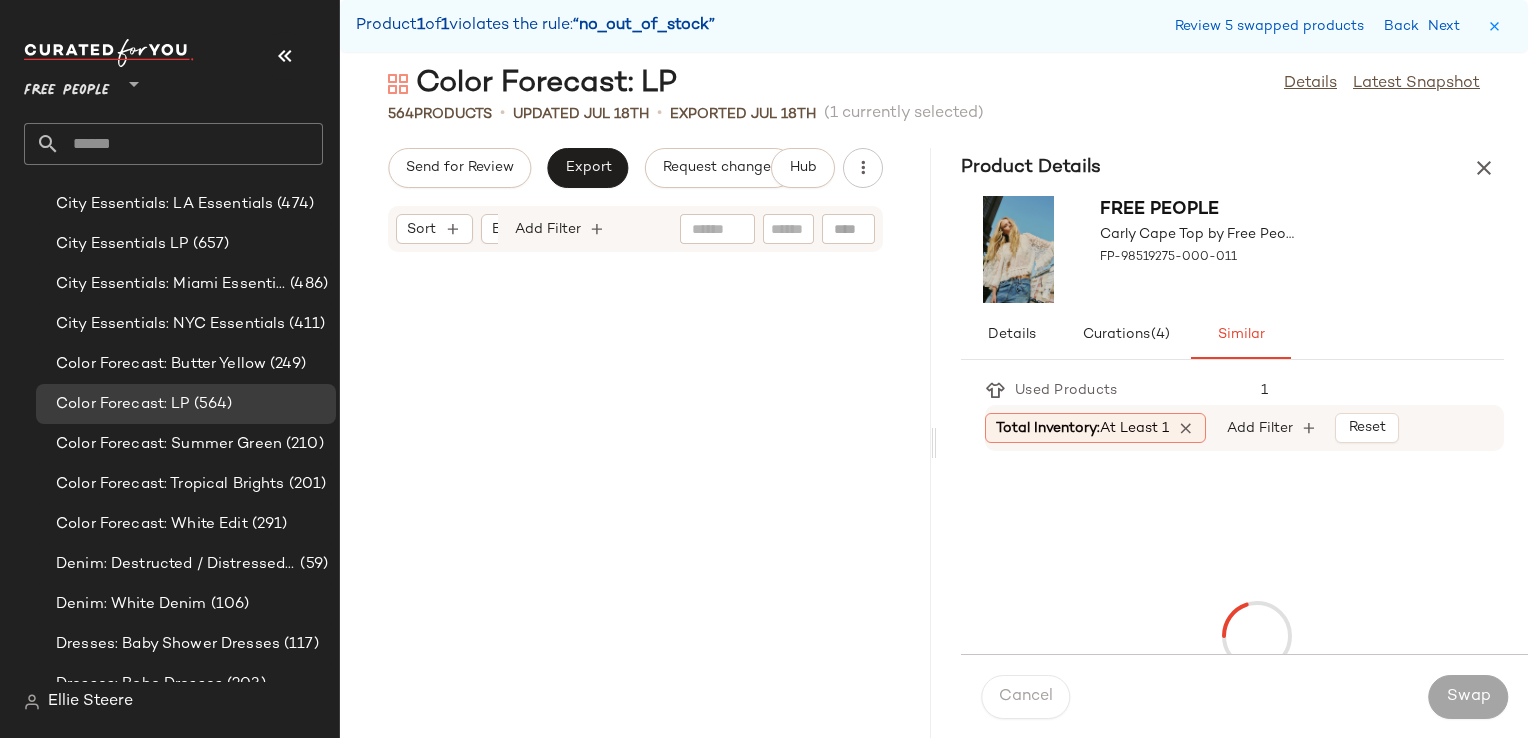 scroll, scrollTop: 99186, scrollLeft: 0, axis: vertical 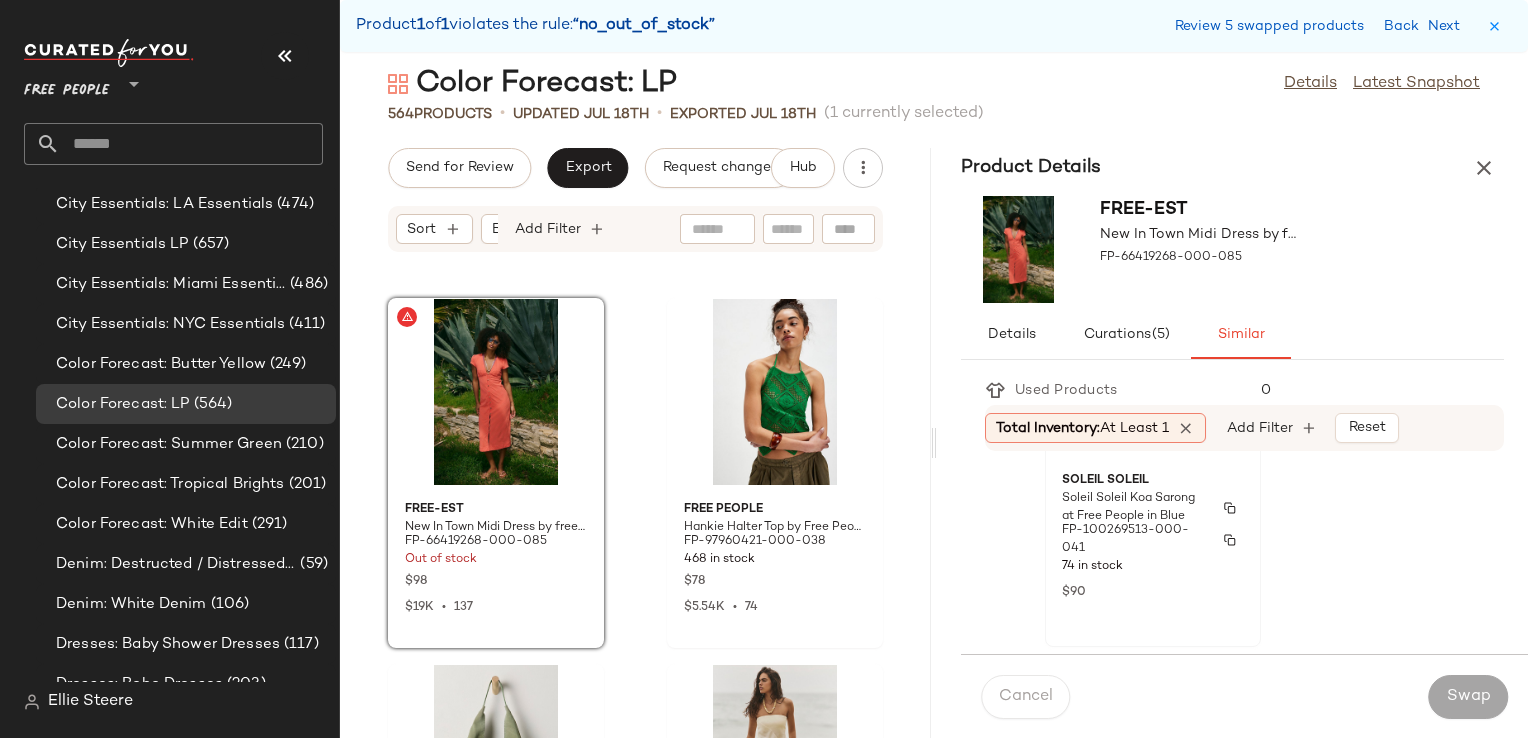 click on "FP-100269513-000-041" at bounding box center [1135, 540] 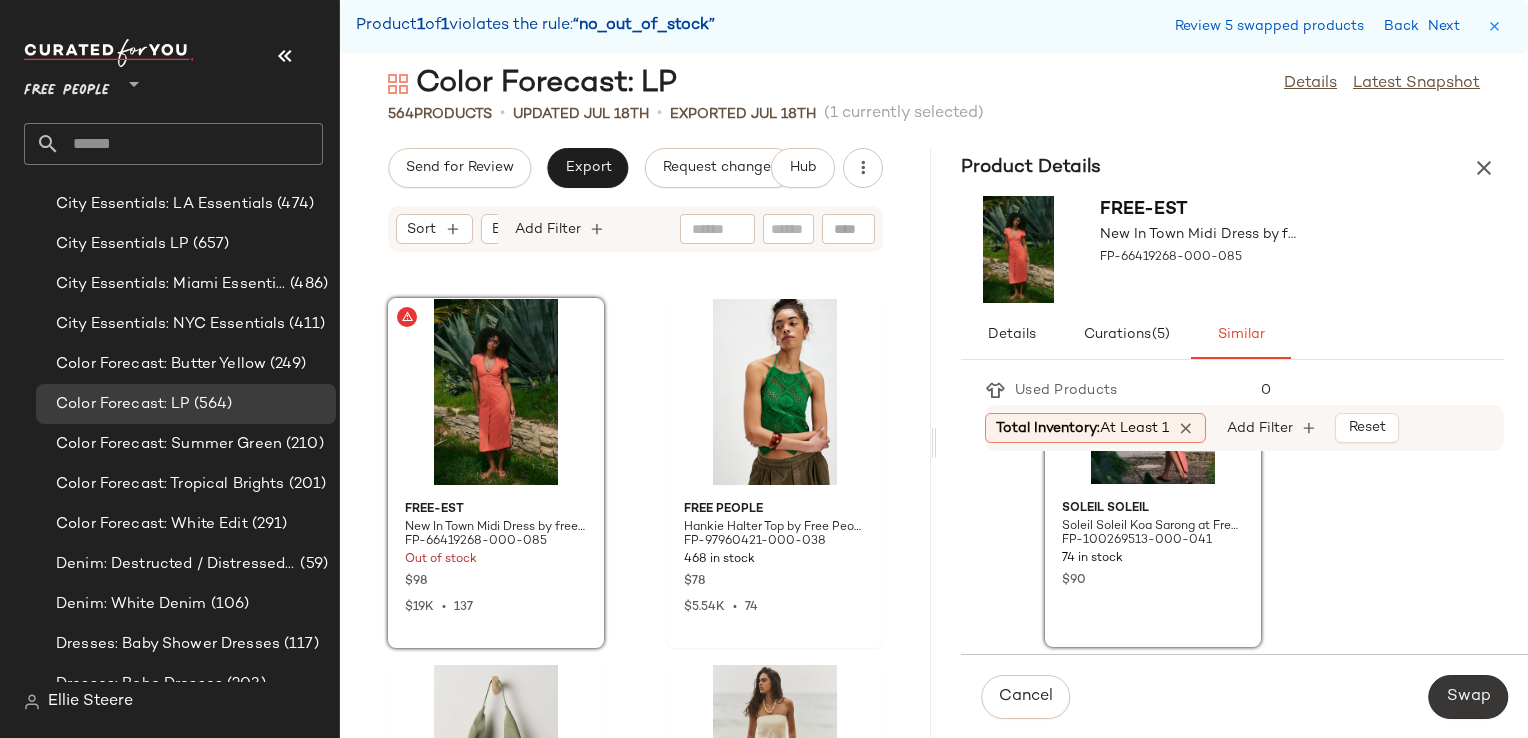 click on "Swap" 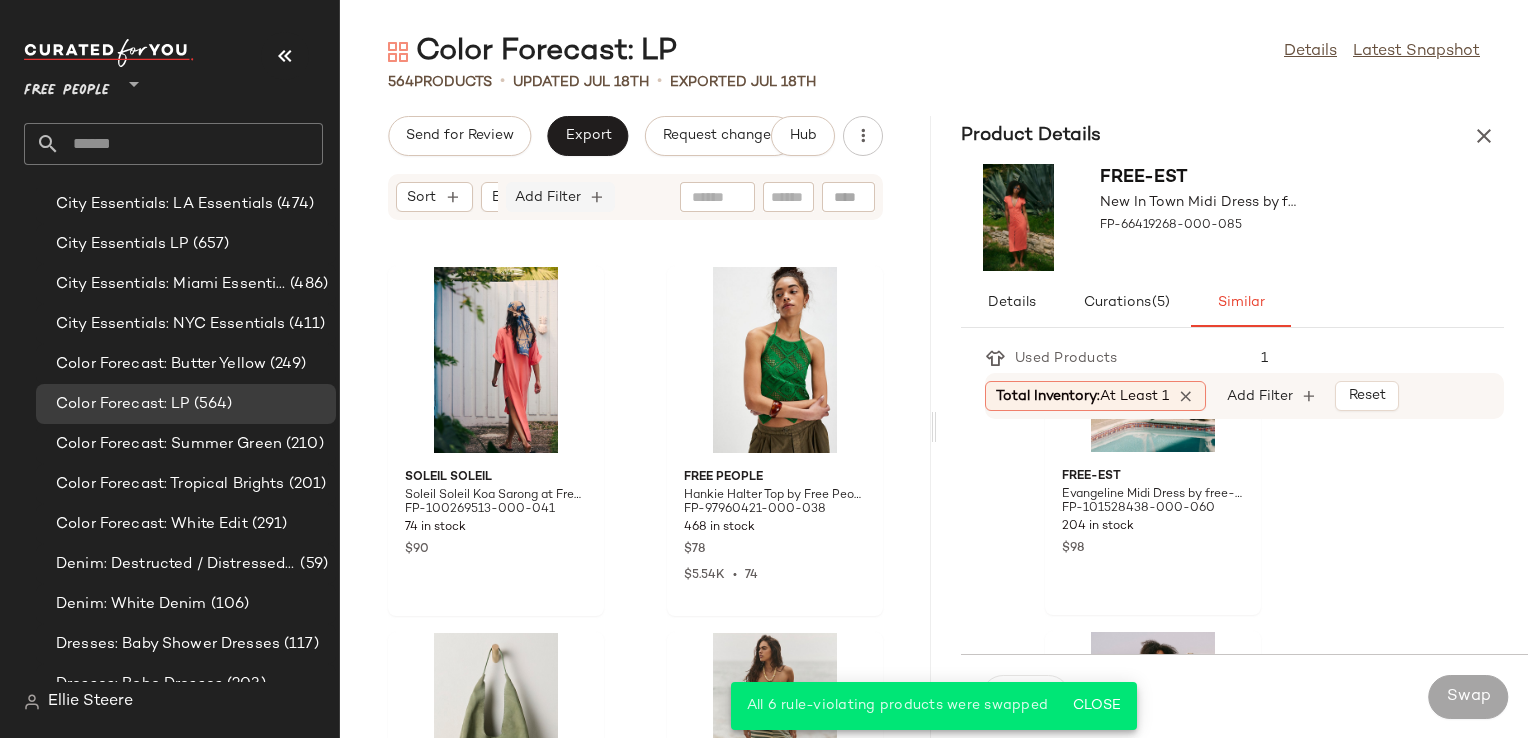 click on "Add Filter" at bounding box center [548, 197] 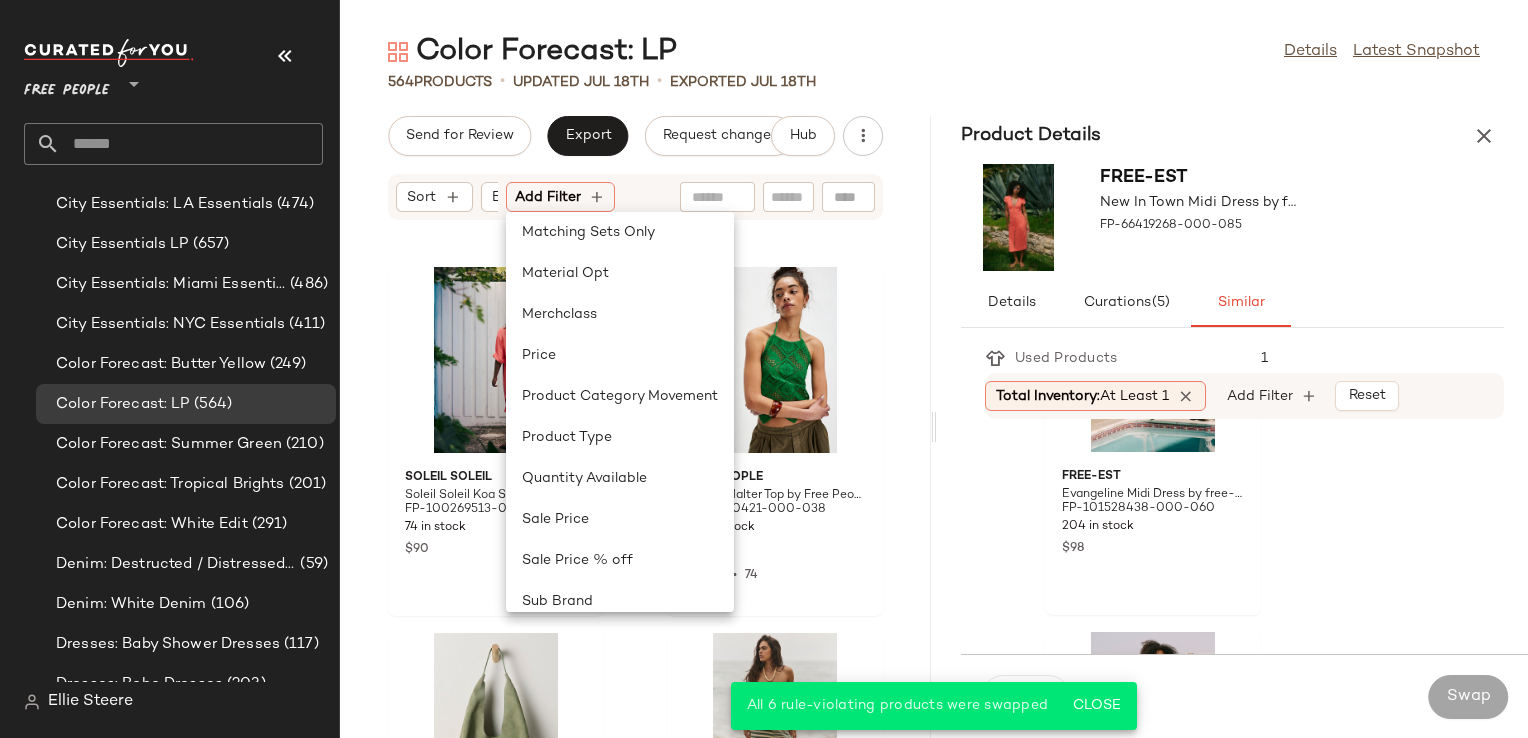 scroll, scrollTop: 600, scrollLeft: 0, axis: vertical 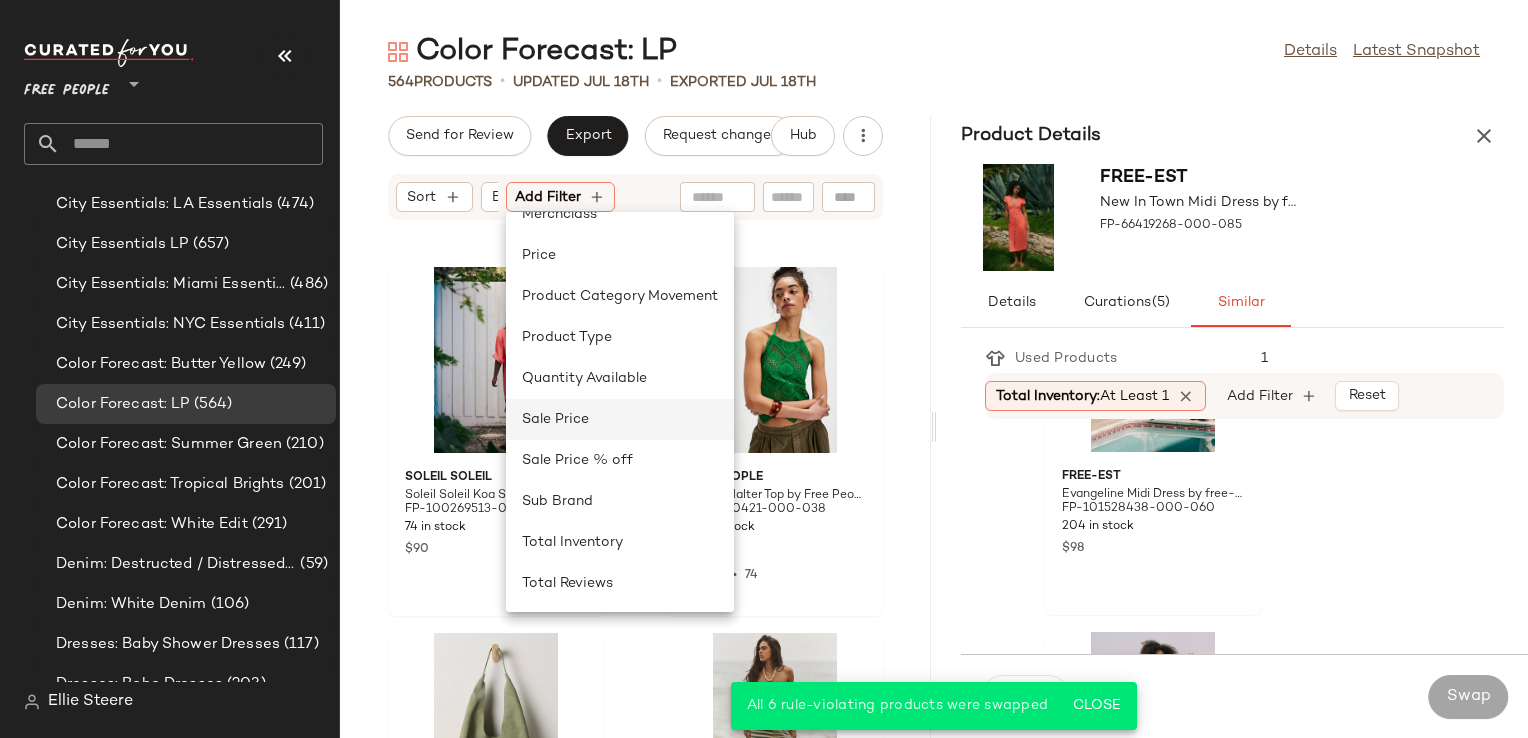 click on "Sale Price" 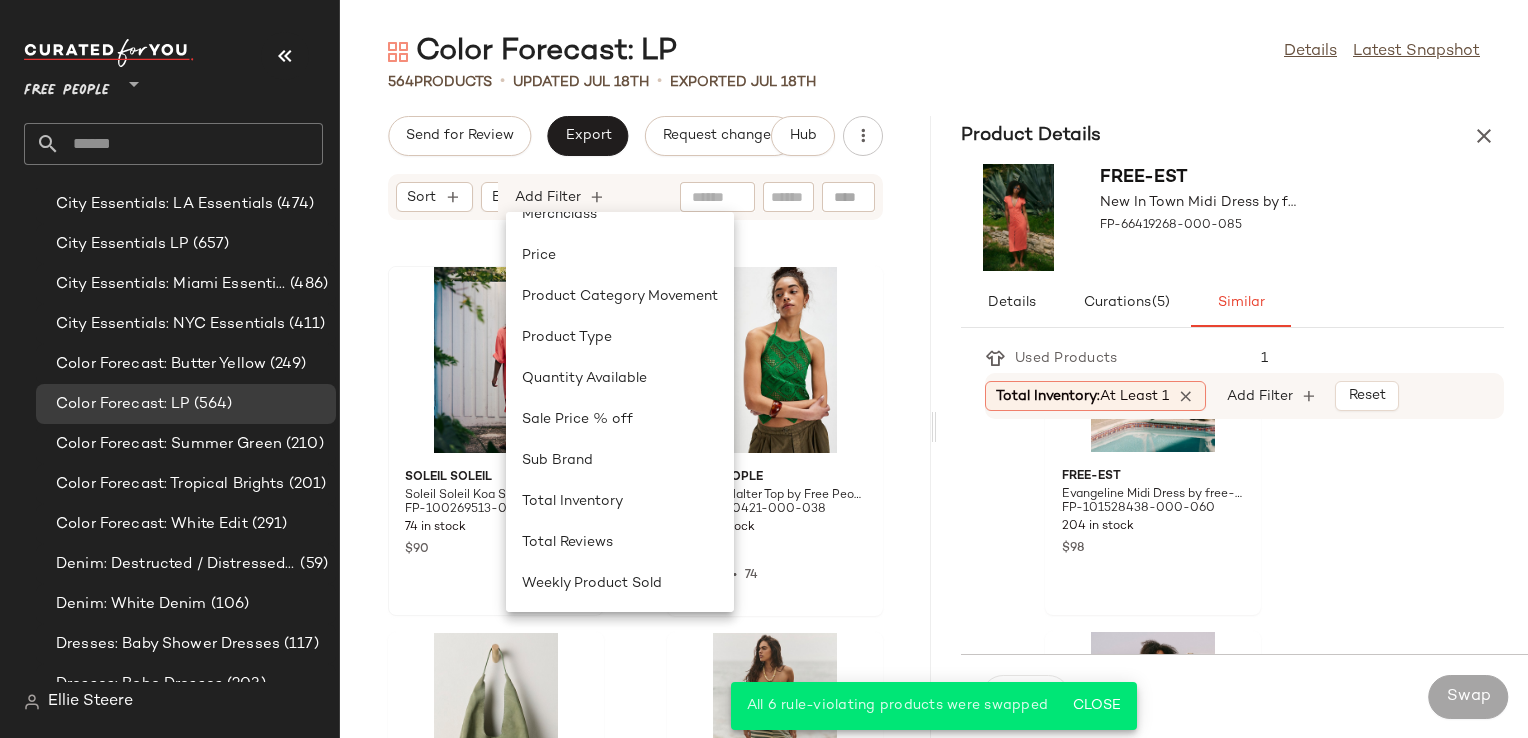 scroll, scrollTop: 0, scrollLeft: 268, axis: horizontal 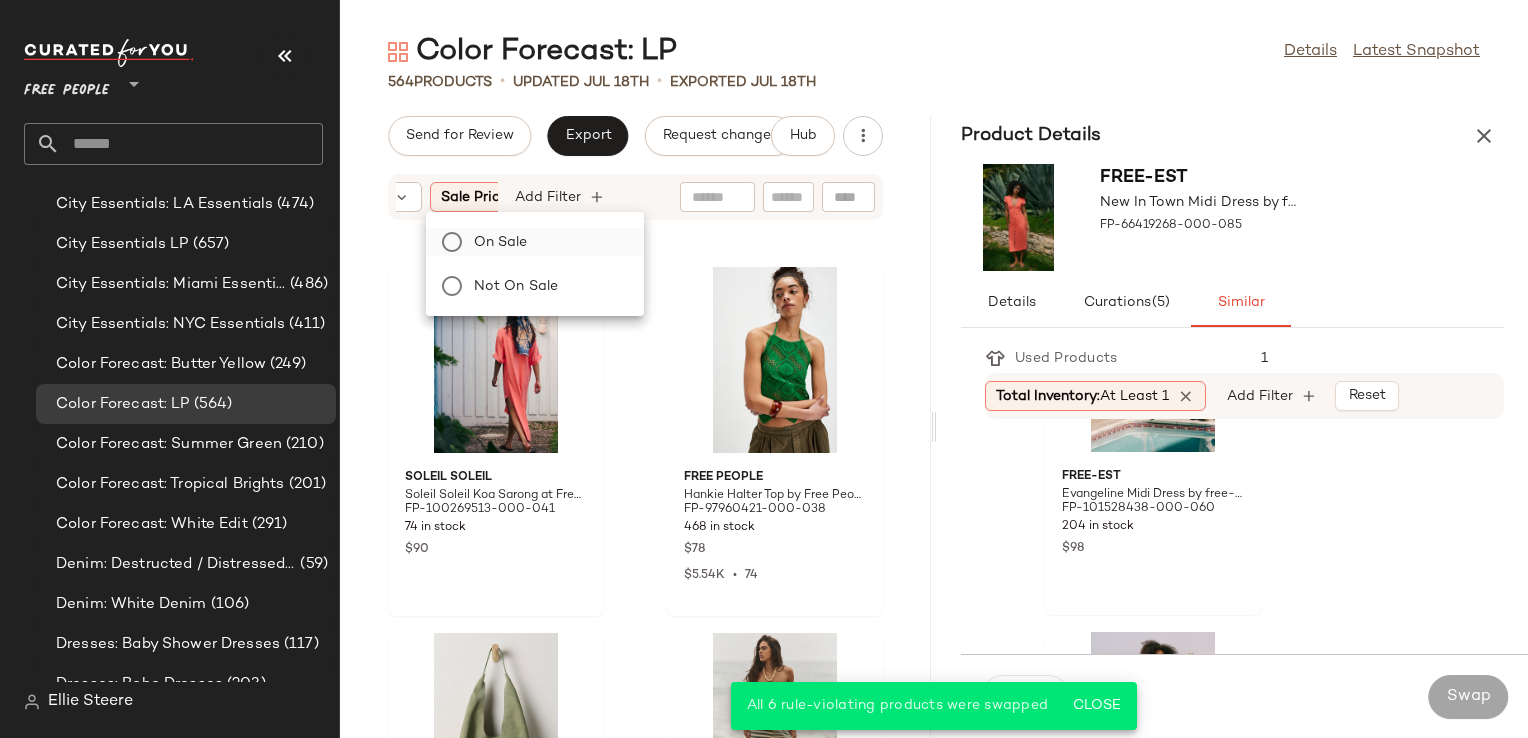 click on "On sale" 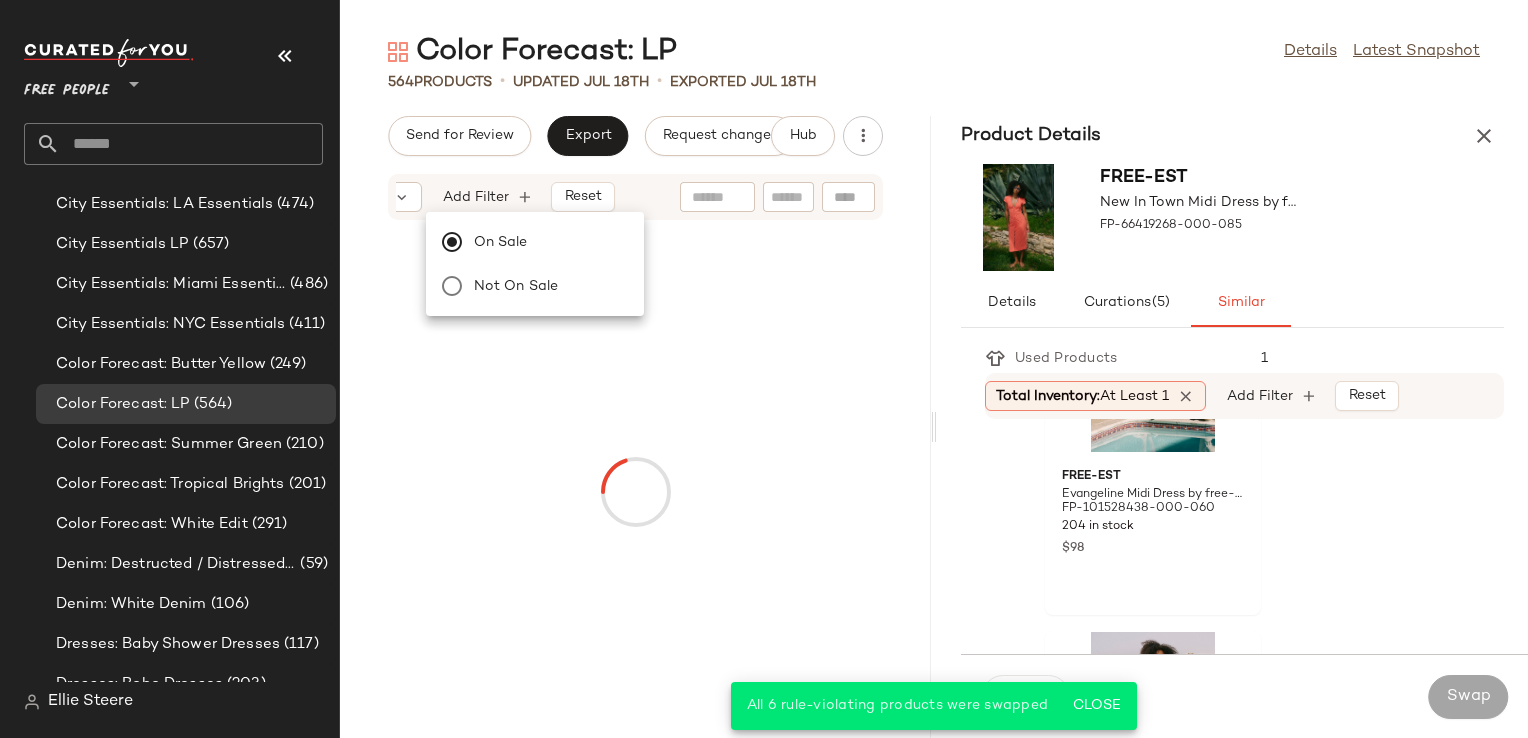 click on "Sort  Brand  Category  Sale Price:   On sale Add Filter   Reset" at bounding box center (635, 197) 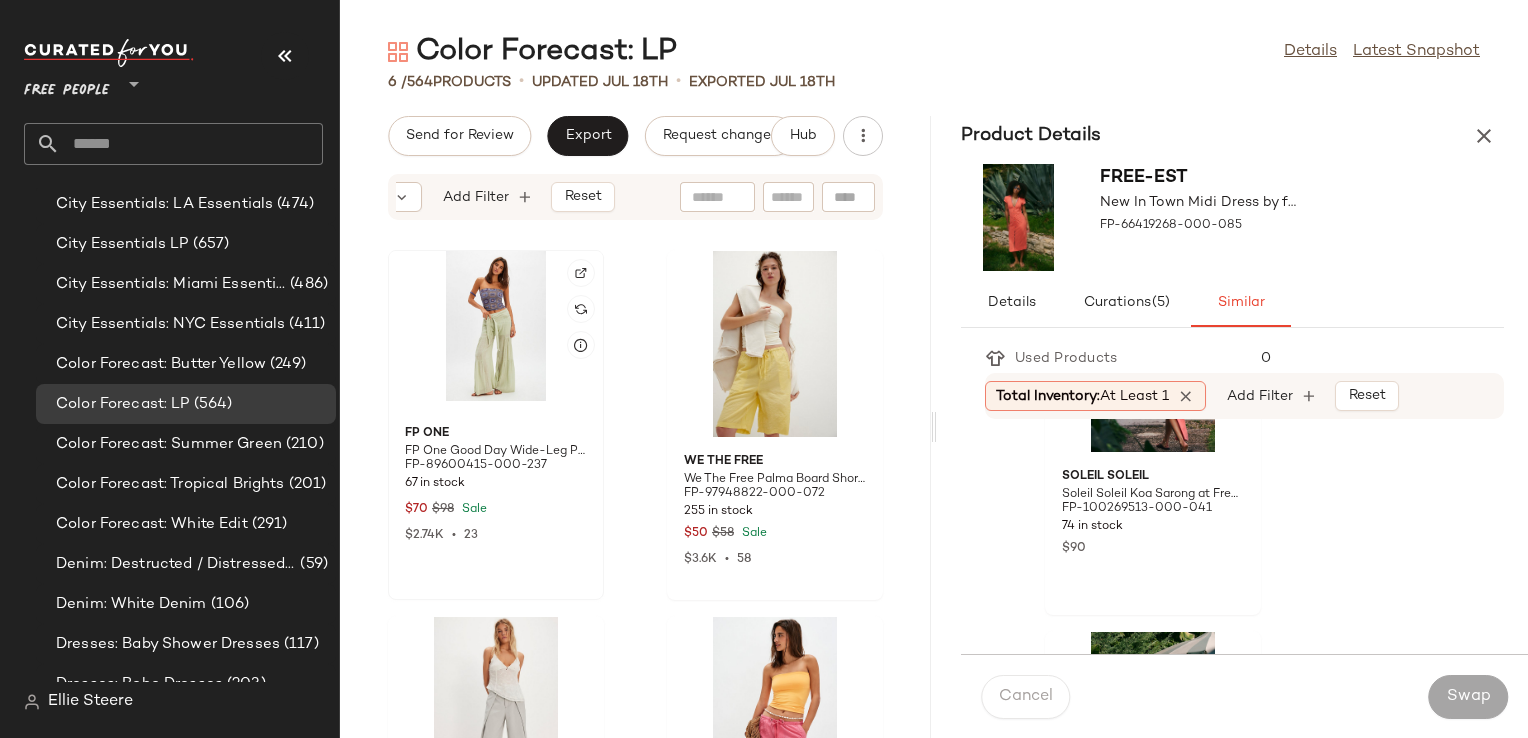 click 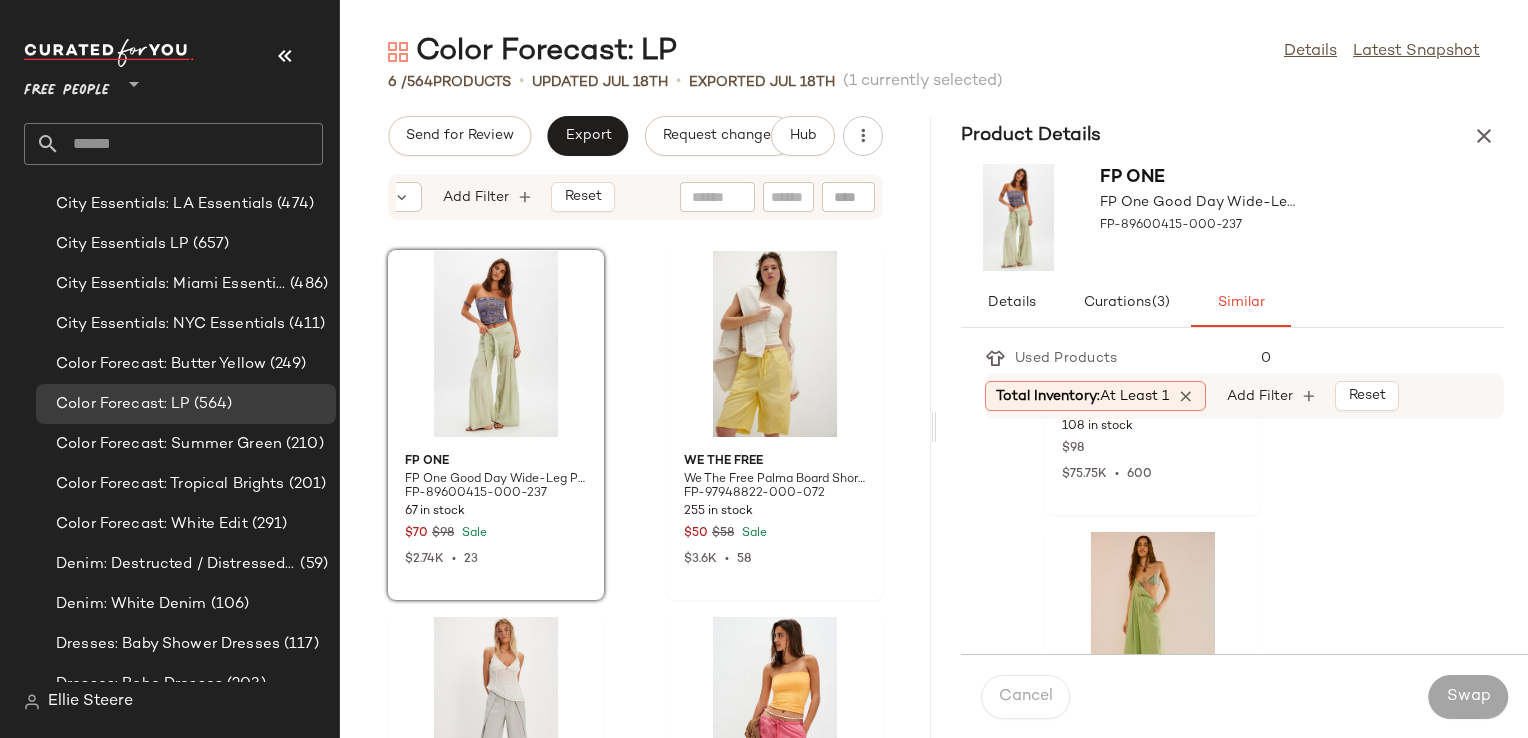 scroll, scrollTop: 2200, scrollLeft: 0, axis: vertical 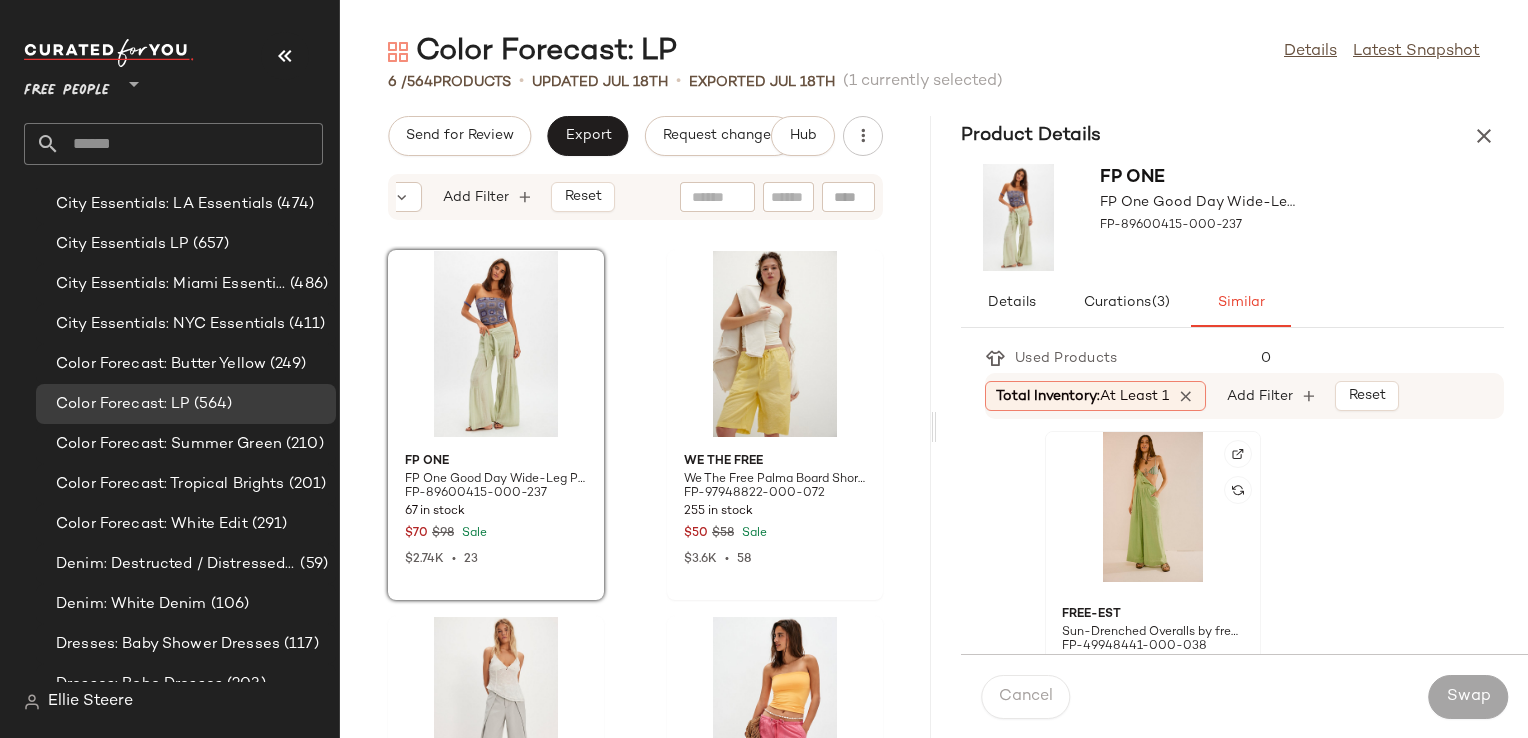 click 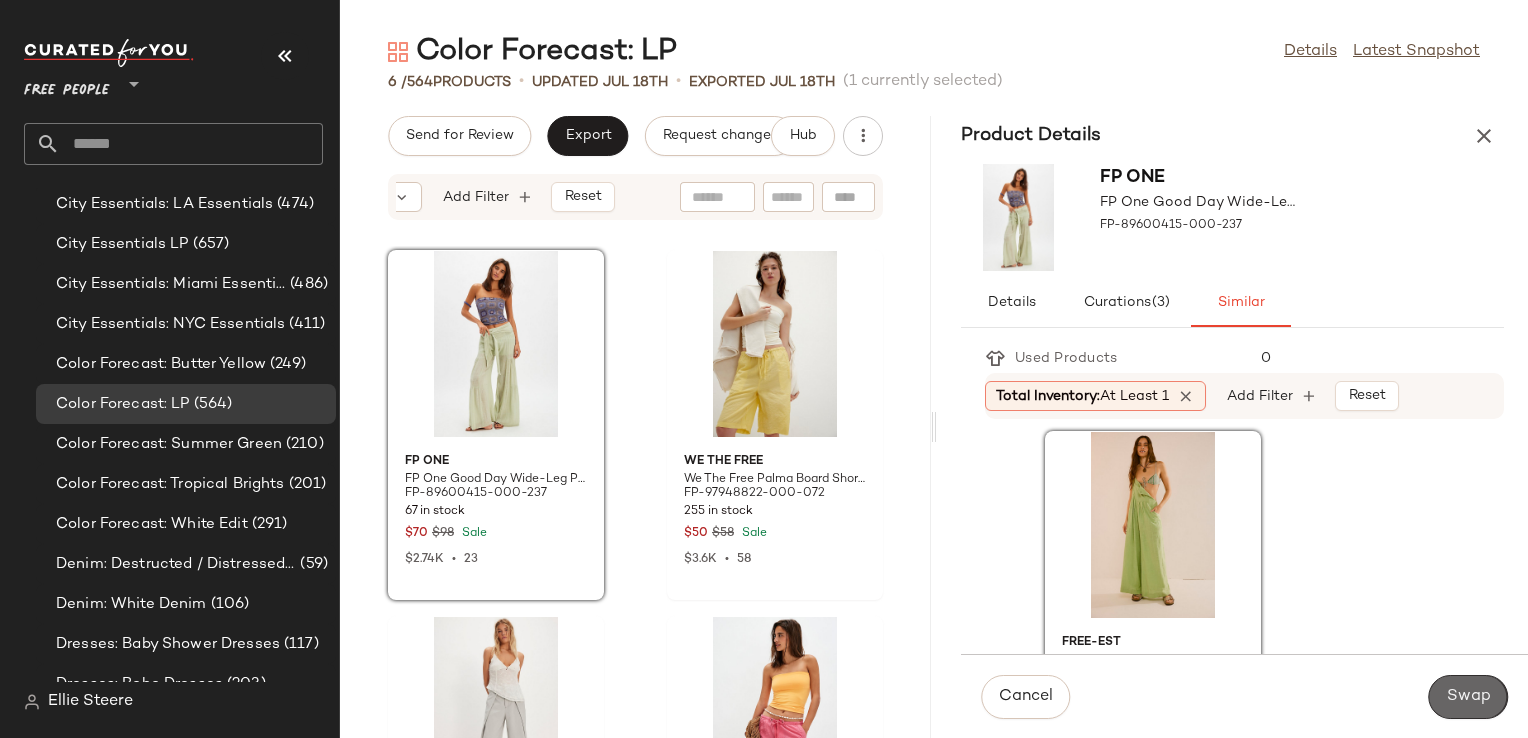 click on "Swap" 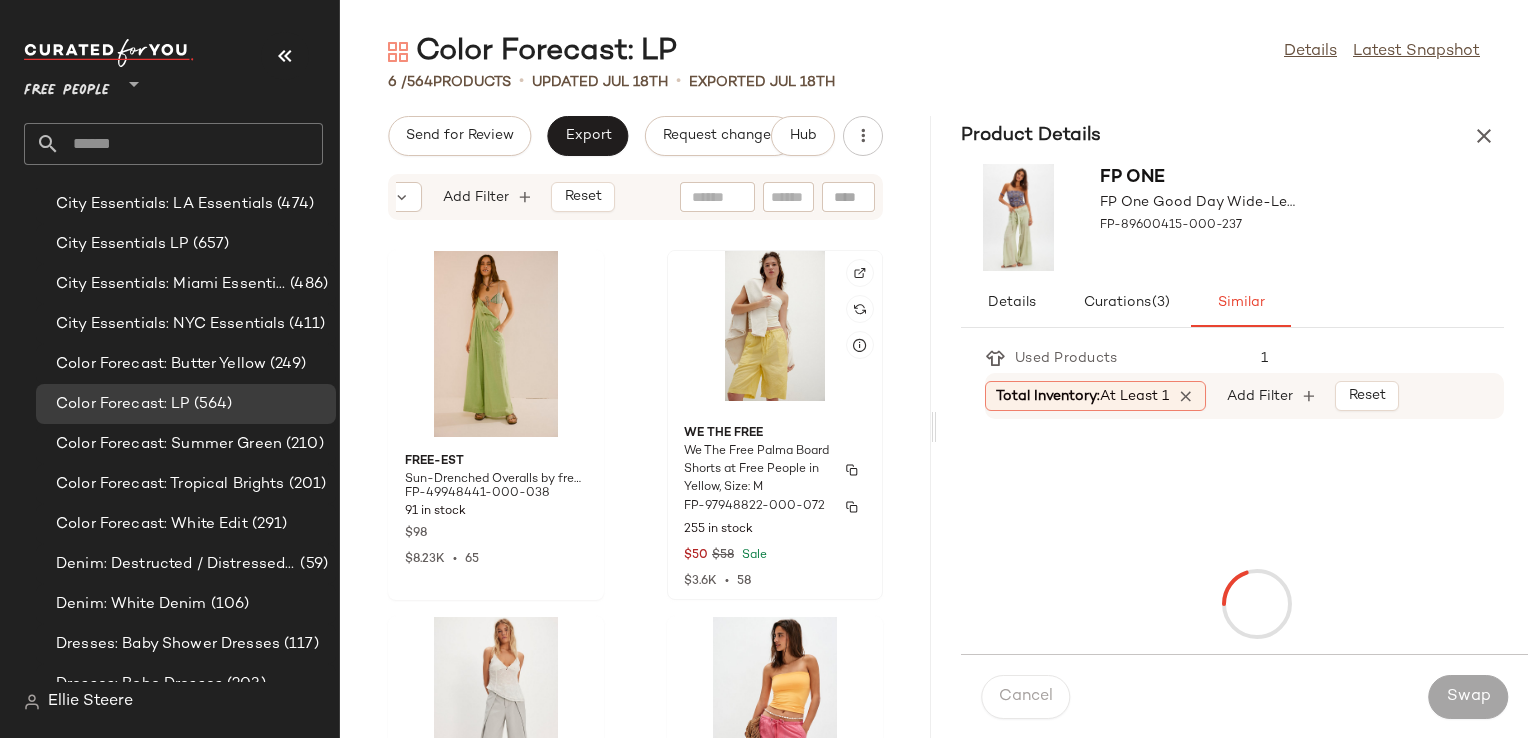 click on "We The Free We The Free Palma Board Shorts at Free People in Yellow, Size: M FP-97948822-000-072 255 in stock $50 $58 Sale $3.6K  •  58" 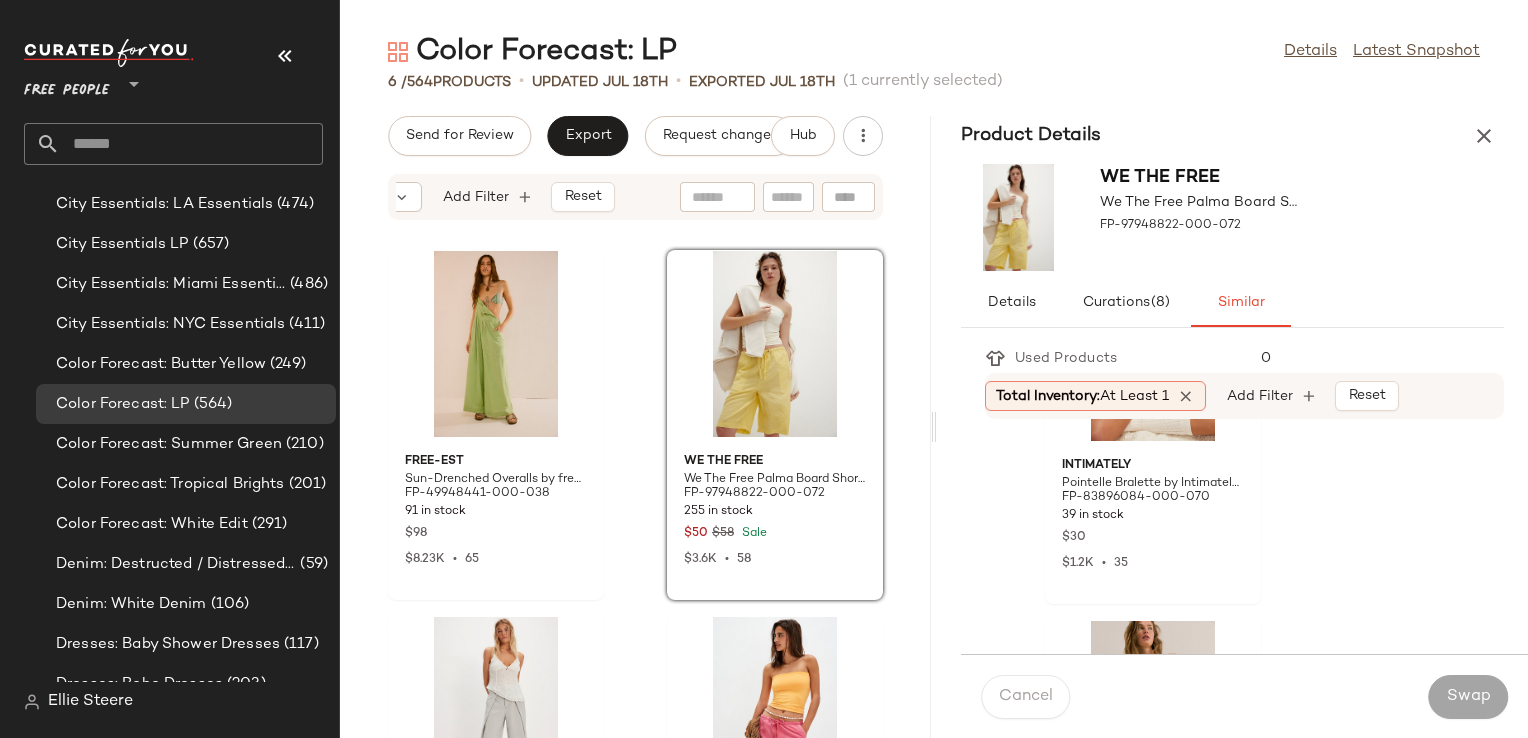 scroll, scrollTop: 1600, scrollLeft: 0, axis: vertical 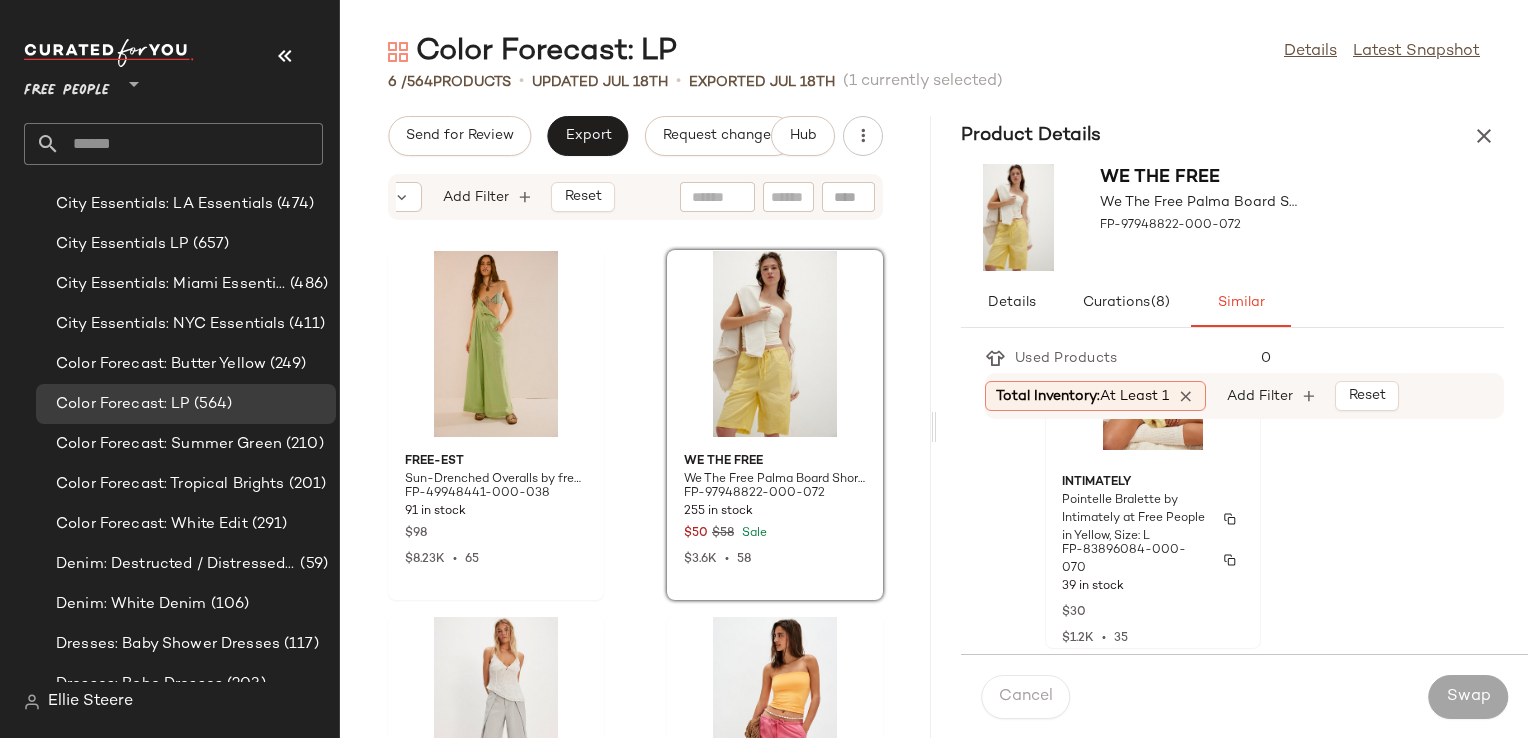 click on "Pointelle Bralette by Intimately at Free People in Yellow, Size: L" at bounding box center (1135, 519) 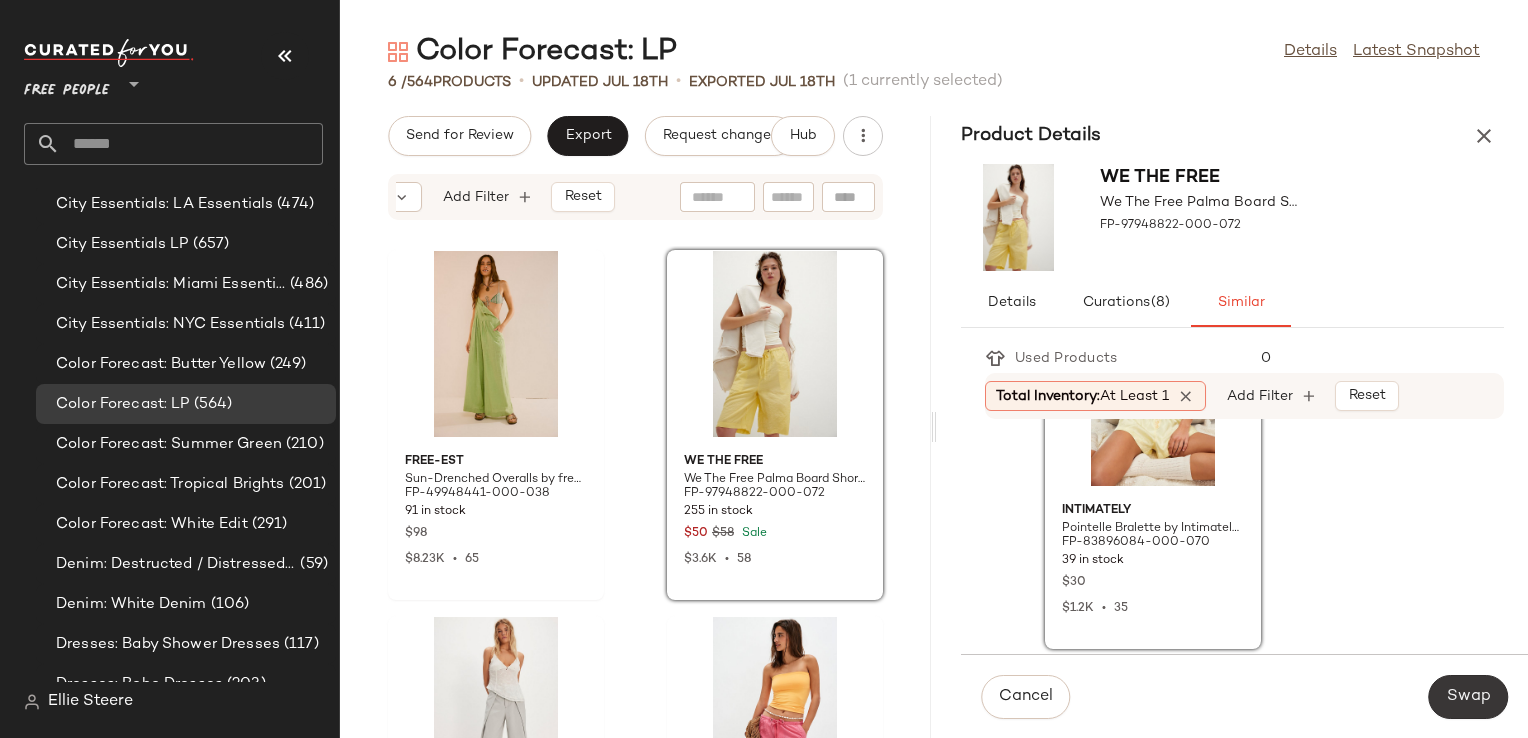 click on "Swap" 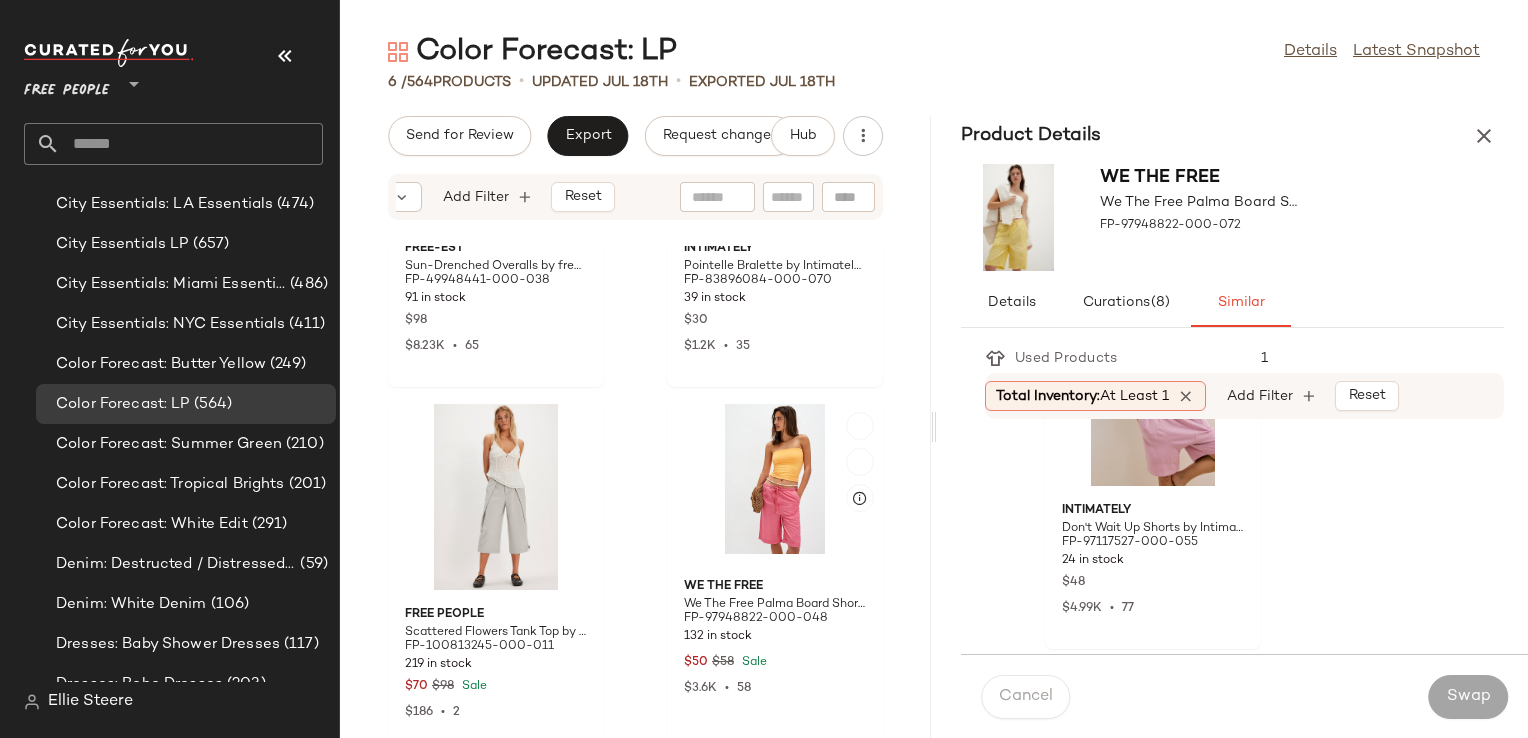 scroll, scrollTop: 300, scrollLeft: 0, axis: vertical 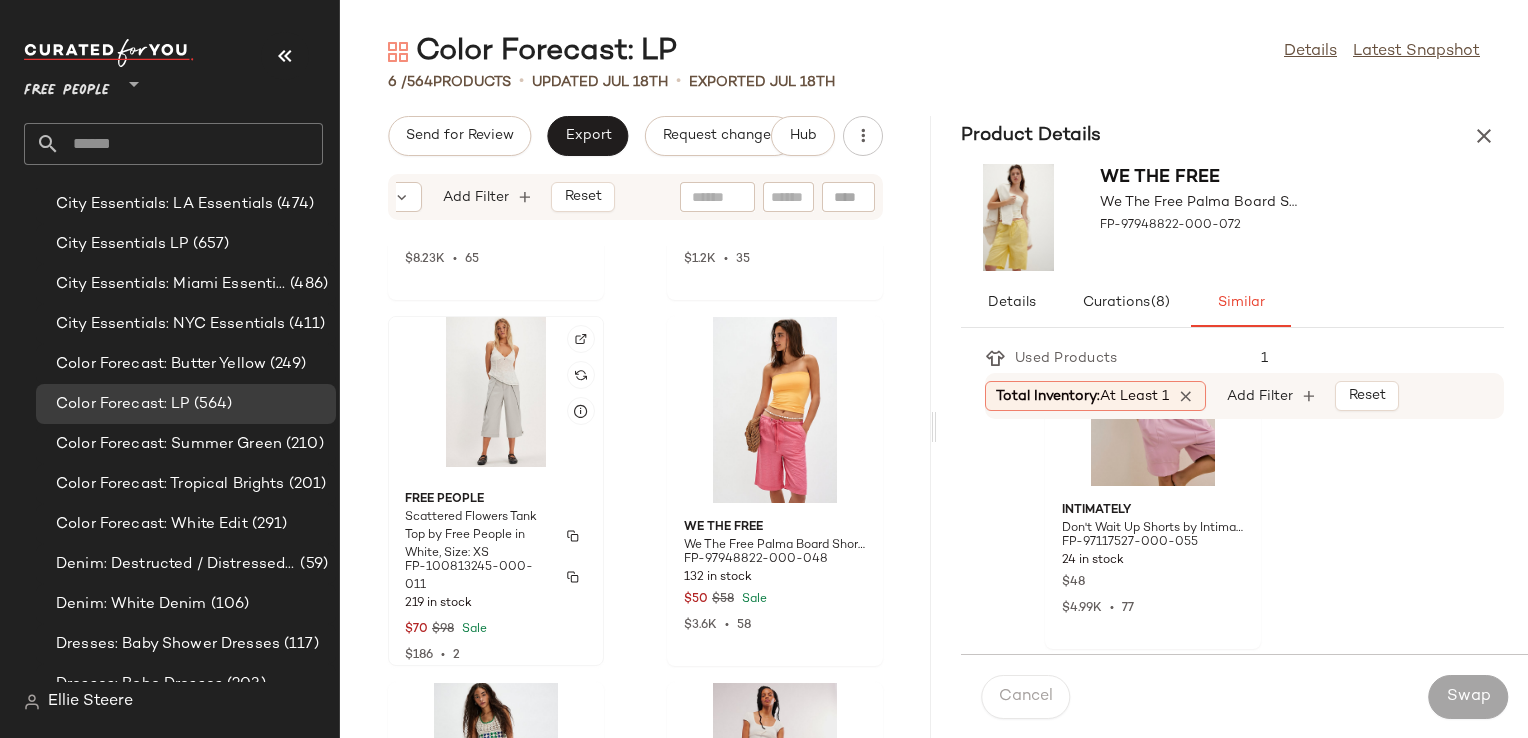 click on "Free People Scattered Flowers Tank Top by Free People in White, Size: XS FP-100813245-000-011 219 in stock $70 $98 Sale $186  •  2" 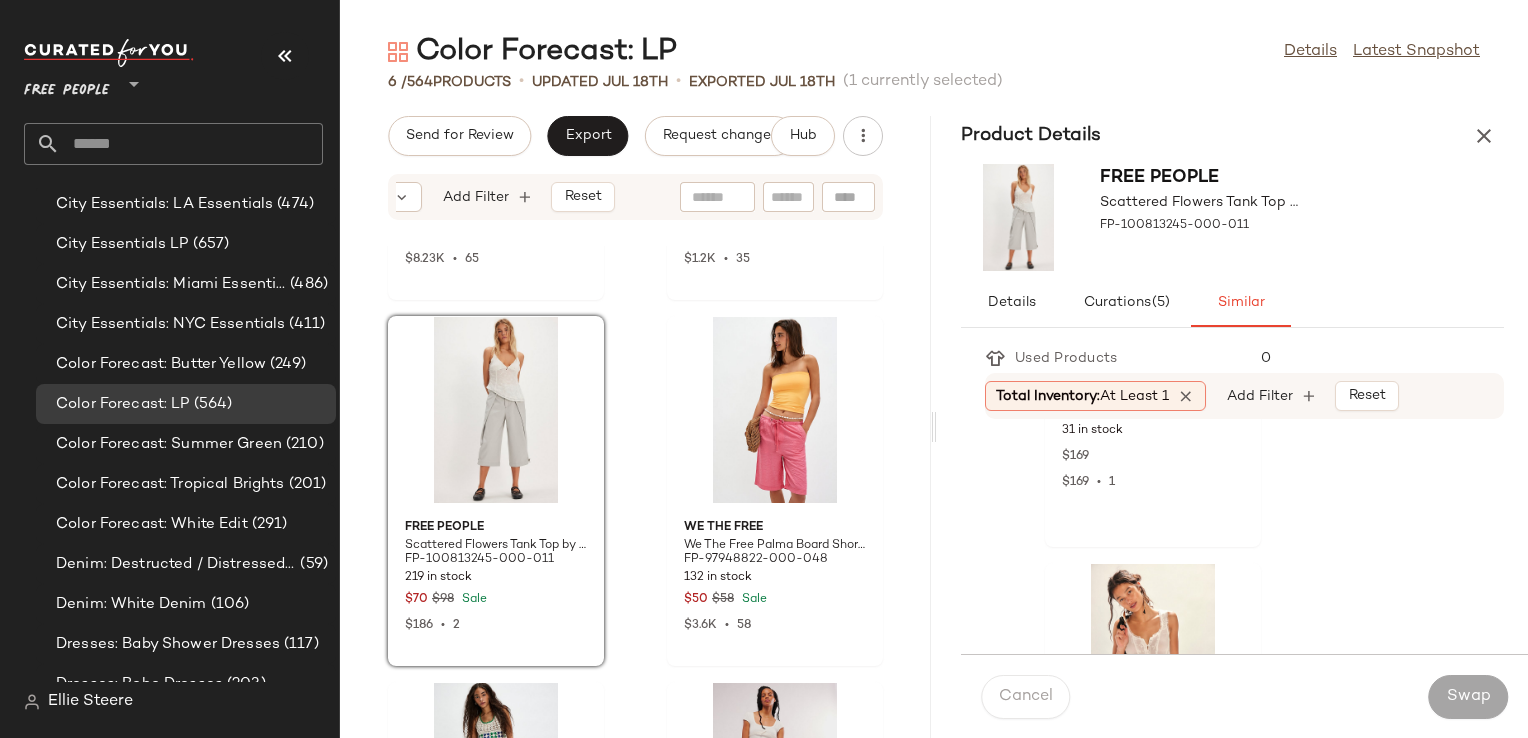 scroll, scrollTop: 2859, scrollLeft: 0, axis: vertical 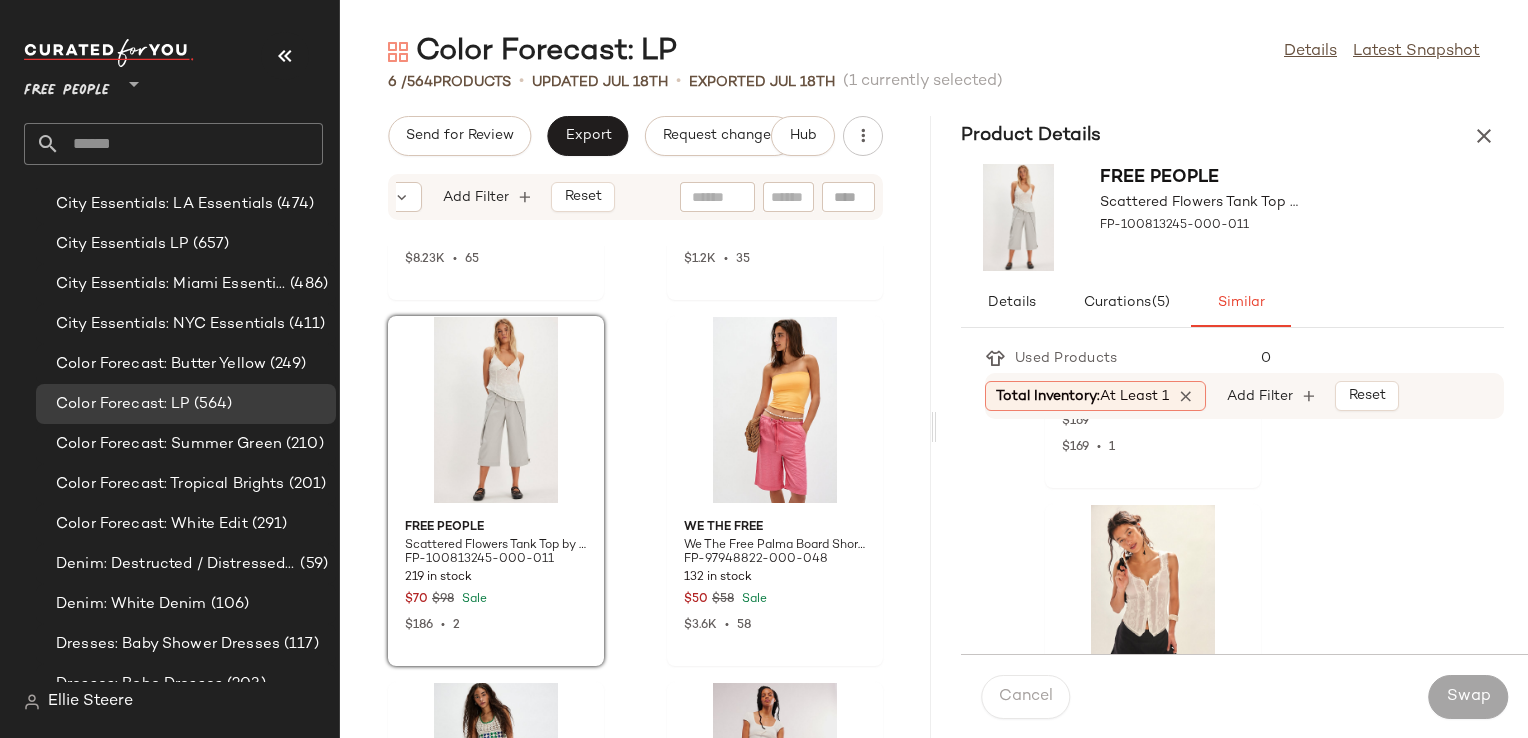 click on "Free People Cosette Corset Tank by Free People in White, Size: L FP-98214026-000-011 214 in stock $20 $48 Sale $2.23K  •  86 Intimately Turning Heads Cami by Intimately at Free People in White, Size: XS FP-93288769-000-011 2 in stock $20 $38 Sale Intimately Eye Candy Cami by Intimately at Free People in Tan, Size: XL FP-93180347-000-014 128 in stock $38 $4.76K  •  152 Only Hearts Little Flower Shilo Chemise by Only Hearts at Free People in White, Size: L FP-99287617-000-010 1 in stock $106 $118  •  1 Intimately Sweet Escape Cami by Intimately at Free People in White, Size: L FP-100137280-000-011 5 in stock $78 $14.47K  •  180 Free People Lottie Long Layer Necklace by Free People in White FP-98822158-000-011 7 in stock $38 $1.06K  •  28 Free People Sweet Sammi Eyelet Top by Free People in Black, Size: XS FP-97074033-000-001 124 in stock $78 $733  •  4 For Love & Lemons For Love & Lemons Tea Time Poplin Bustier at Free People in White, Size: M FP-98454358-000-010 31 in stock $169 $169  •  1 $30 83" 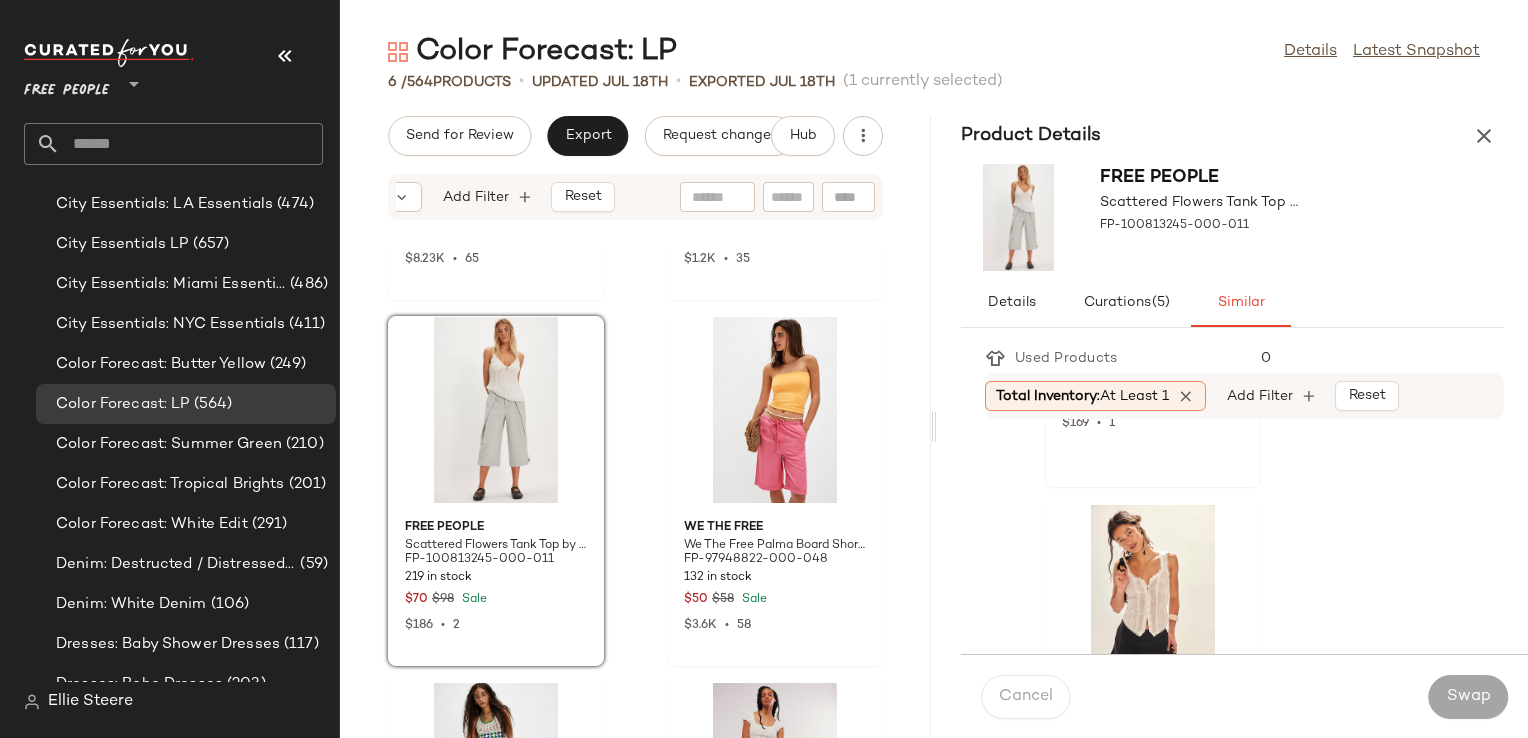 click on "For Love & Lemons For Love & Lemons Tea Time Poplin Bustier at Free People in White, Size: M FP-98454358-000-010 31 in stock $169 $169  •  1" 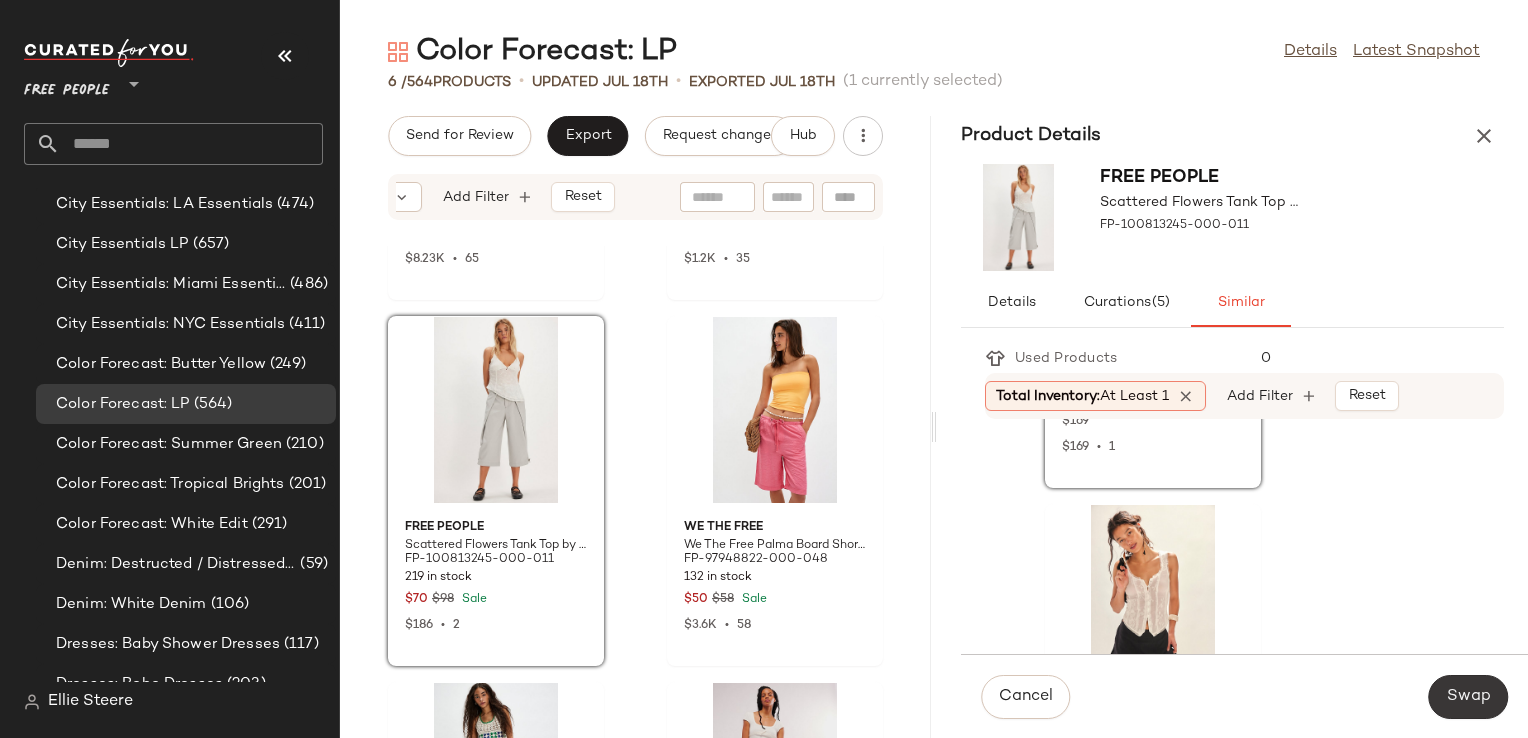 click on "Swap" 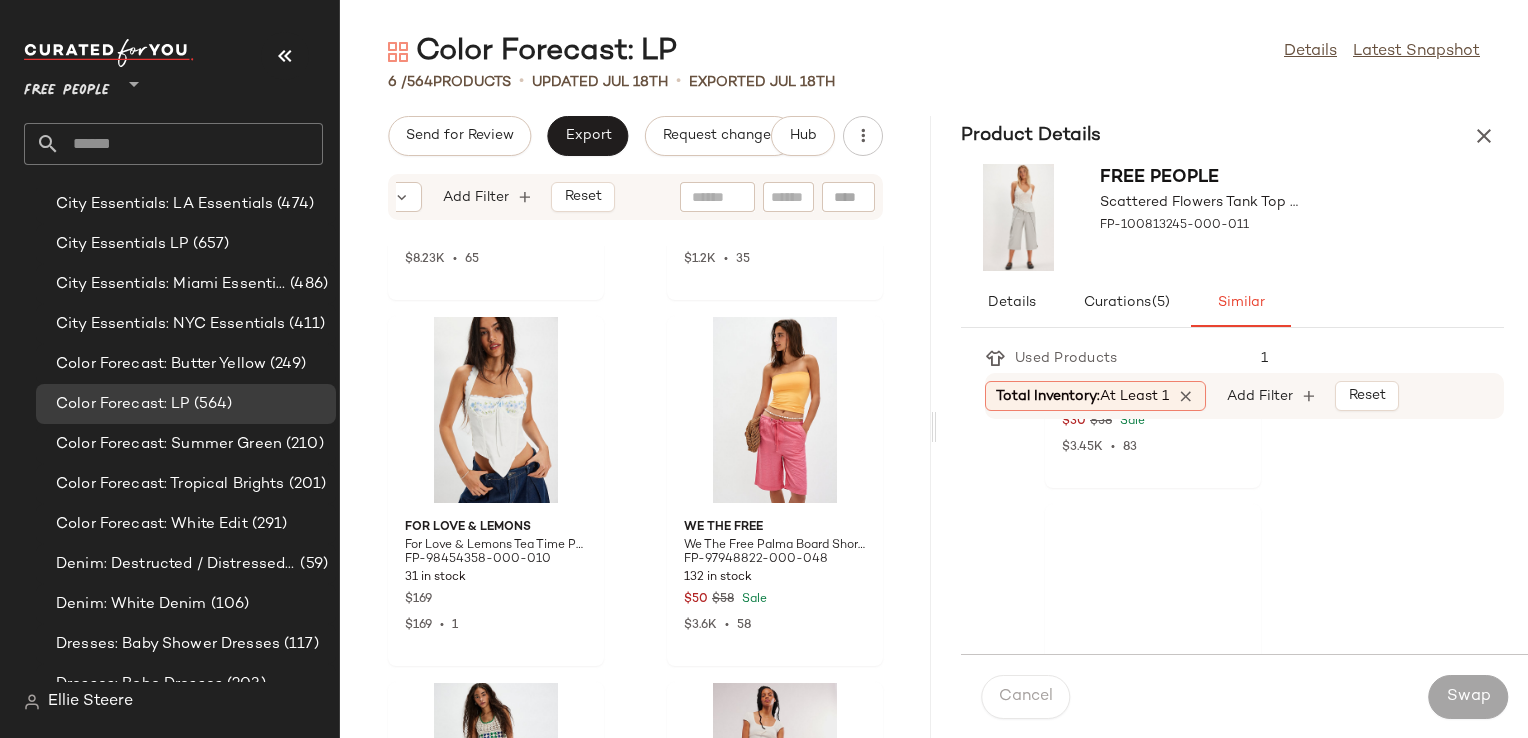 scroll, scrollTop: 2493, scrollLeft: 0, axis: vertical 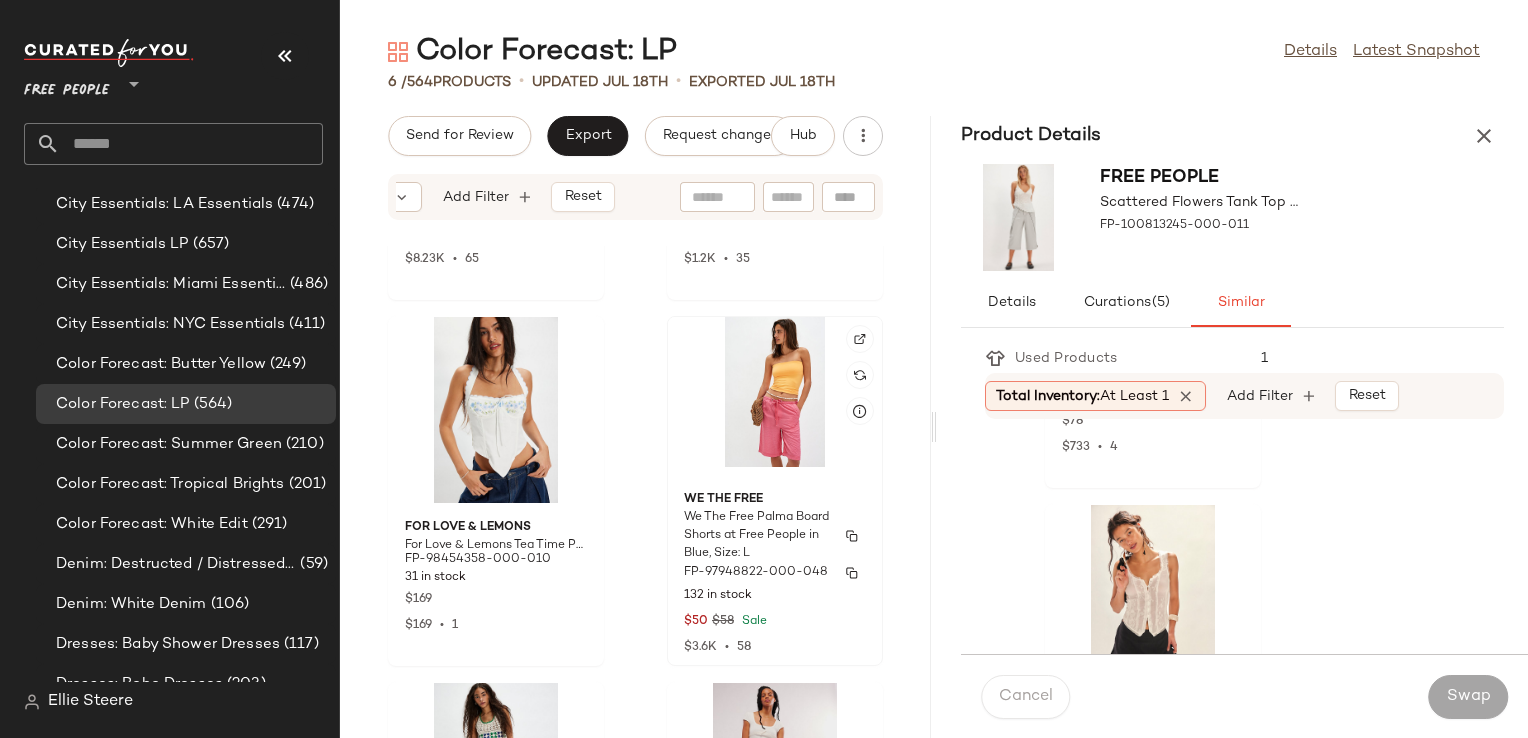 click on "We The Free We The Free Palma Board Shorts at Free People in Blue, Size: L FP-97948822-000-048 132 in stock $50 $58 Sale $3.6K  •  58" 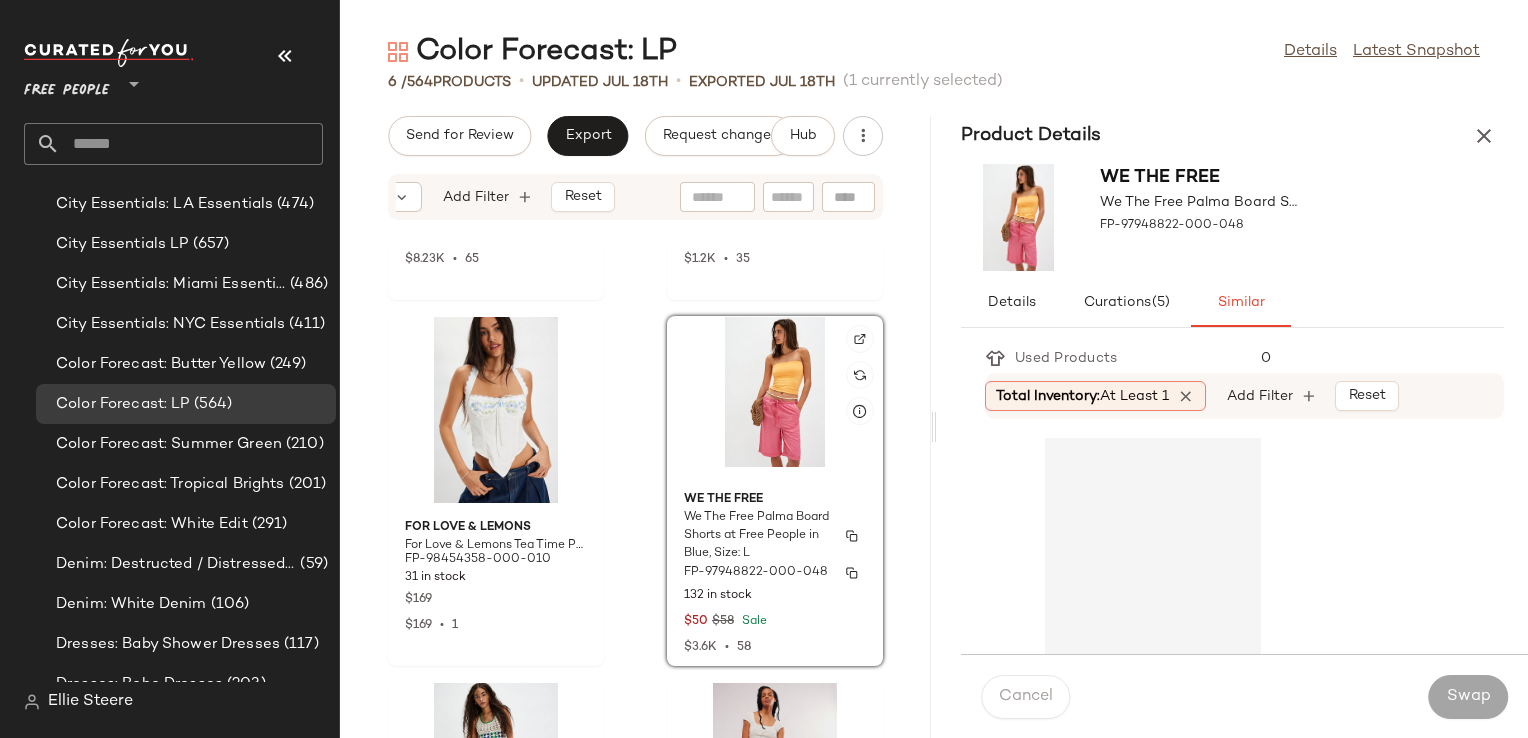 scroll, scrollTop: 416, scrollLeft: 0, axis: vertical 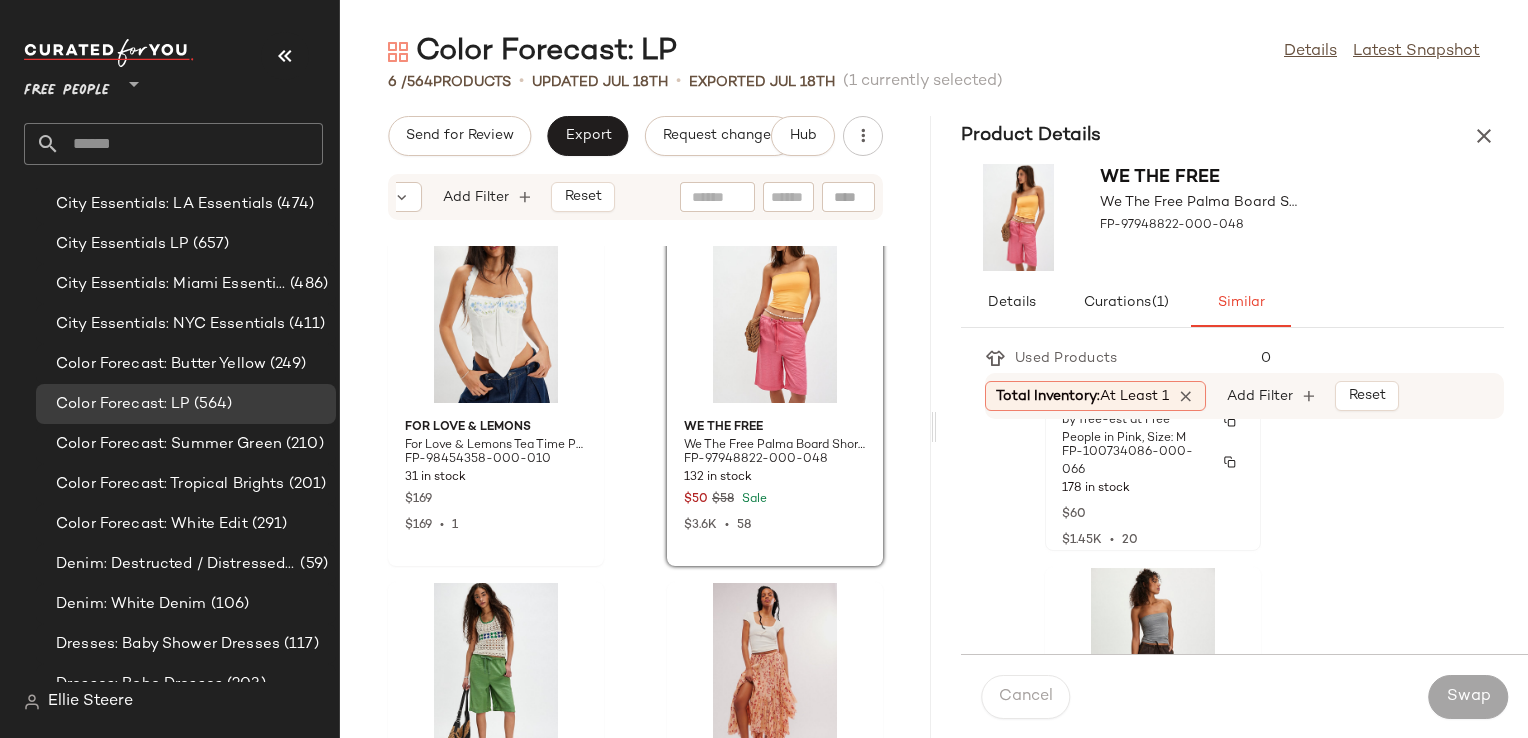 click on "FP-100734086-000-066" at bounding box center [1135, 462] 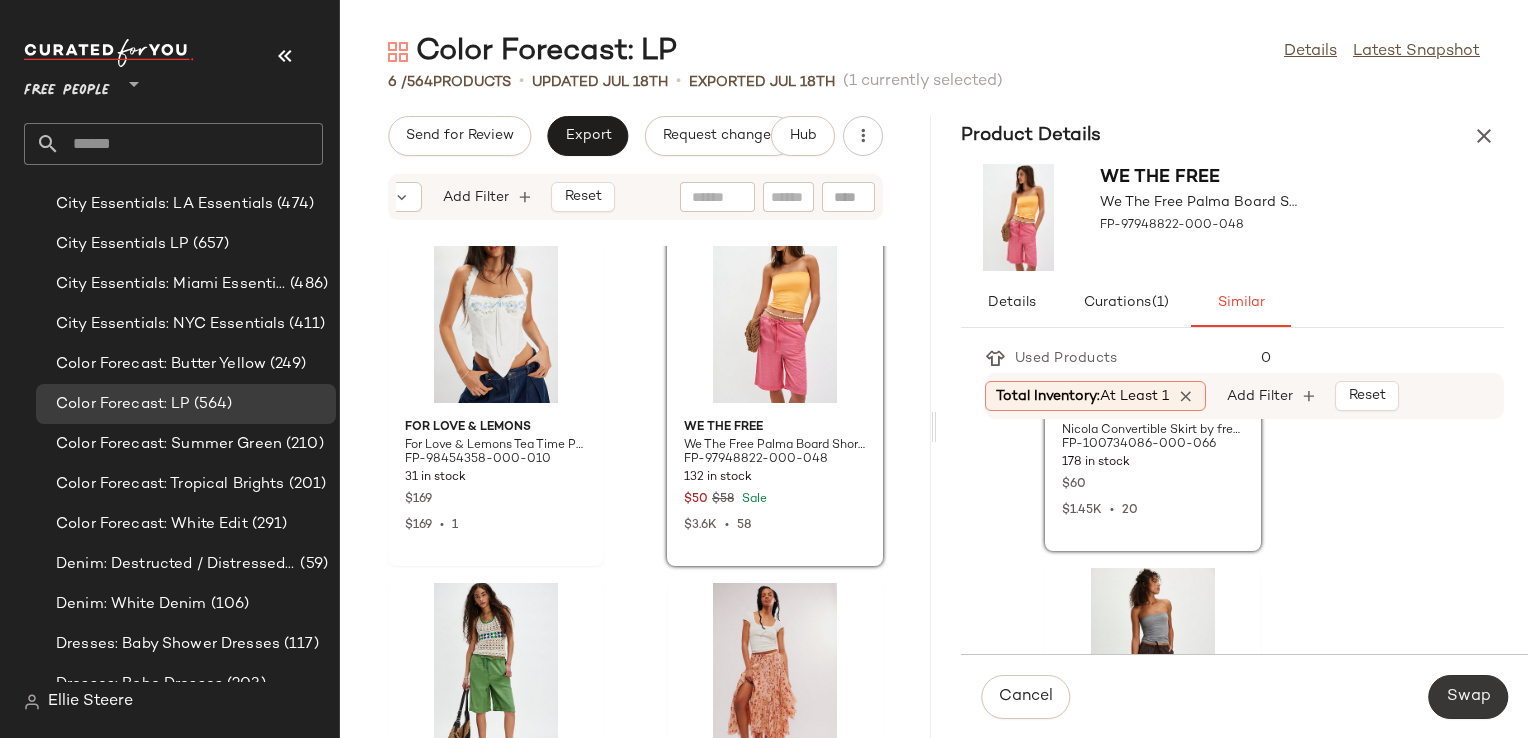 click on "Swap" at bounding box center (1468, 697) 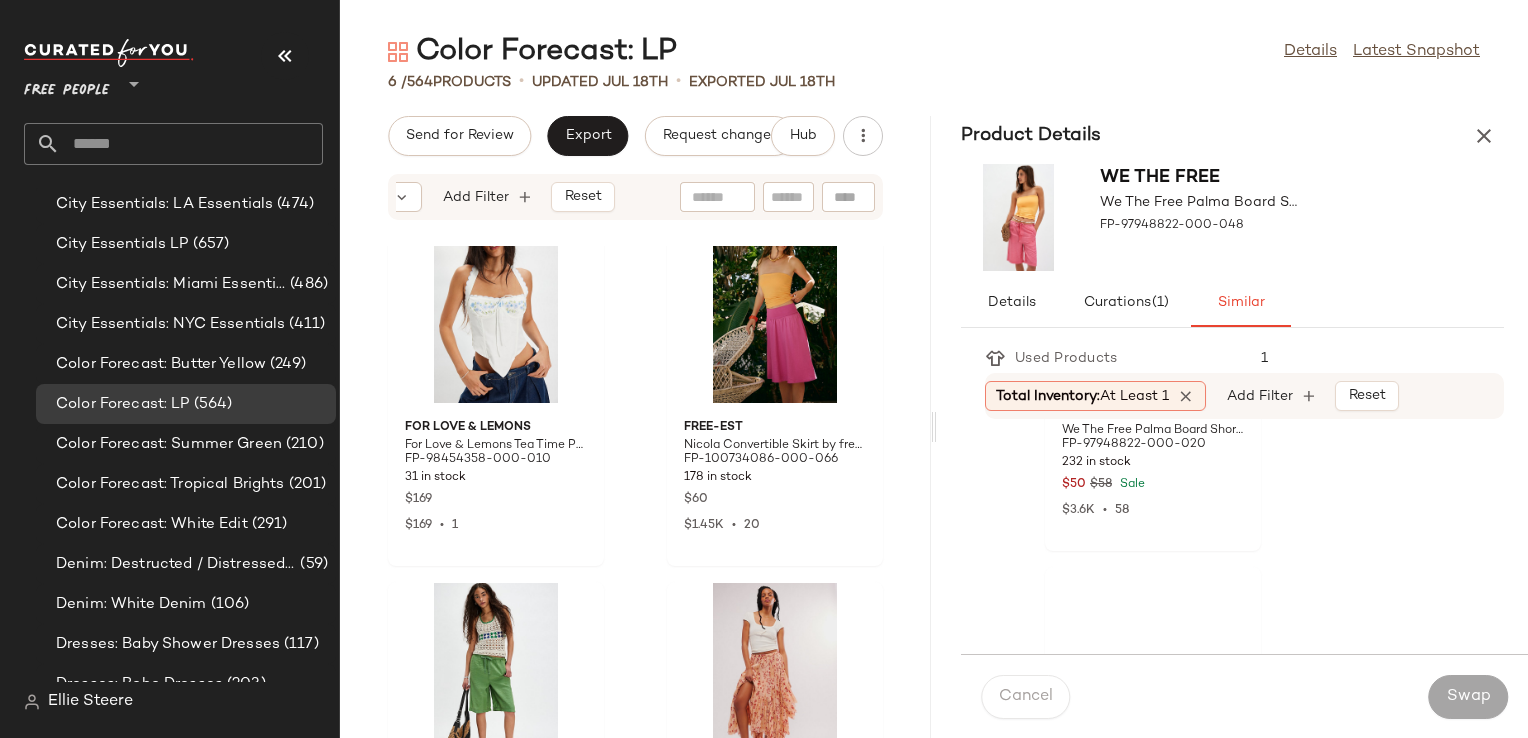 scroll, scrollTop: 234, scrollLeft: 0, axis: vertical 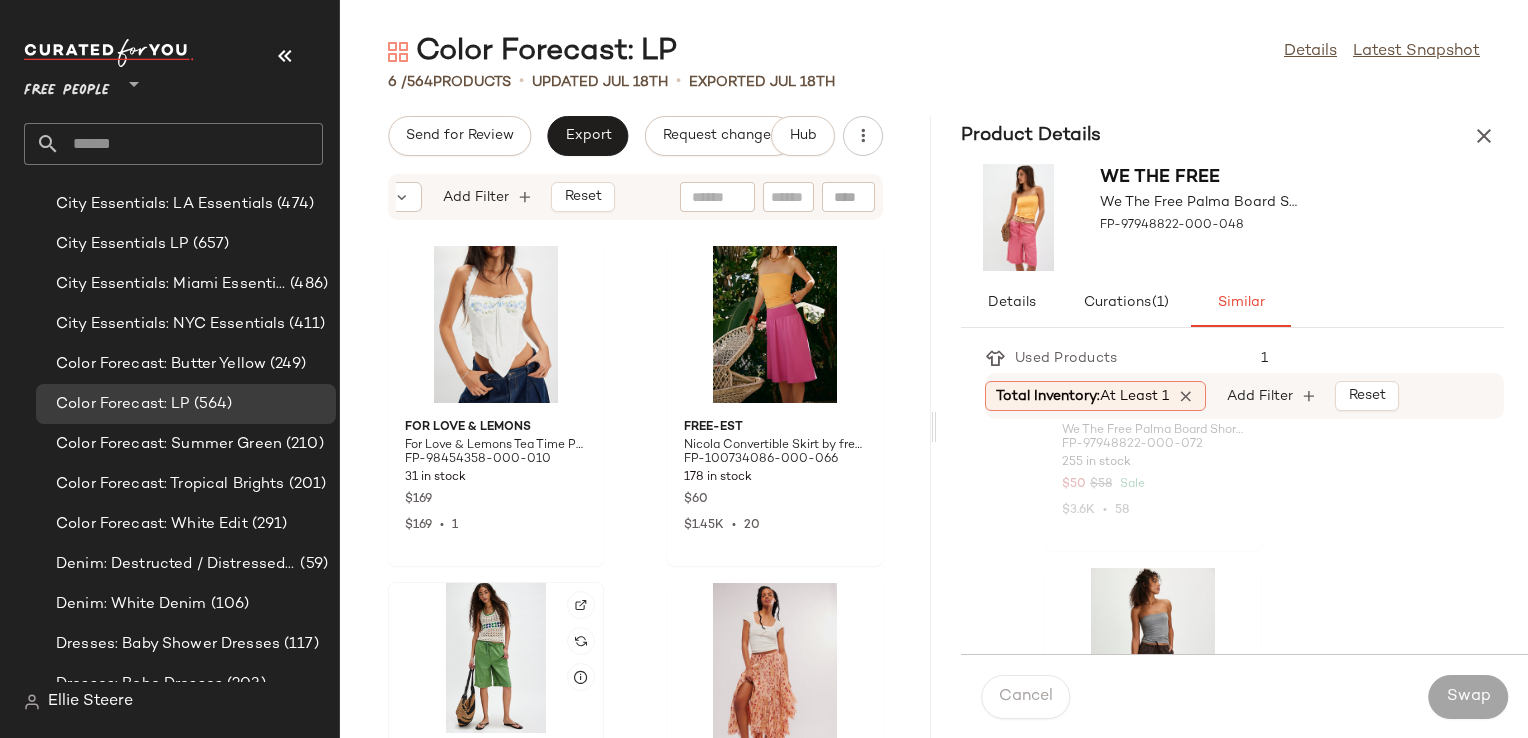 click 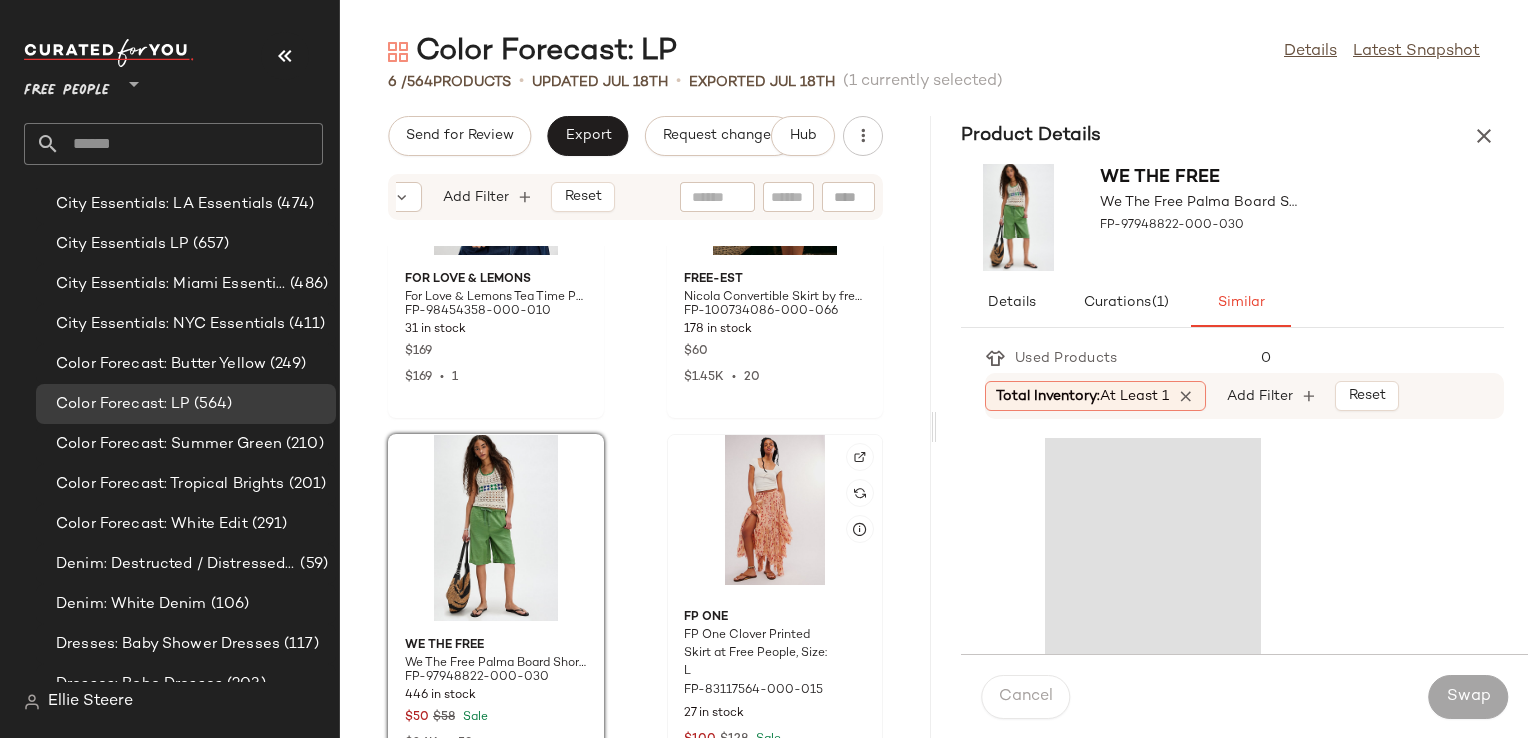 scroll, scrollTop: 609, scrollLeft: 0, axis: vertical 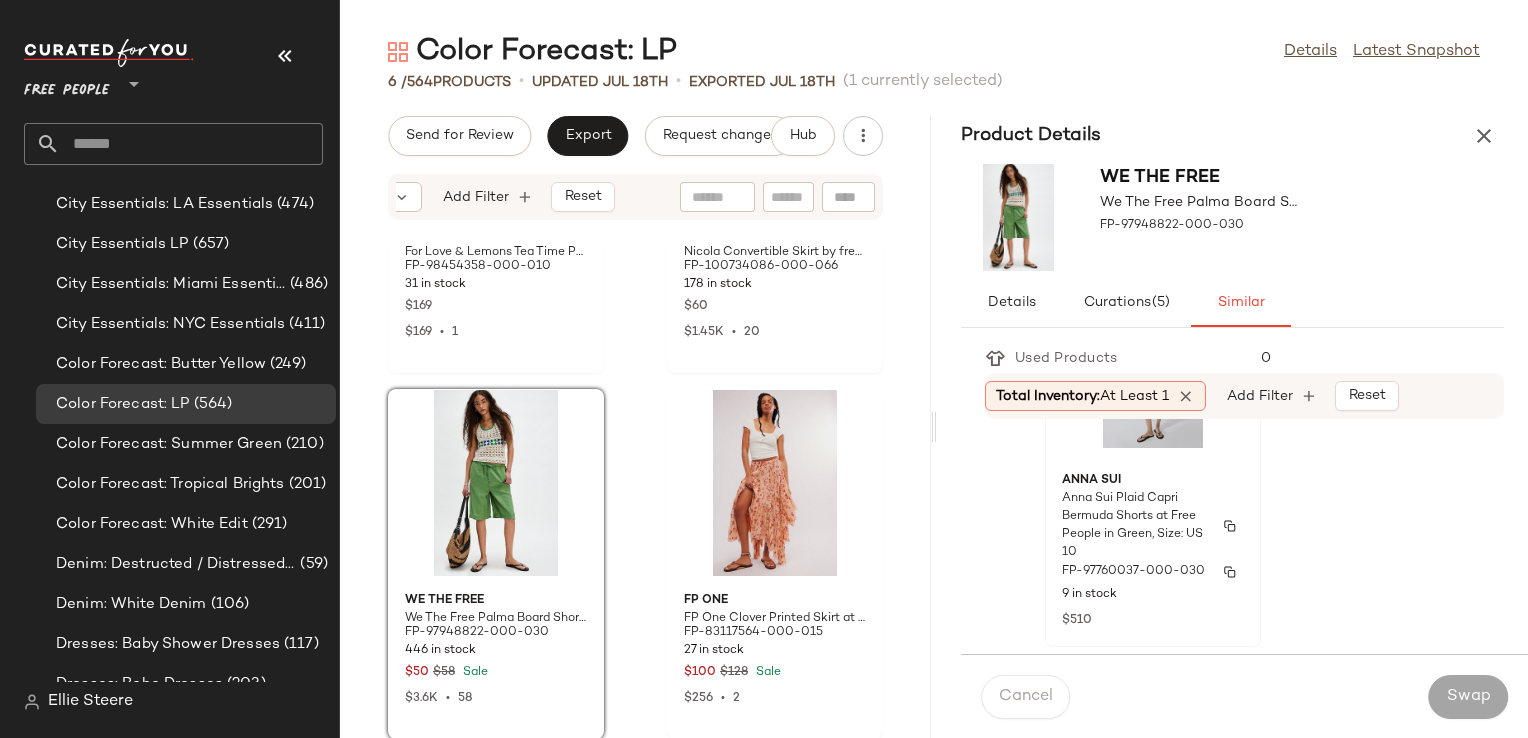 click on "Anna Sui Plaid Capri Bermuda Shorts at Free People in Green, Size: US 10" at bounding box center [1135, 526] 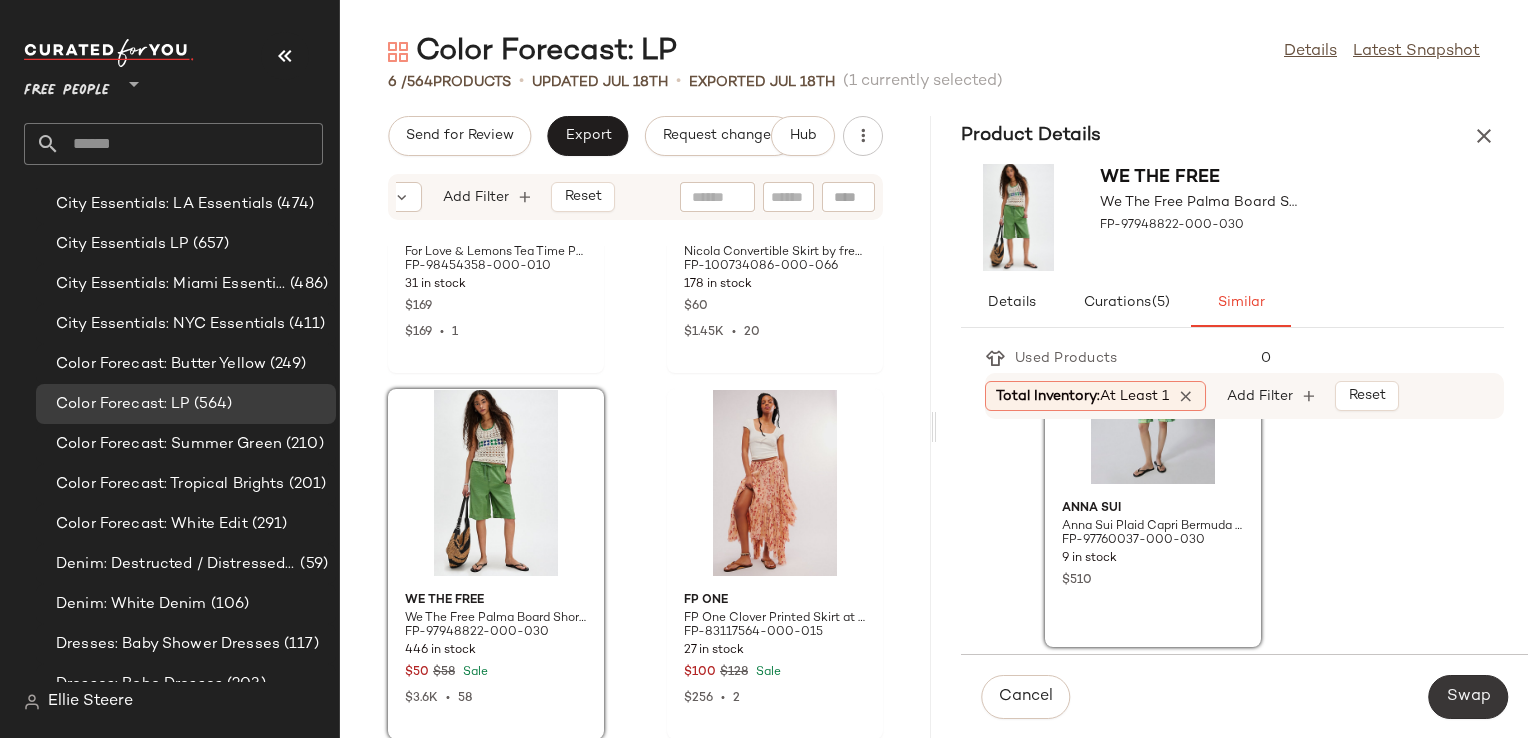 click on "Swap" 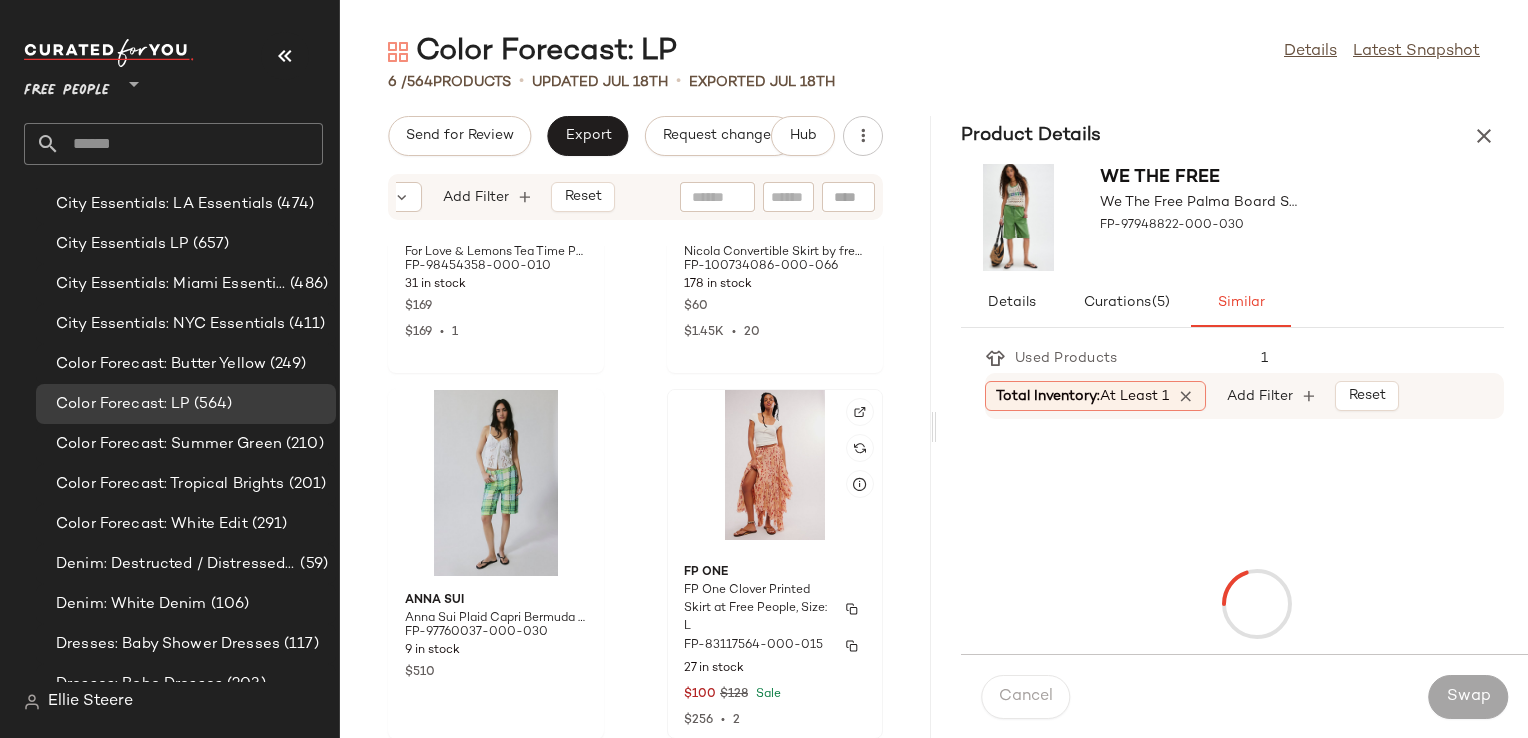 click on "FP One FP One Clover Printed Skirt at Free People, Size: L FP-83117564-000-015 27 in stock $100 $128 Sale $256  •  2" 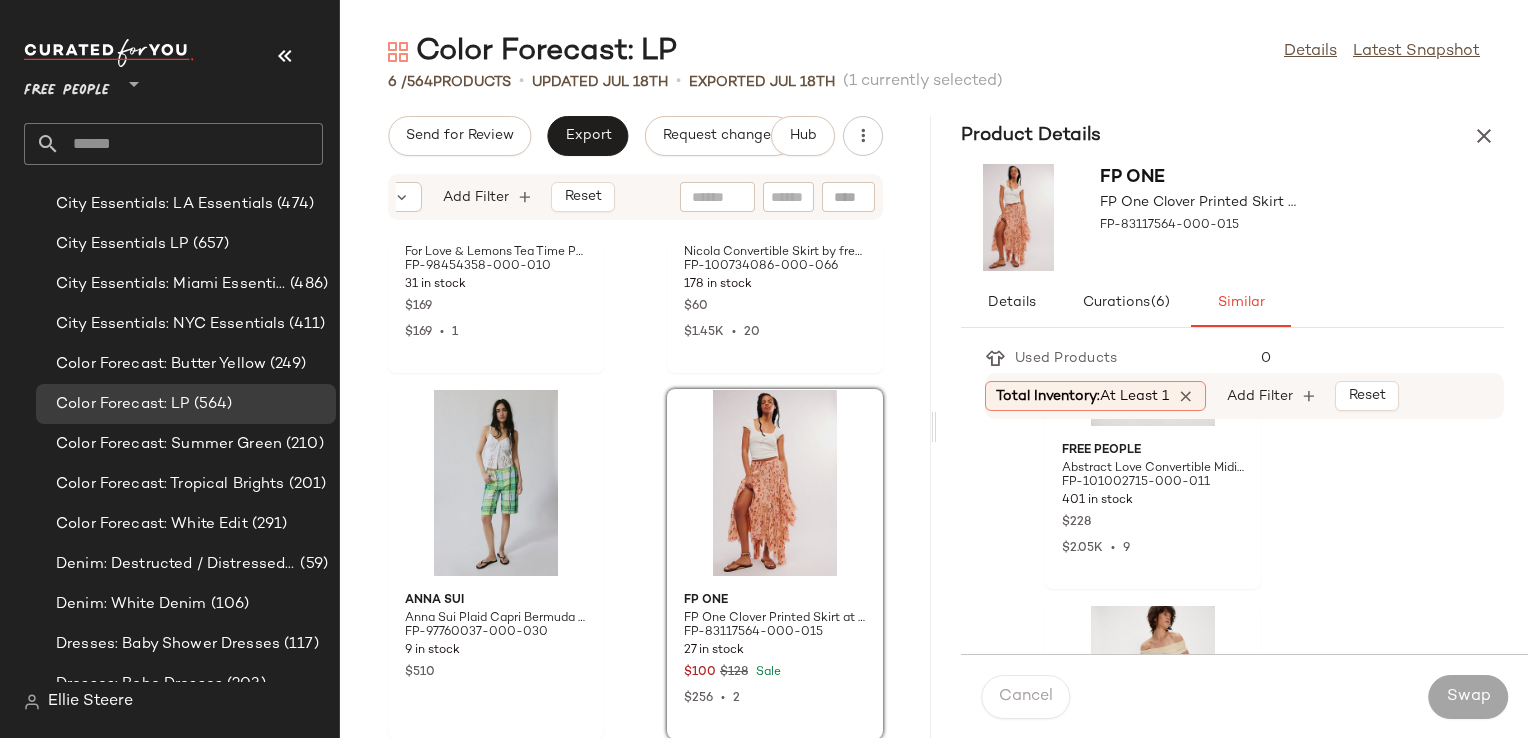 scroll, scrollTop: 3400, scrollLeft: 0, axis: vertical 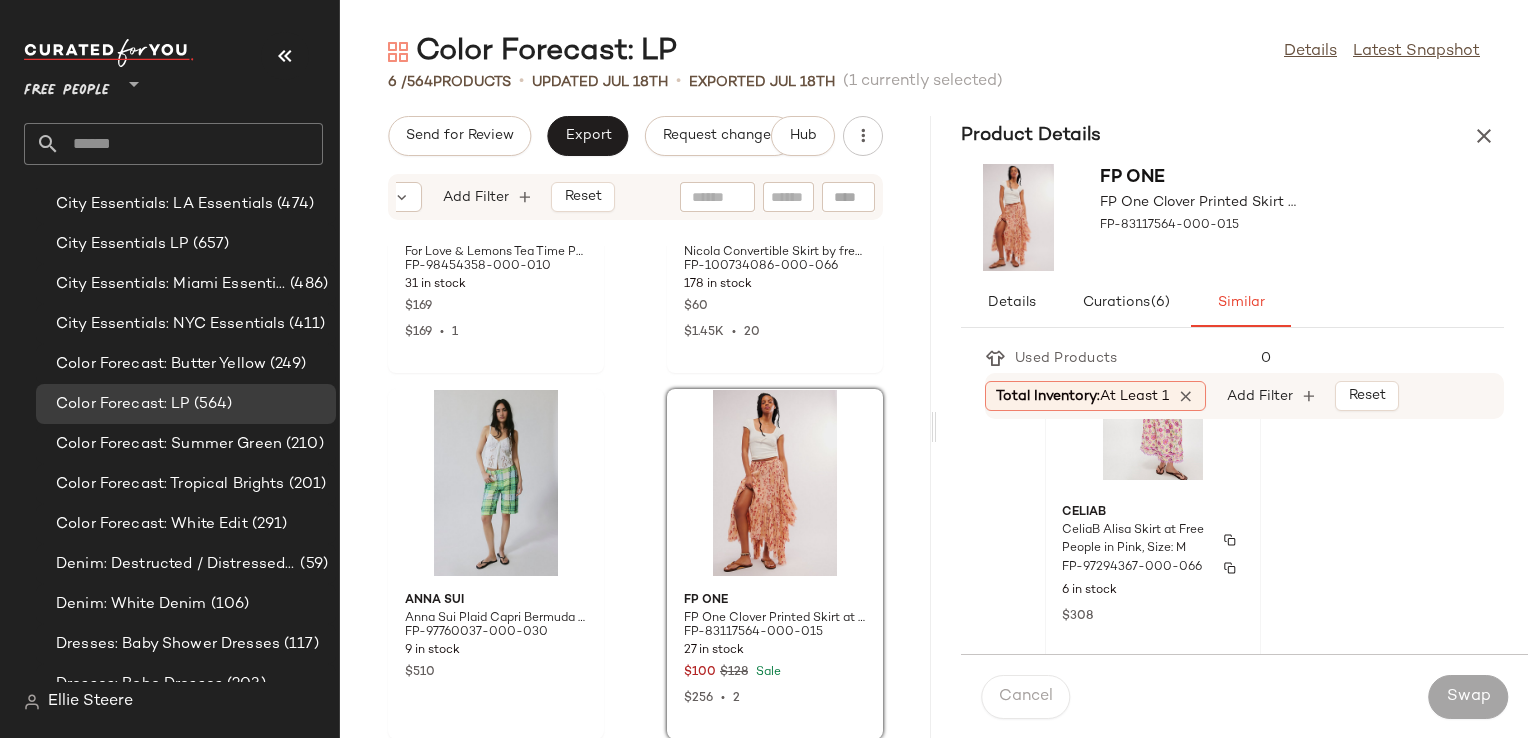 click on "CeliaB" at bounding box center [1153, 513] 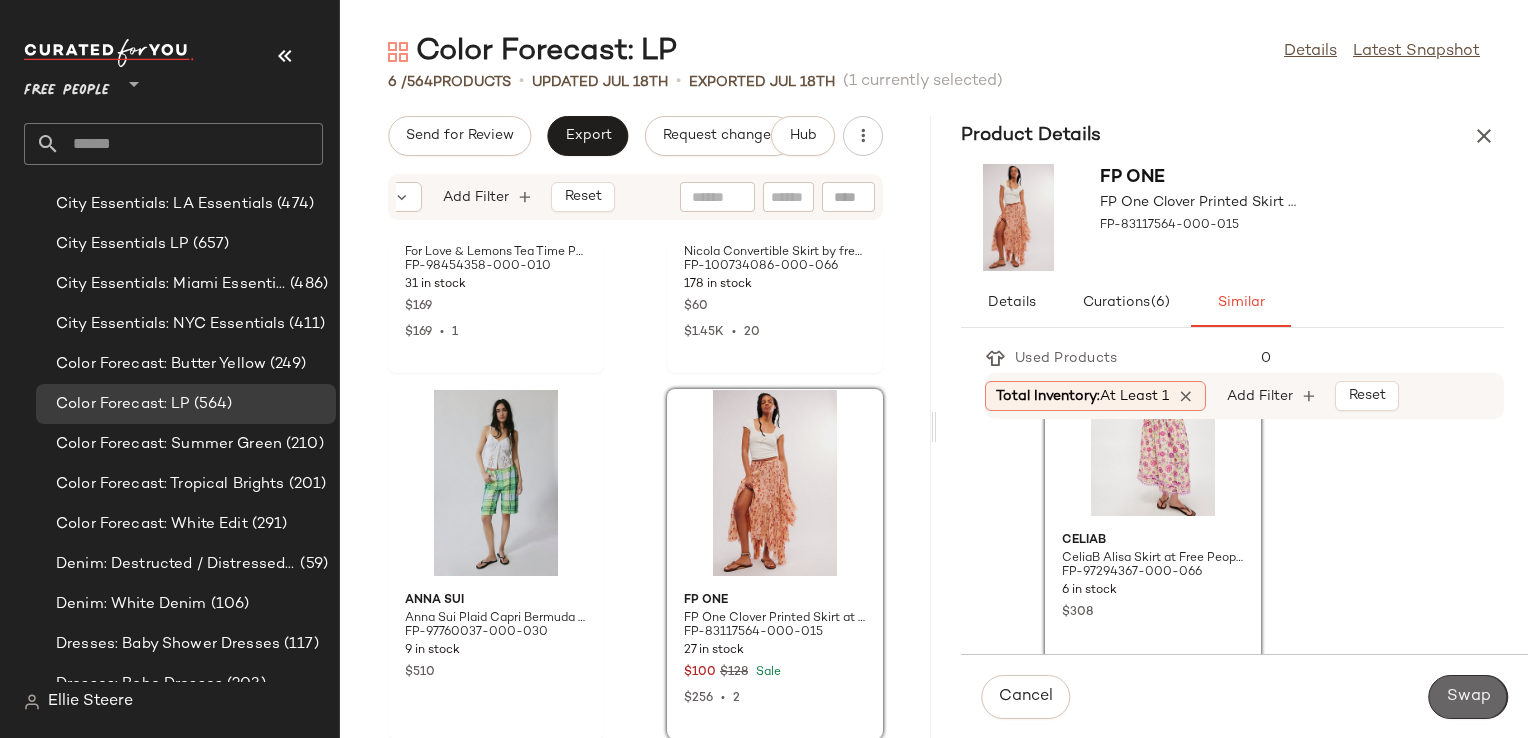 click on "Swap" 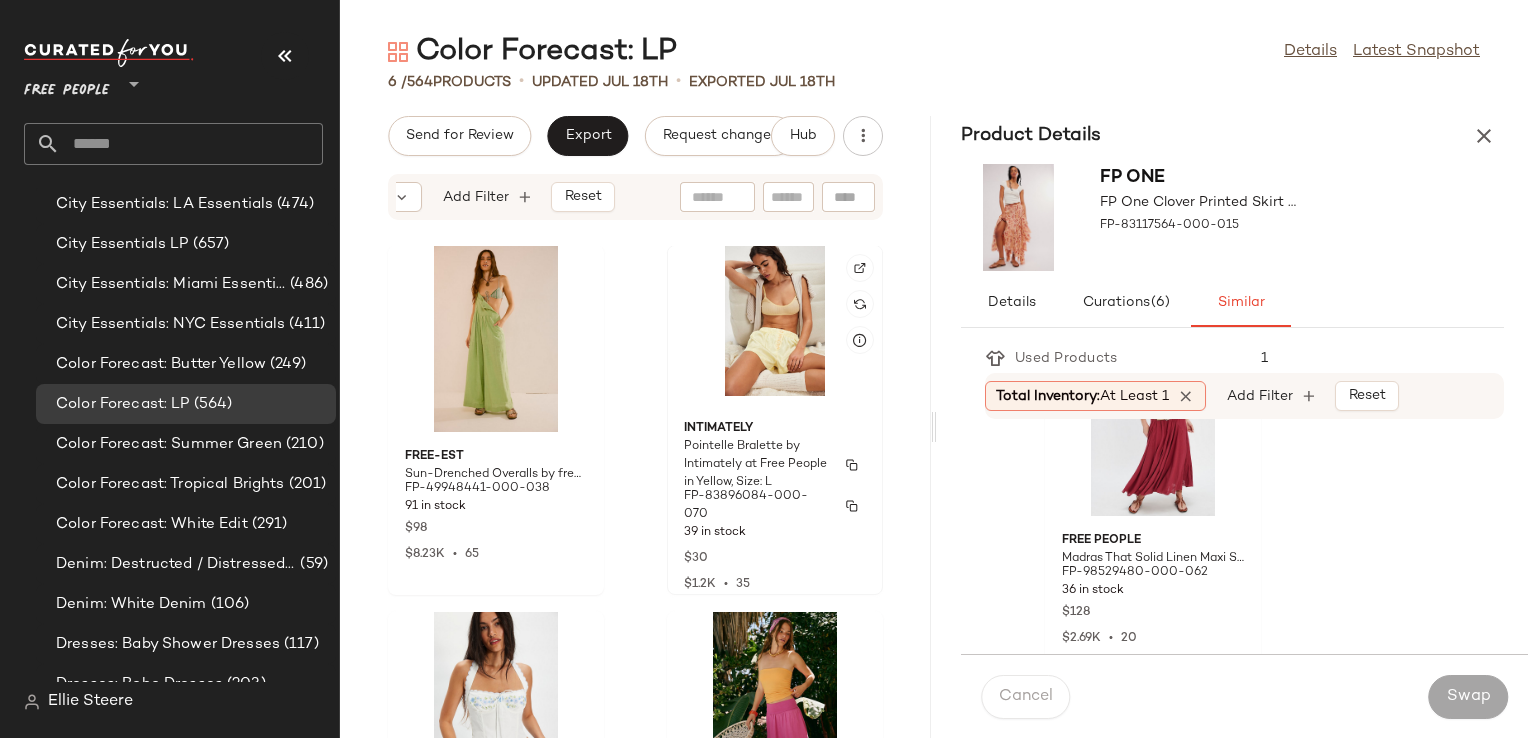 scroll, scrollTop: 0, scrollLeft: 0, axis: both 